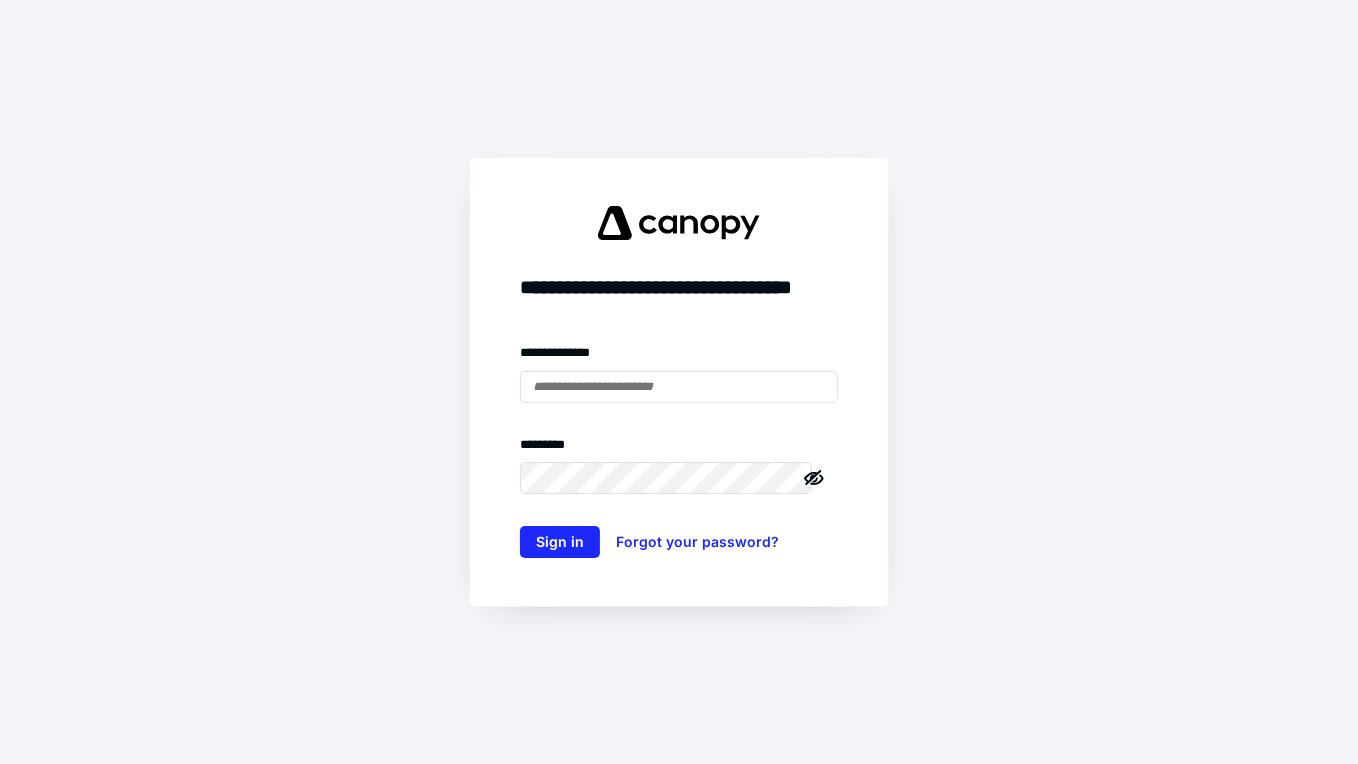scroll, scrollTop: 0, scrollLeft: 0, axis: both 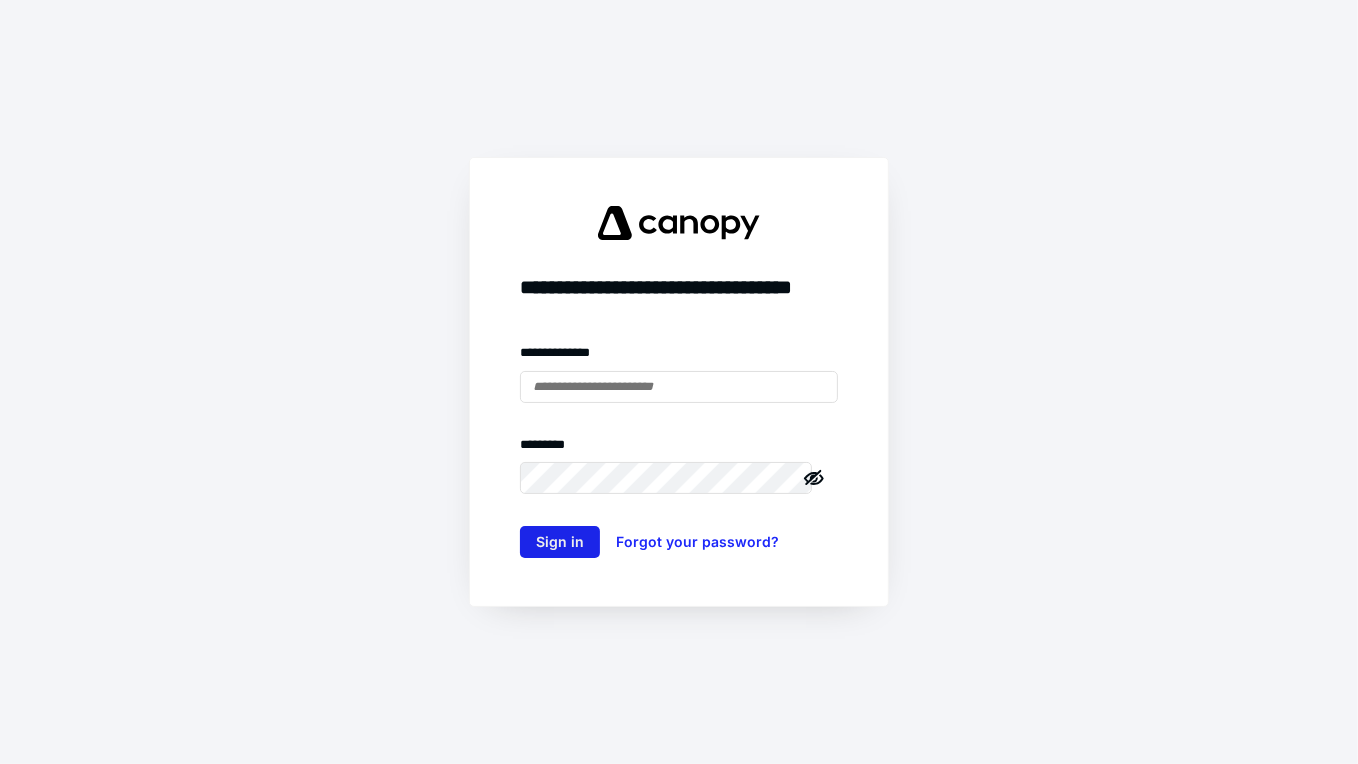 type on "**********" 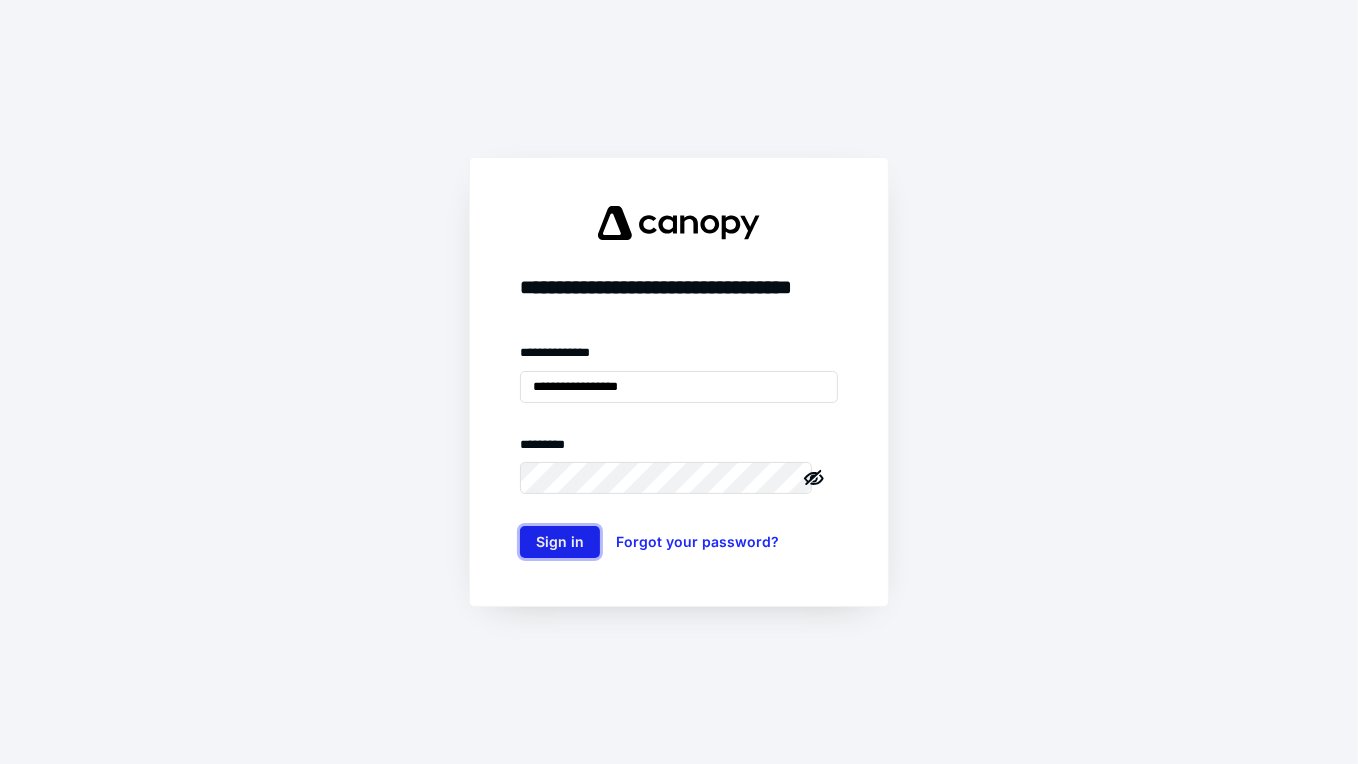 click on "Sign in" at bounding box center (560, 542) 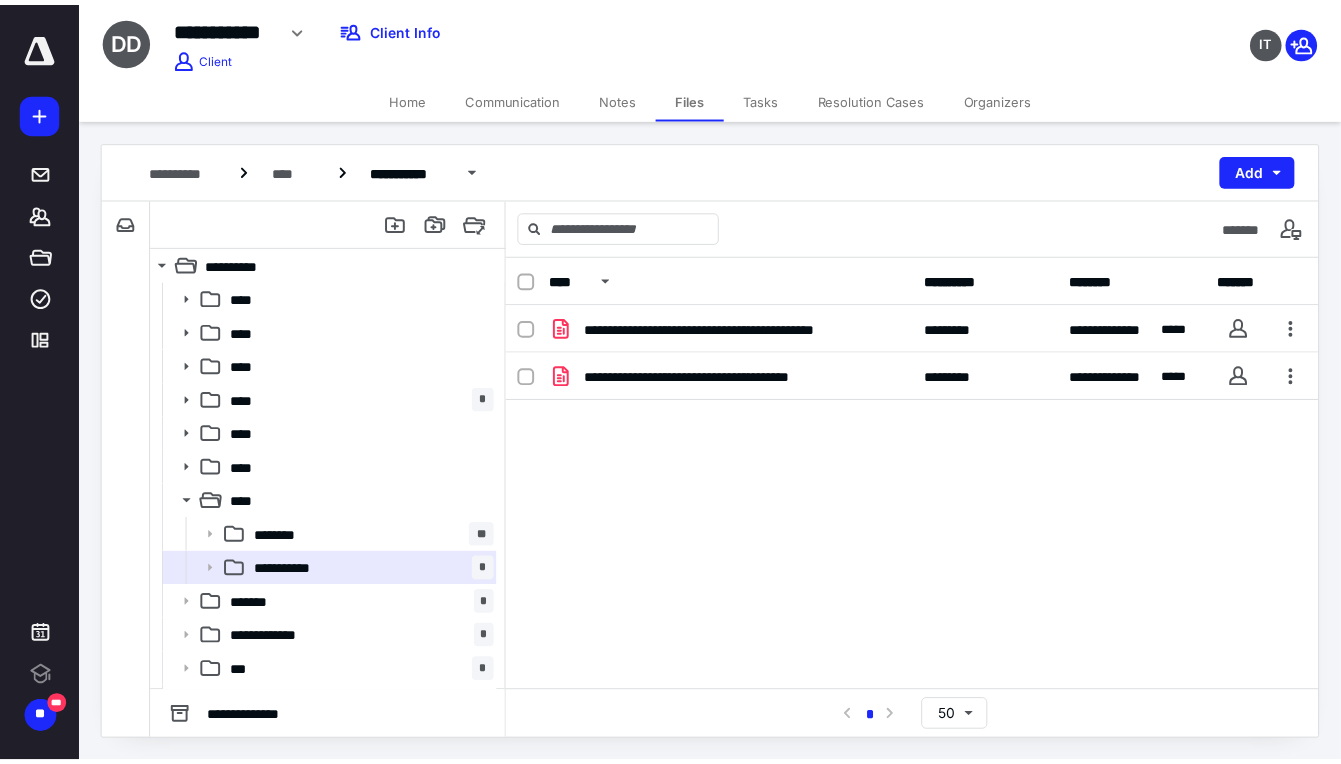scroll, scrollTop: 0, scrollLeft: 0, axis: both 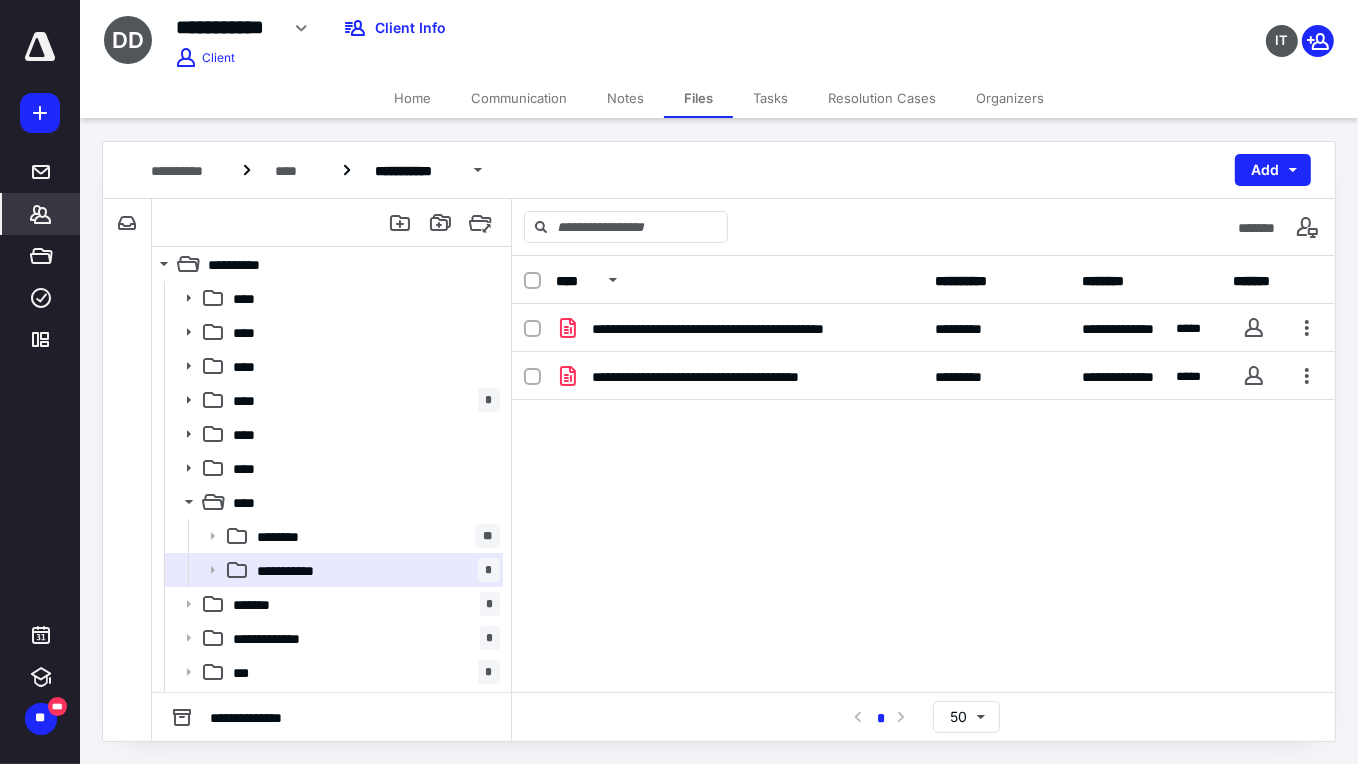 click 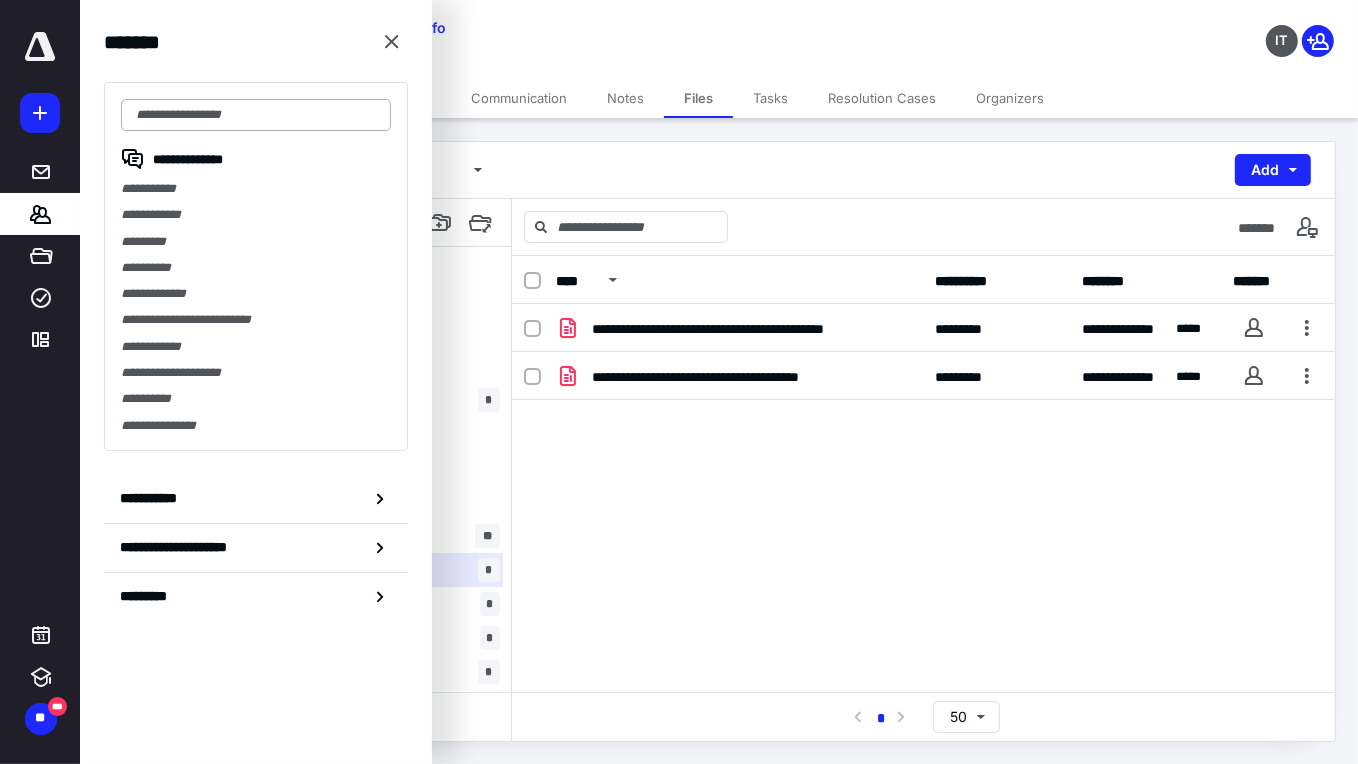 click at bounding box center [256, 115] 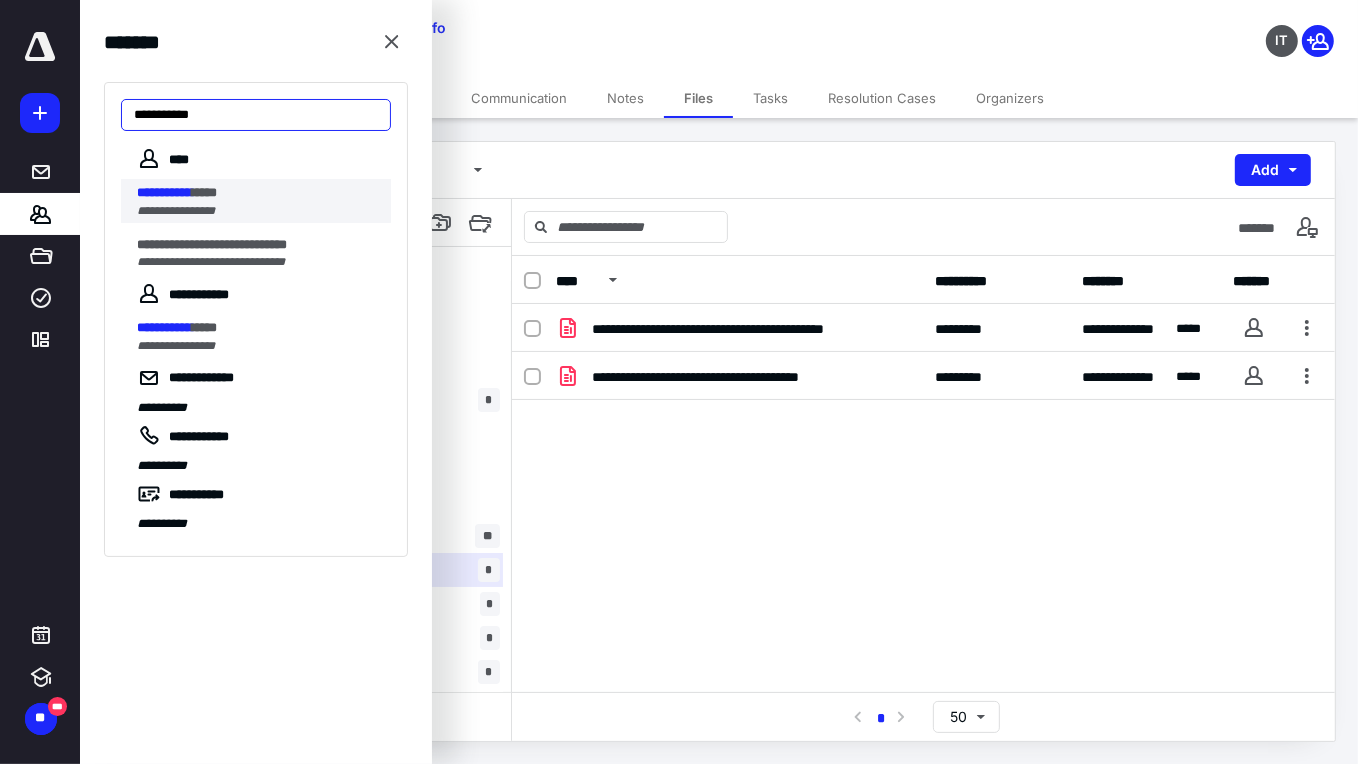 type on "**********" 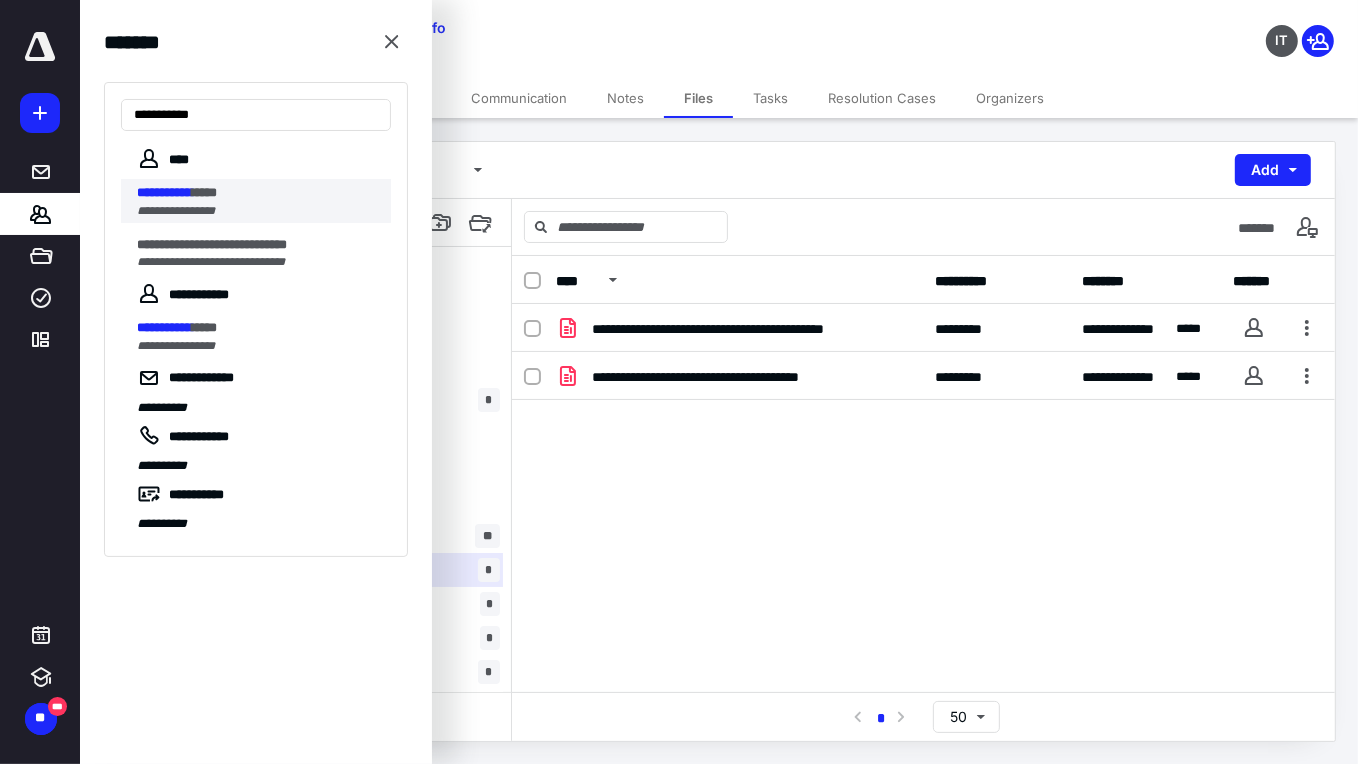 click on "**********" at bounding box center (258, 211) 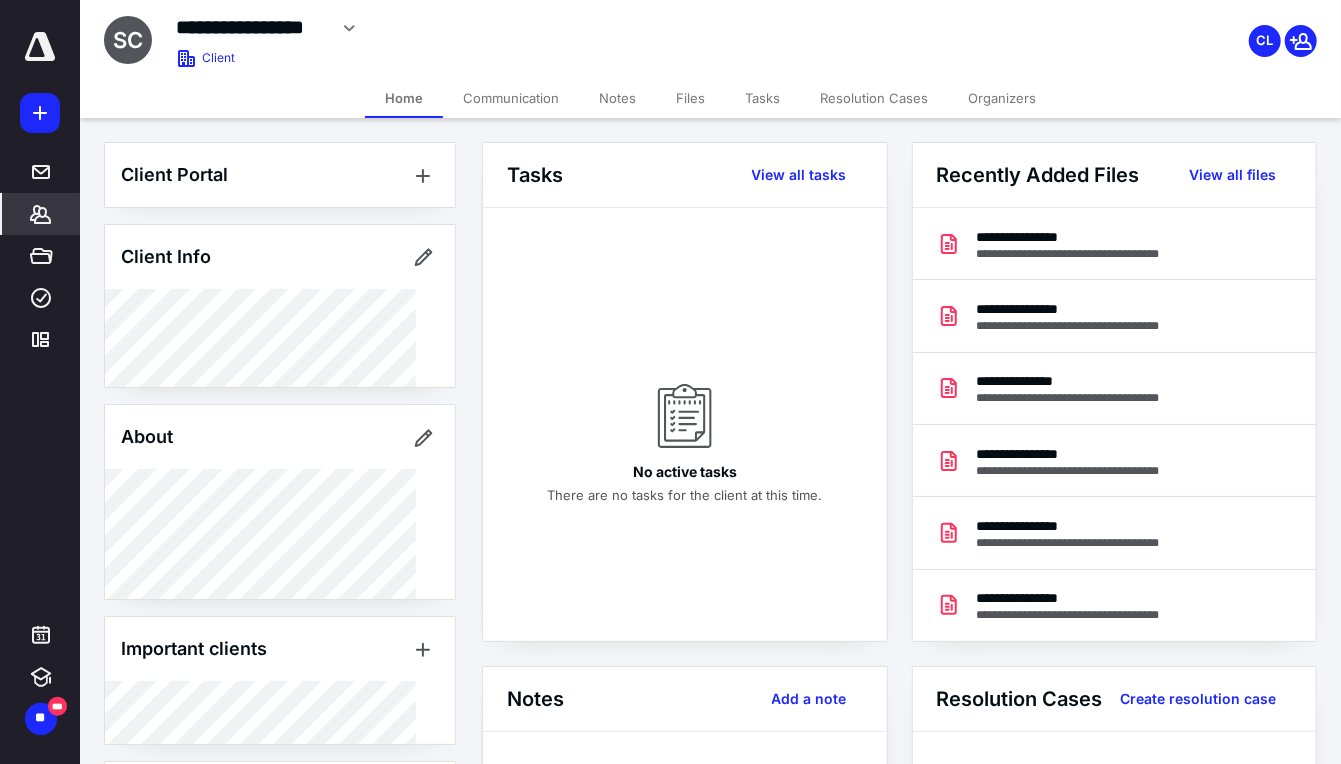 click on "Files" at bounding box center [690, 98] 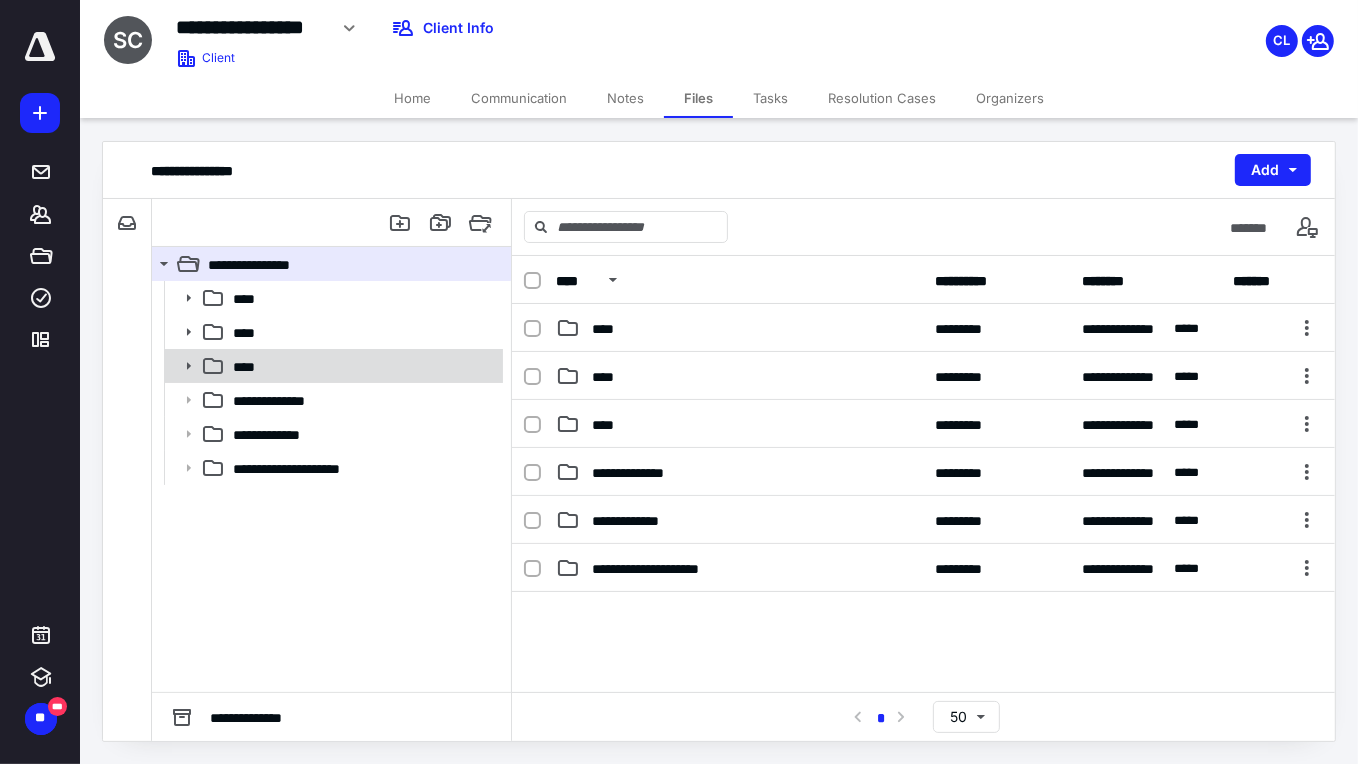 click 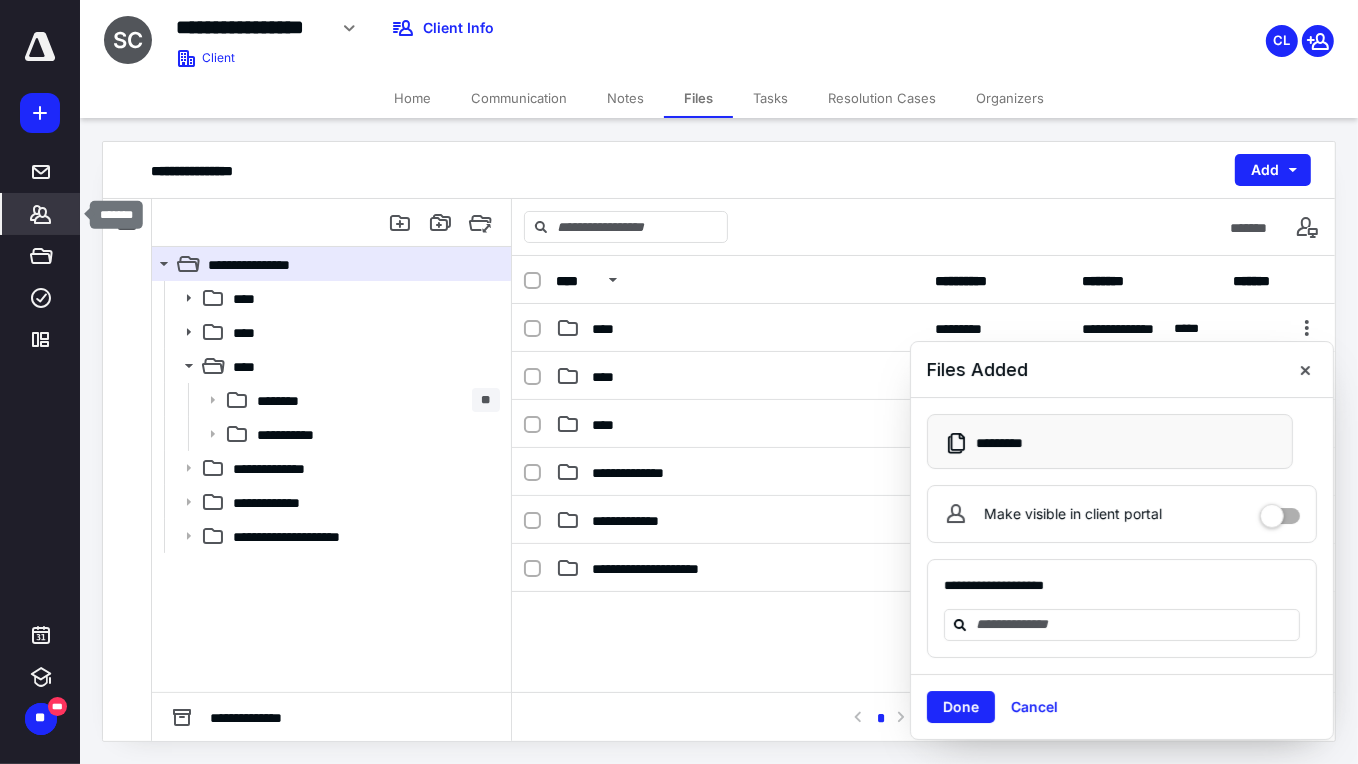 click 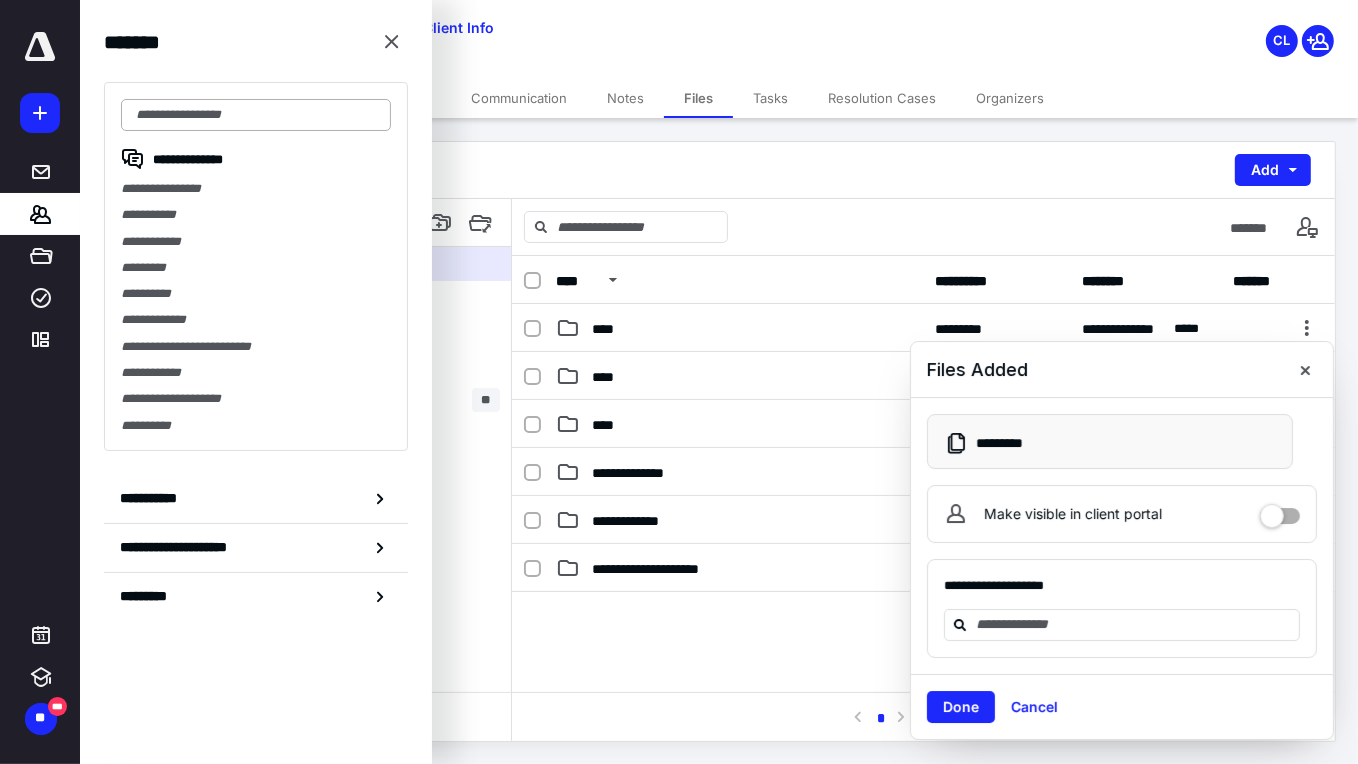 click at bounding box center (256, 115) 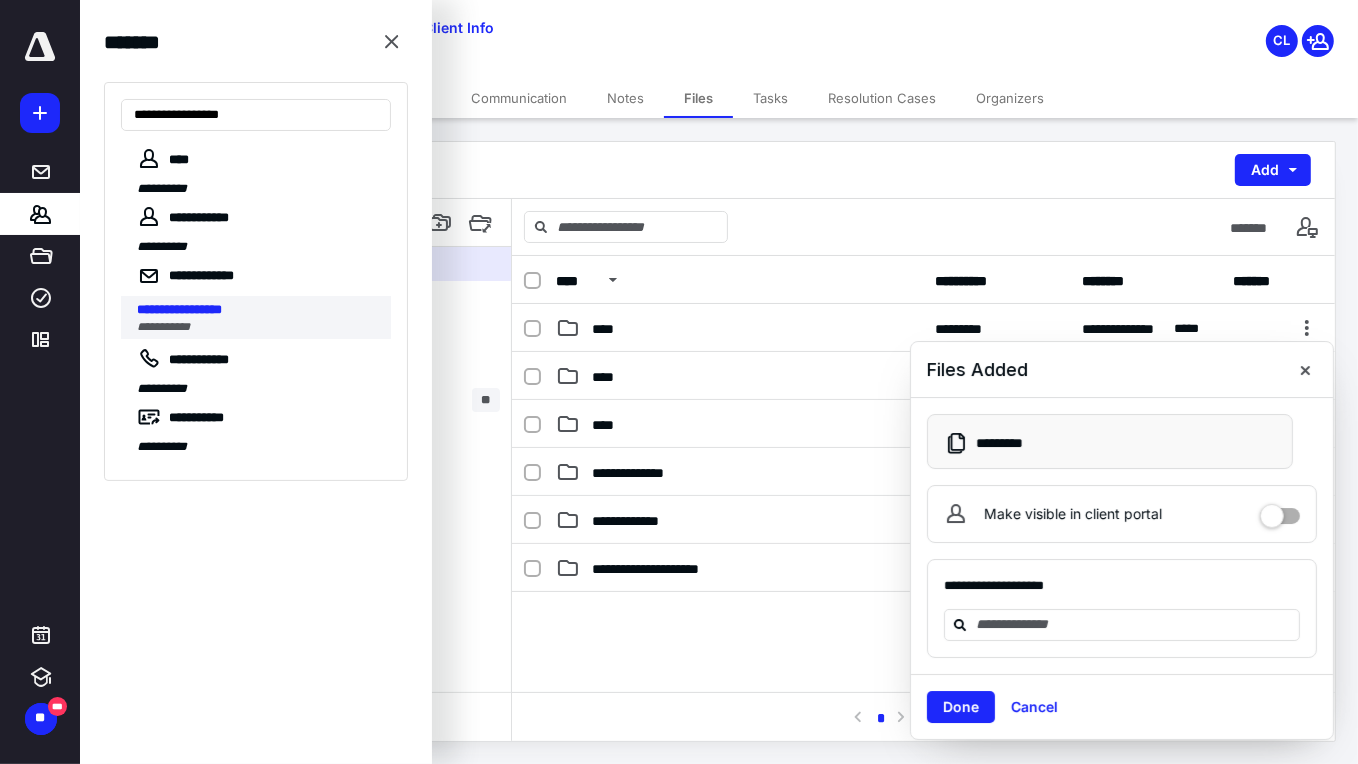 type on "**********" 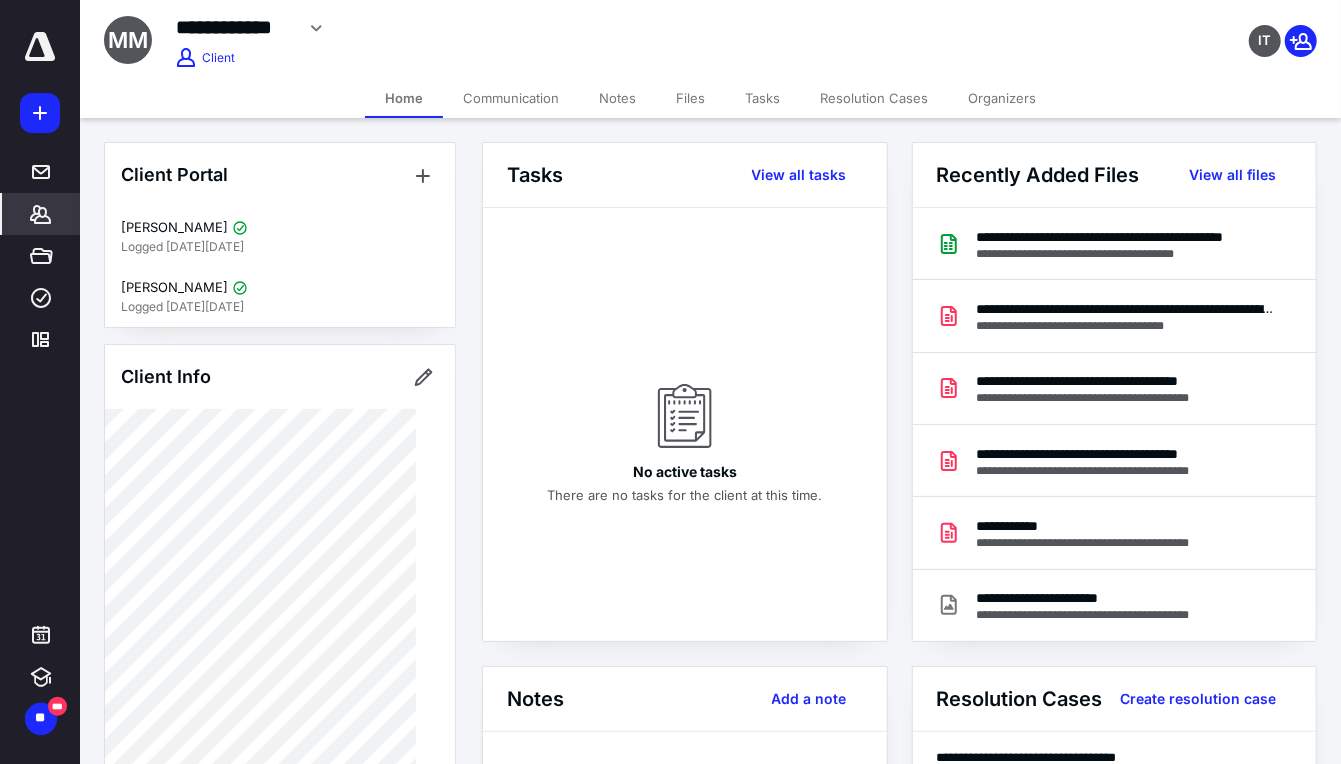 click on "Files" at bounding box center (690, 98) 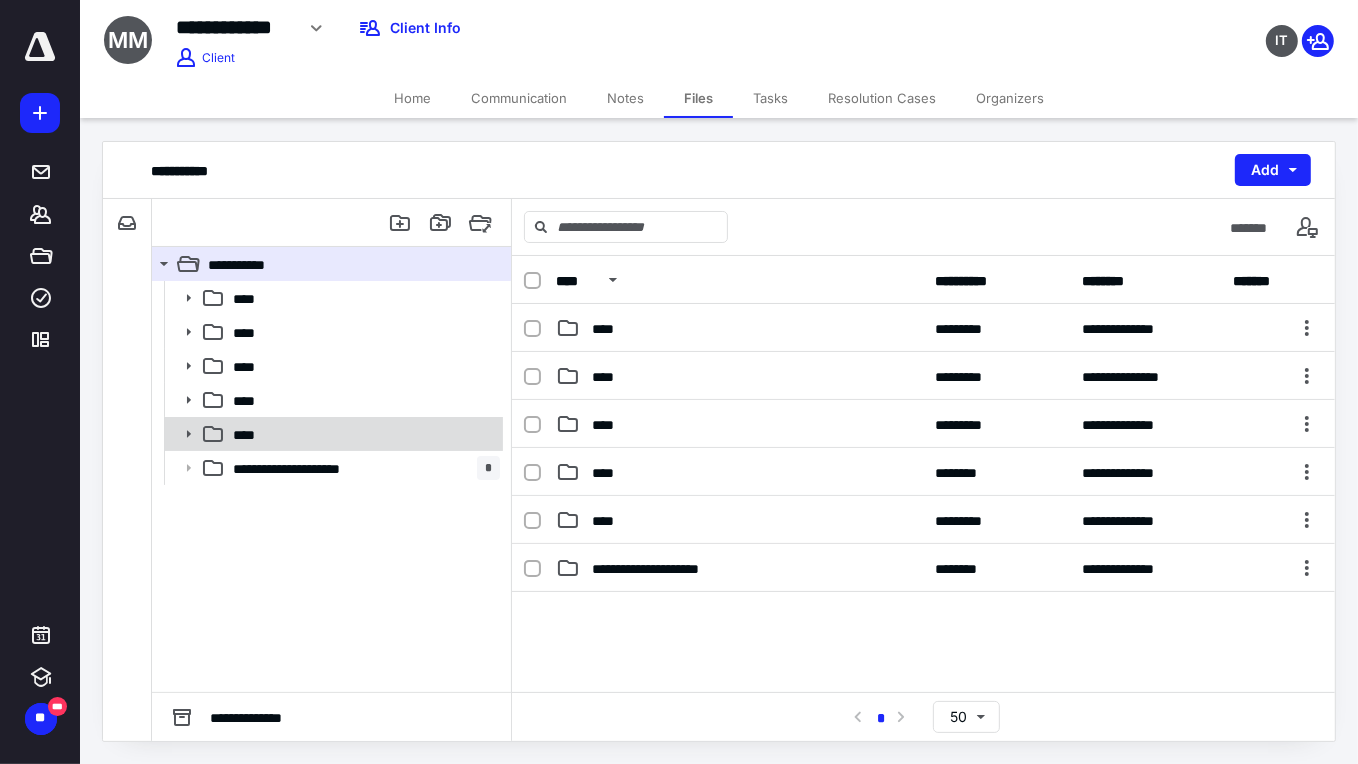 click 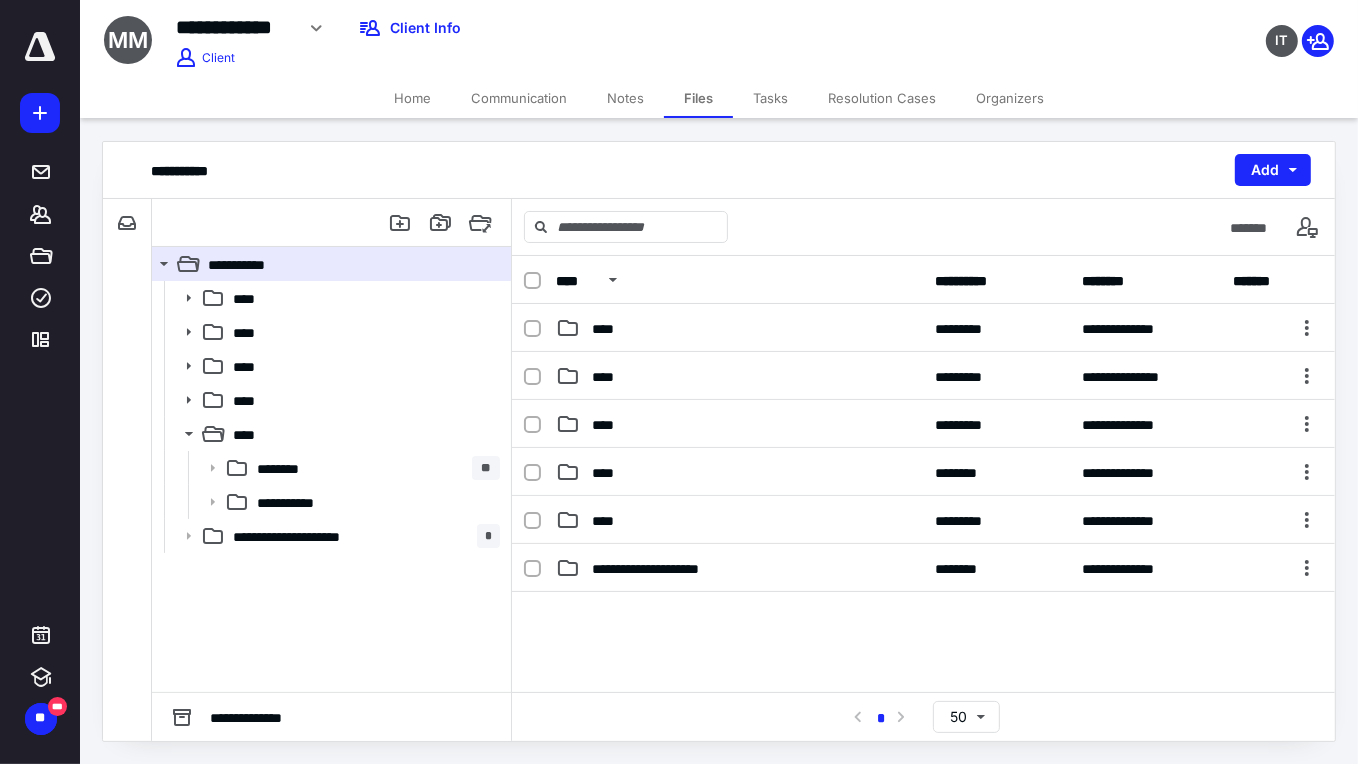 click on "Home" at bounding box center [412, 98] 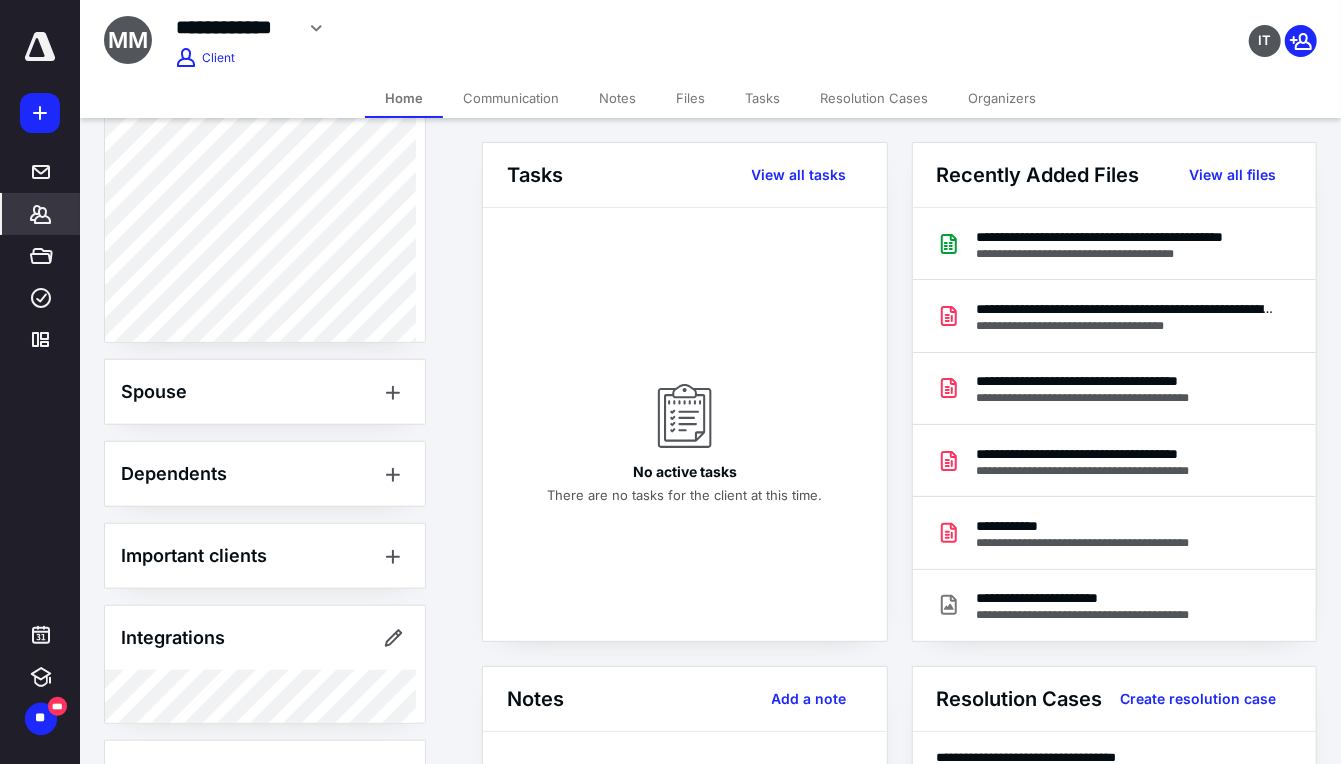 scroll, scrollTop: 820, scrollLeft: 0, axis: vertical 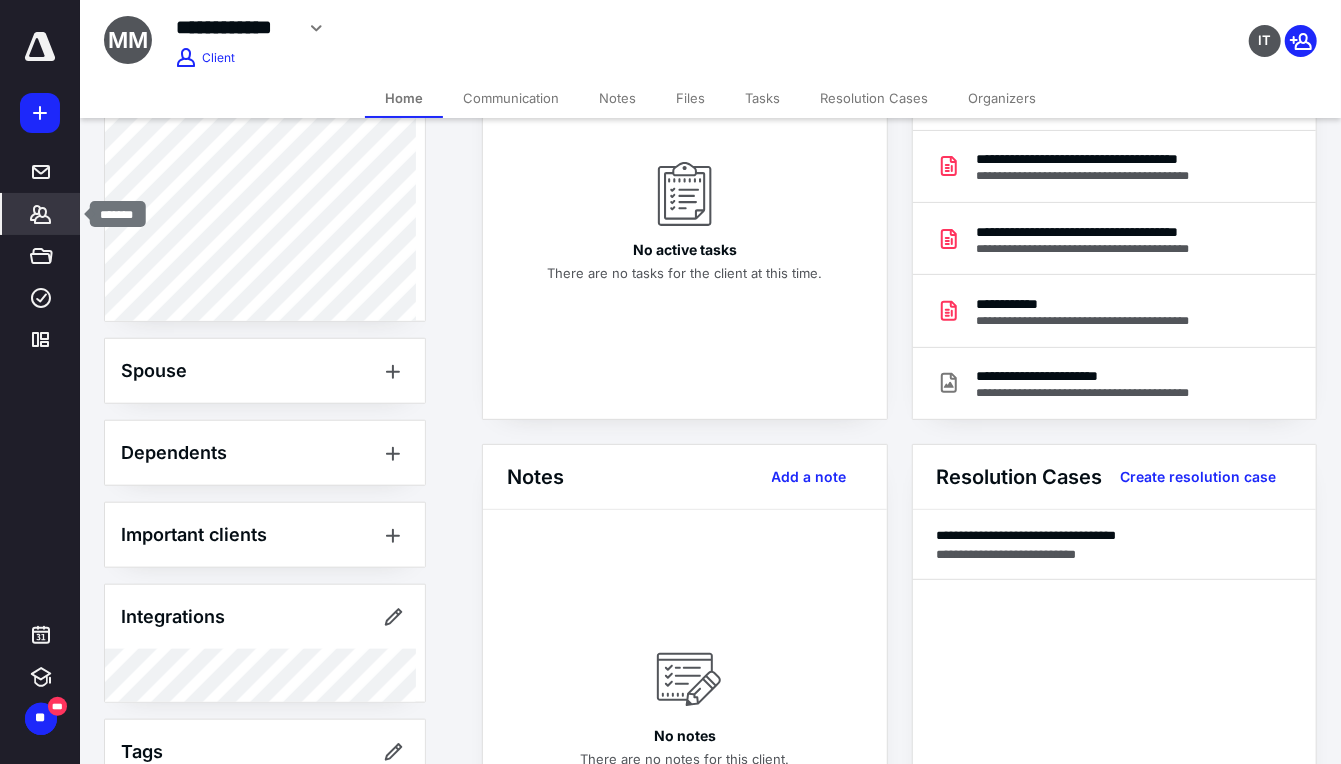click 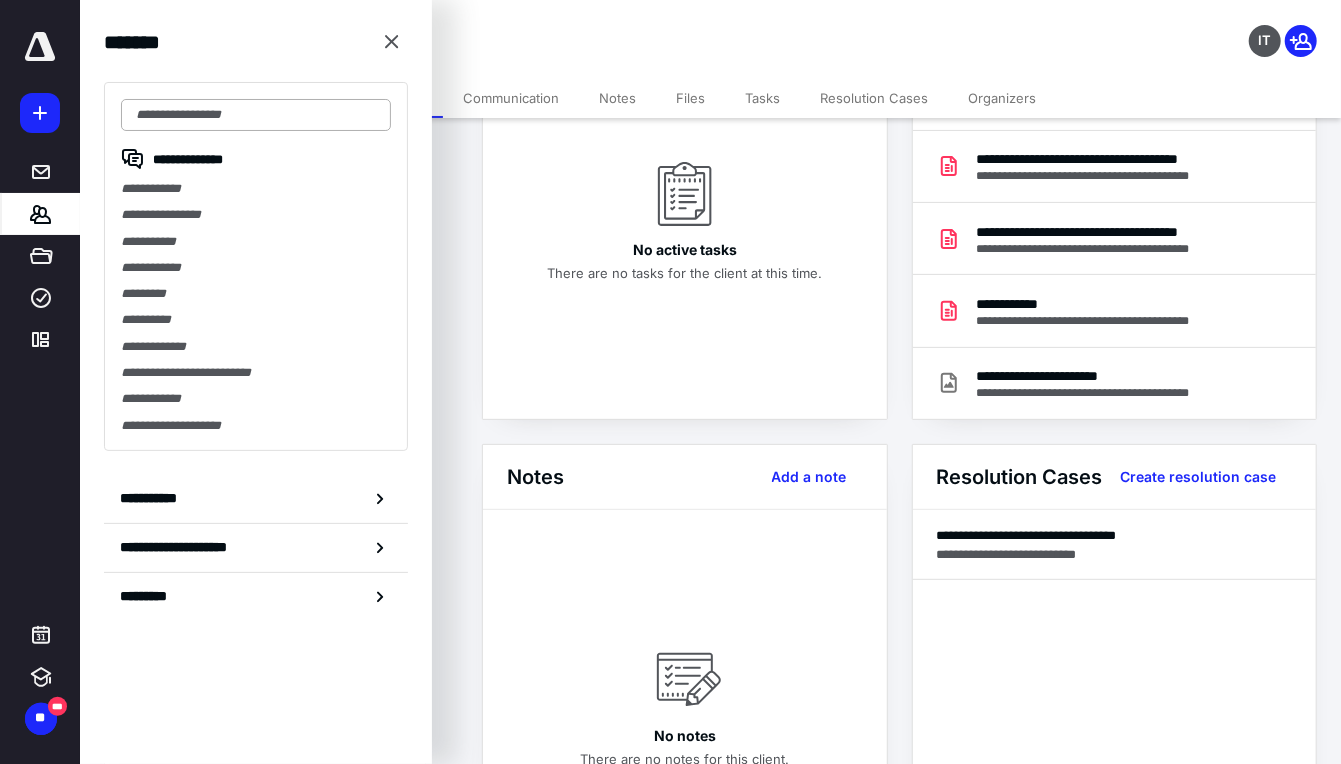 click at bounding box center [256, 115] 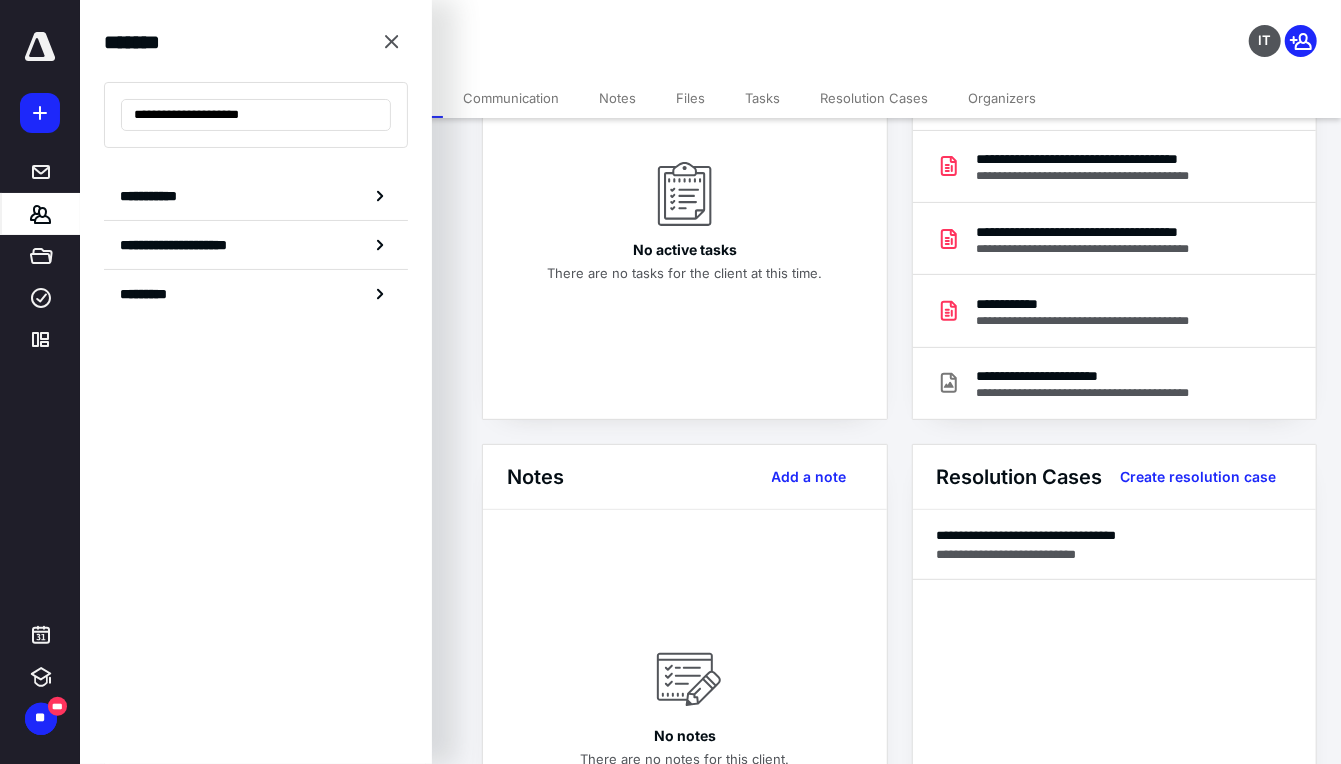 type on "**********" 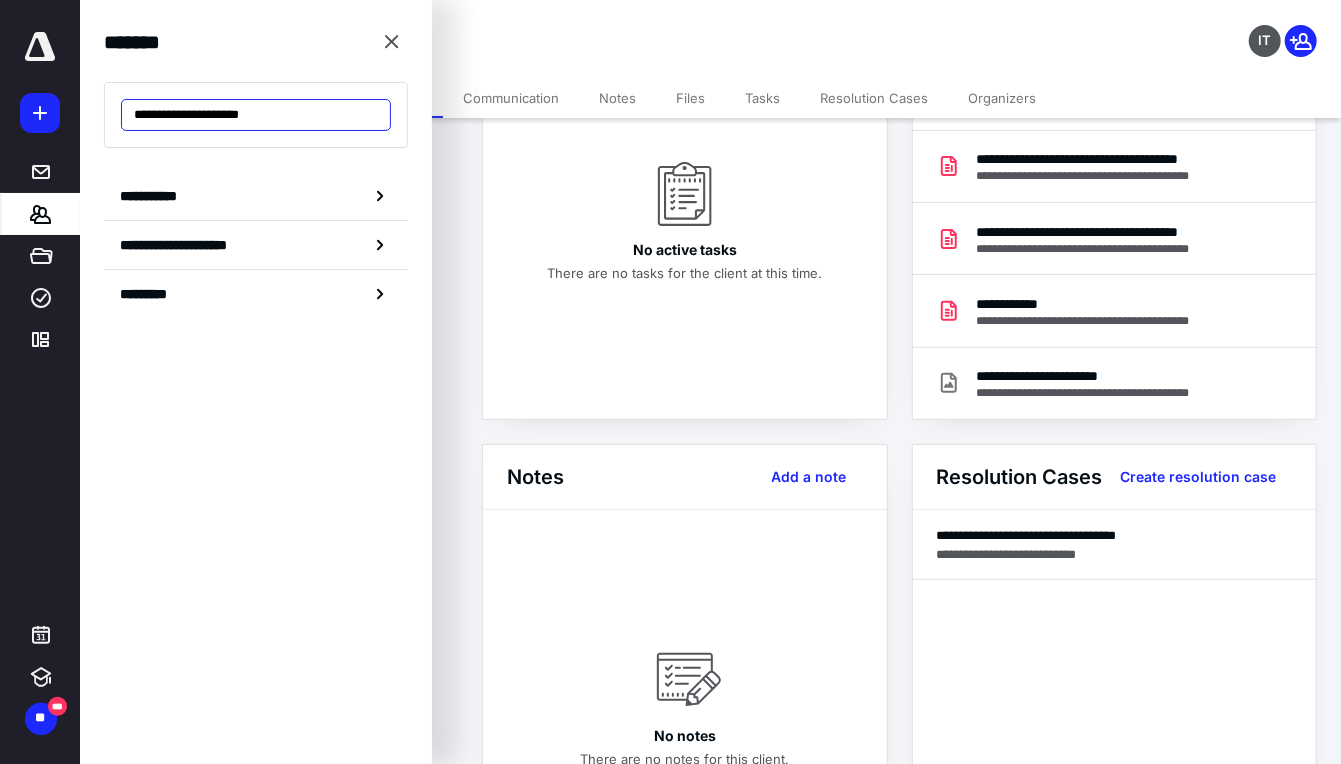 drag, startPoint x: 280, startPoint y: 116, endPoint x: 32, endPoint y: 116, distance: 248 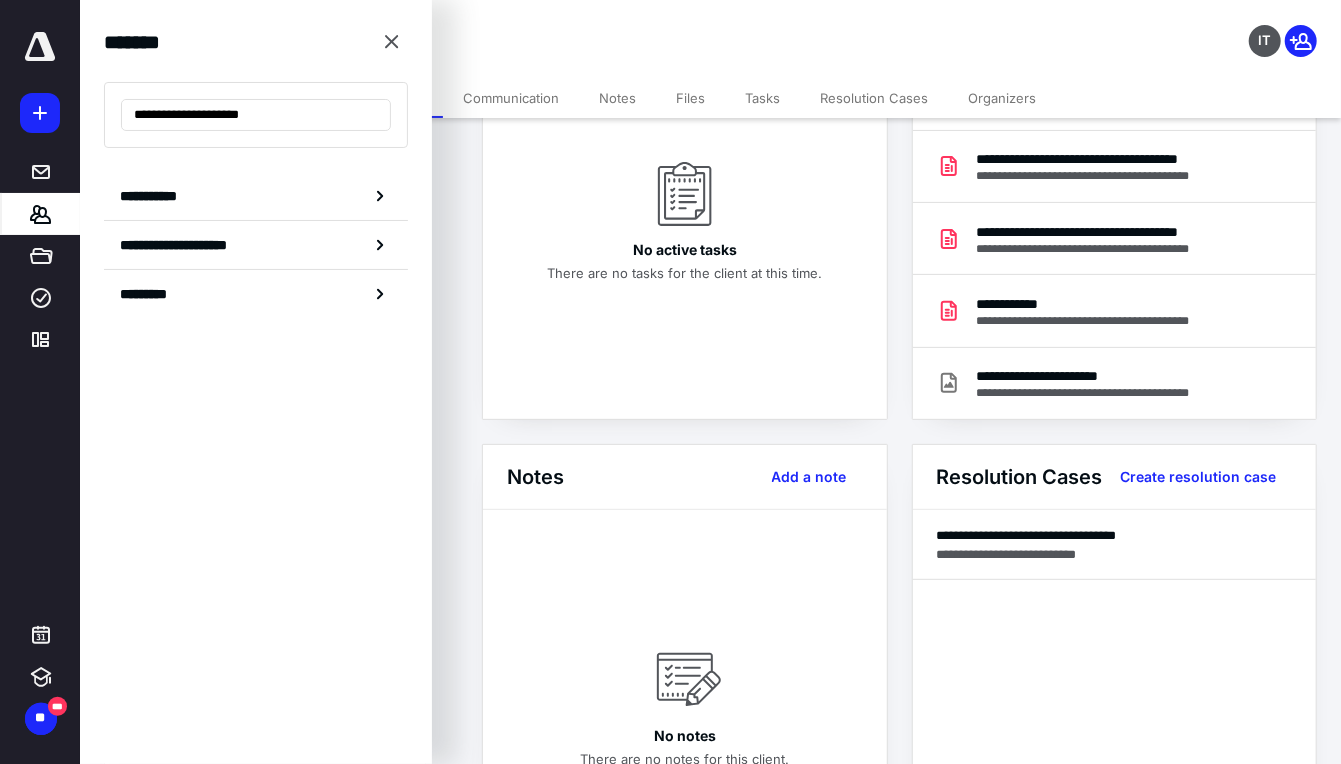 click on "**********" at bounding box center (670, 1428) 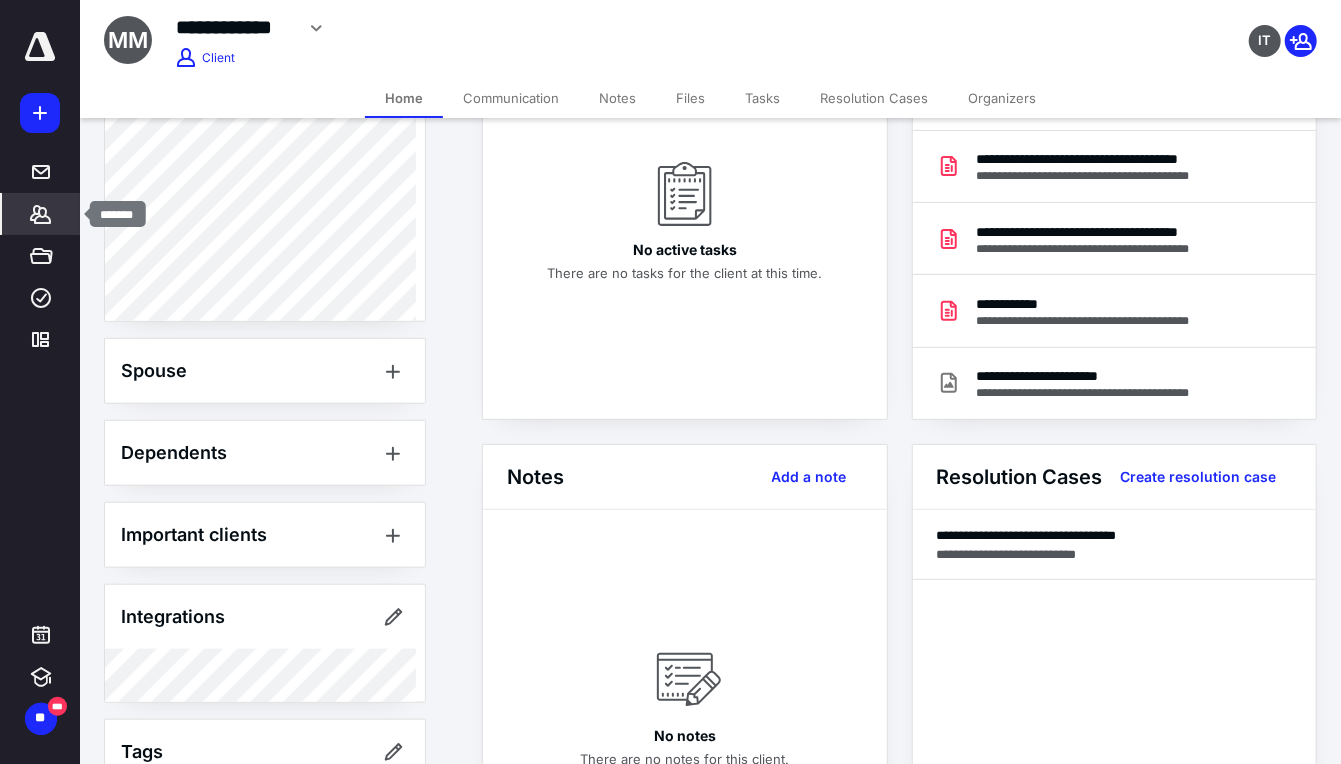 click 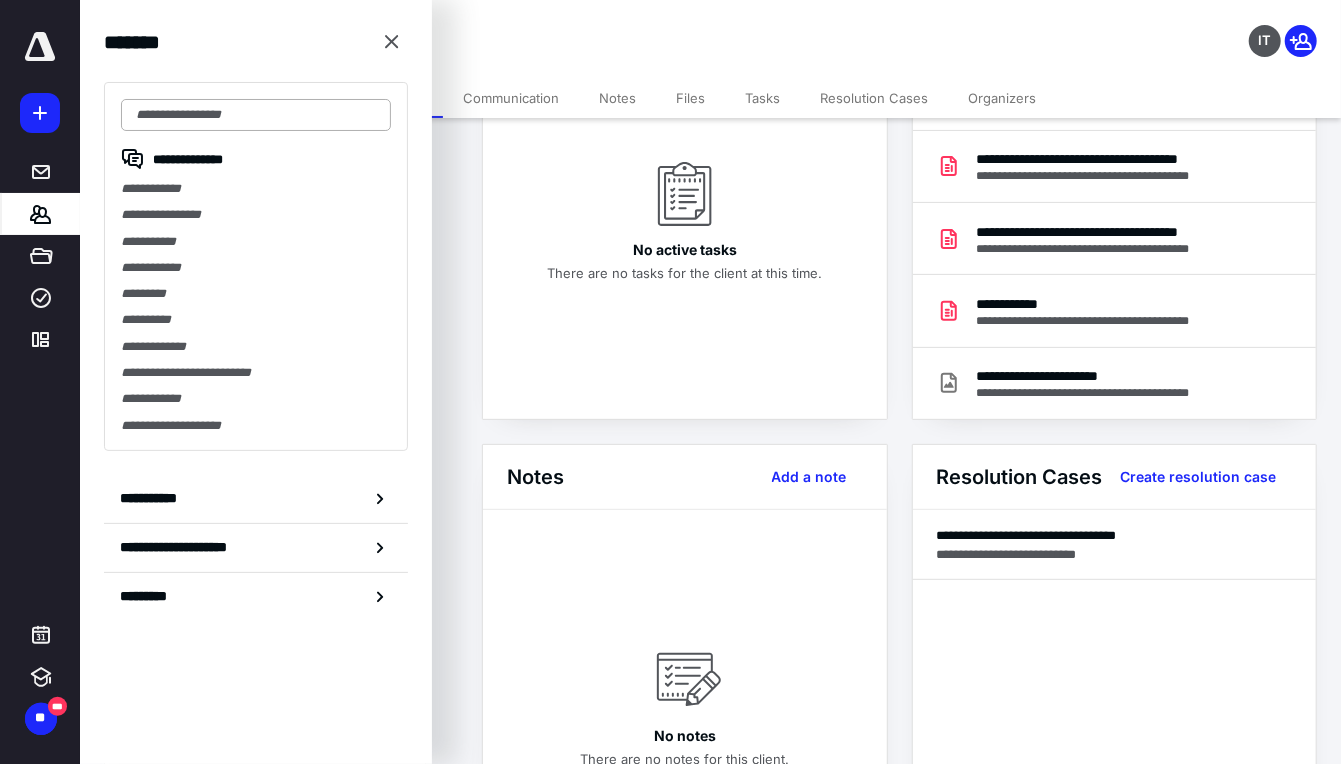click at bounding box center (256, 115) 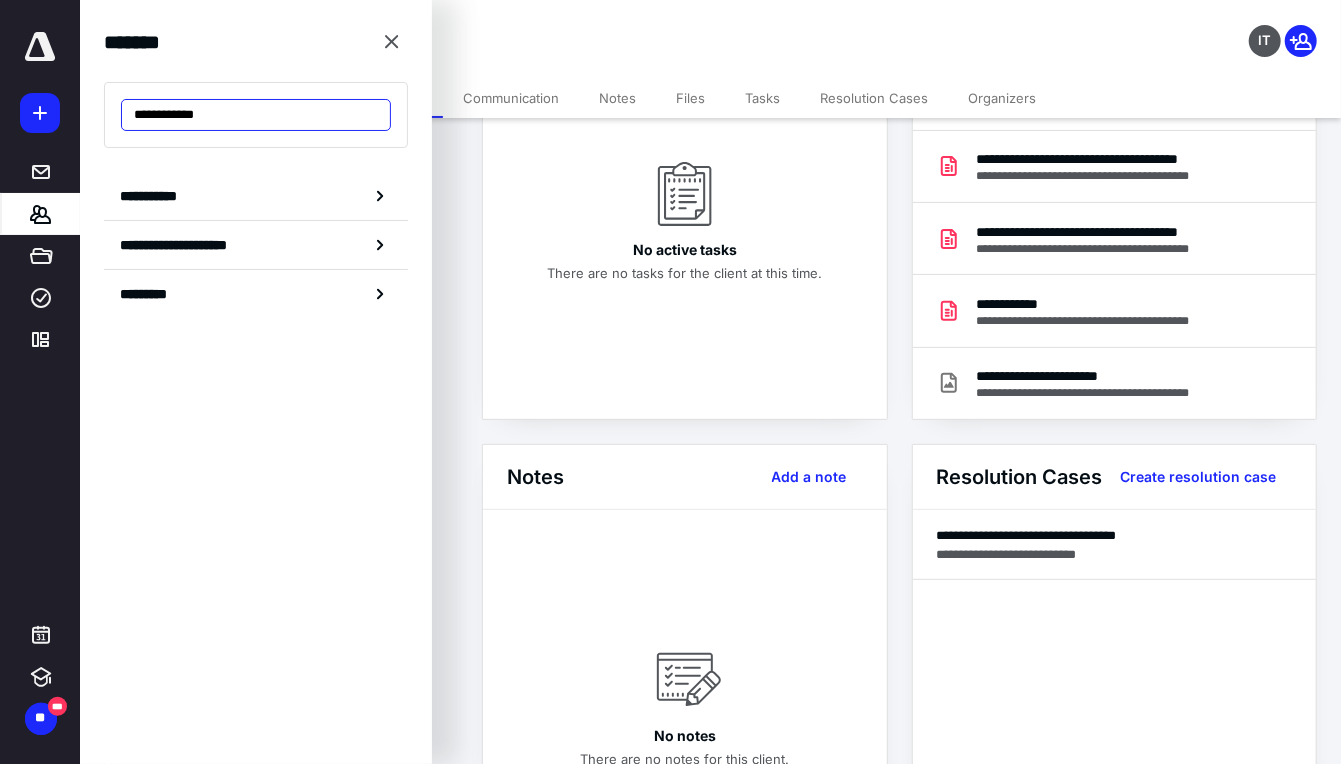 drag, startPoint x: 216, startPoint y: 108, endPoint x: 120, endPoint y: 117, distance: 96.42095 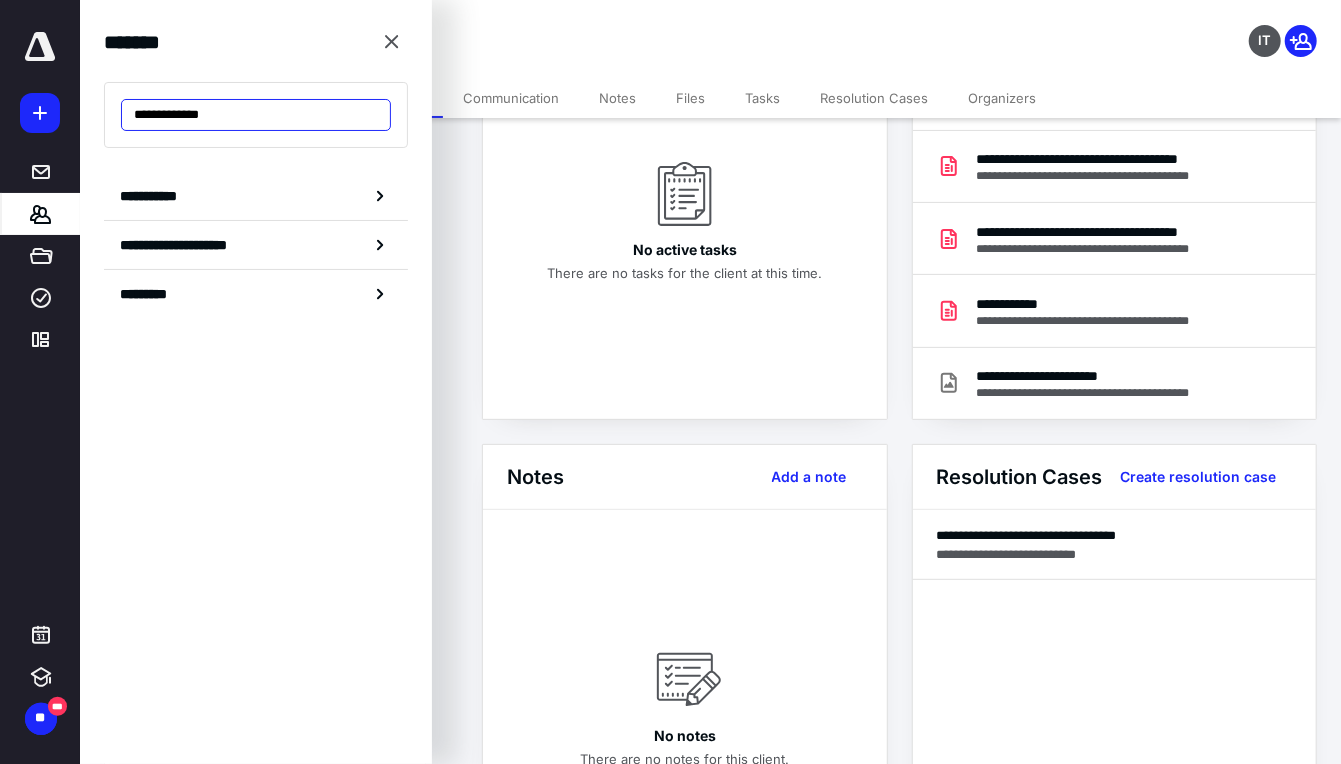drag, startPoint x: 234, startPoint y: 107, endPoint x: 125, endPoint y: 114, distance: 109.22454 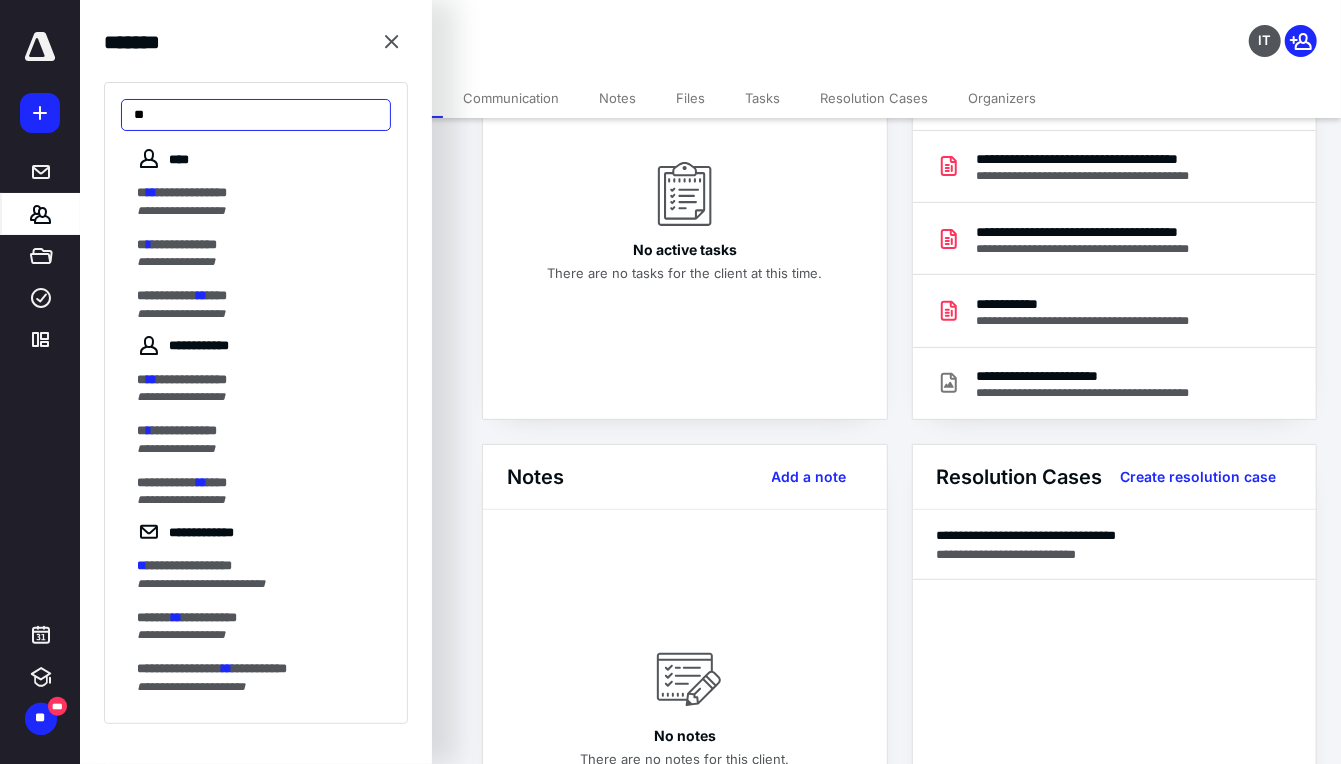 drag, startPoint x: 138, startPoint y: 115, endPoint x: 109, endPoint y: 124, distance: 30.364452 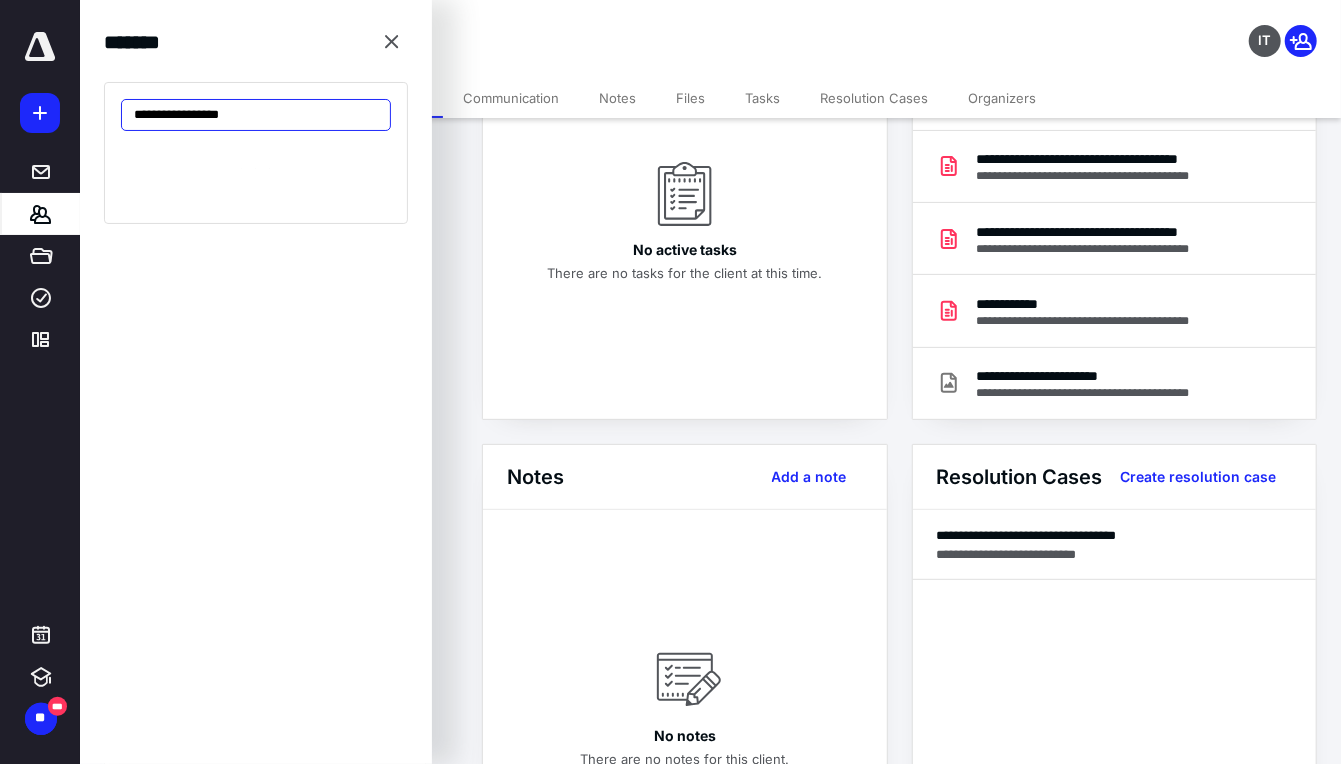 type on "**********" 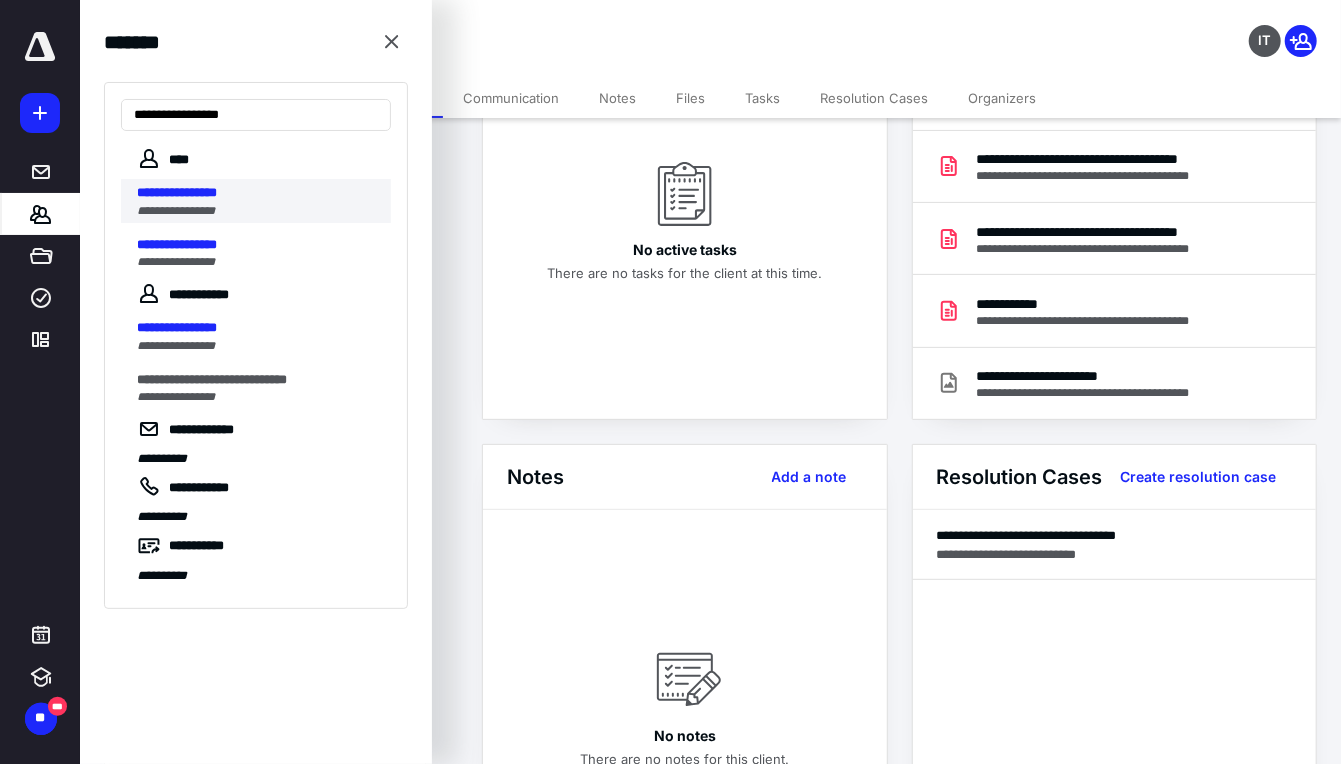 click on "**********" at bounding box center (177, 192) 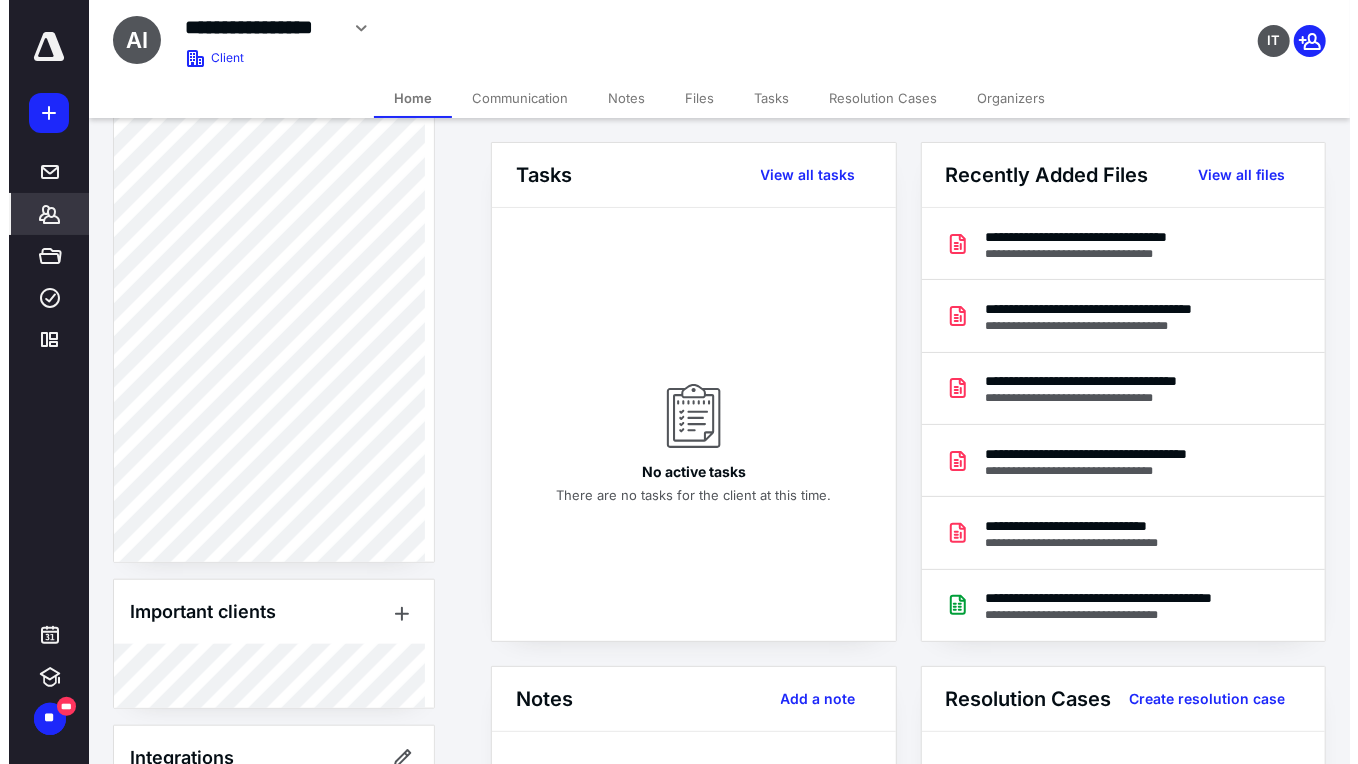 scroll, scrollTop: 904, scrollLeft: 0, axis: vertical 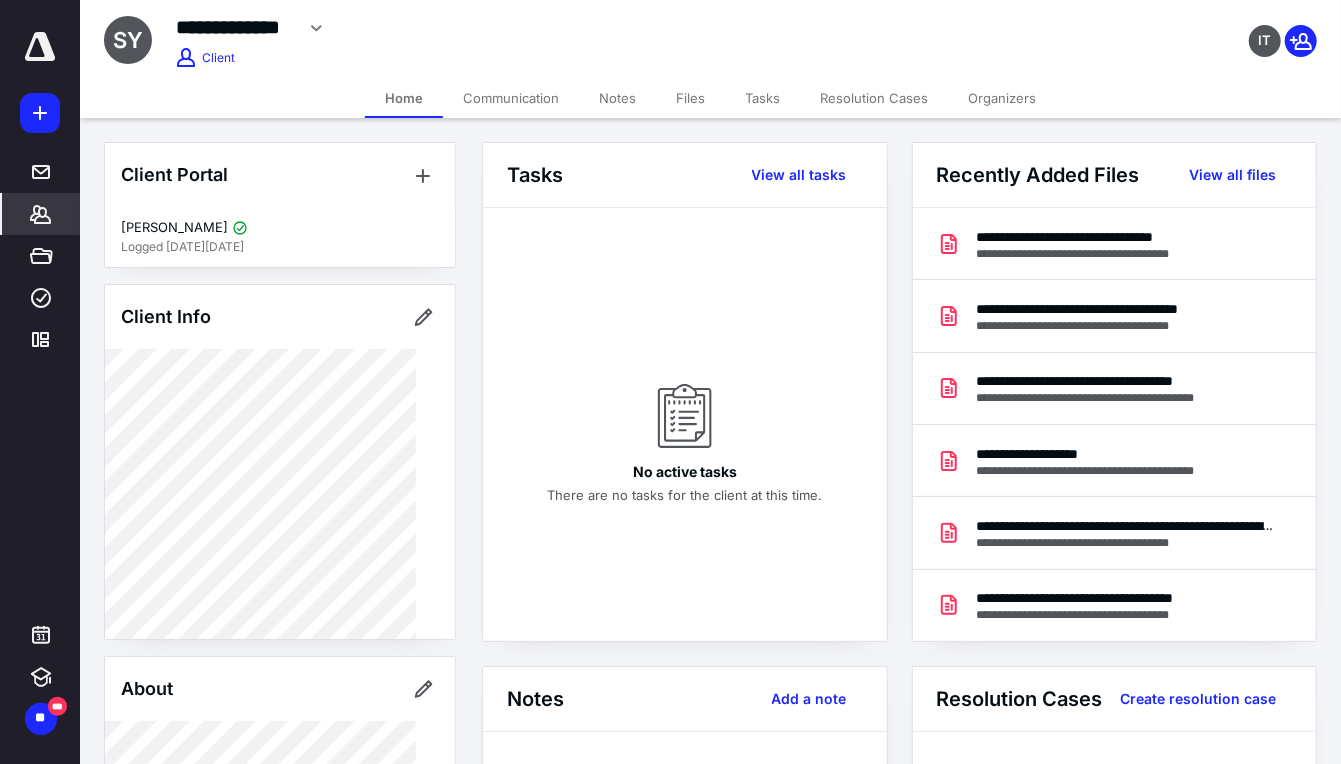 click on "Files" at bounding box center [690, 98] 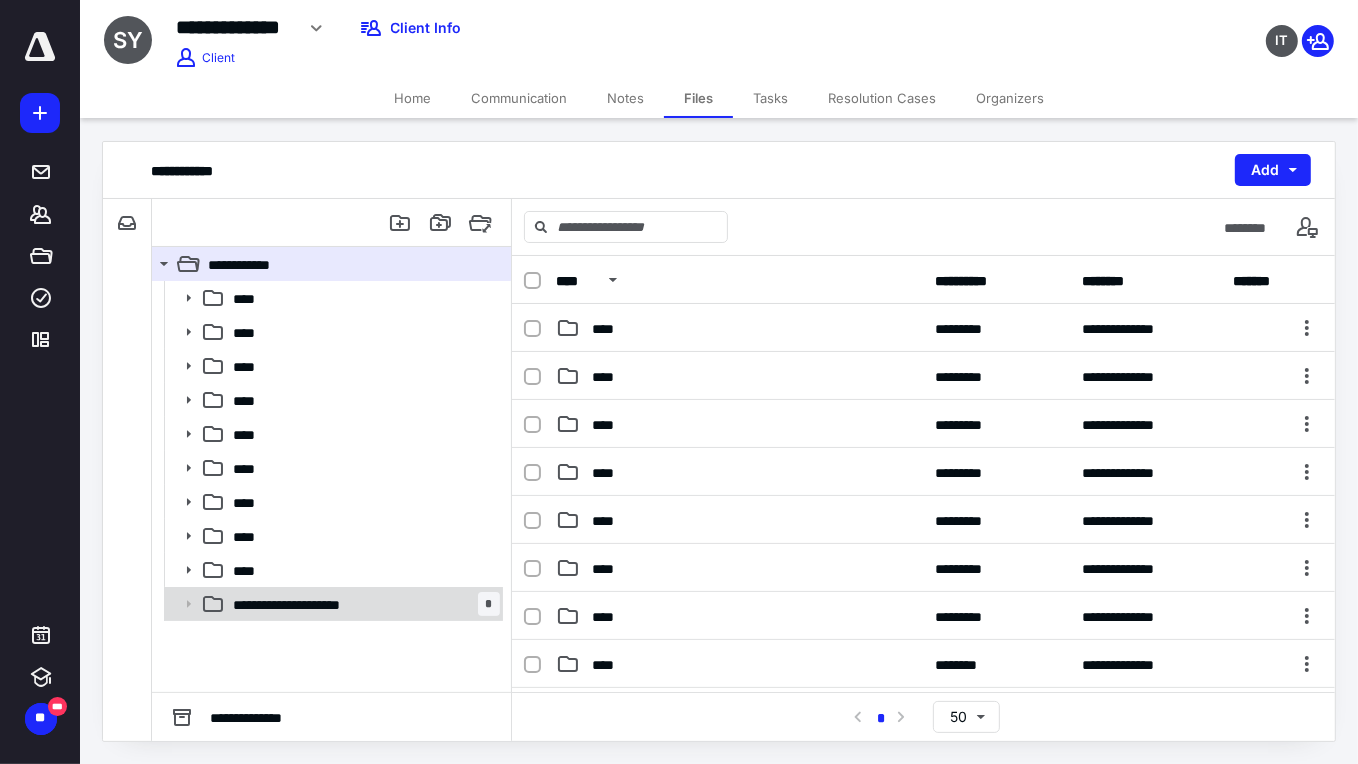 click on "**********" at bounding box center (301, 604) 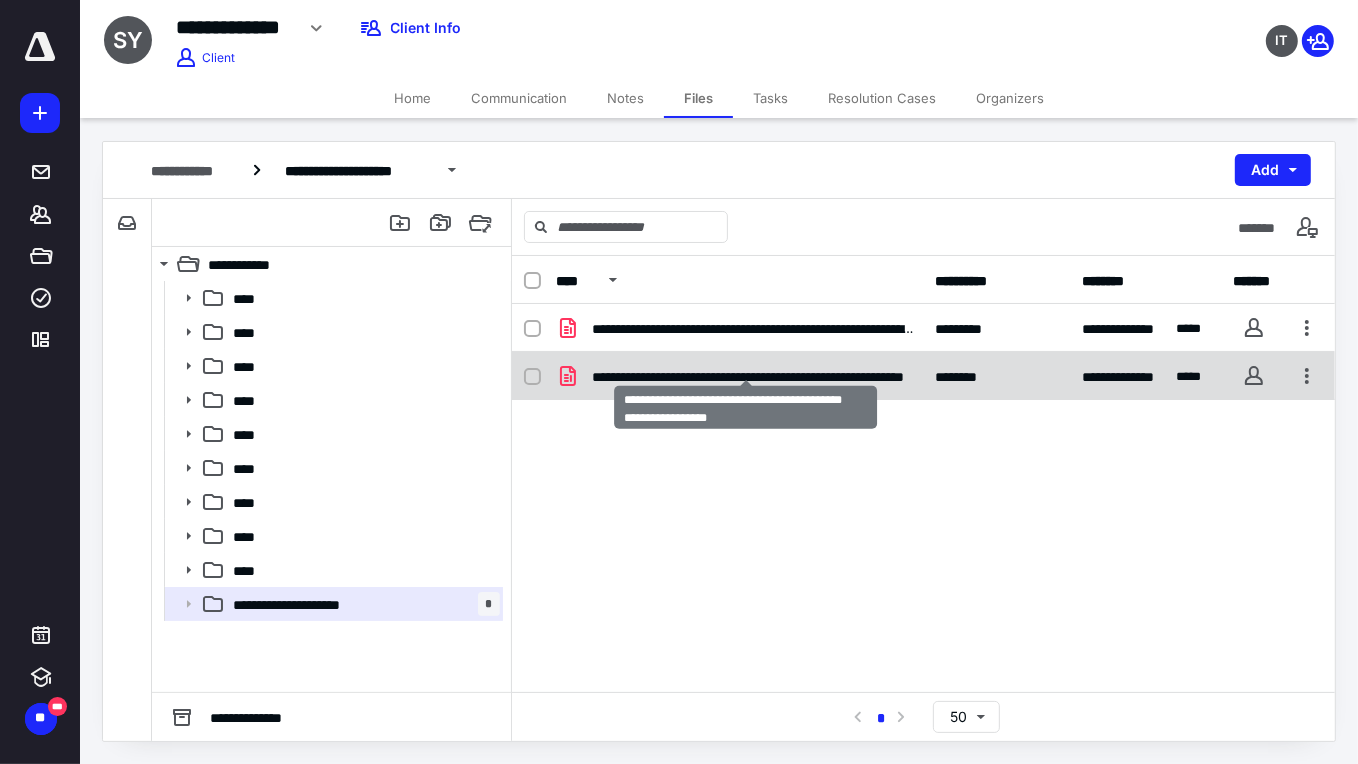 click on "**********" at bounding box center [755, 376] 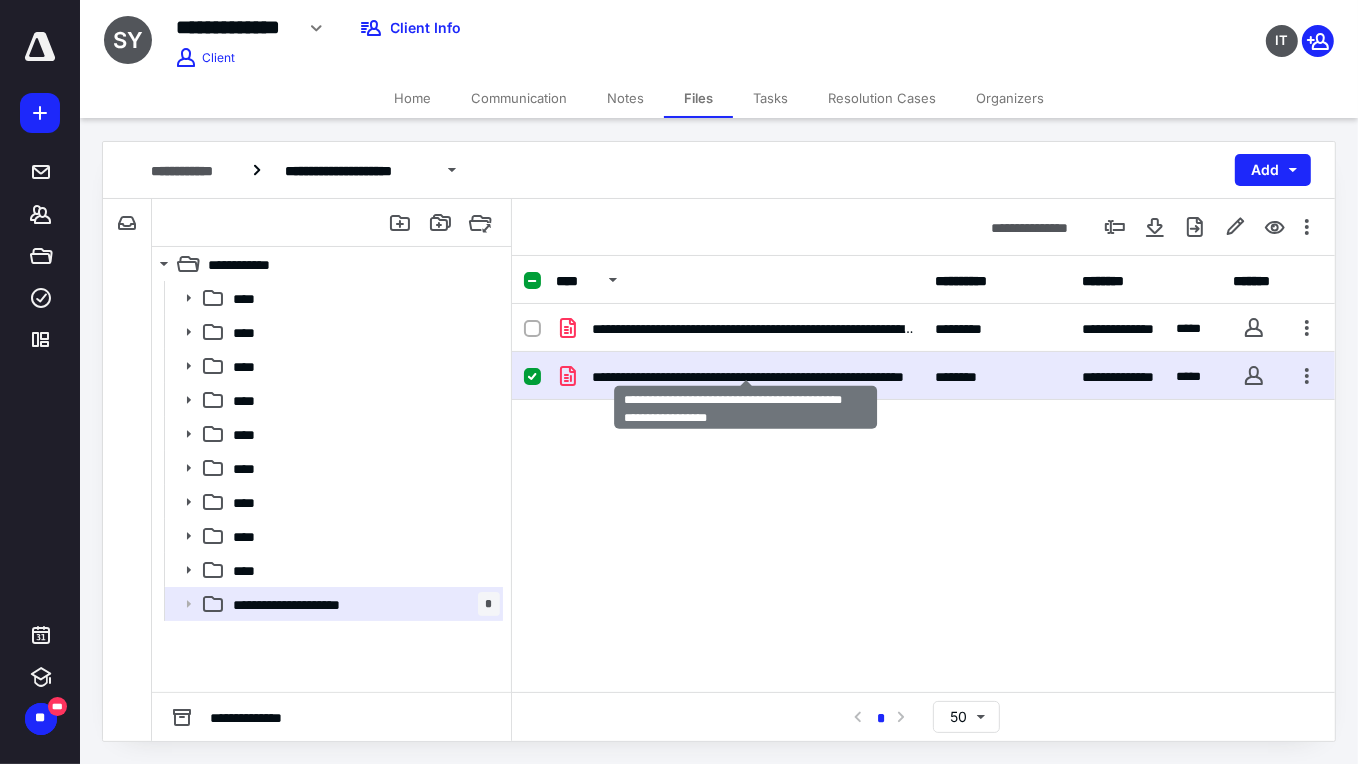 click on "**********" at bounding box center (755, 376) 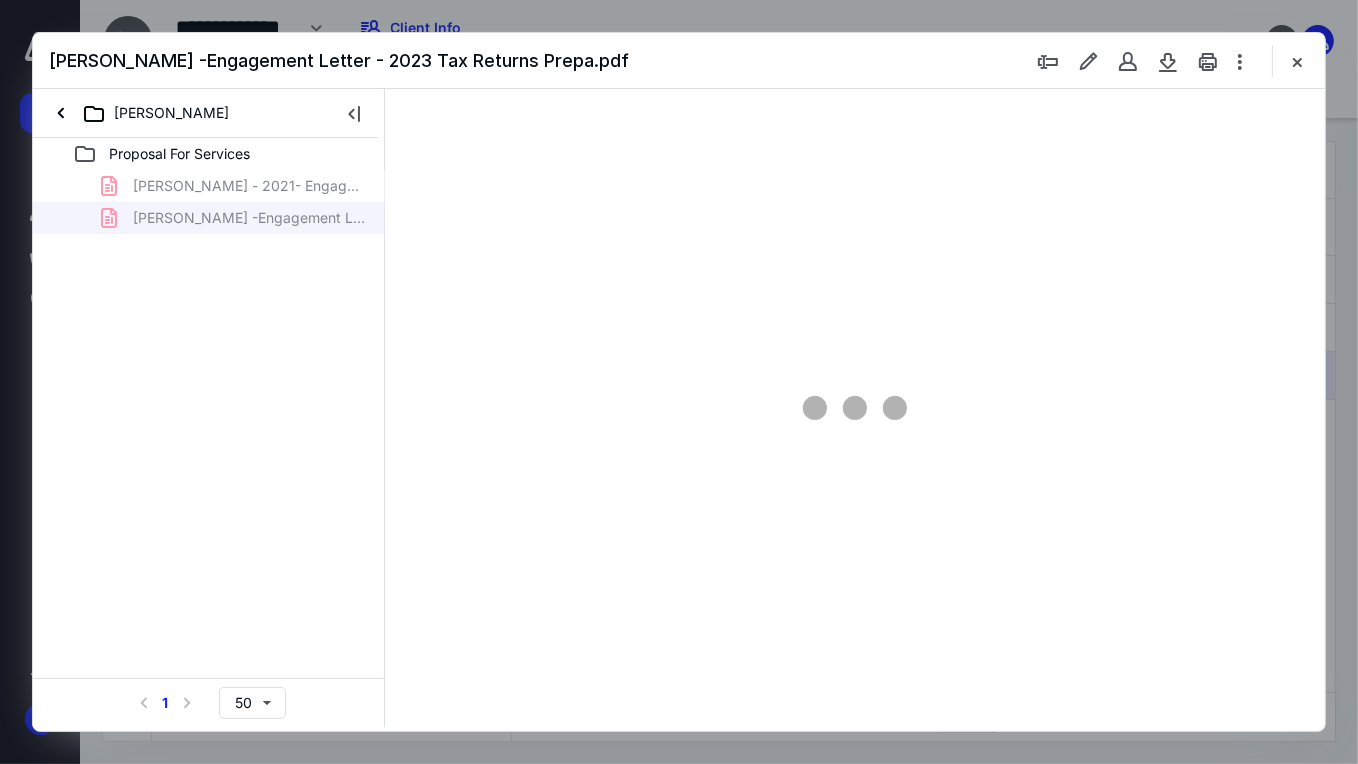 scroll, scrollTop: 0, scrollLeft: 0, axis: both 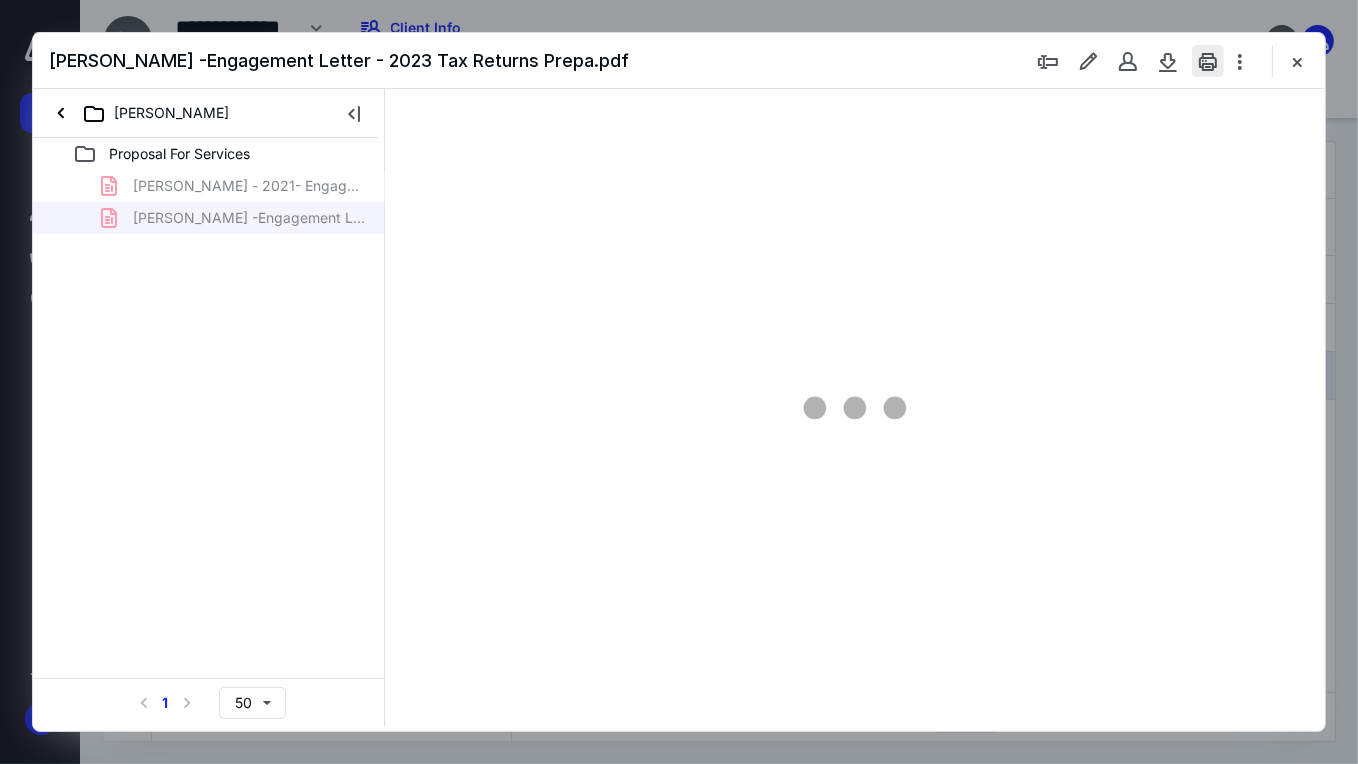 type on "71" 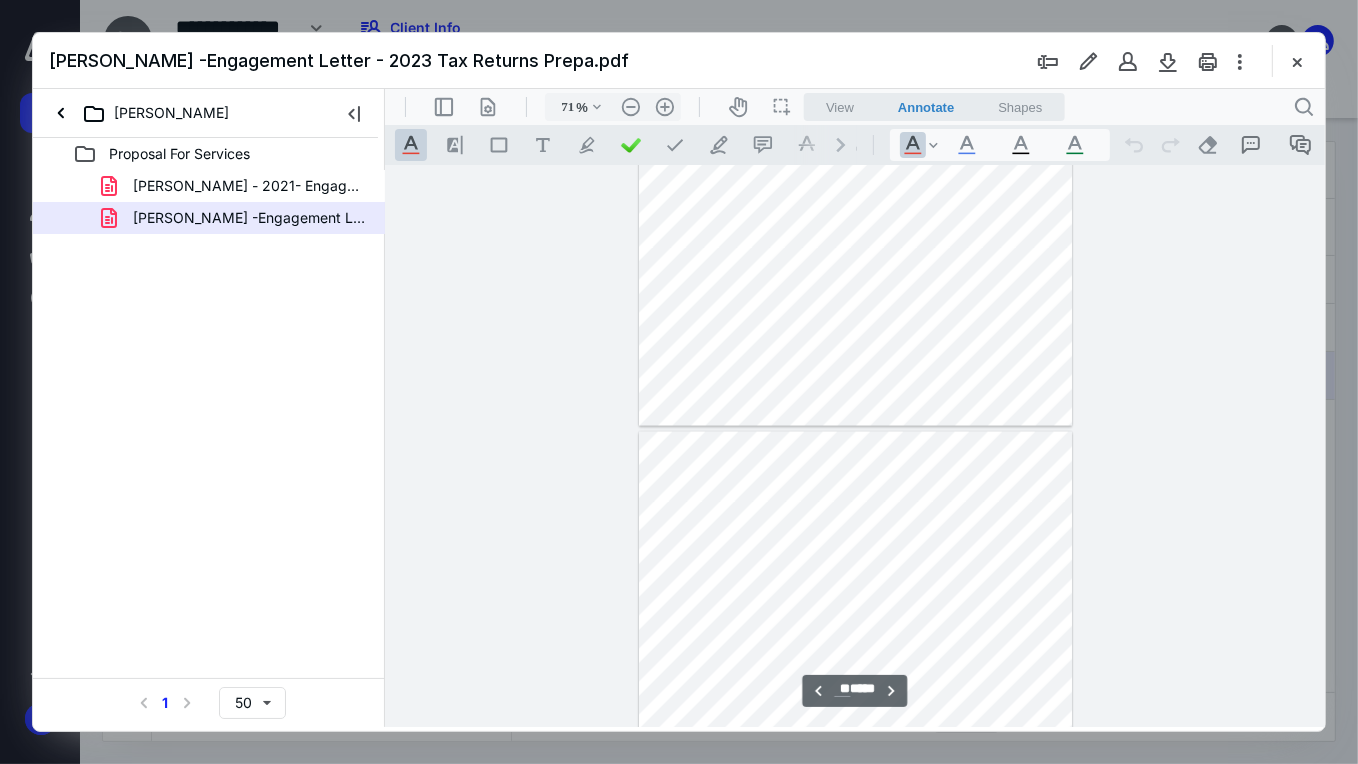 type on "**" 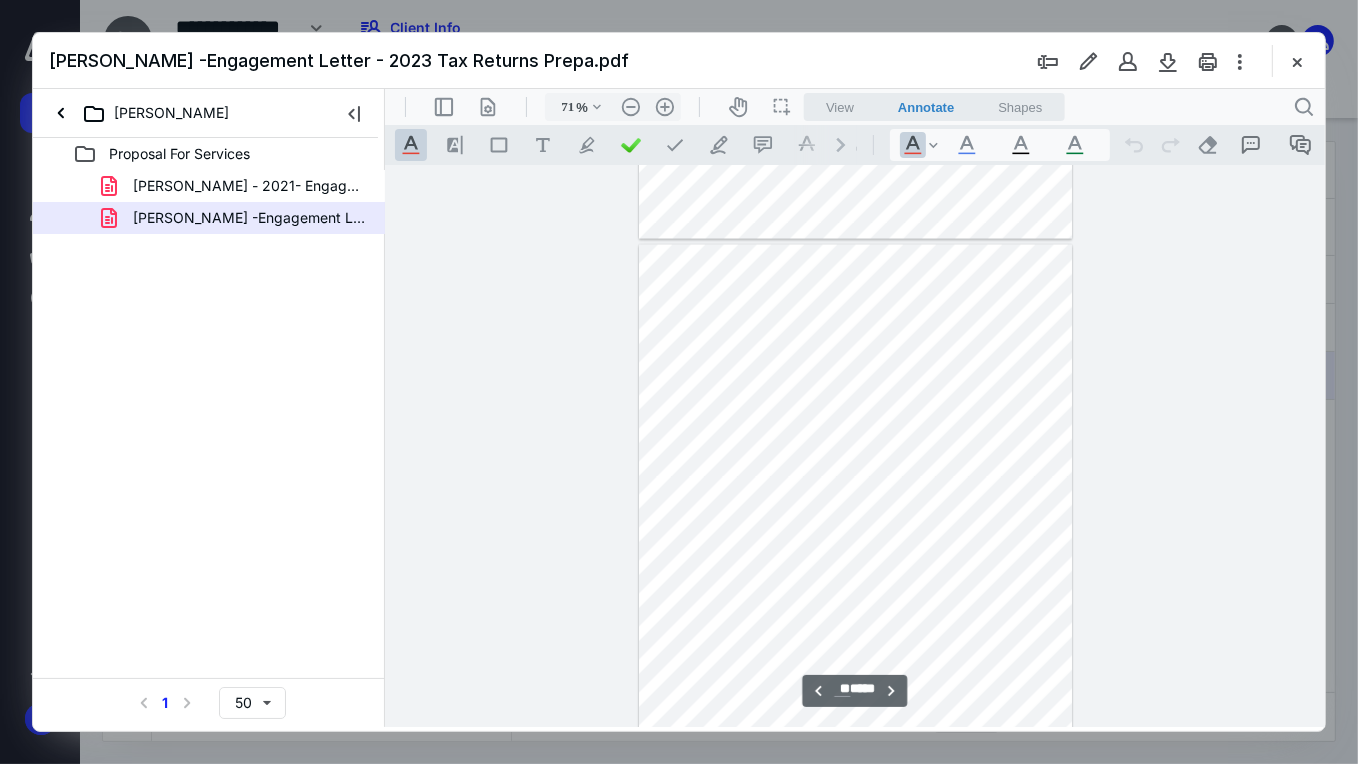 scroll, scrollTop: 9022, scrollLeft: 0, axis: vertical 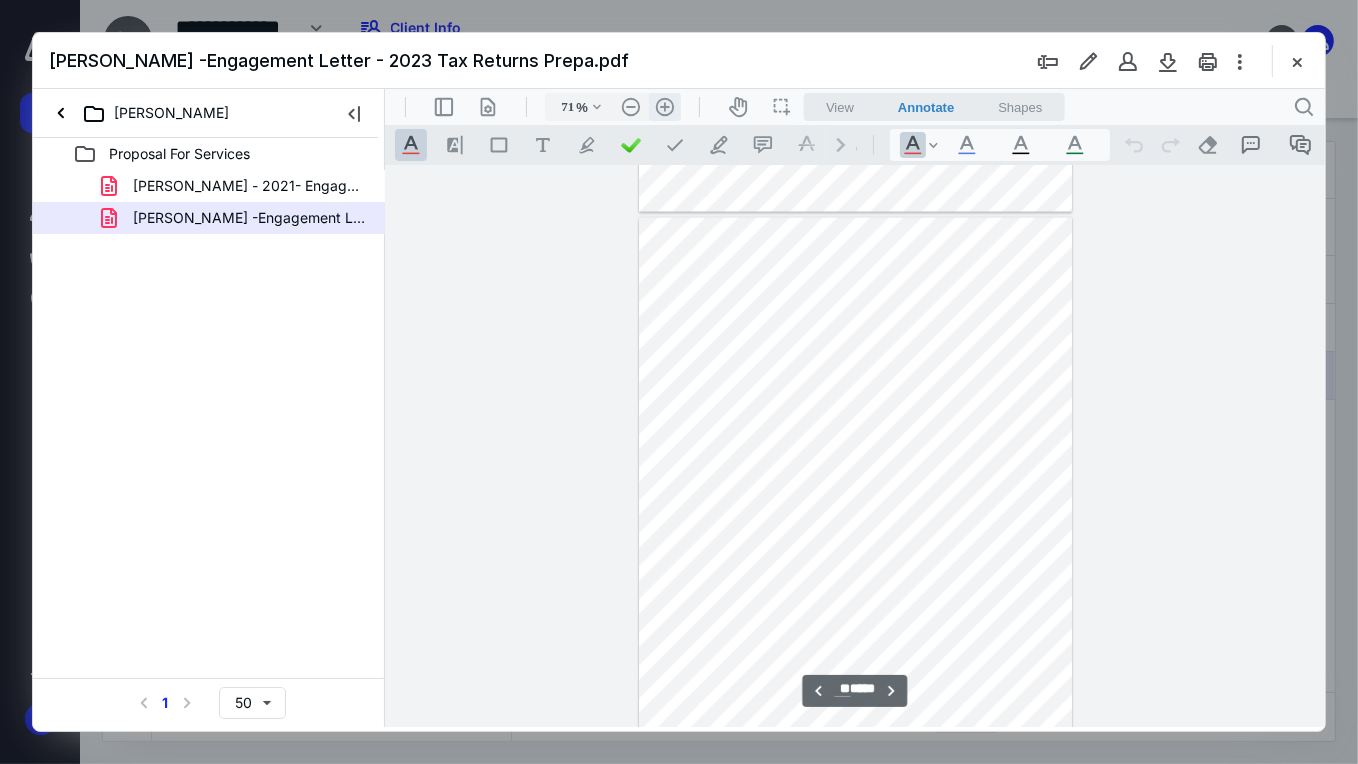 click on ".cls-1{fill:#abb0c4;} icon - header - zoom - in - line" at bounding box center [664, 106] 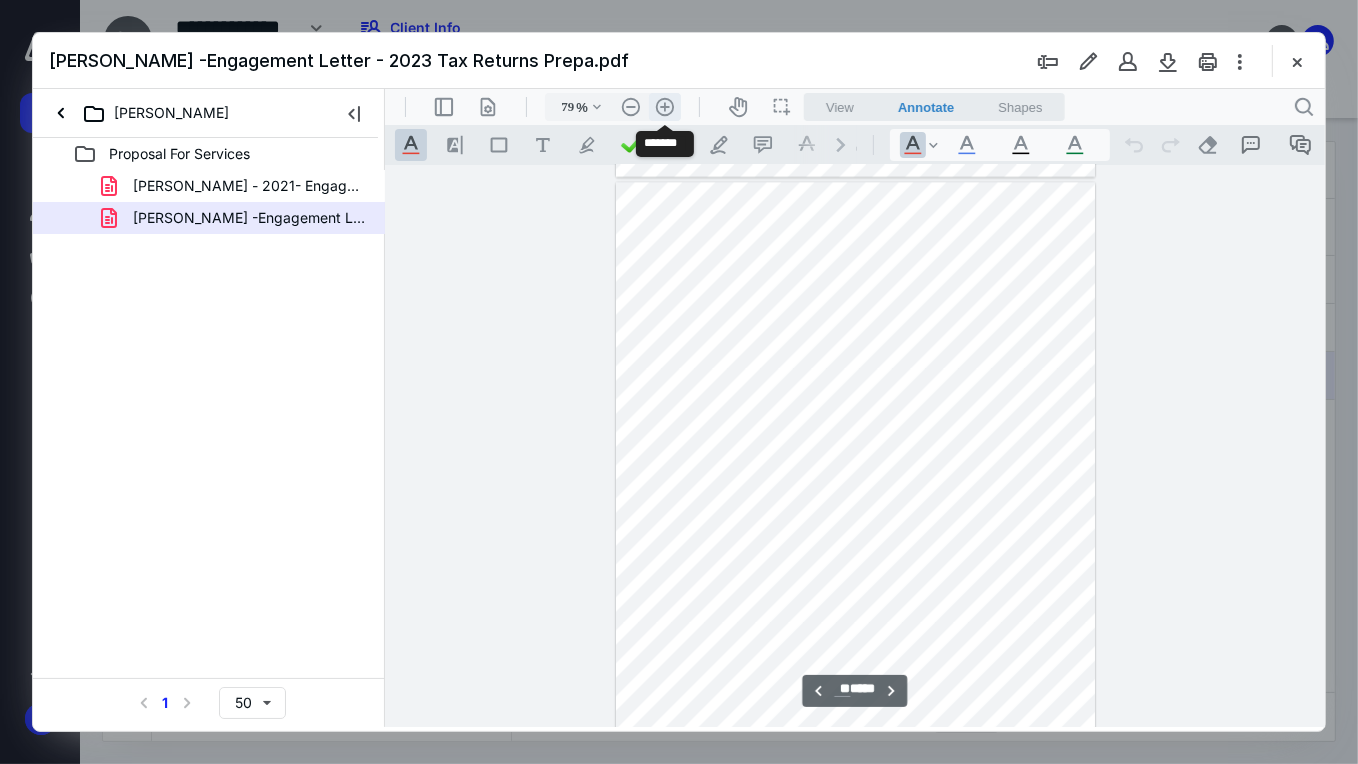click on ".cls-1{fill:#abb0c4;} icon - header - zoom - in - line" at bounding box center (664, 106) 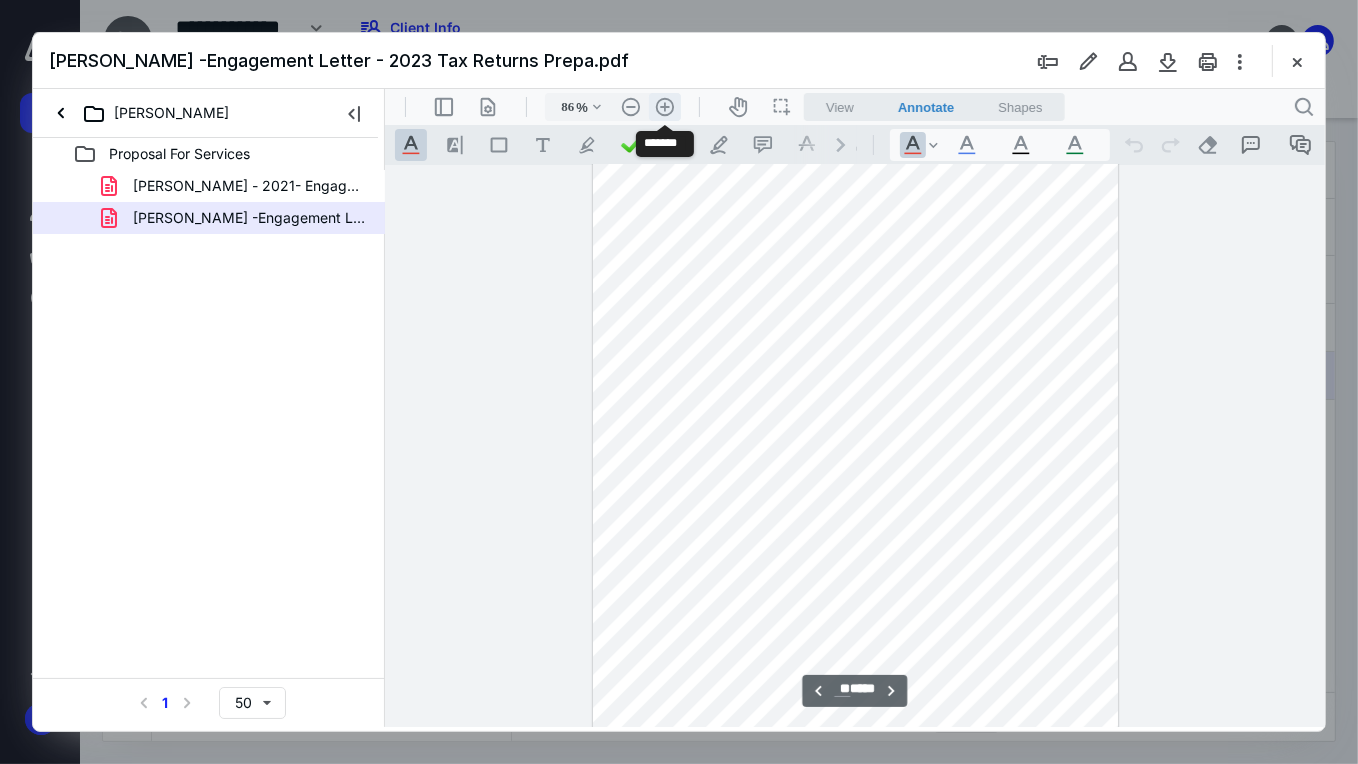 click on ".cls-1{fill:#abb0c4;} icon - header - zoom - in - line" at bounding box center (664, 106) 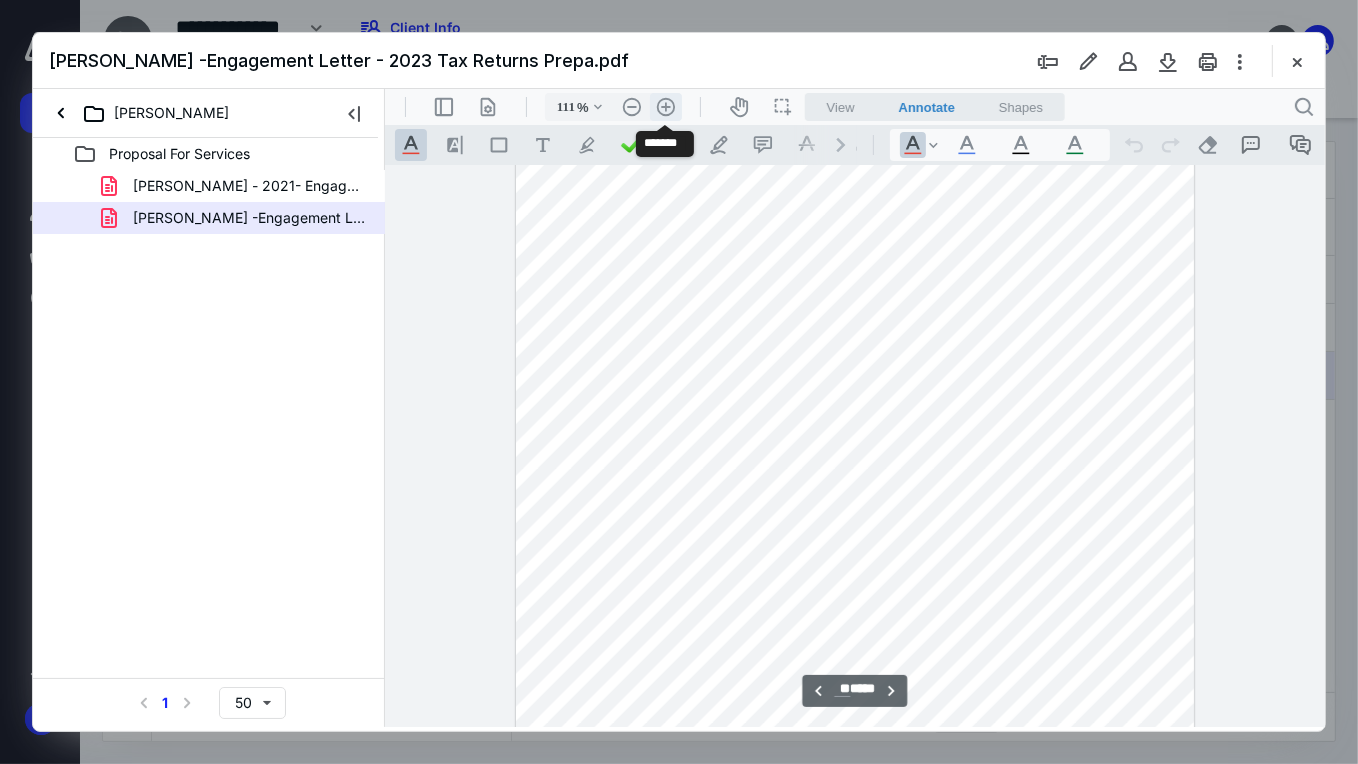 click on ".cls-1{fill:#abb0c4;} icon - header - zoom - in - line" at bounding box center [665, 106] 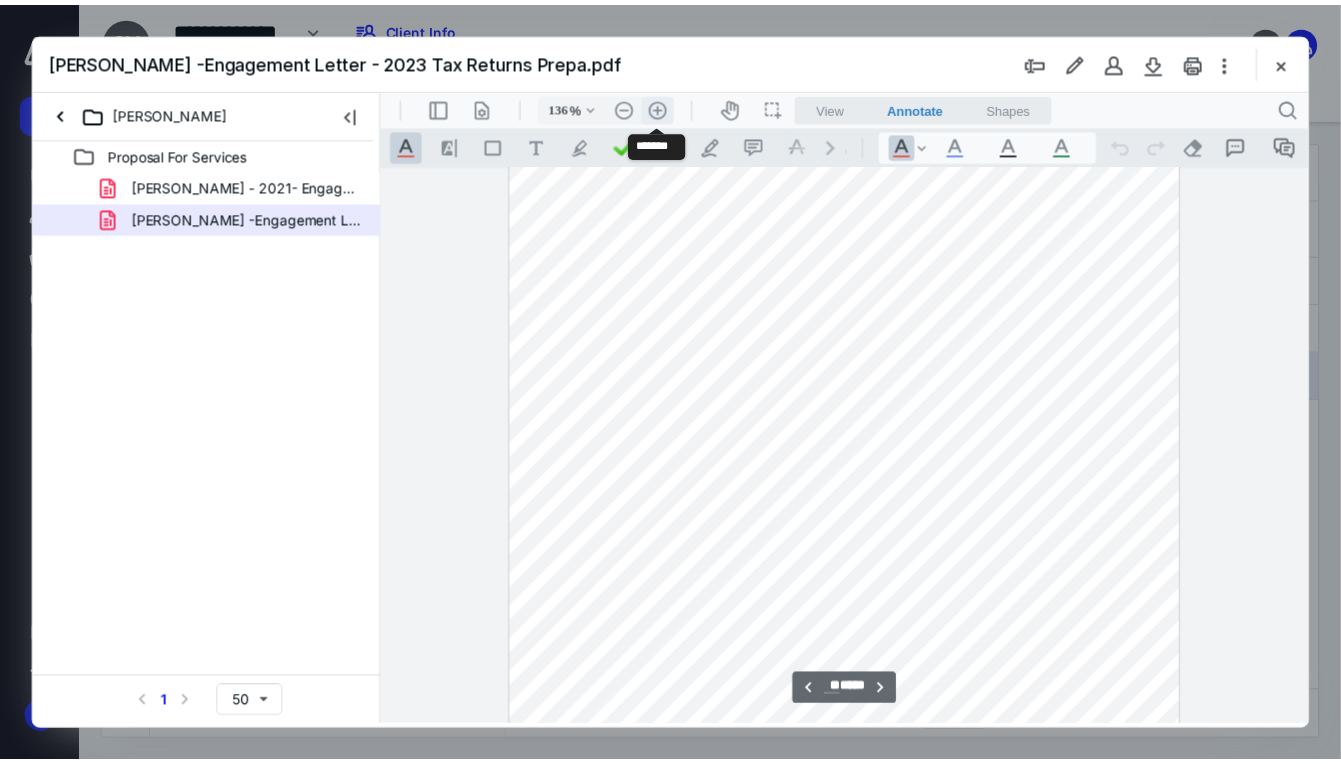 scroll, scrollTop: 17520, scrollLeft: 0, axis: vertical 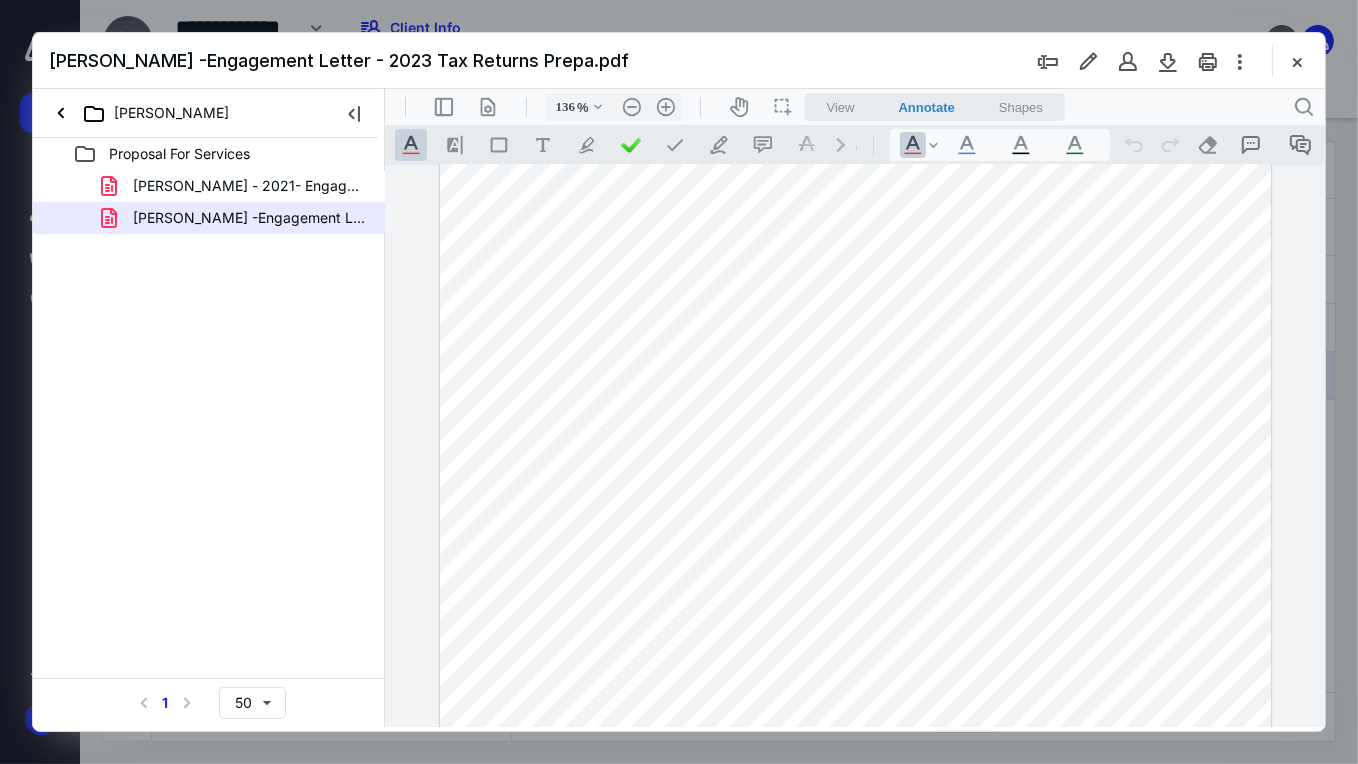 click at bounding box center [1297, 61] 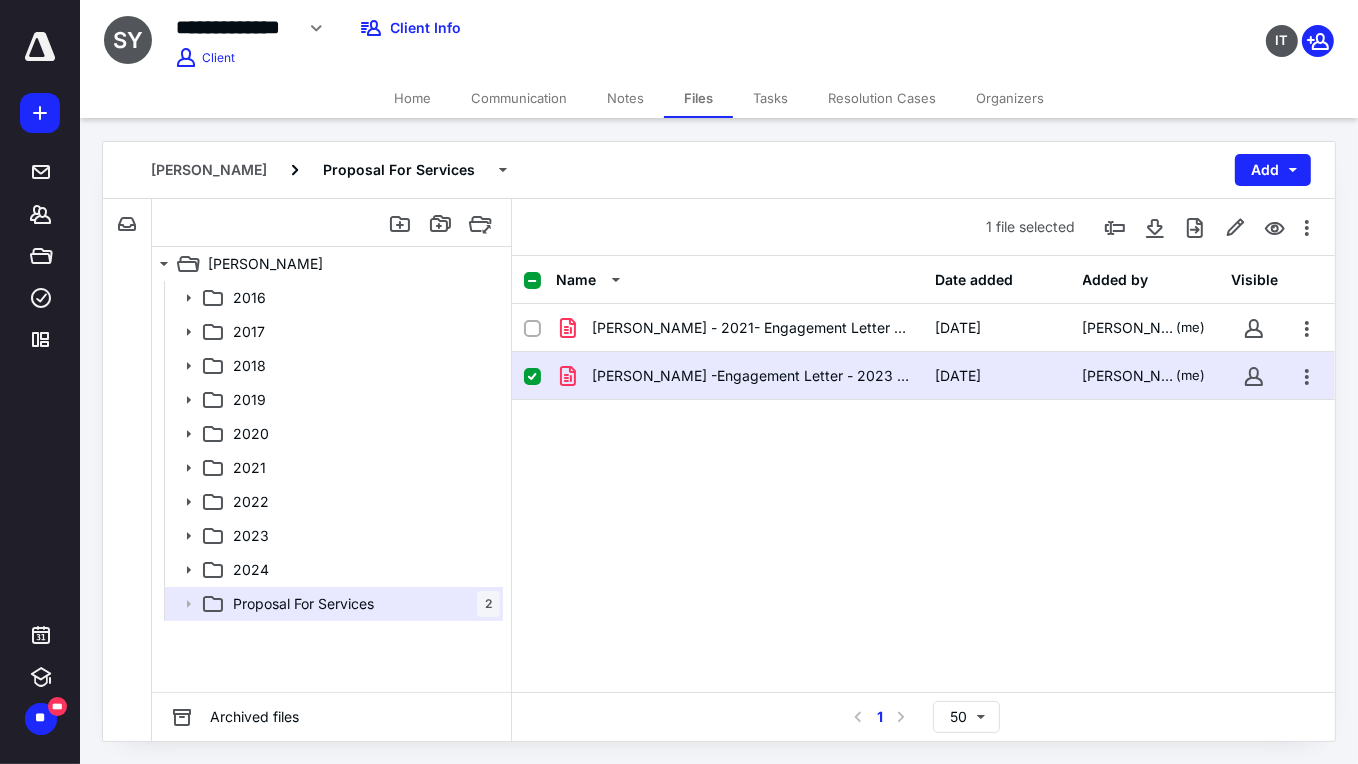 click on "Home" at bounding box center (412, 98) 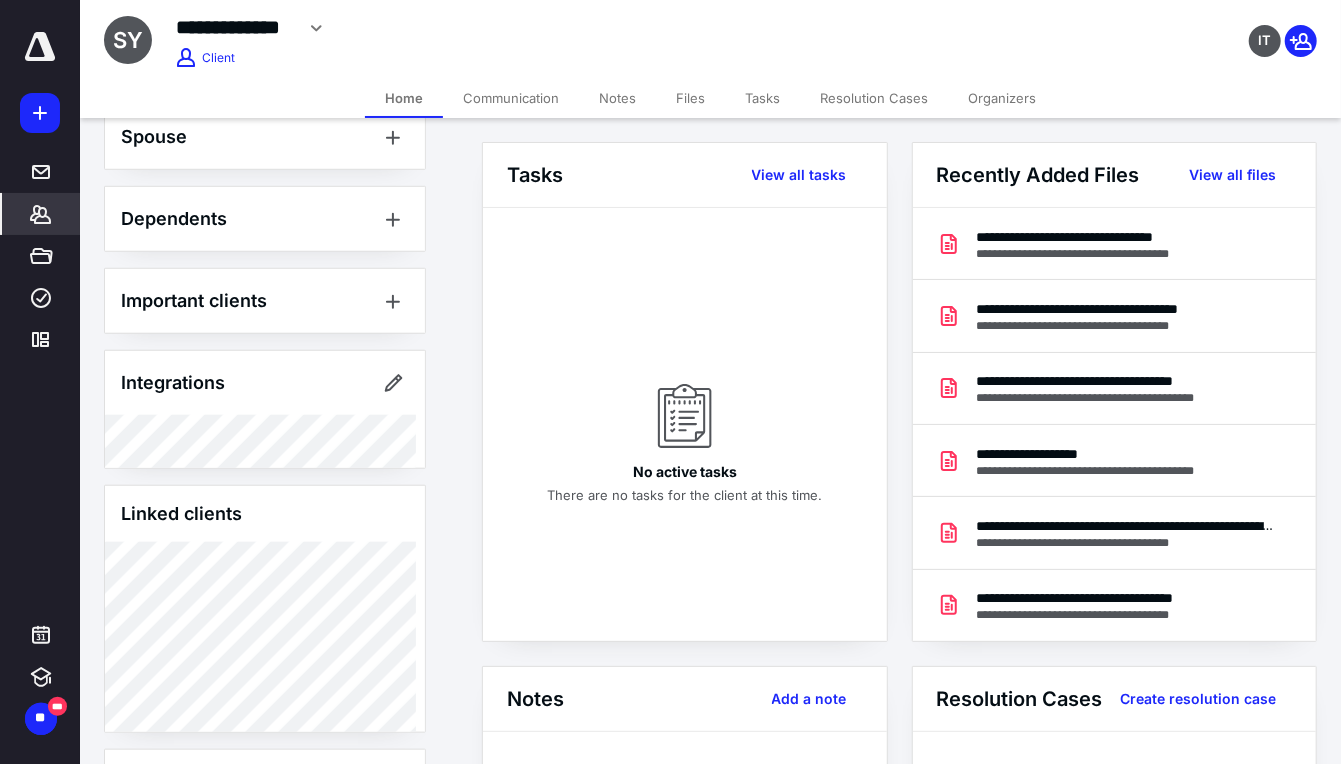 scroll, scrollTop: 870, scrollLeft: 0, axis: vertical 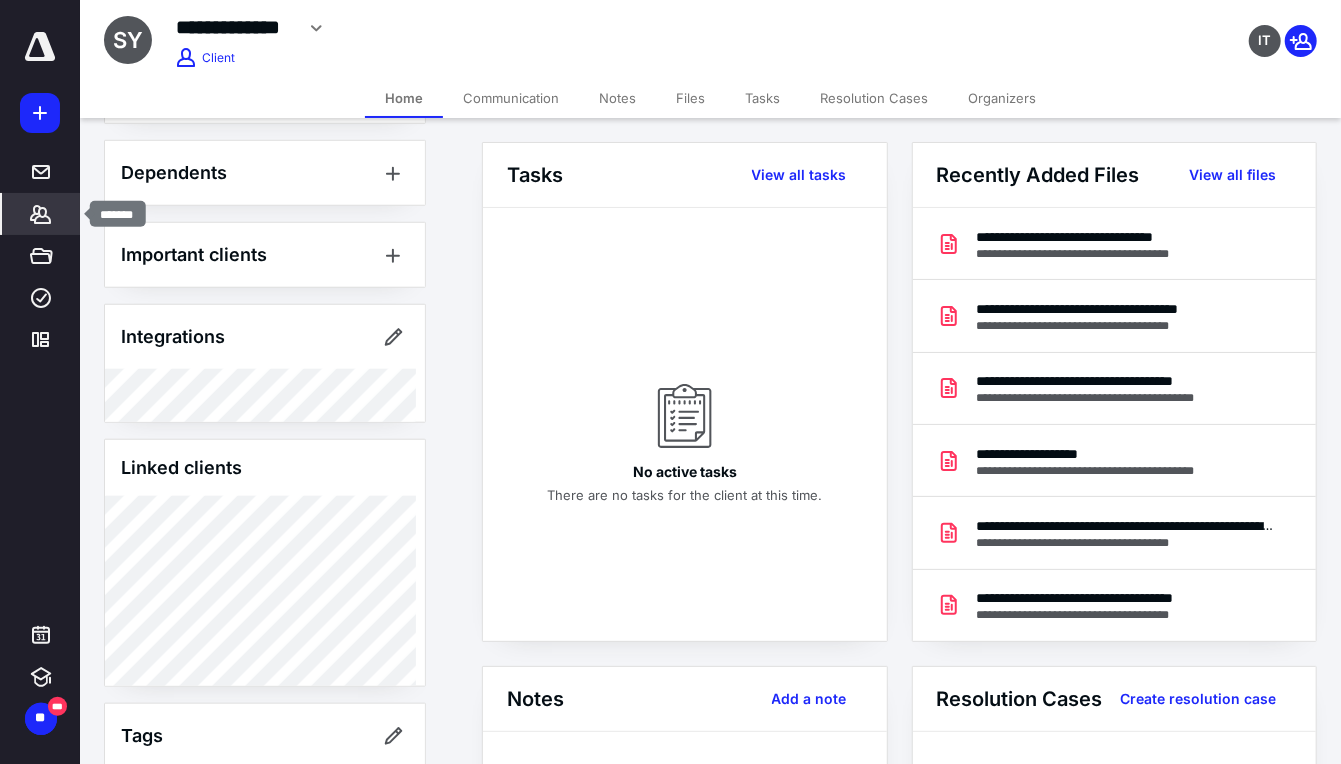 click 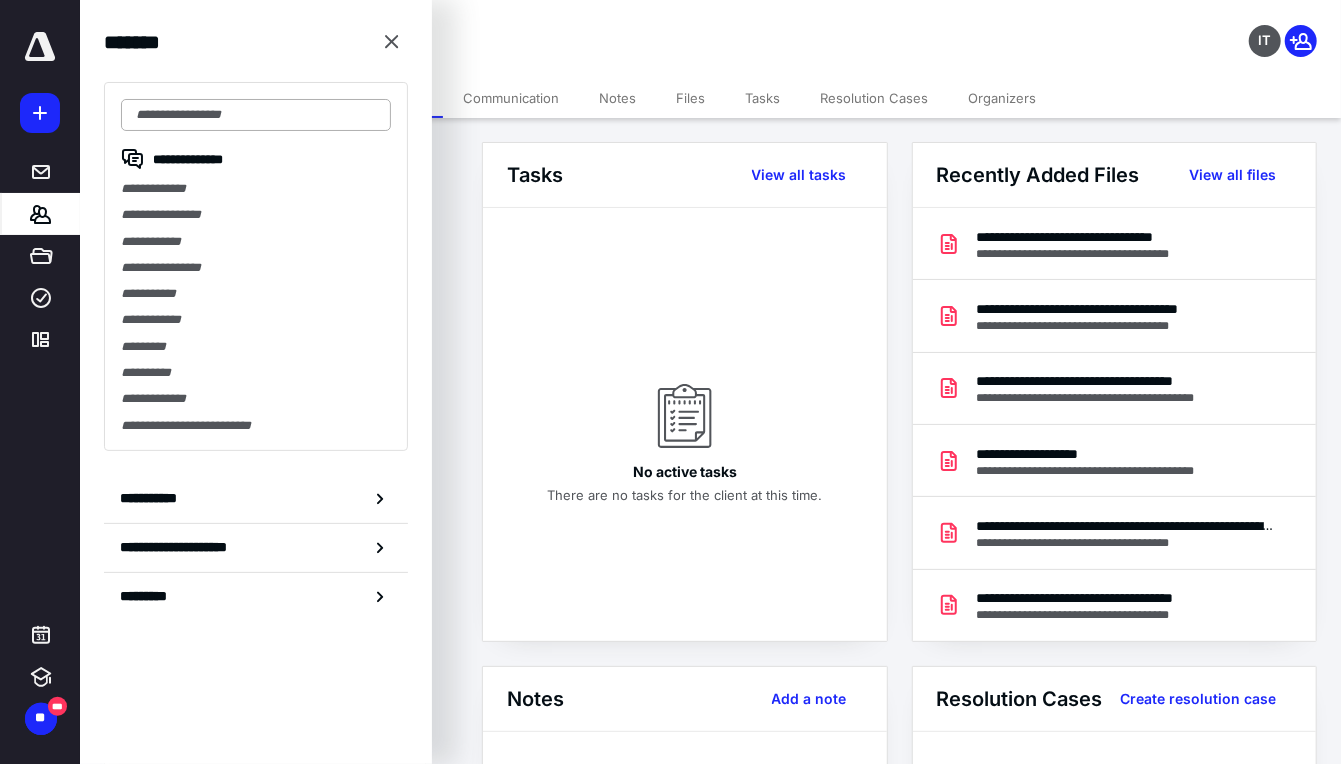 drag, startPoint x: 233, startPoint y: 102, endPoint x: 232, endPoint y: 119, distance: 17.029387 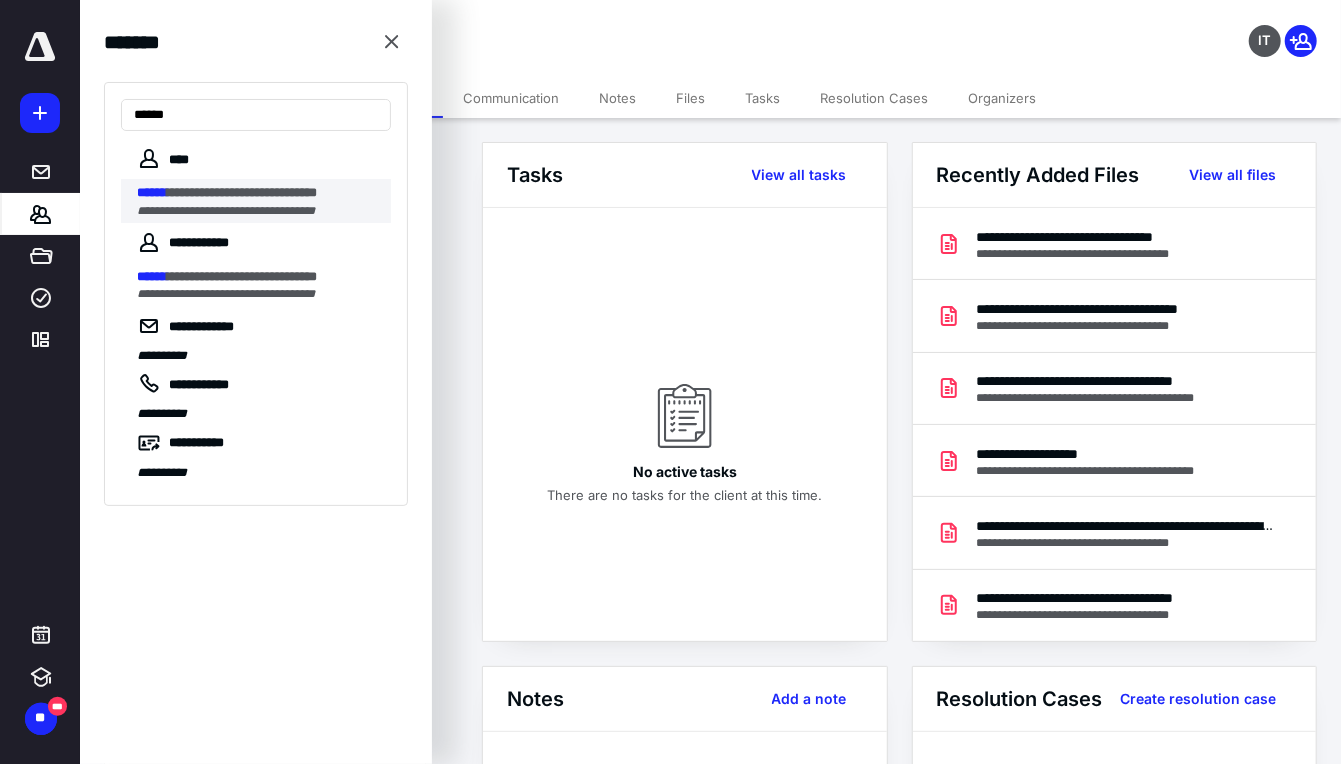 type on "******" 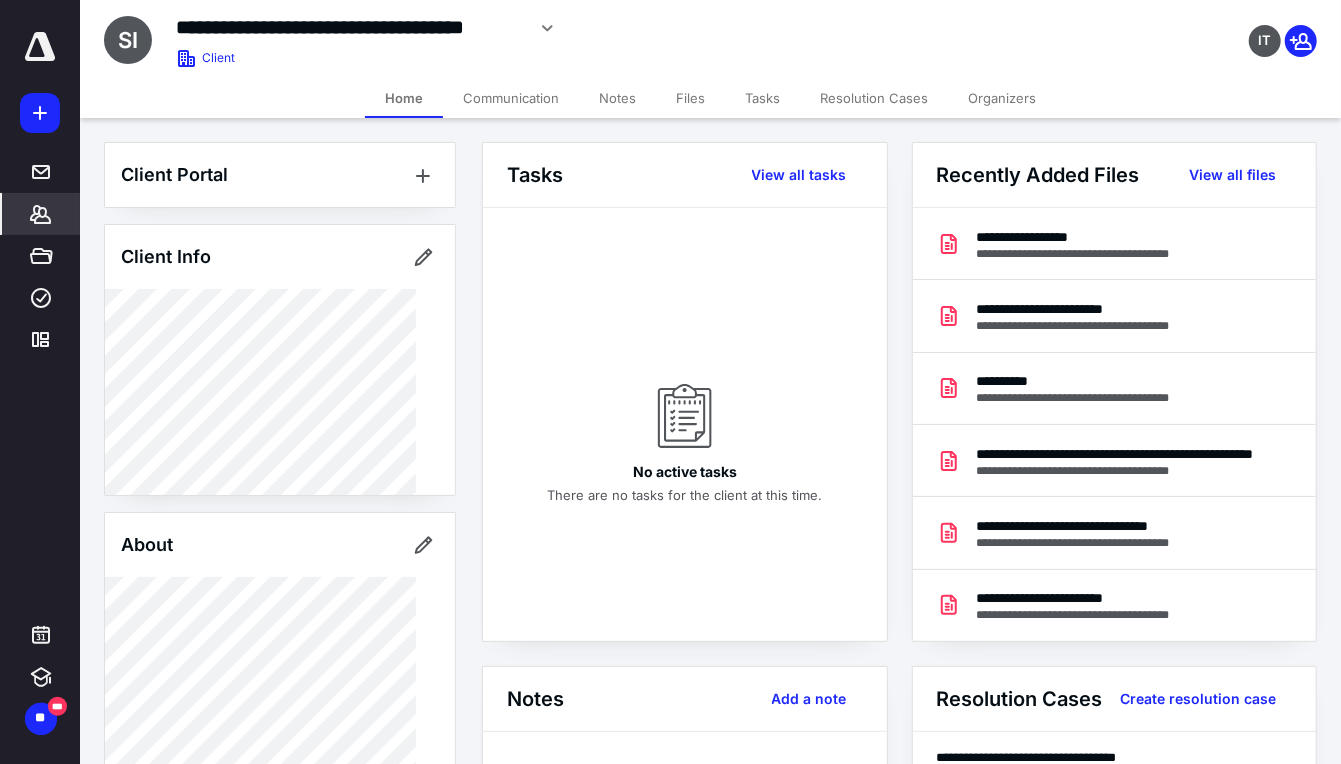 click 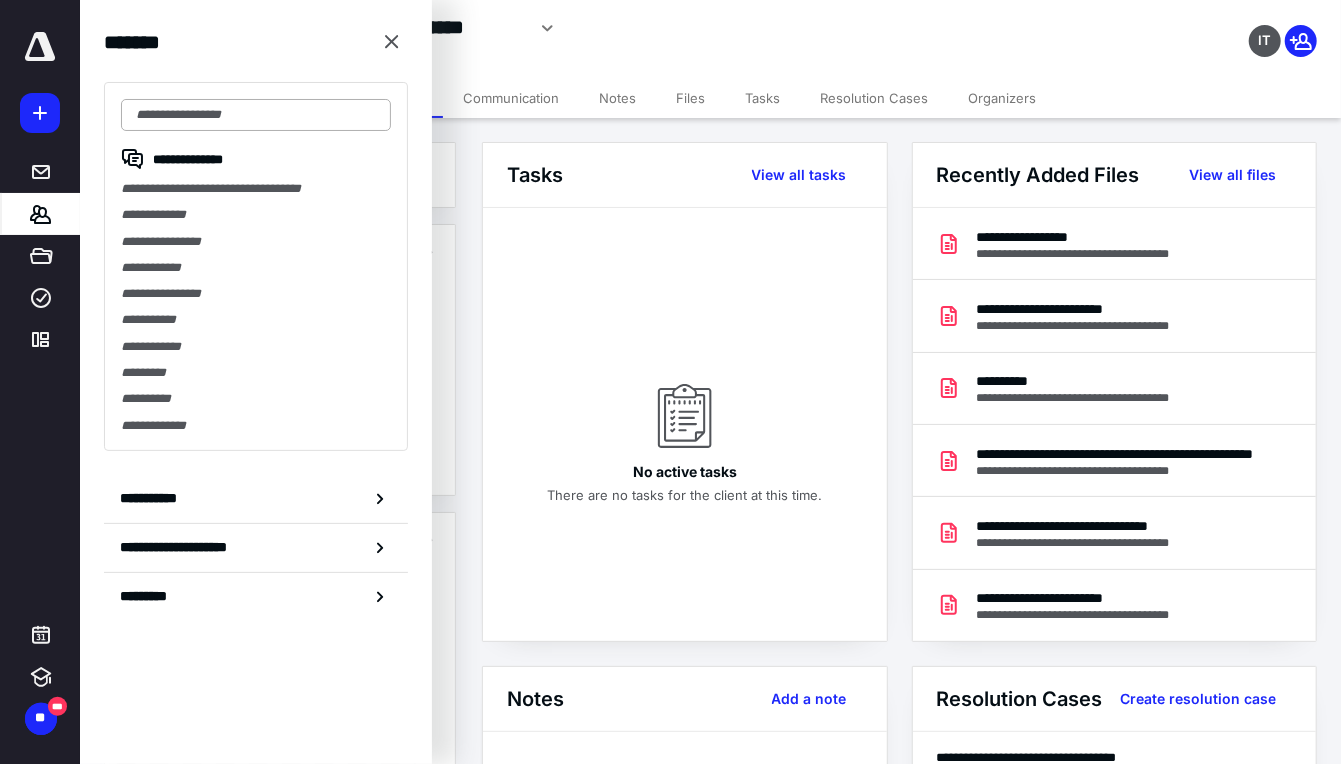 click at bounding box center [256, 115] 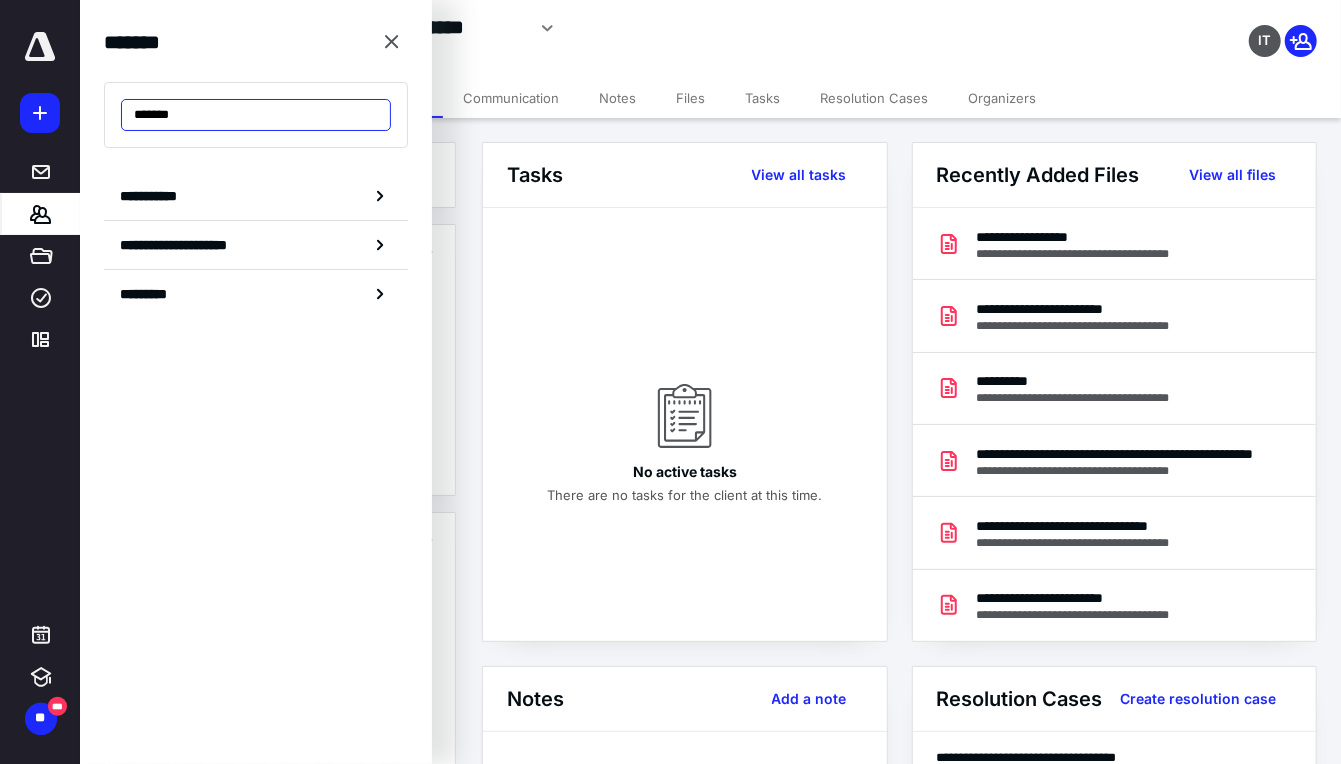 drag, startPoint x: 139, startPoint y: 119, endPoint x: 120, endPoint y: 119, distance: 19 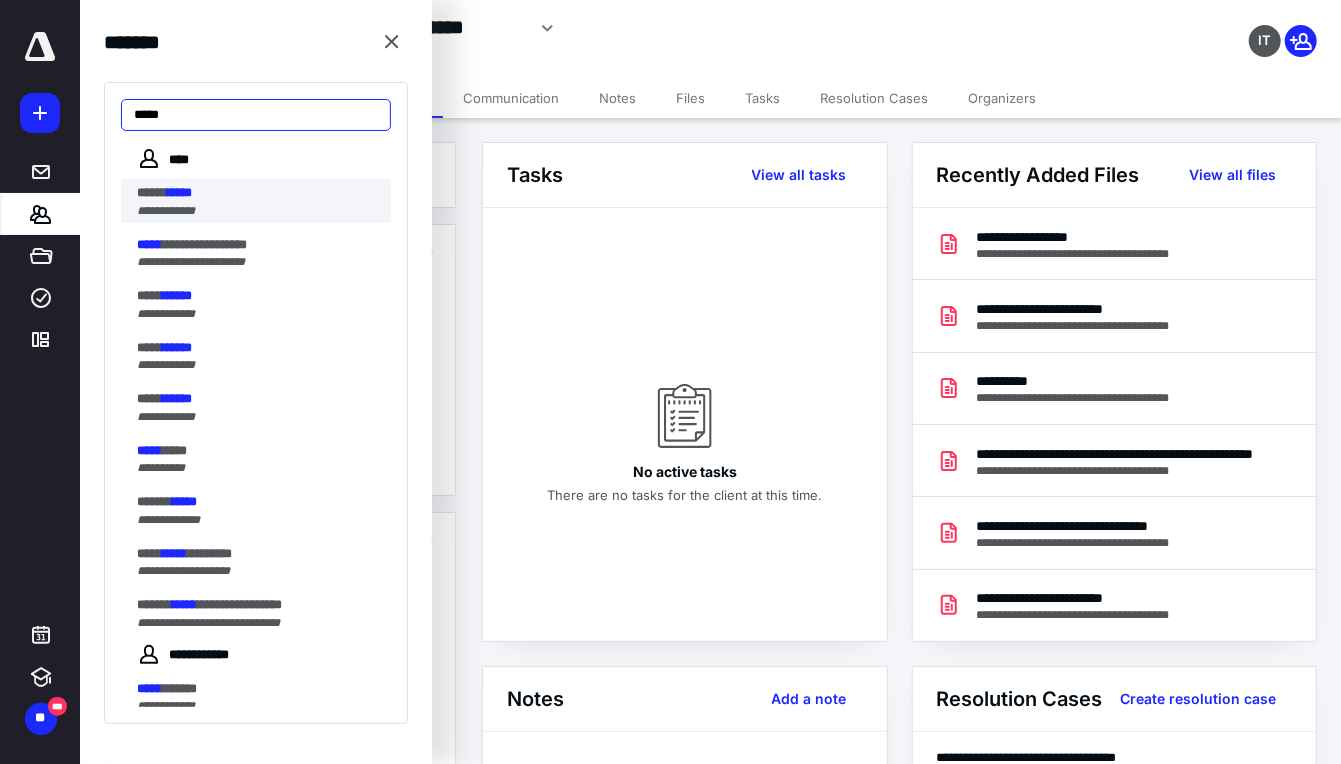 type on "*****" 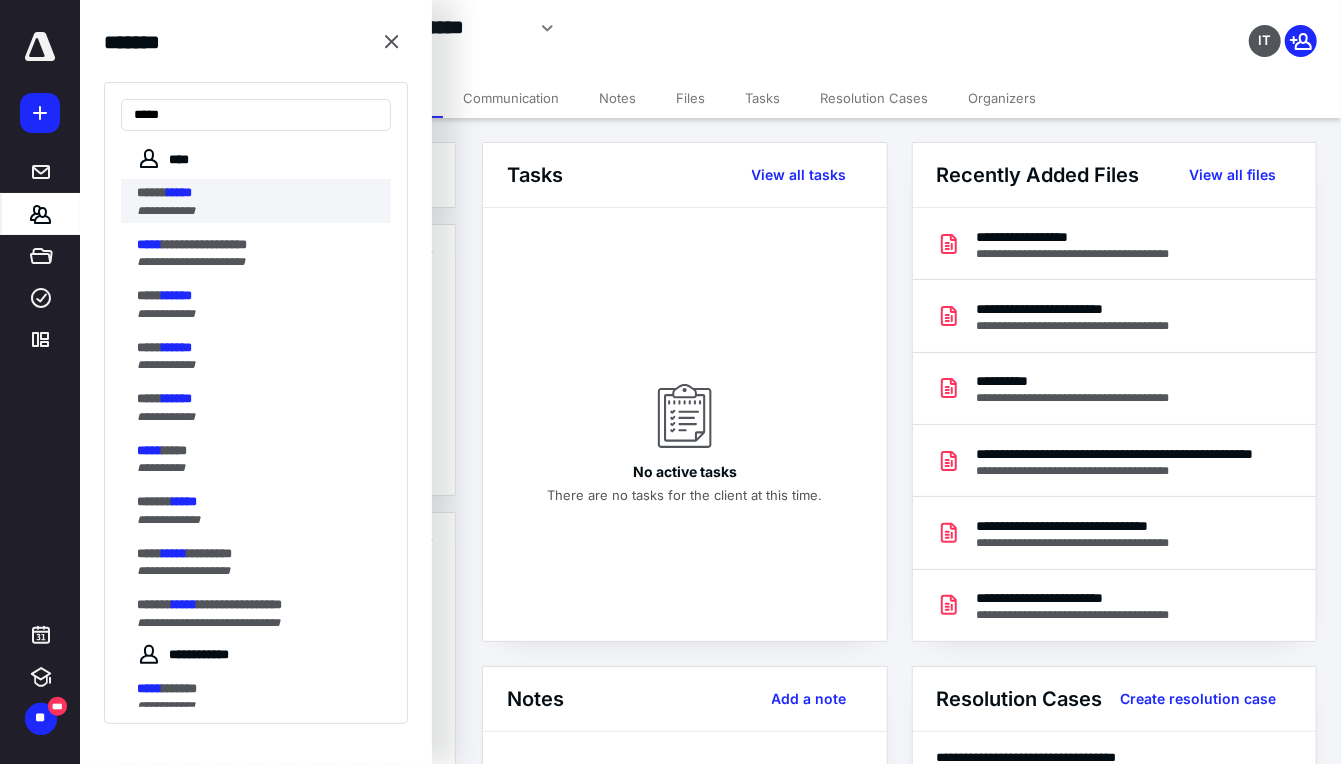 click on "*****" at bounding box center (179, 192) 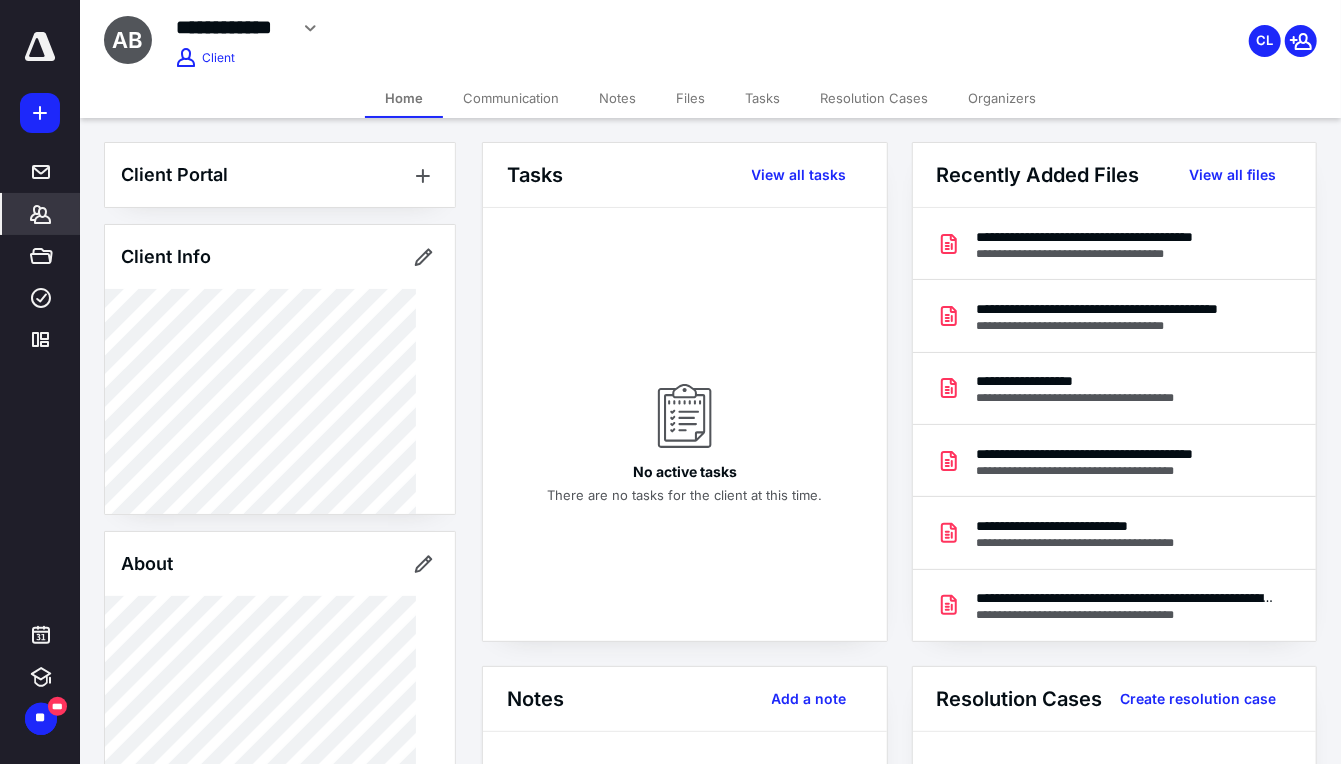 click 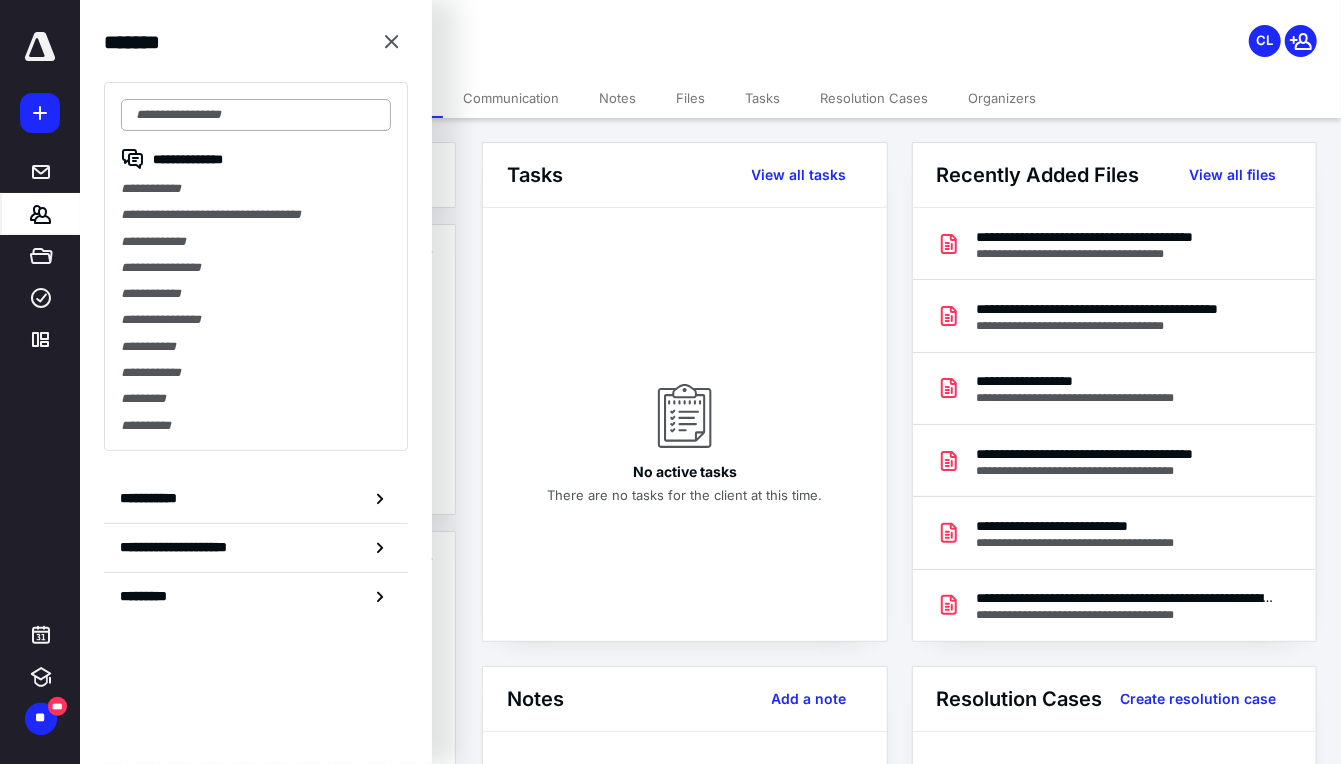 click at bounding box center (256, 115) 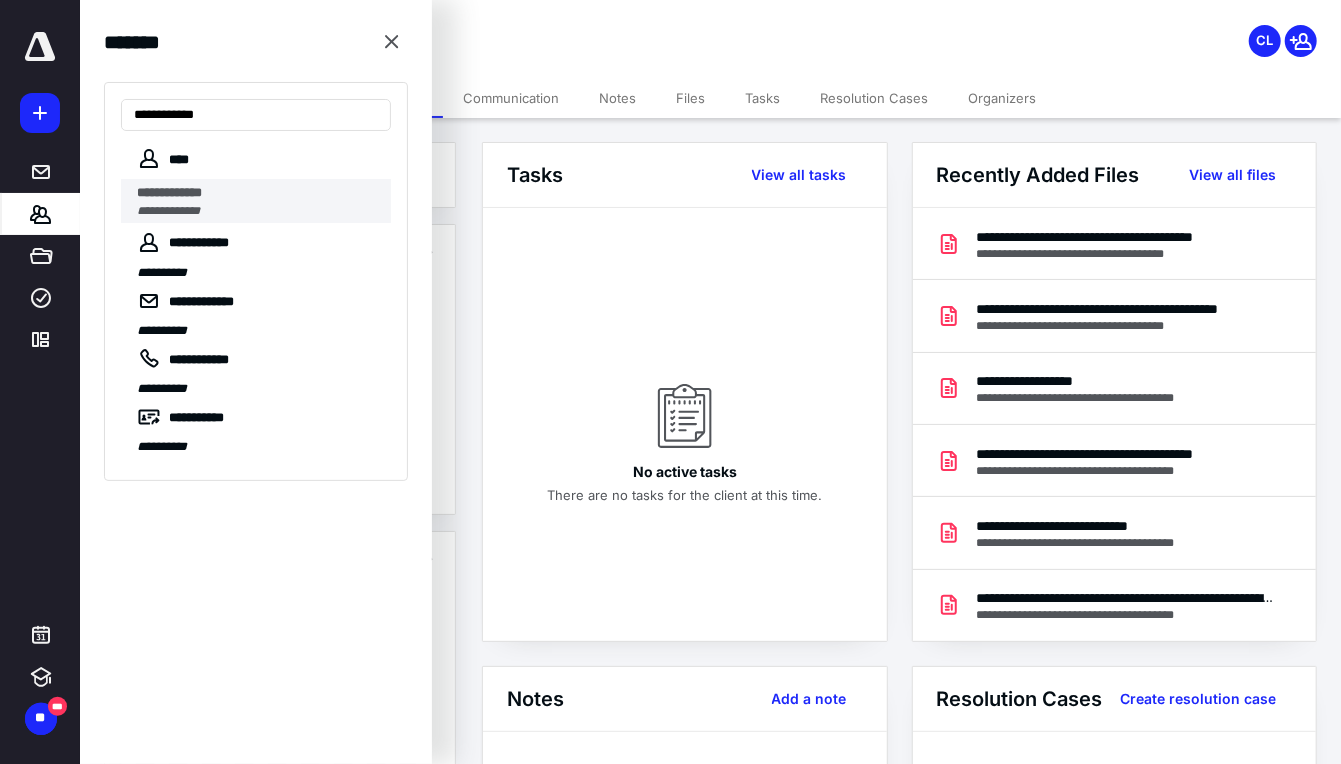 type on "**********" 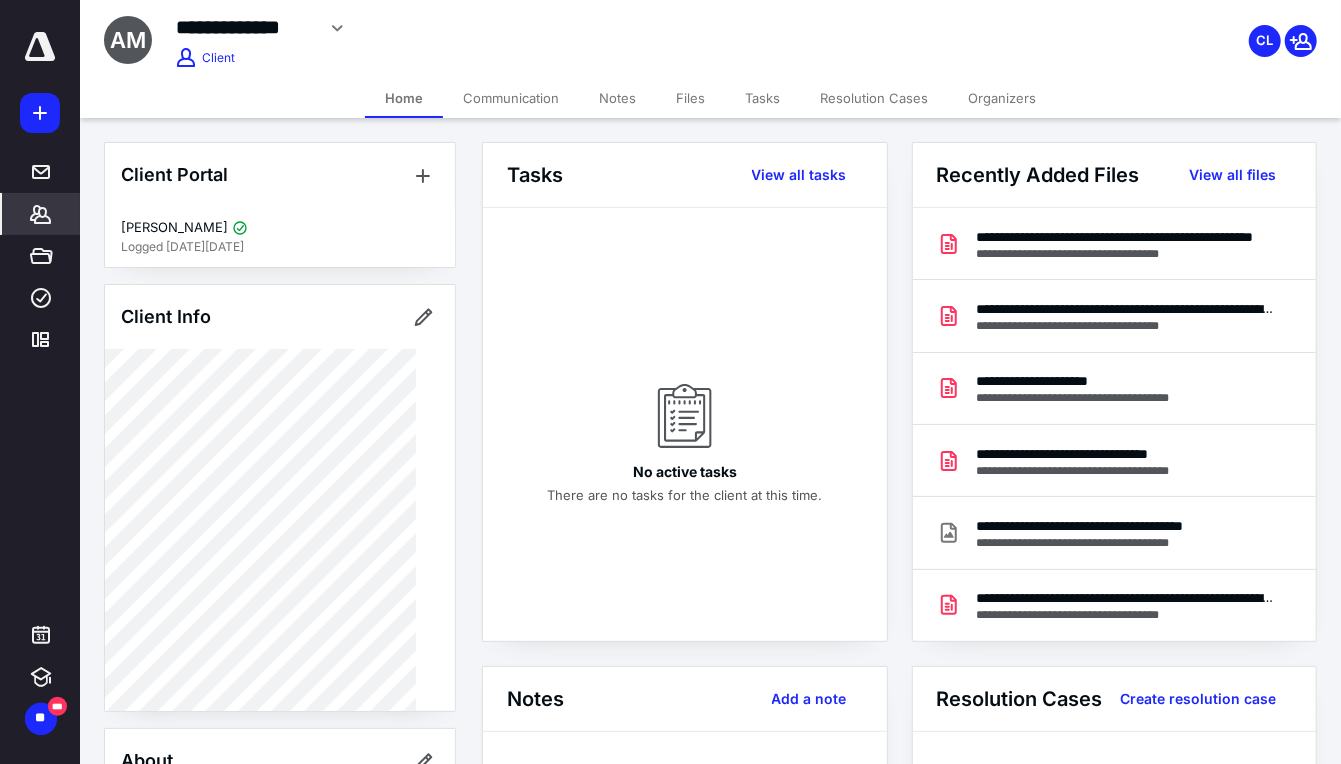 click on "Files" at bounding box center [690, 98] 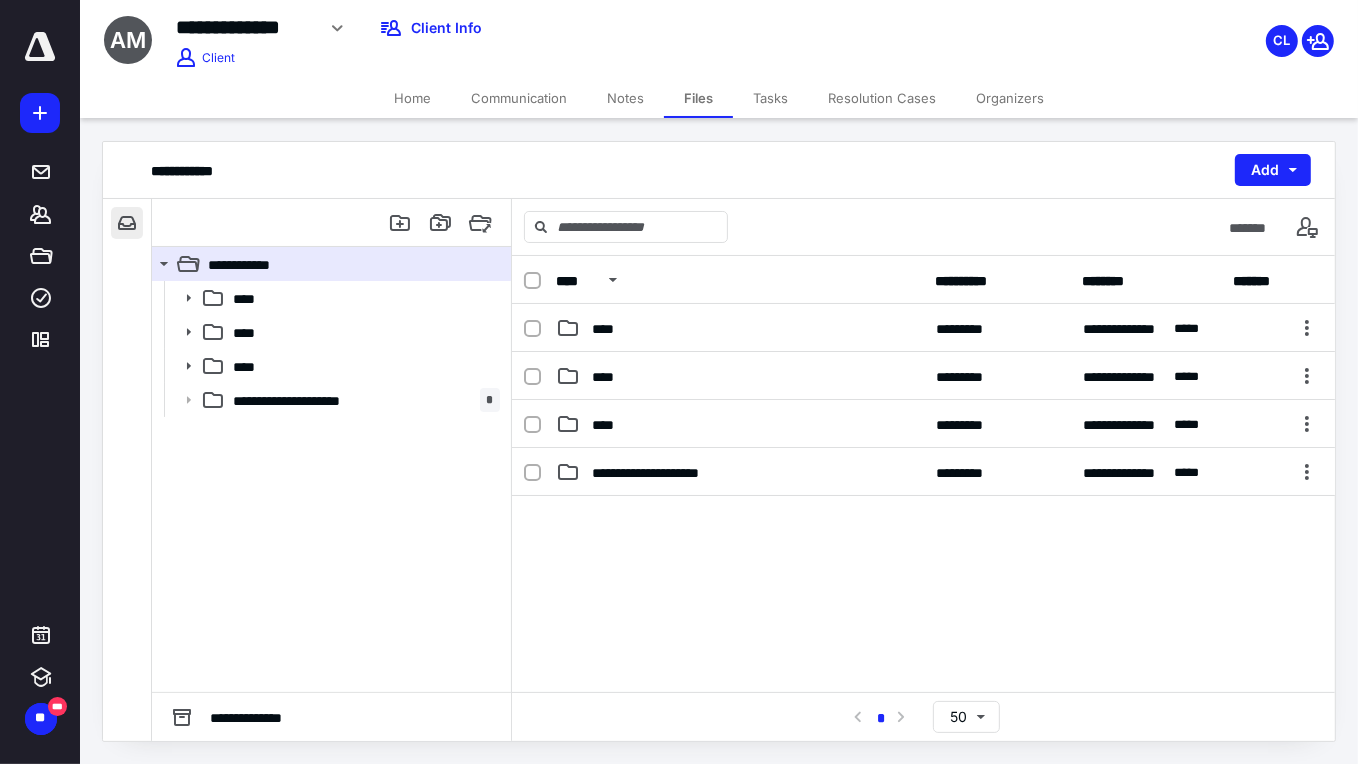 click at bounding box center [127, 223] 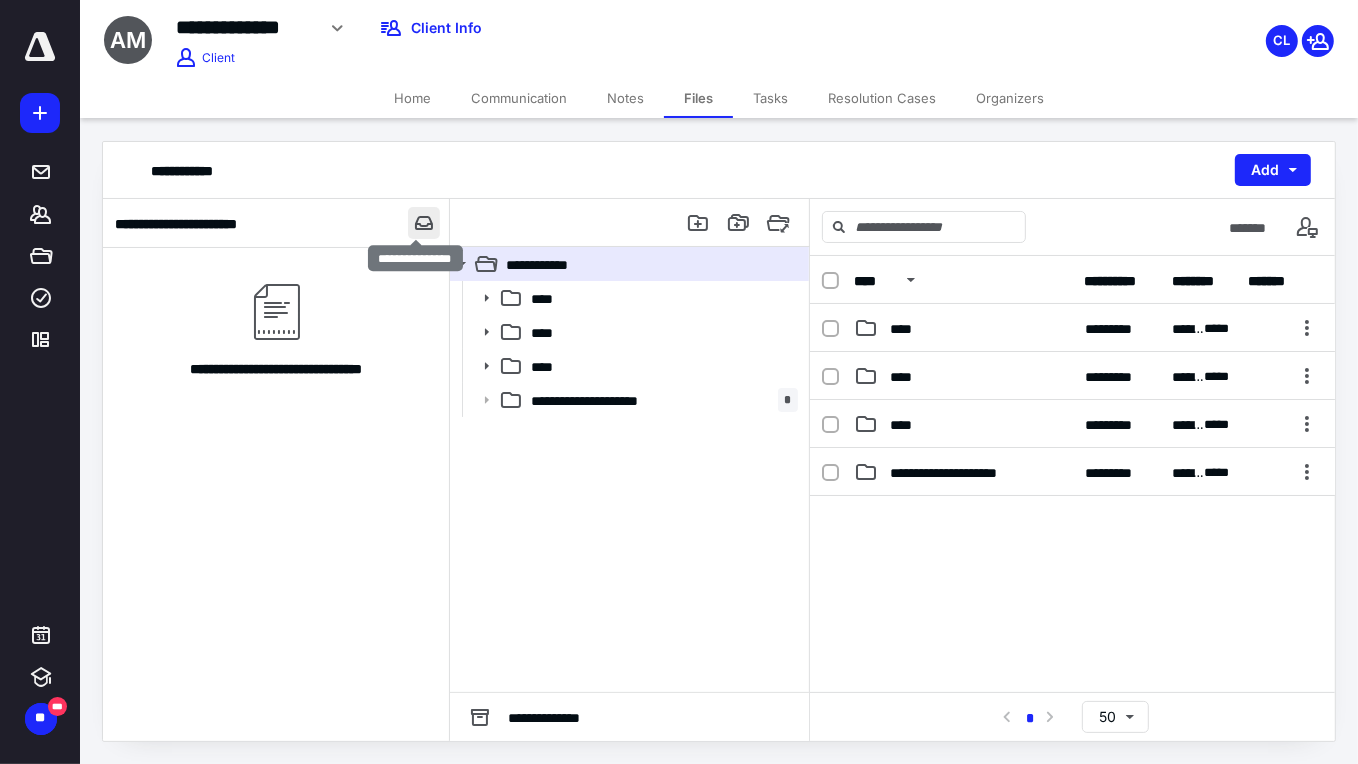 click at bounding box center [424, 223] 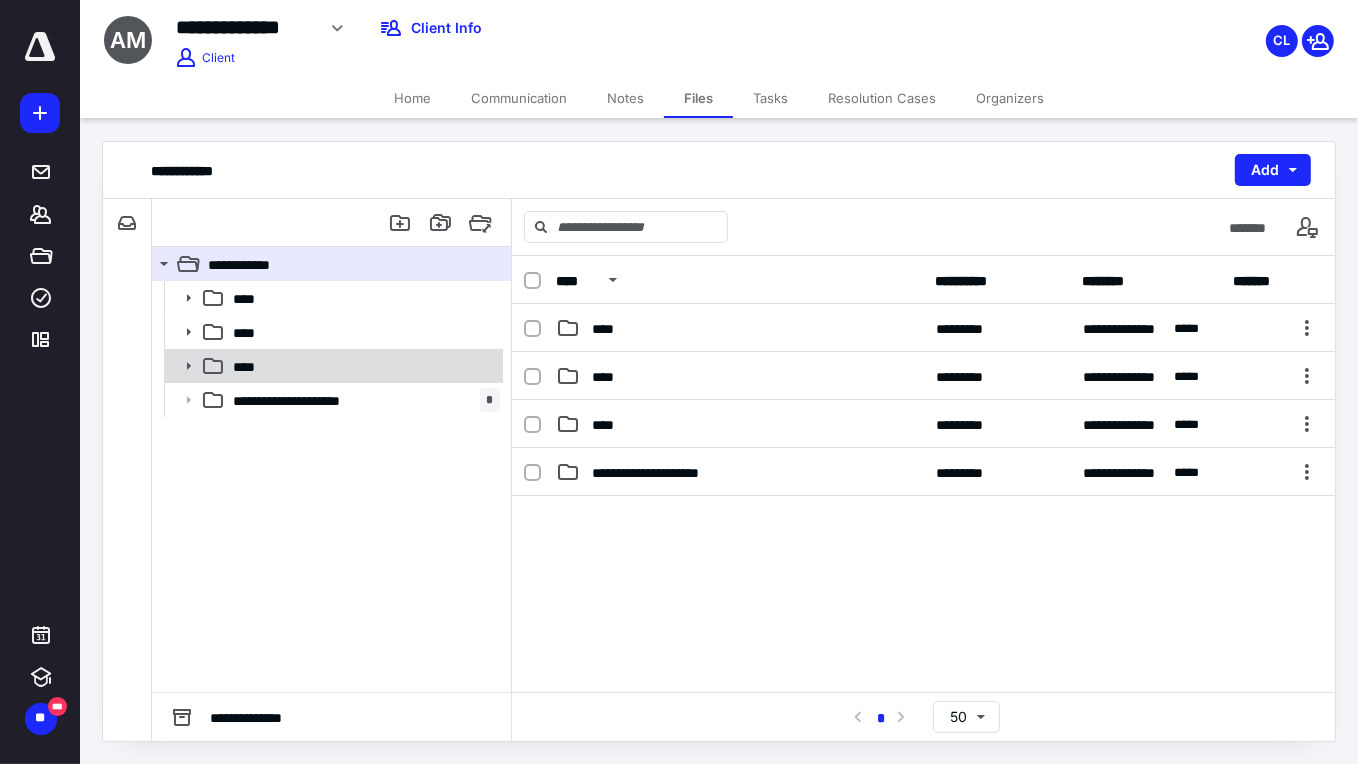 click 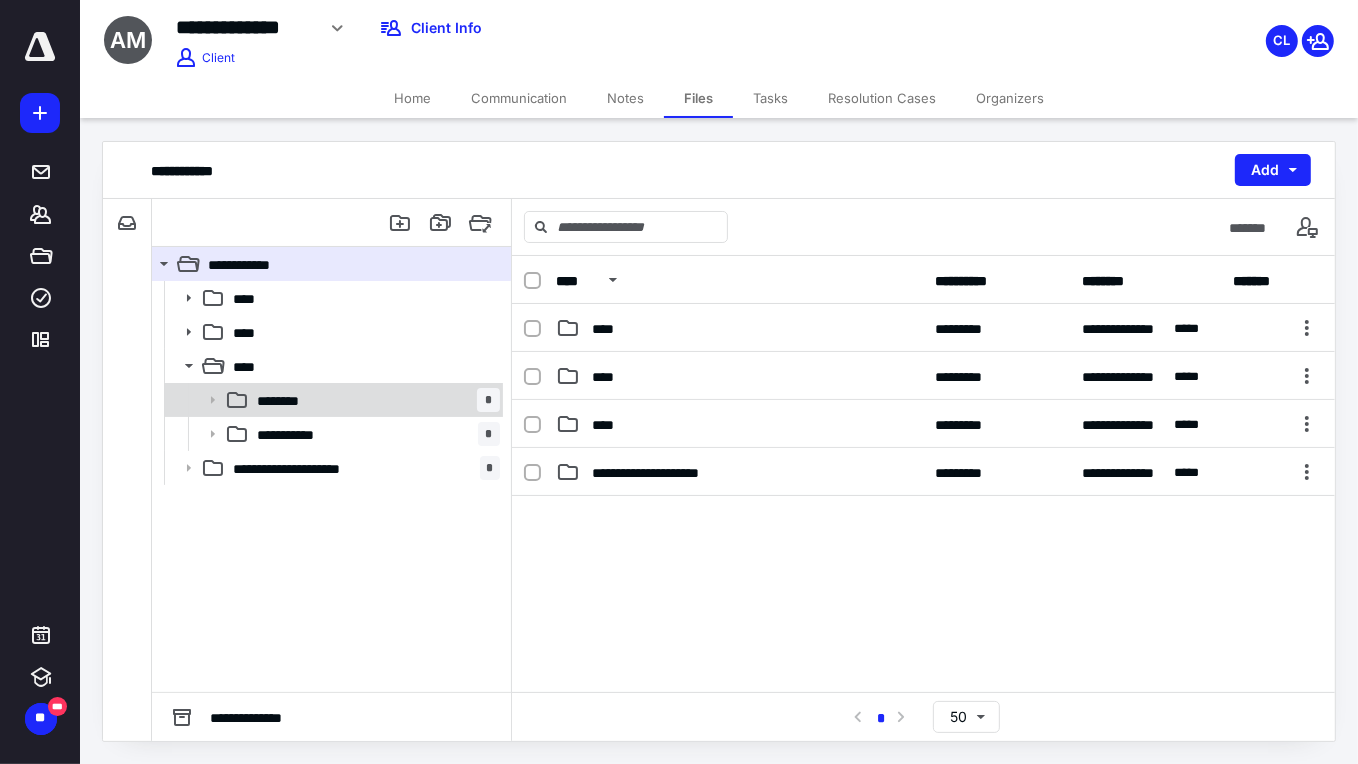 click on "********" at bounding box center [285, 400] 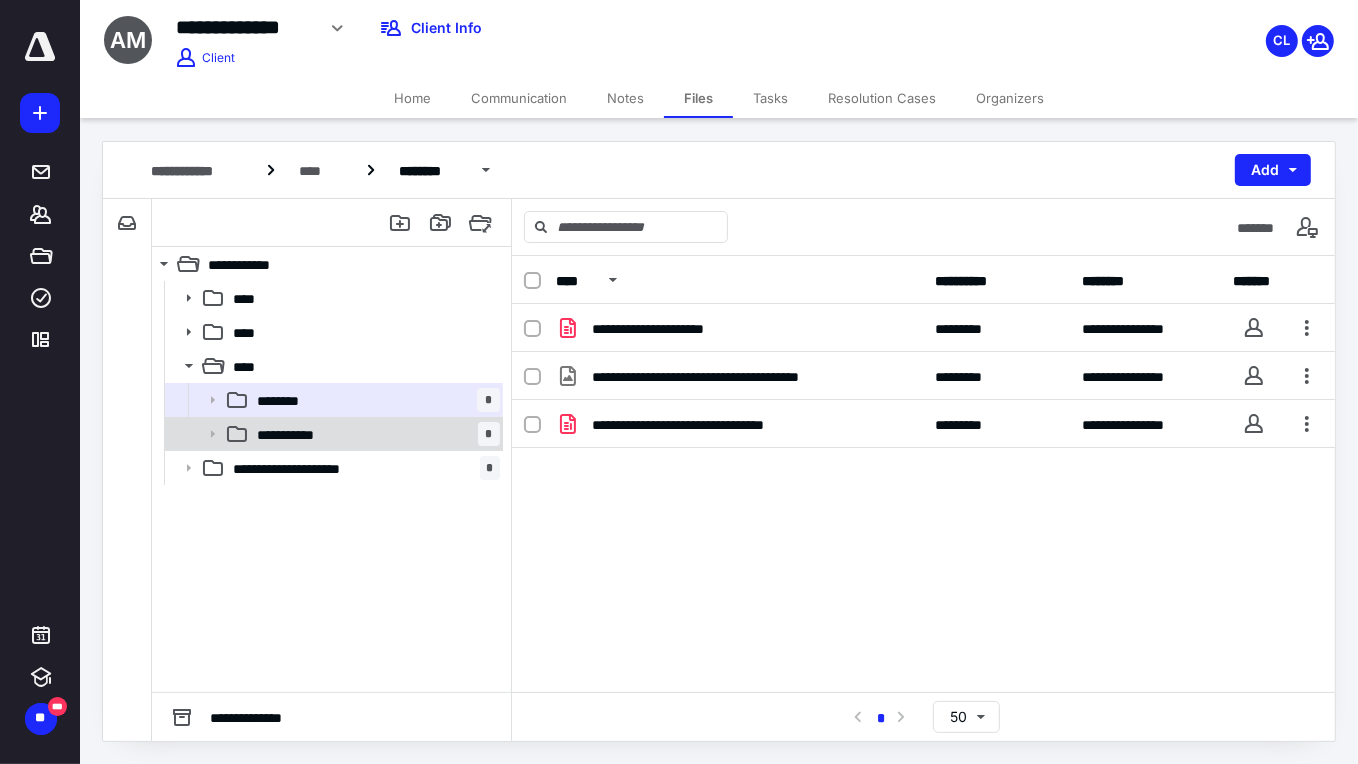 click on "**********" at bounding box center [294, 434] 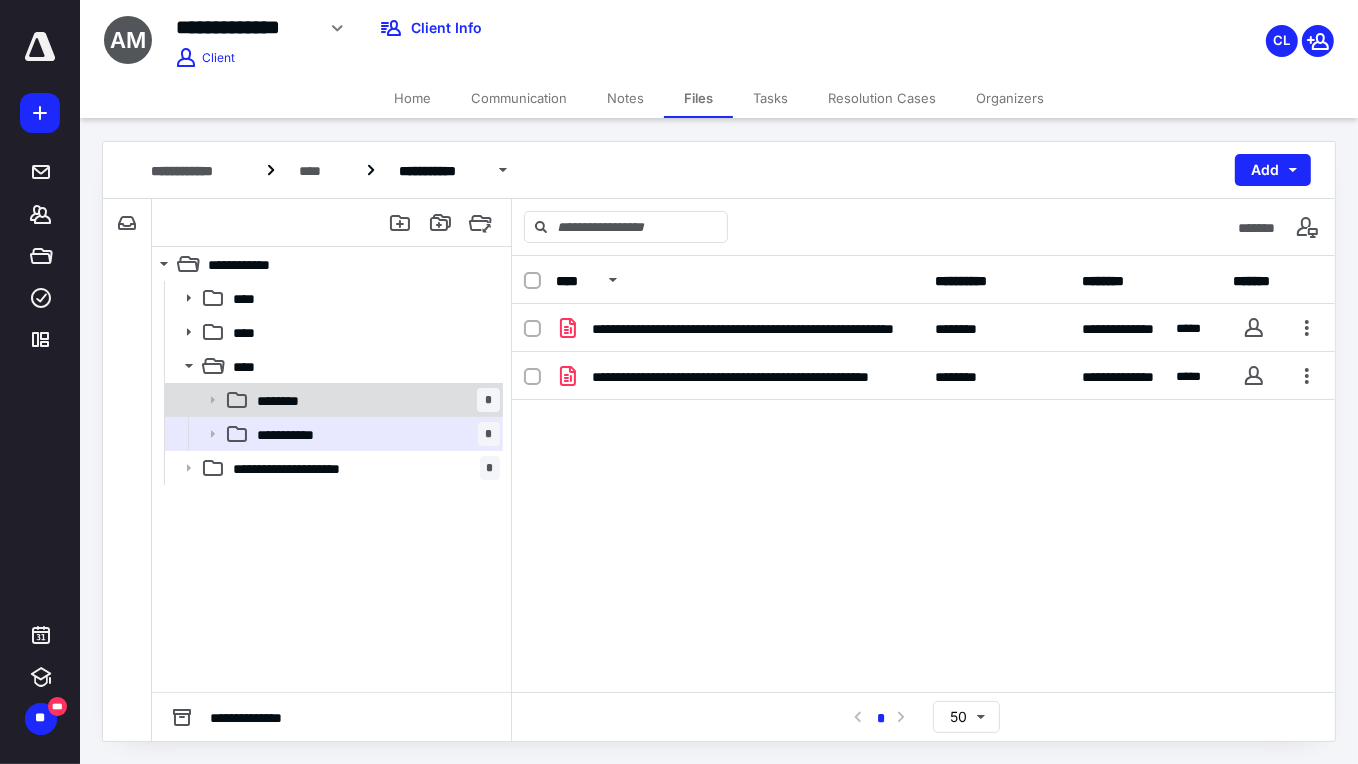 click on "******** *" at bounding box center (332, 400) 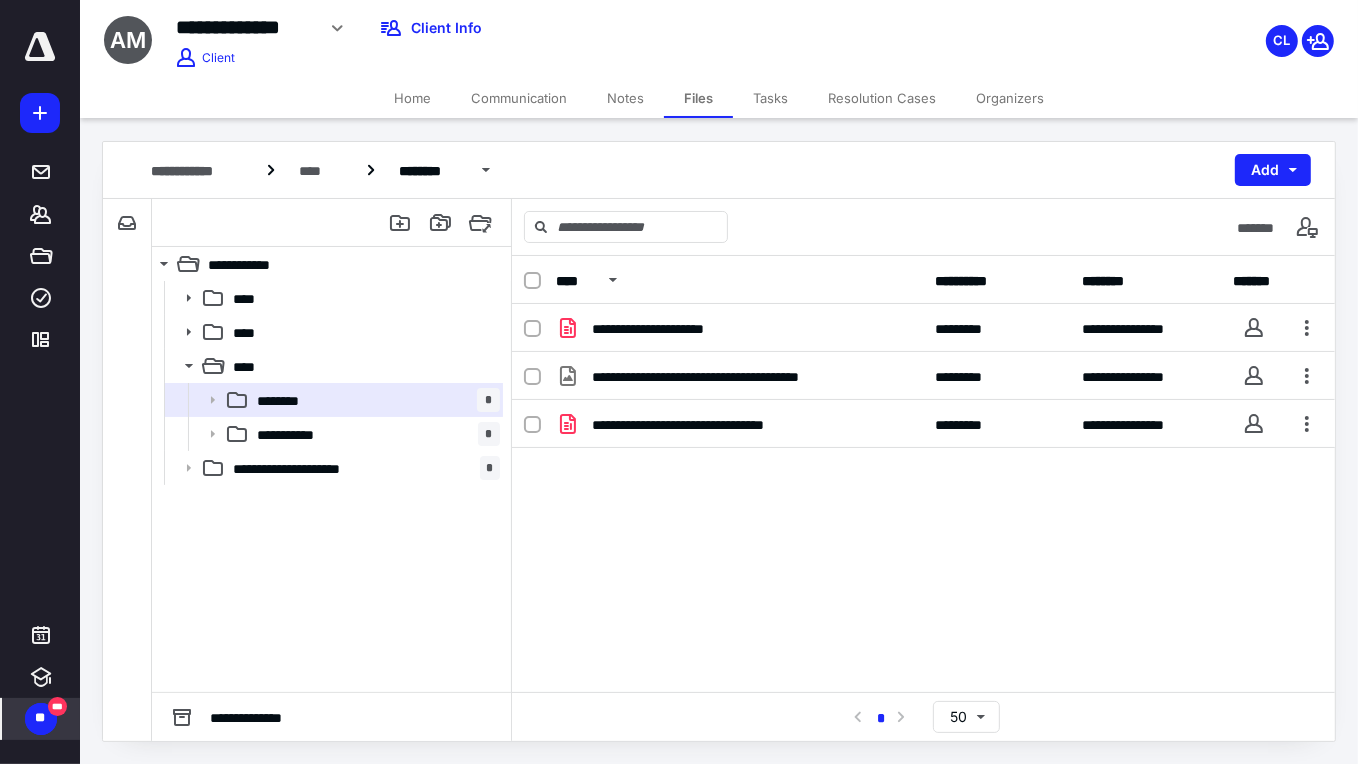 click on "**" at bounding box center (40, 718) 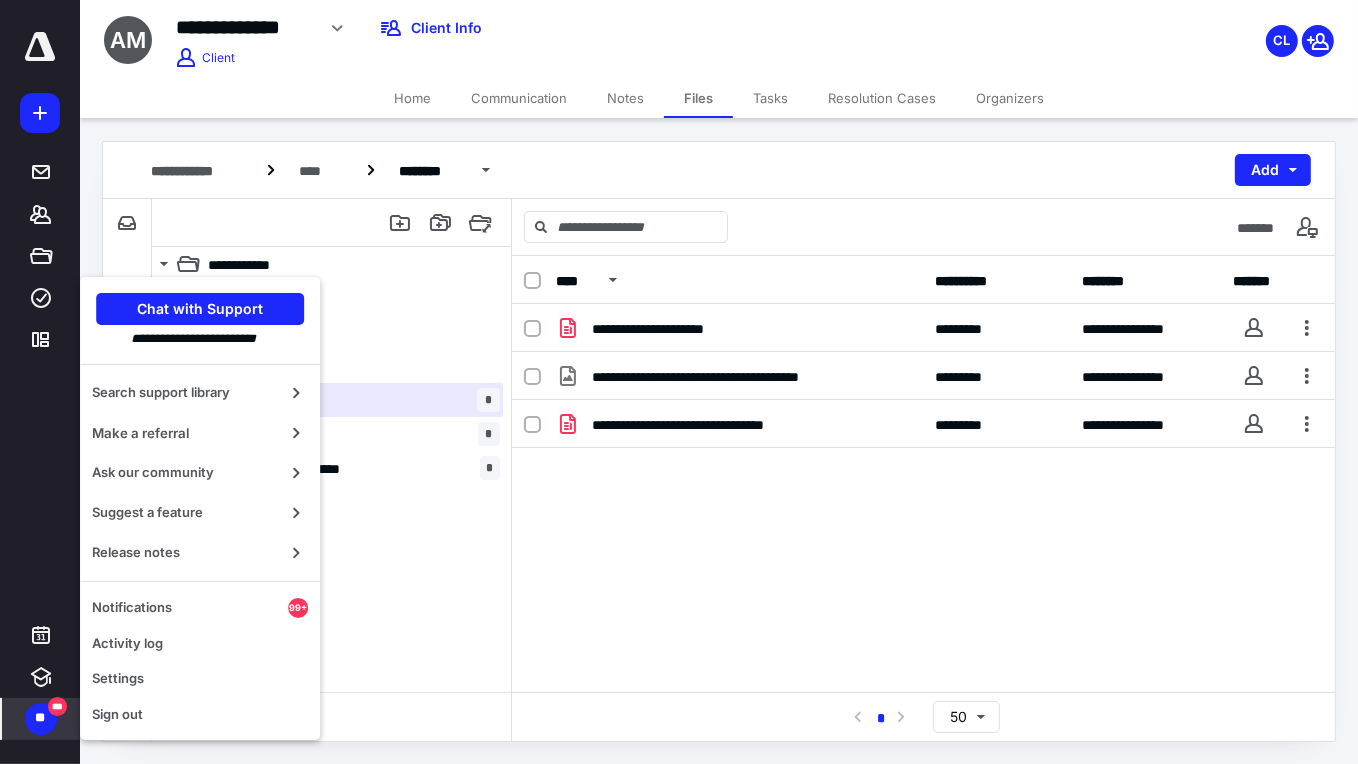 click on "**" at bounding box center (40, 718) 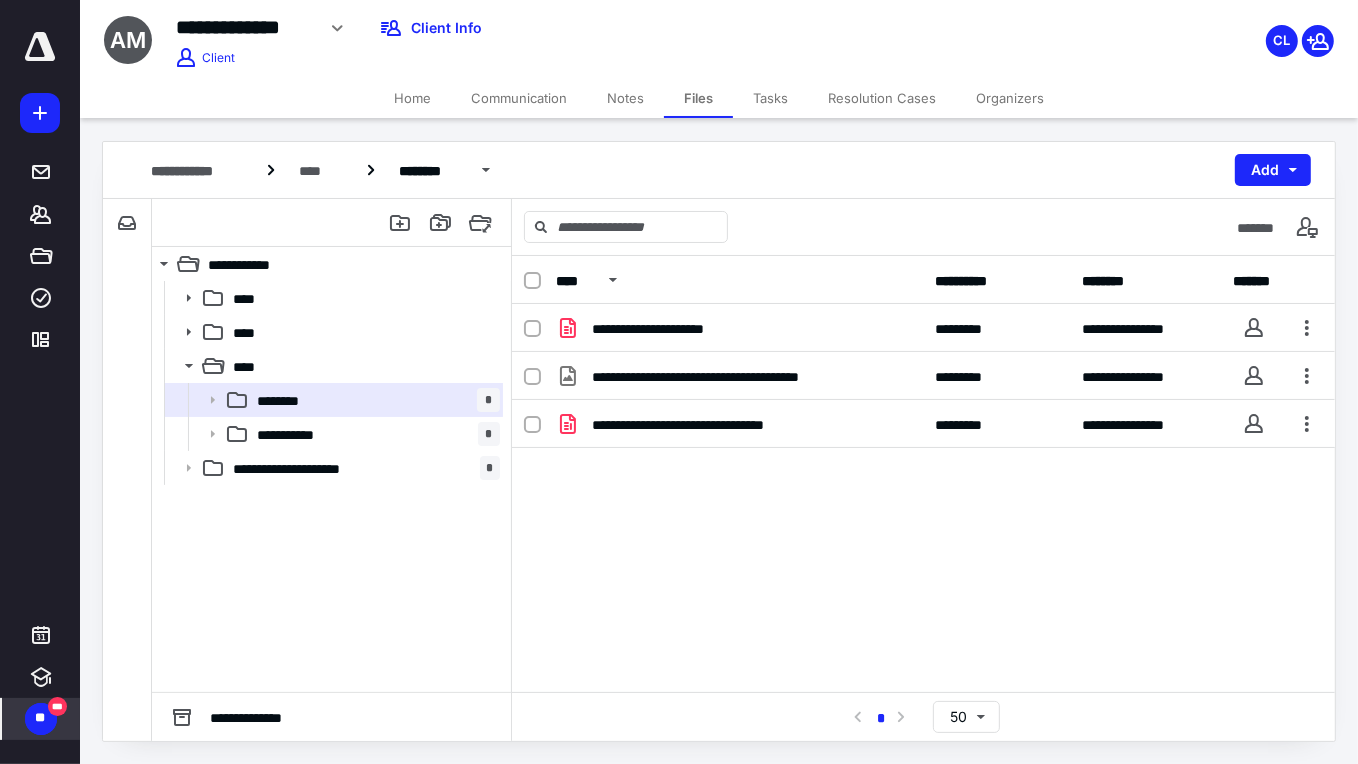 click on "**" at bounding box center (40, 718) 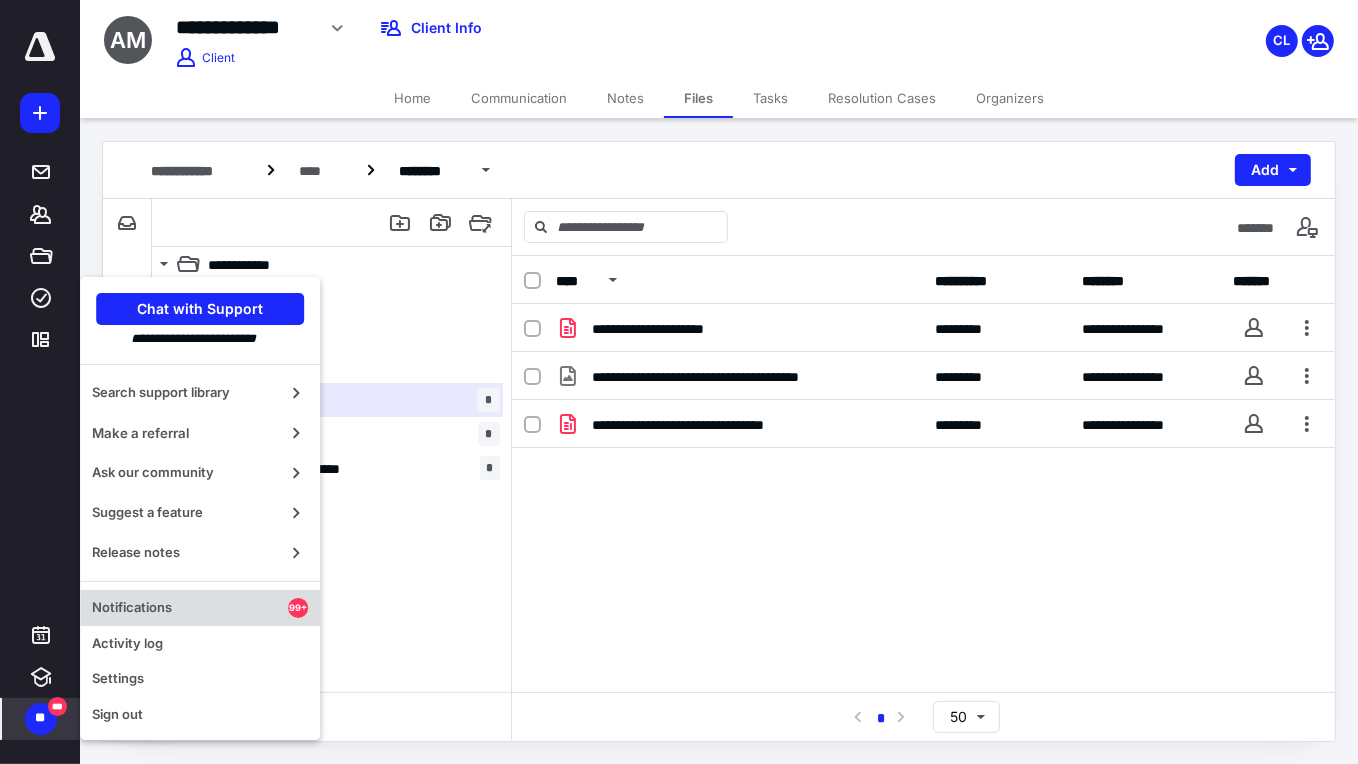 click on "Notifications" at bounding box center (190, 608) 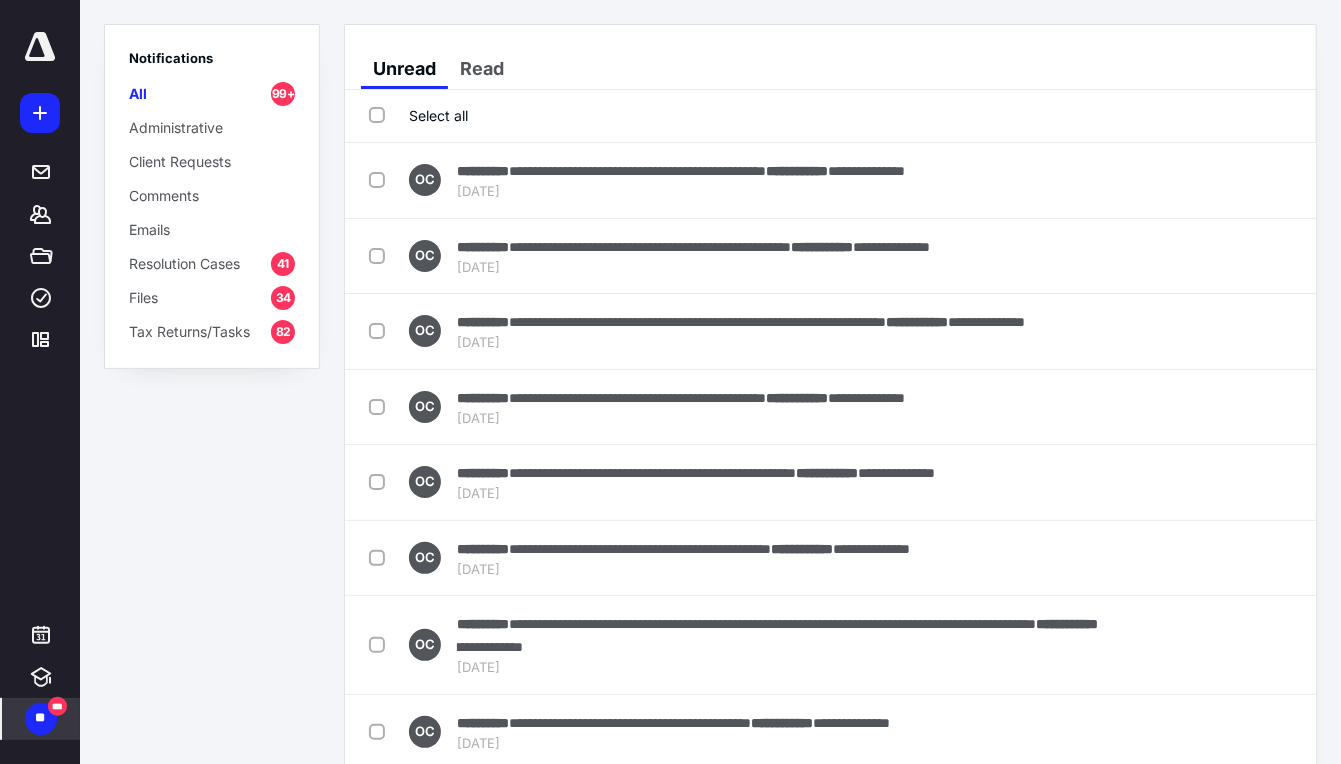 click on "Resolution Cases" at bounding box center (184, 263) 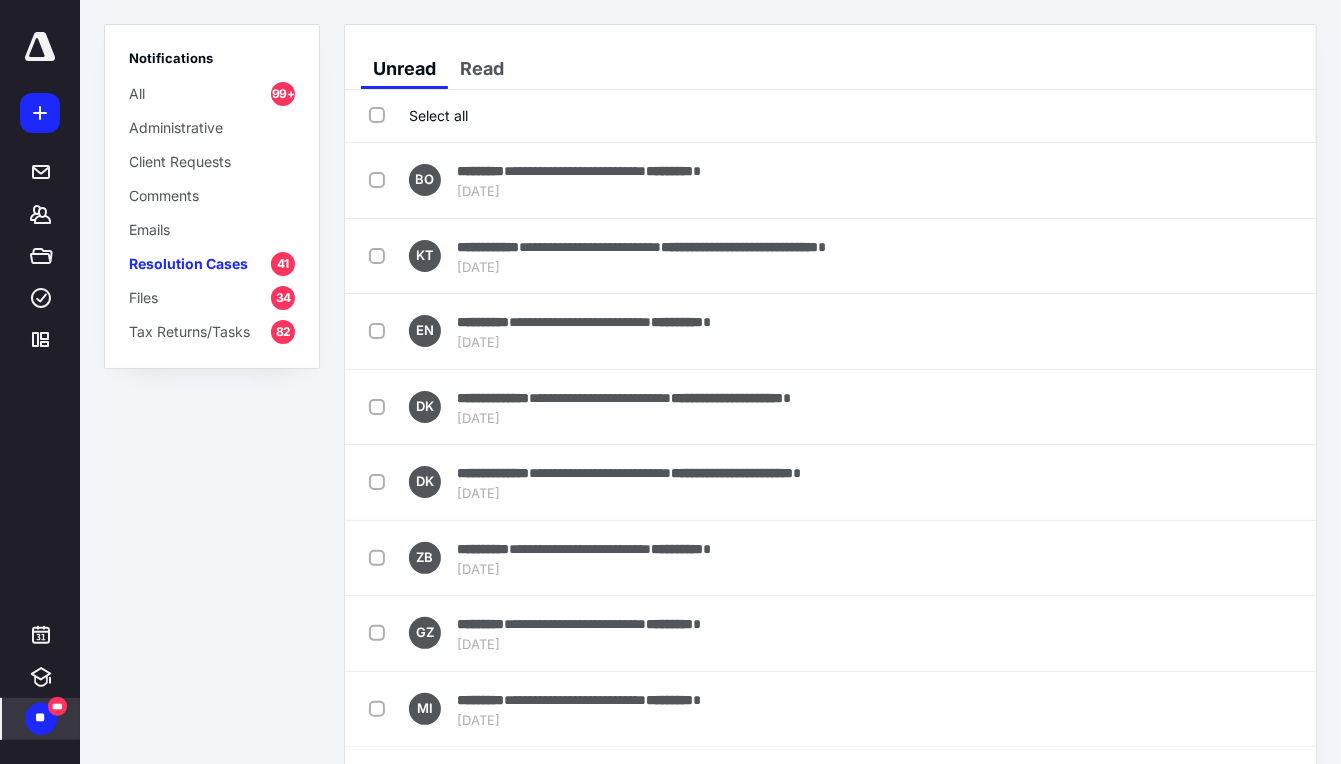 click on "Tax Returns/Tasks" at bounding box center (189, 331) 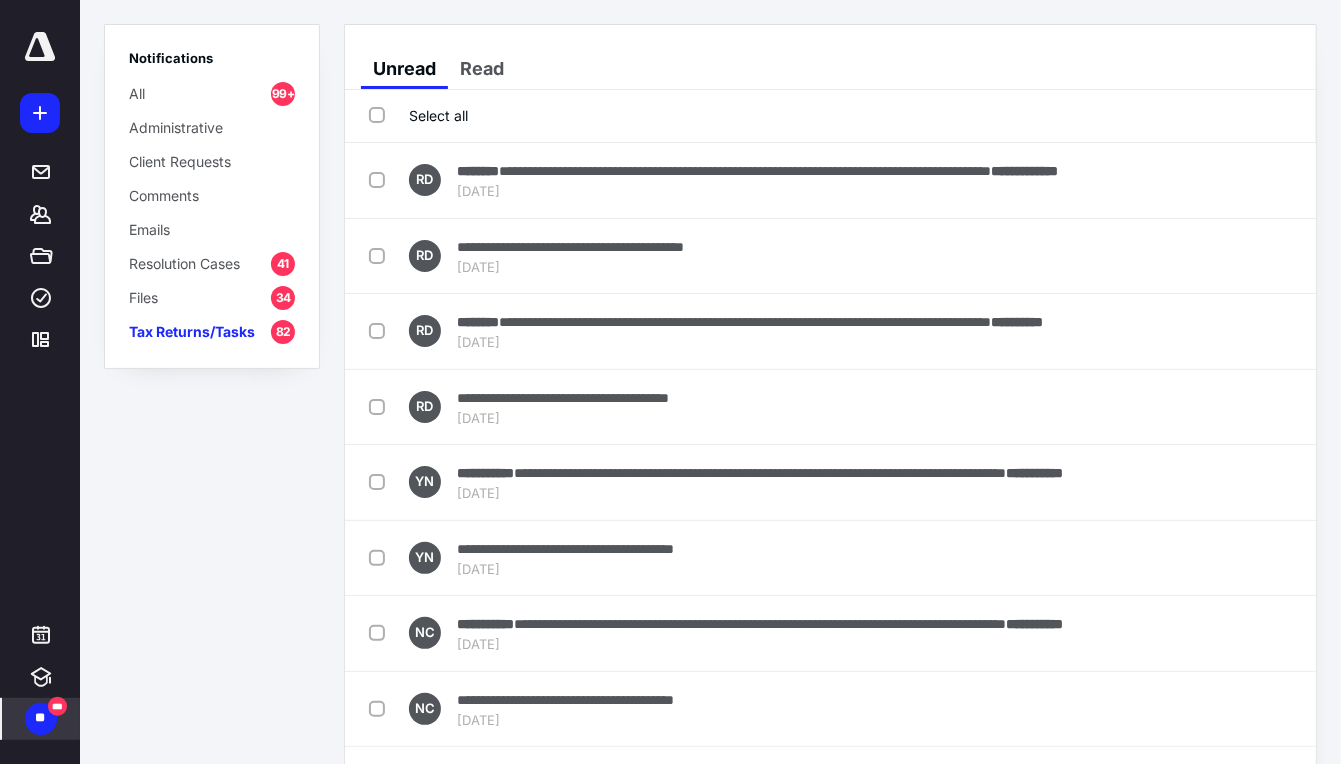 click on "Files 34" at bounding box center [212, 297] 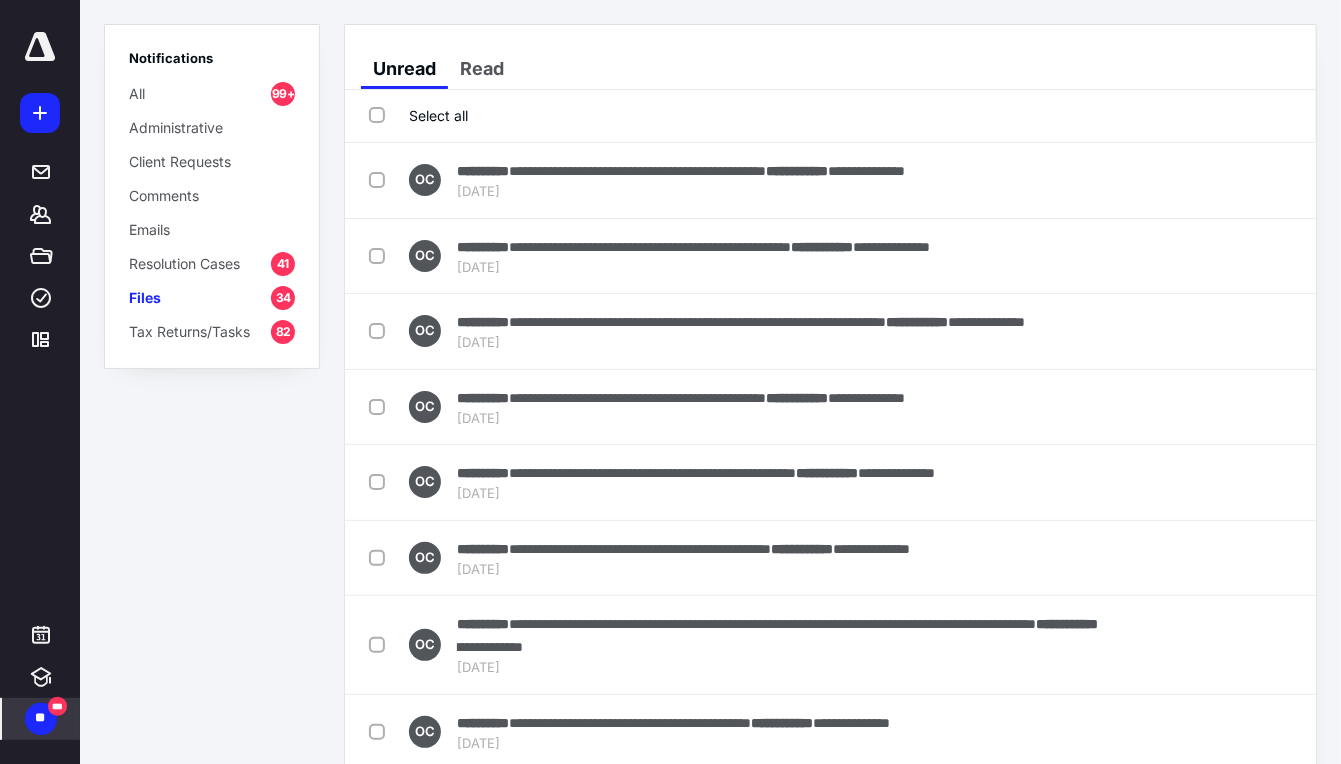 click on "All 99+" at bounding box center [212, 93] 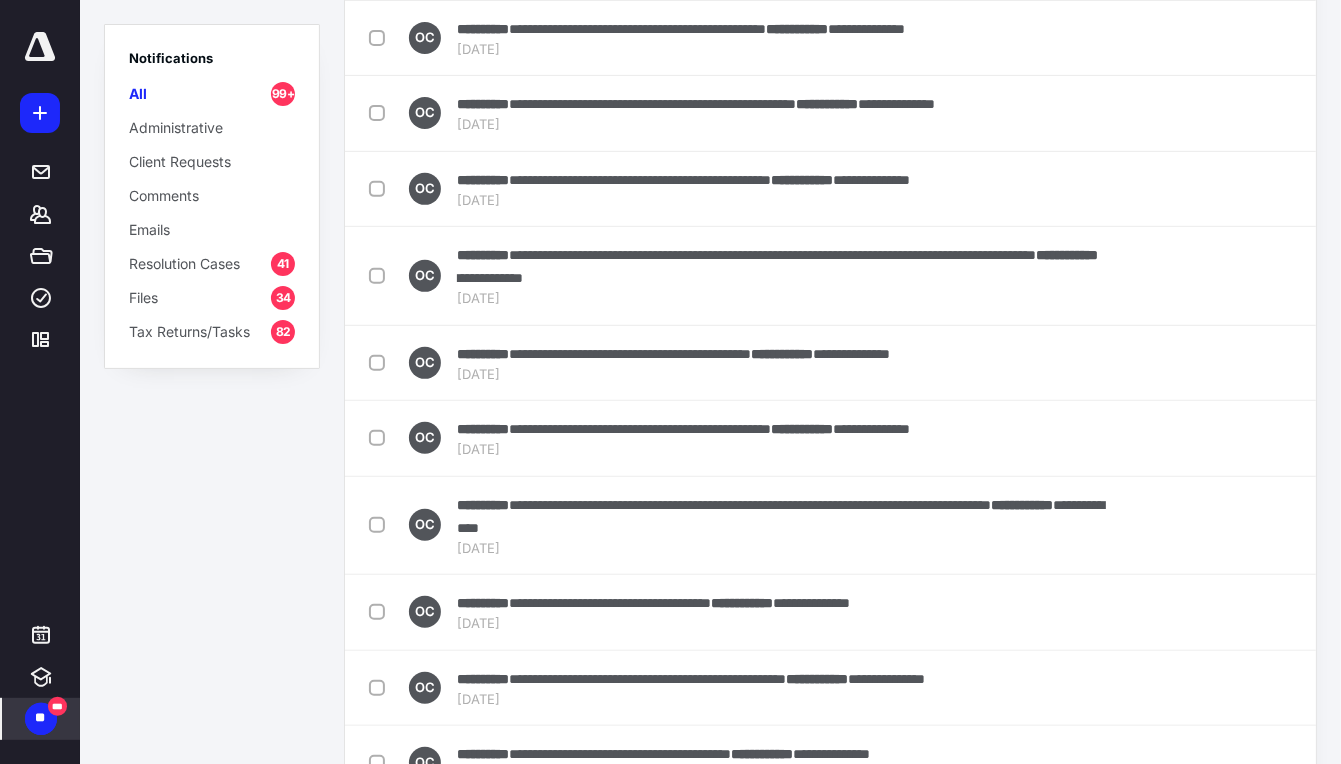 scroll, scrollTop: 444, scrollLeft: 0, axis: vertical 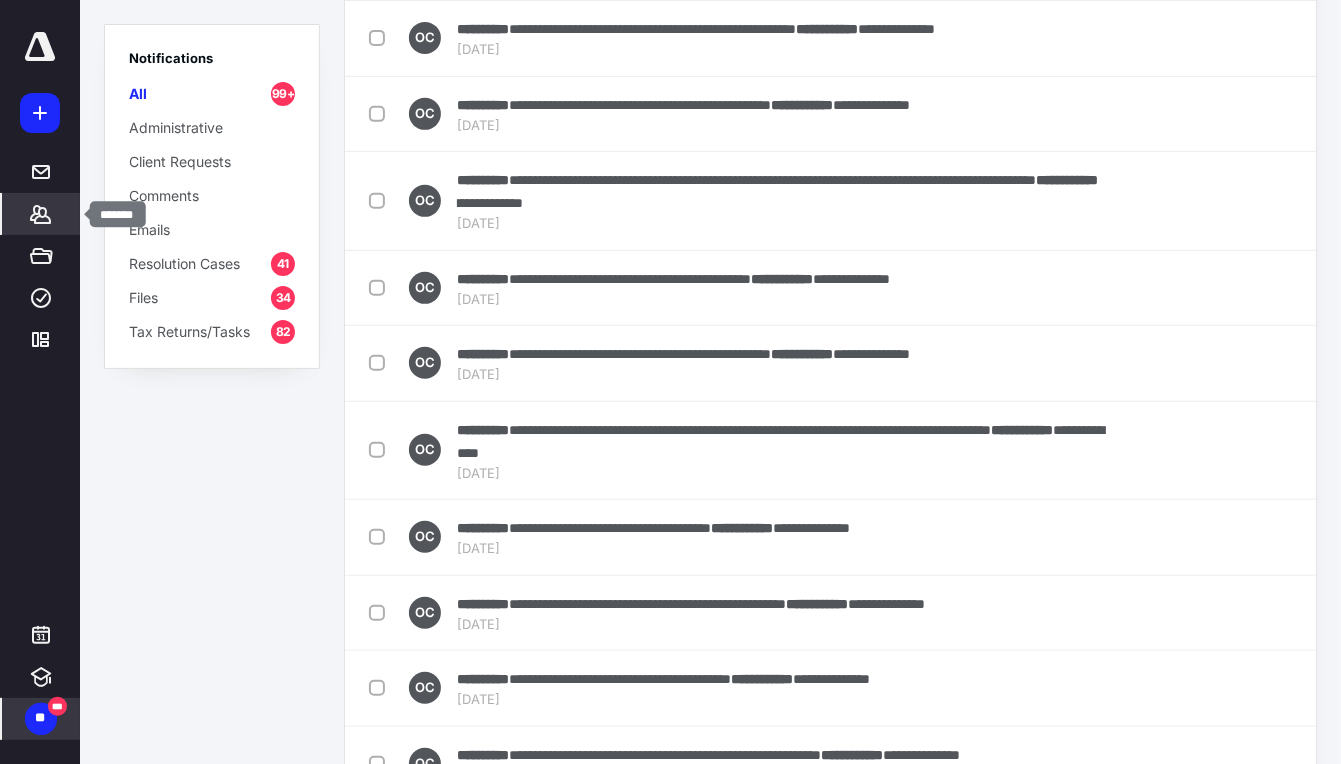 click 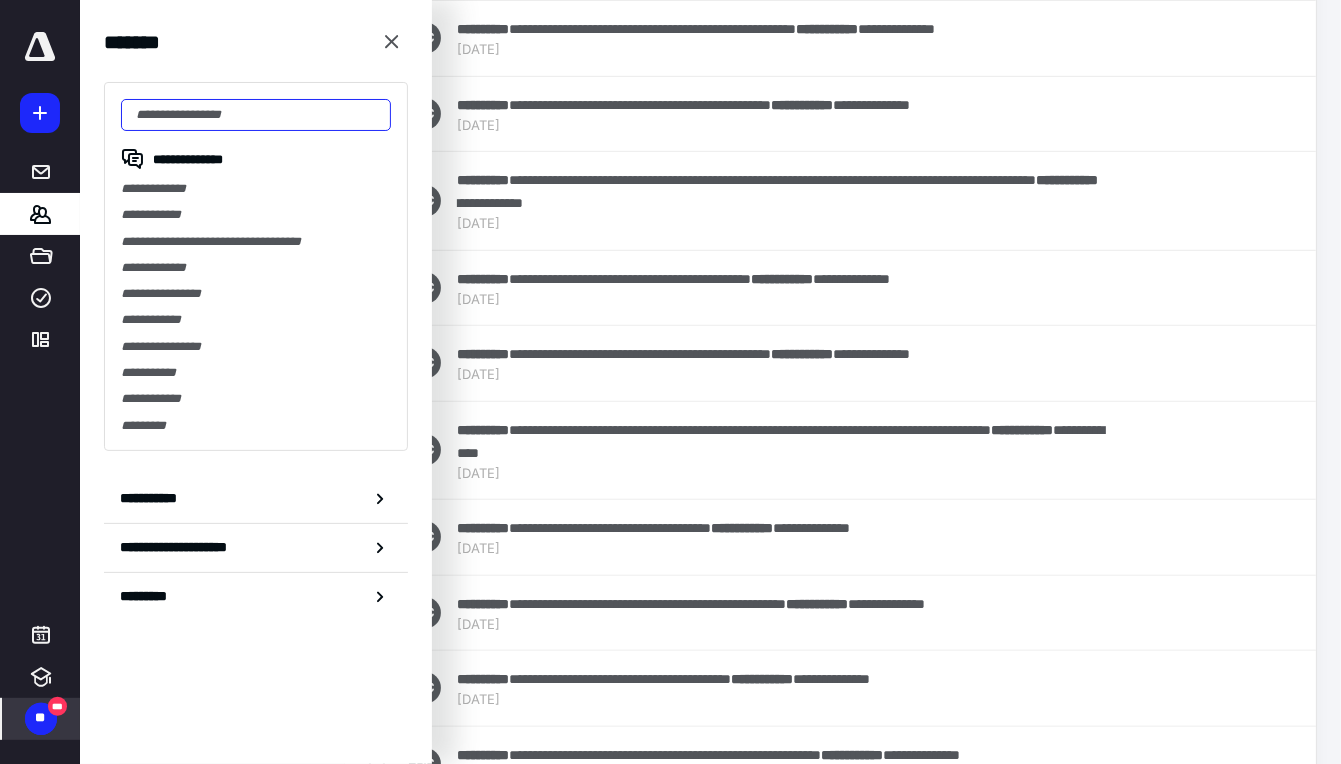 click at bounding box center (256, 115) 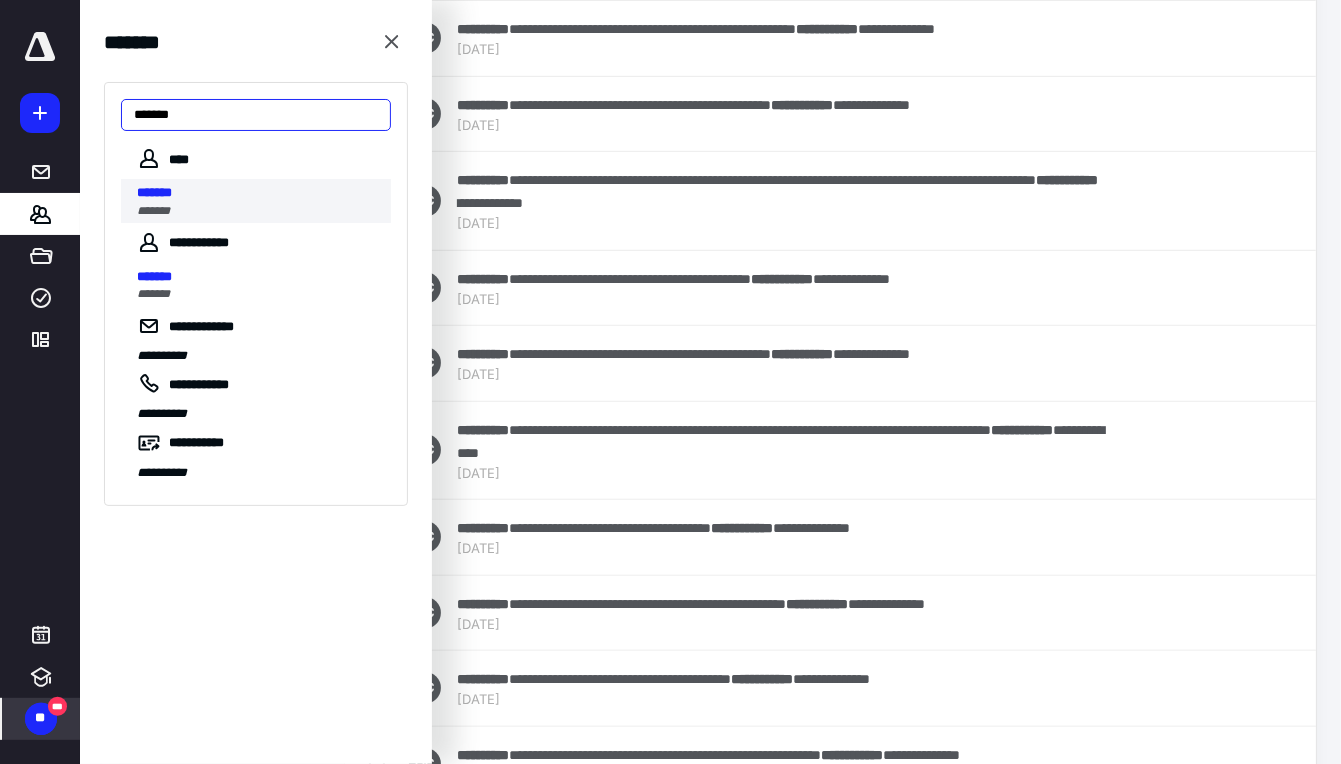 type on "*******" 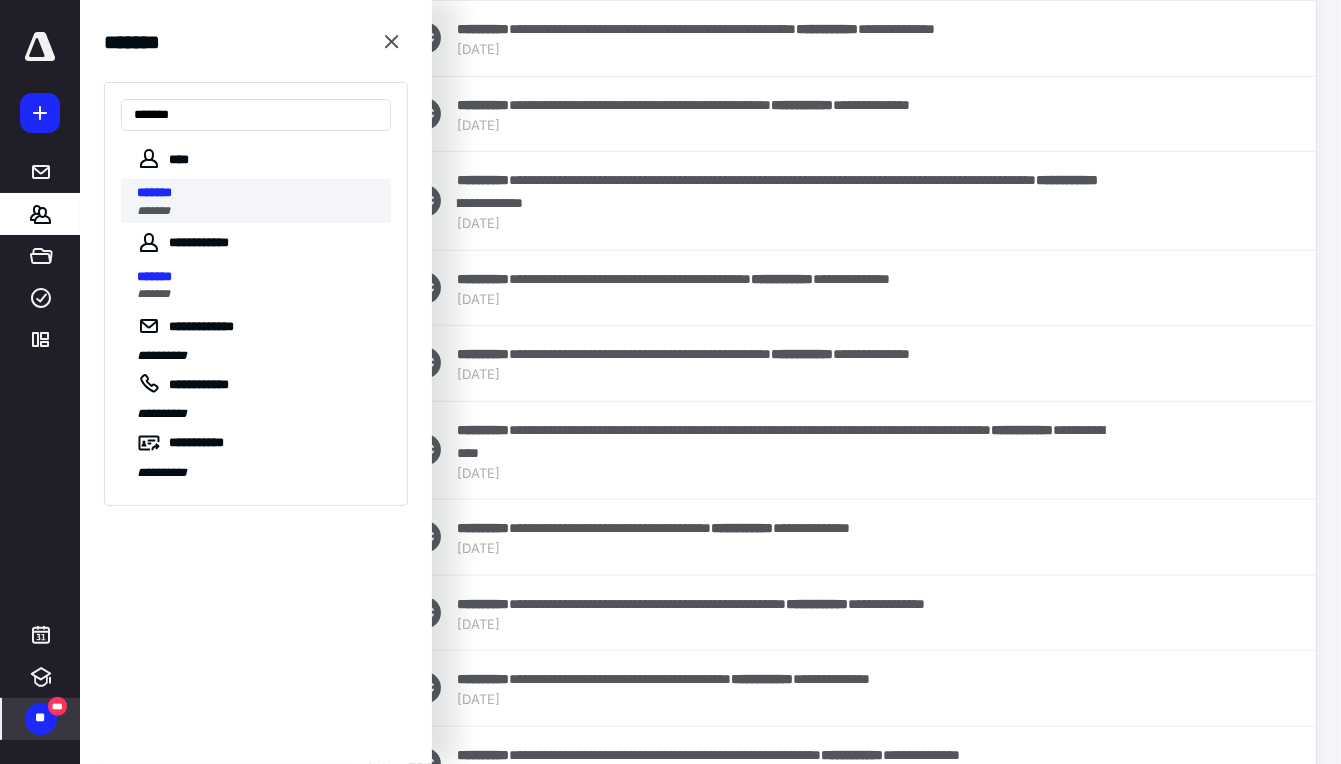 click on "*******" at bounding box center [258, 211] 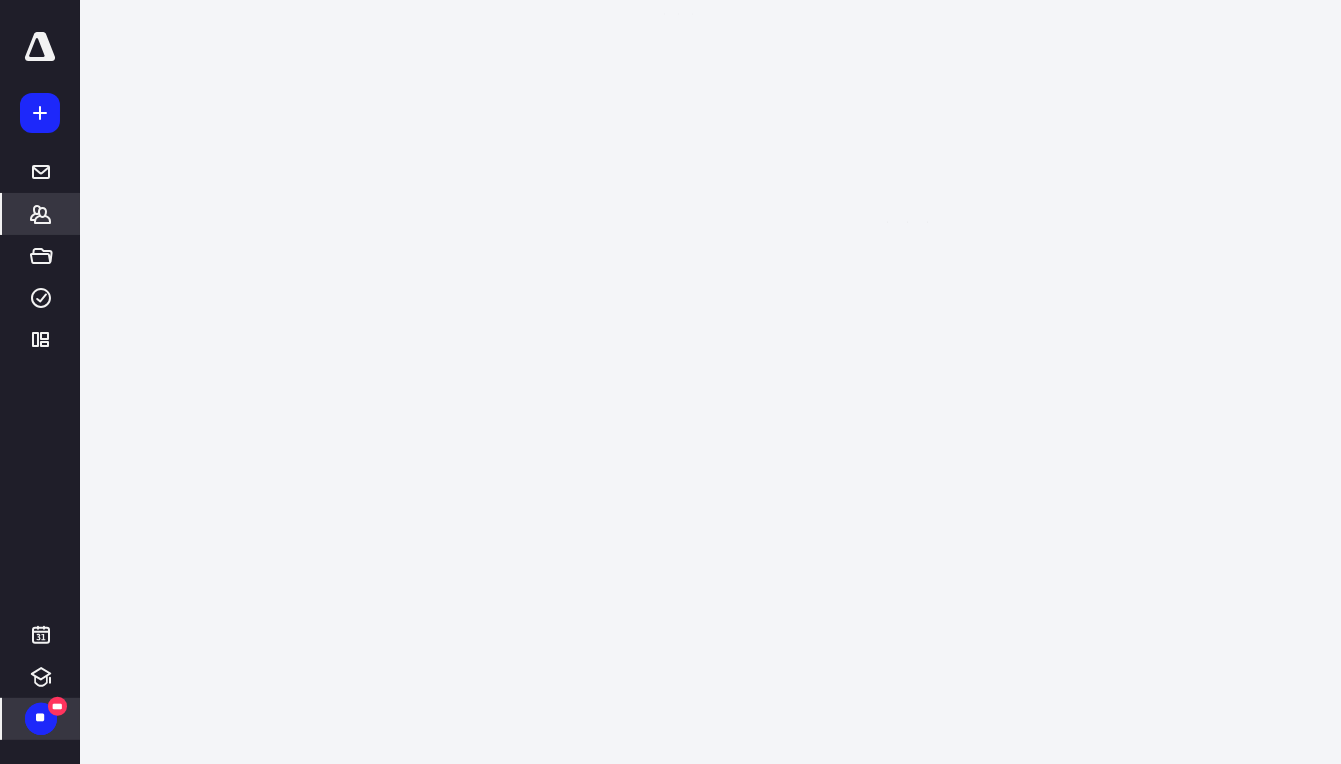 scroll, scrollTop: 0, scrollLeft: 0, axis: both 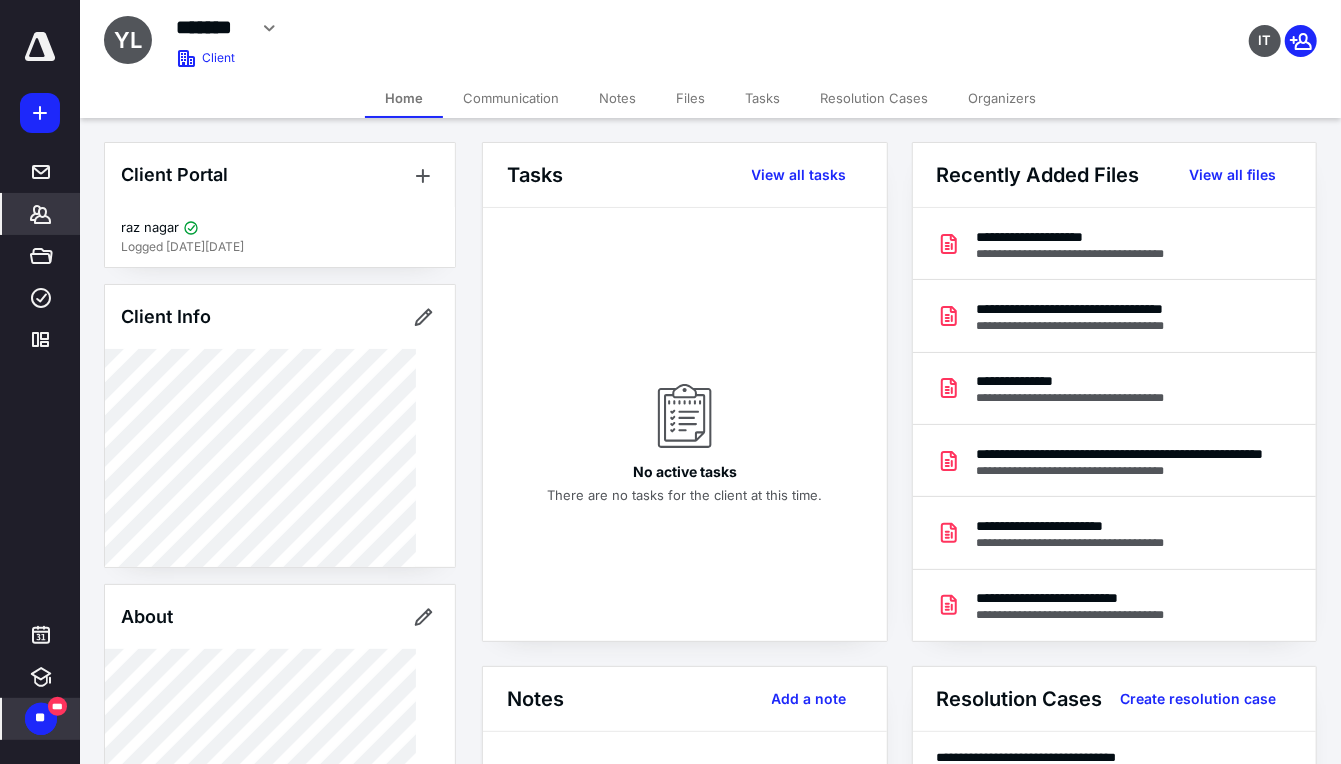 click on "Client Portal raz nagar Logged [DATE][DATE] Client Info About Important clients Integrations Tags Manage all tags" at bounding box center (280, 795) 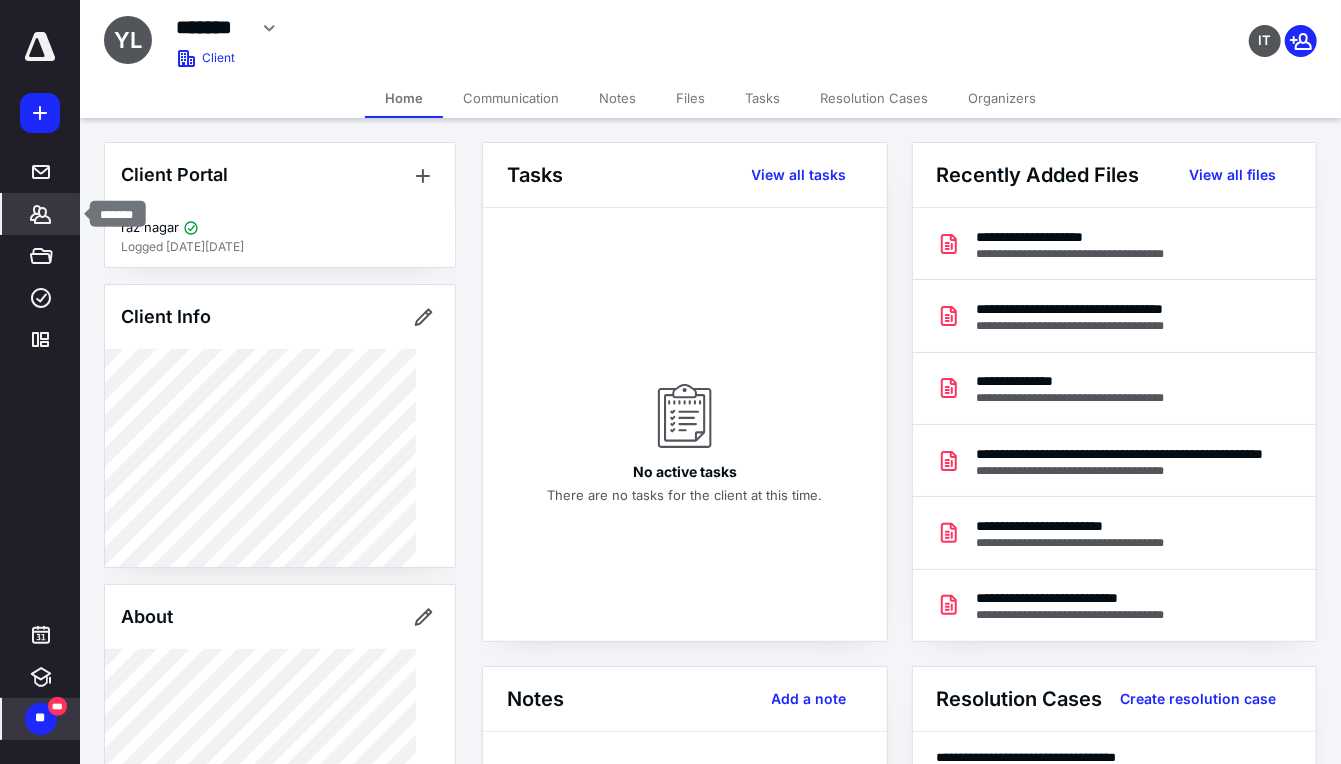 drag, startPoint x: 36, startPoint y: 222, endPoint x: 173, endPoint y: 142, distance: 158.64742 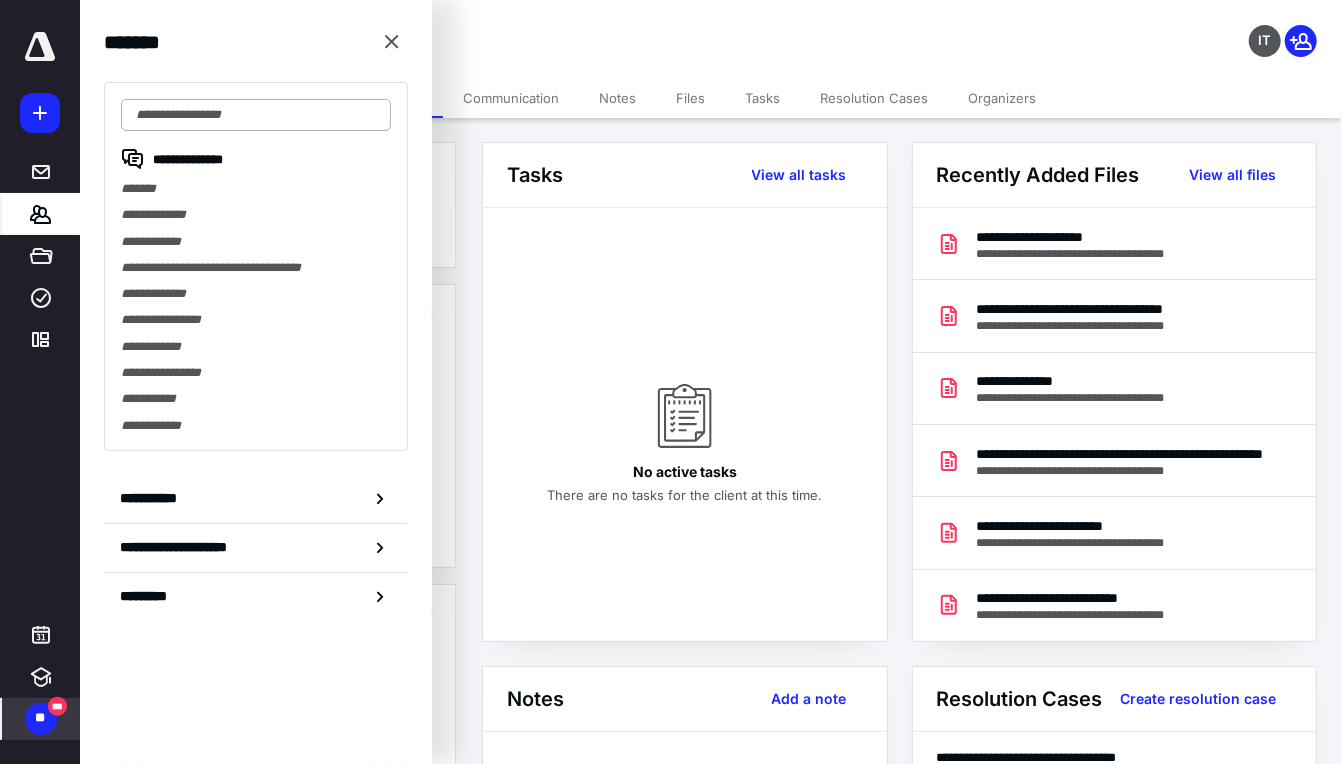 click at bounding box center (256, 115) 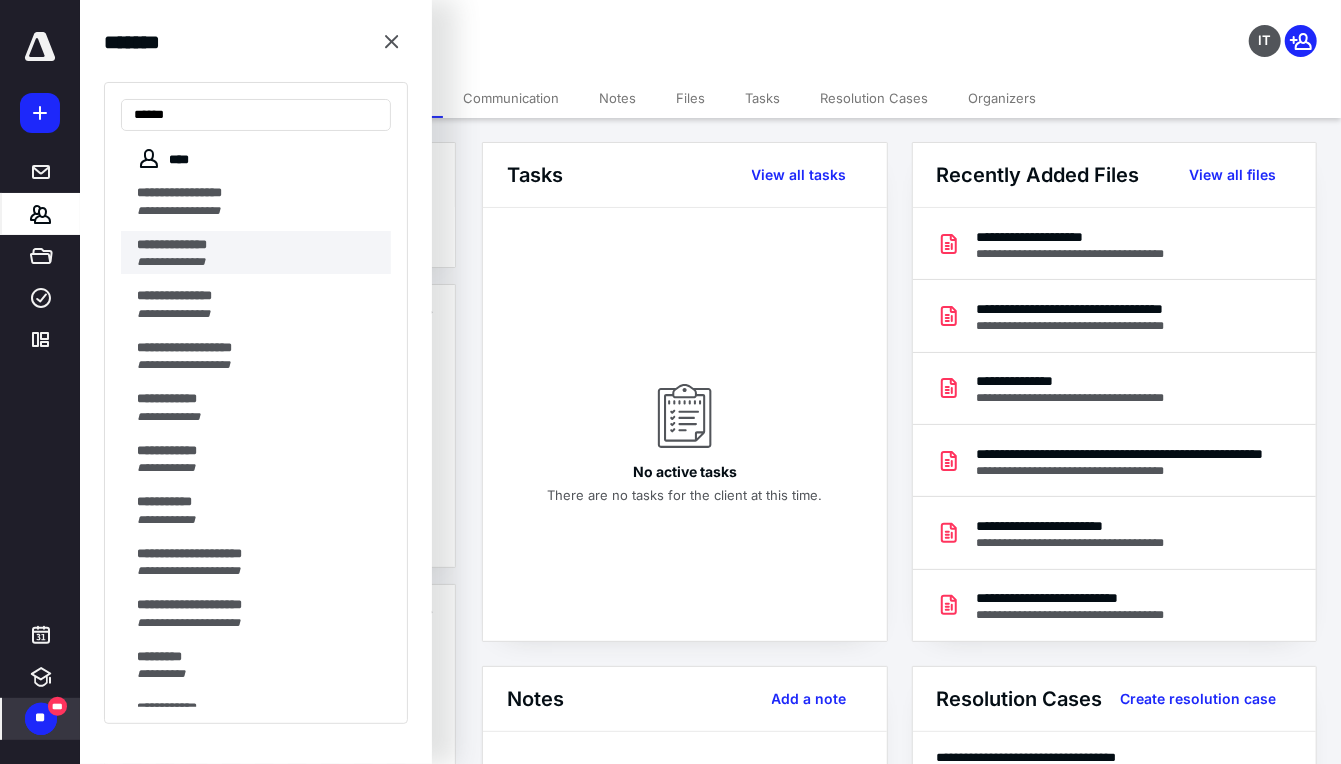 type on "*****" 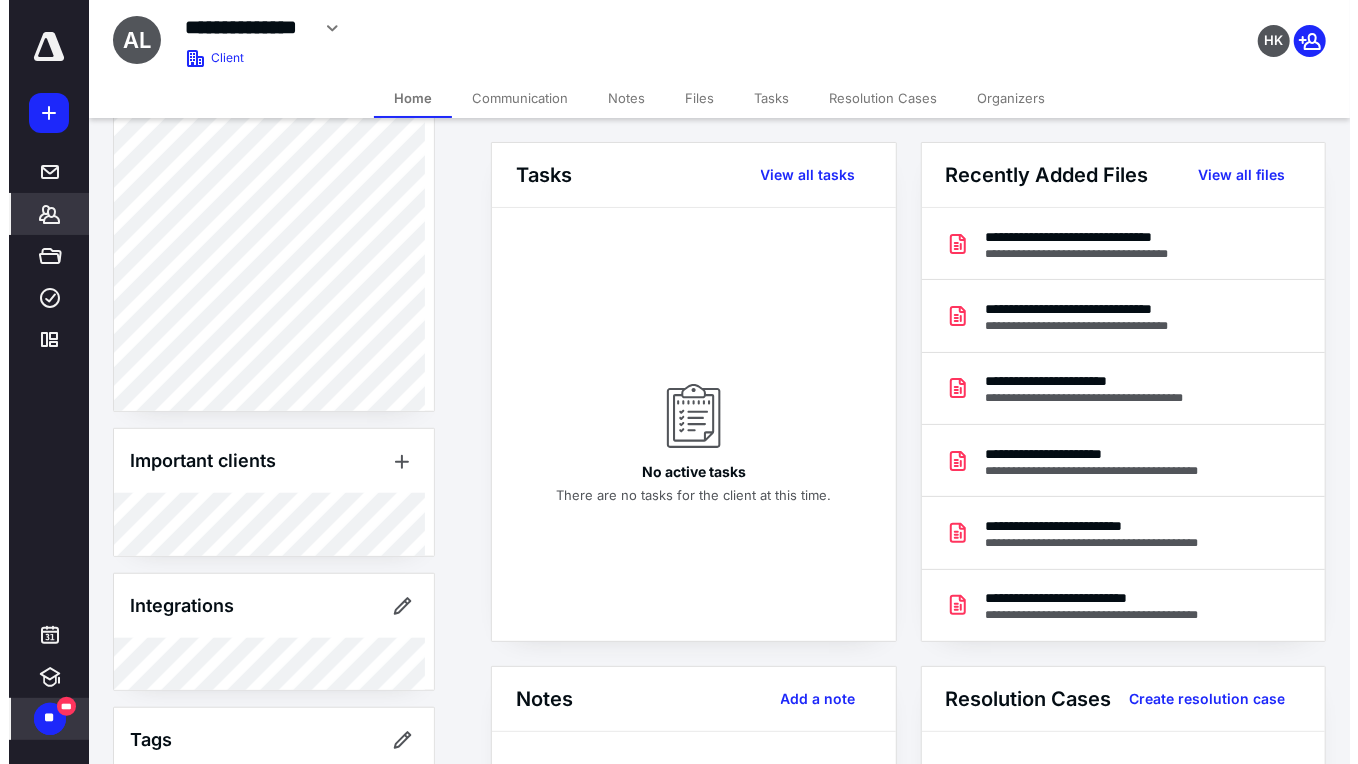scroll, scrollTop: 574, scrollLeft: 0, axis: vertical 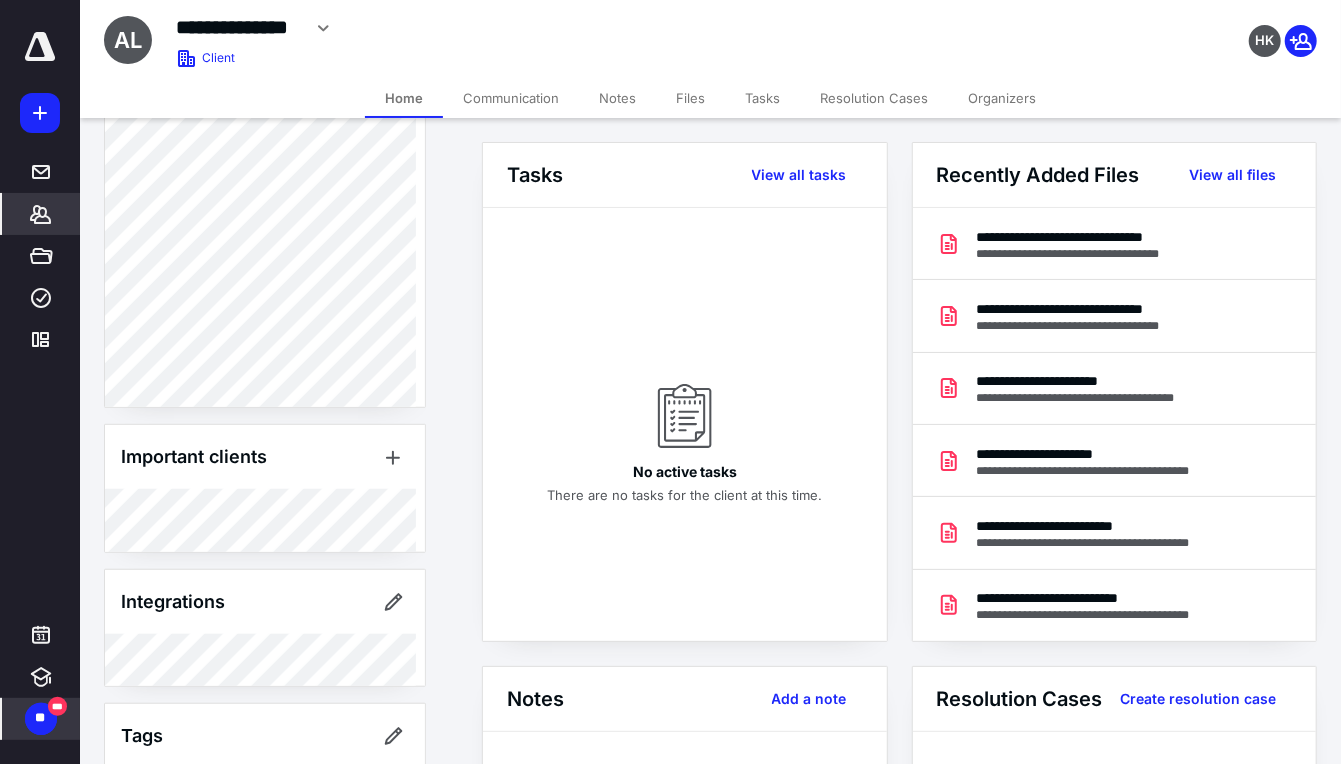 click 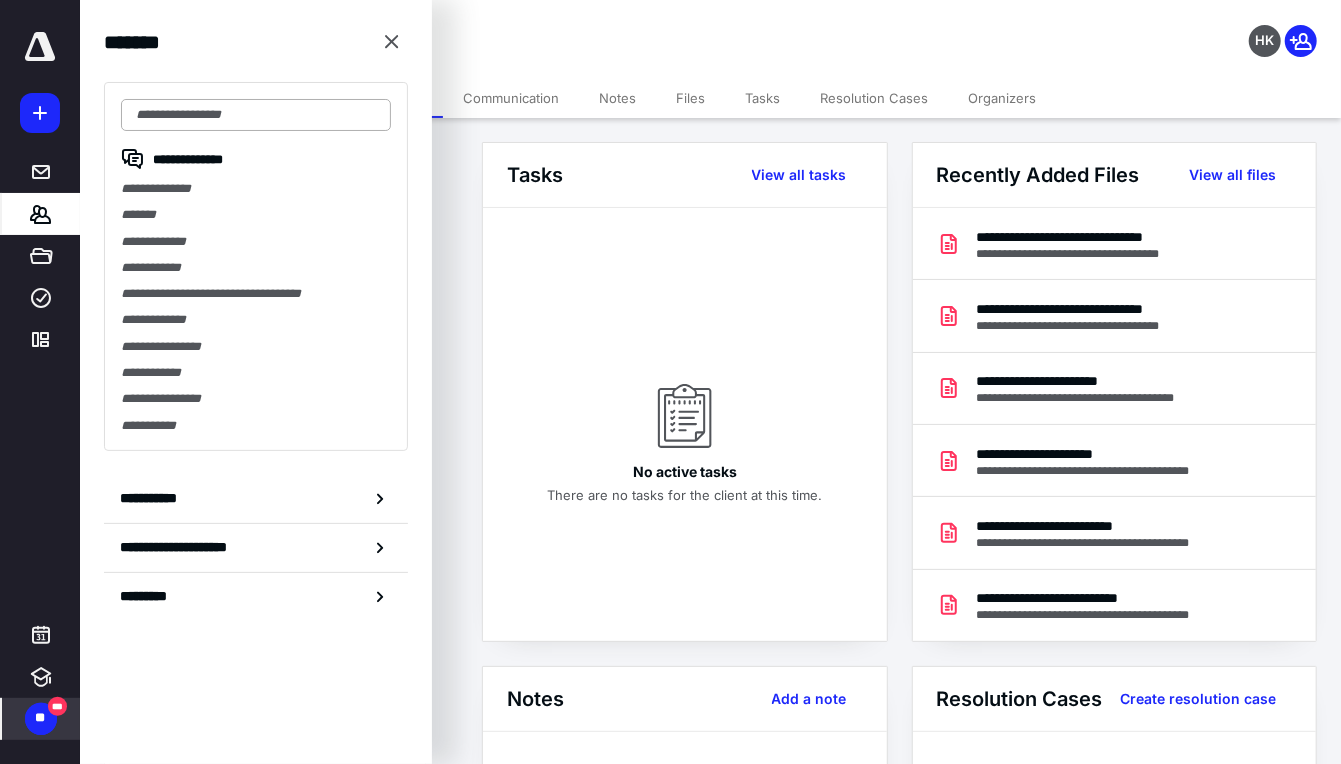 click at bounding box center [256, 115] 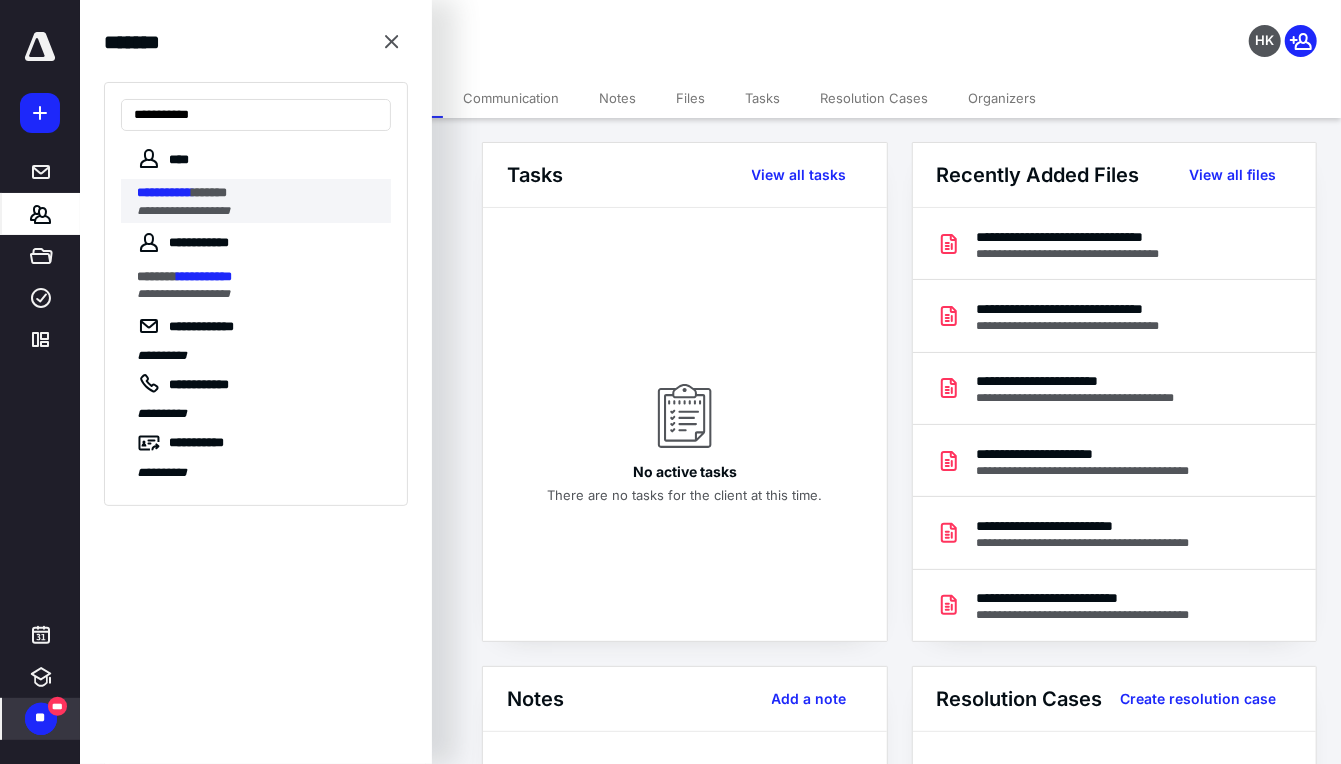 type on "**********" 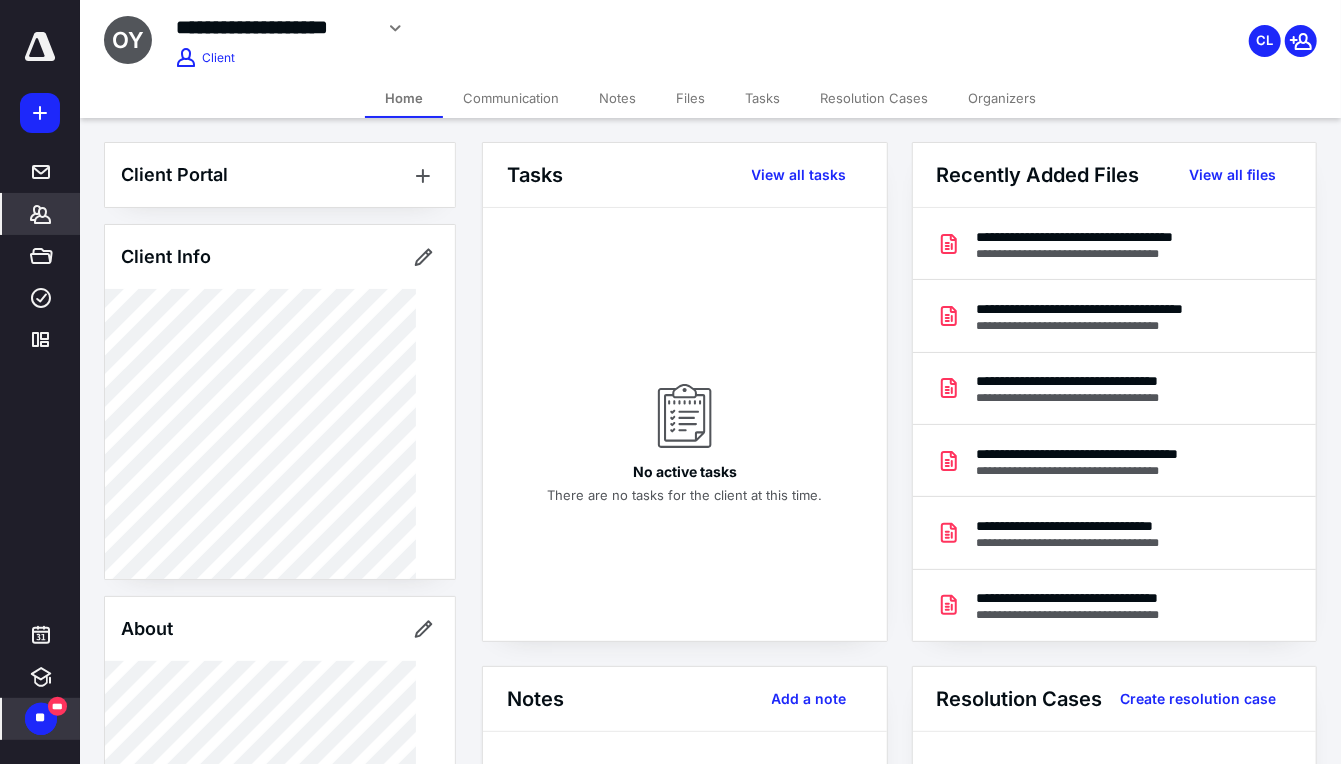 click on "Files" at bounding box center [690, 98] 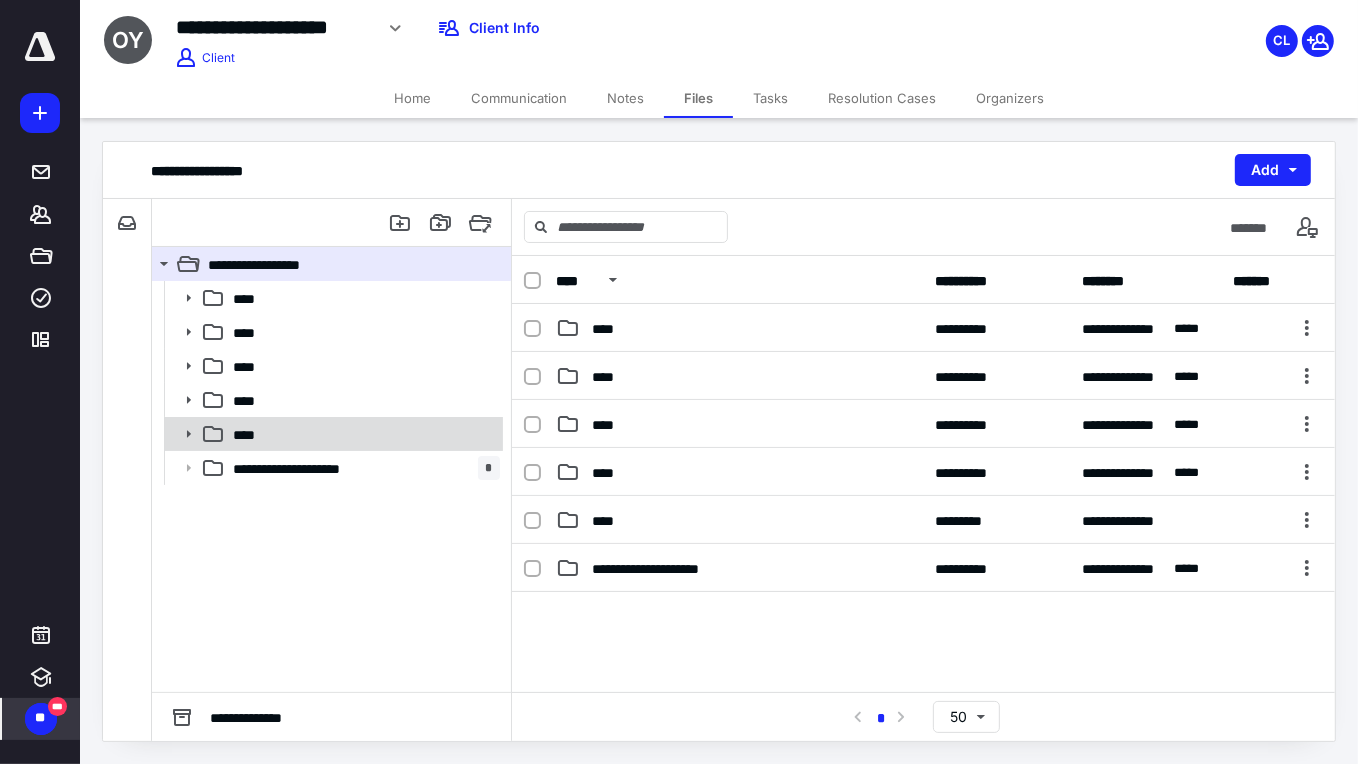 click 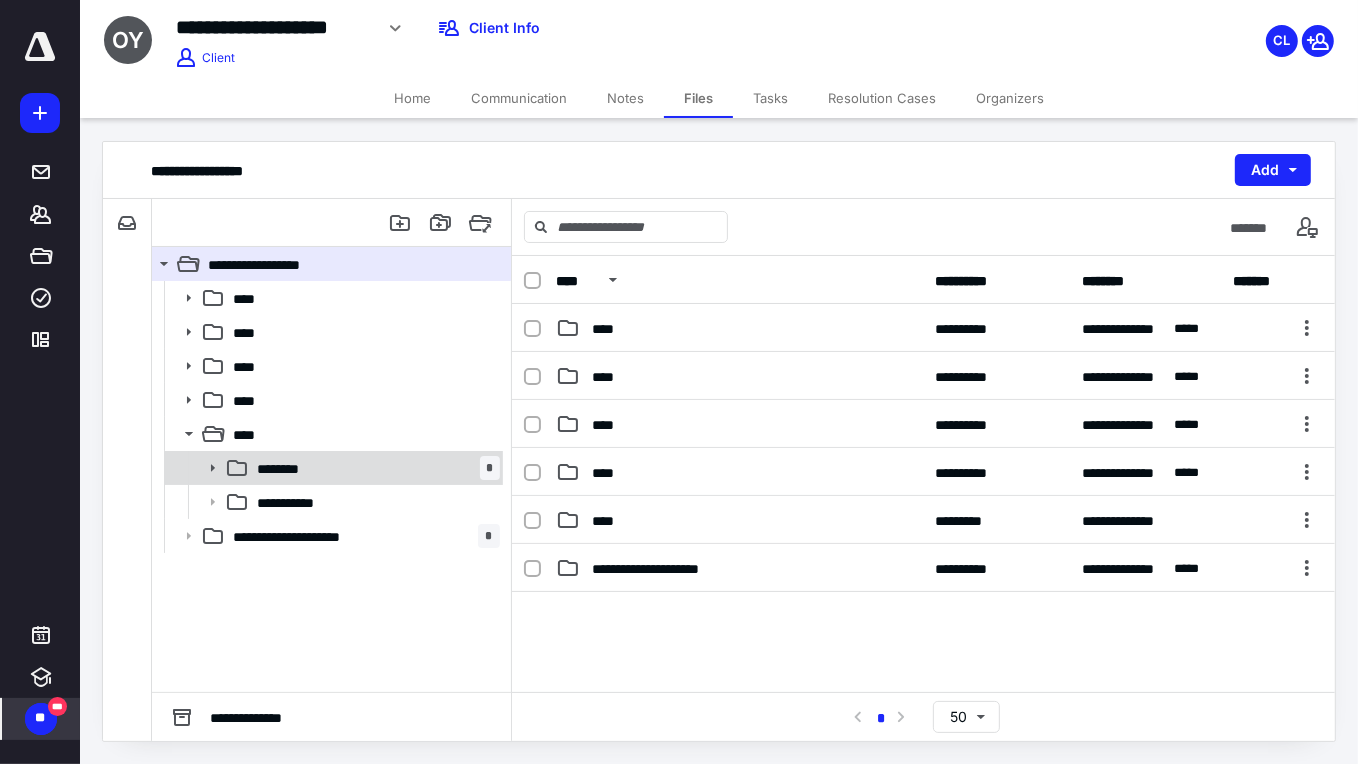 click on "********" at bounding box center [285, 468] 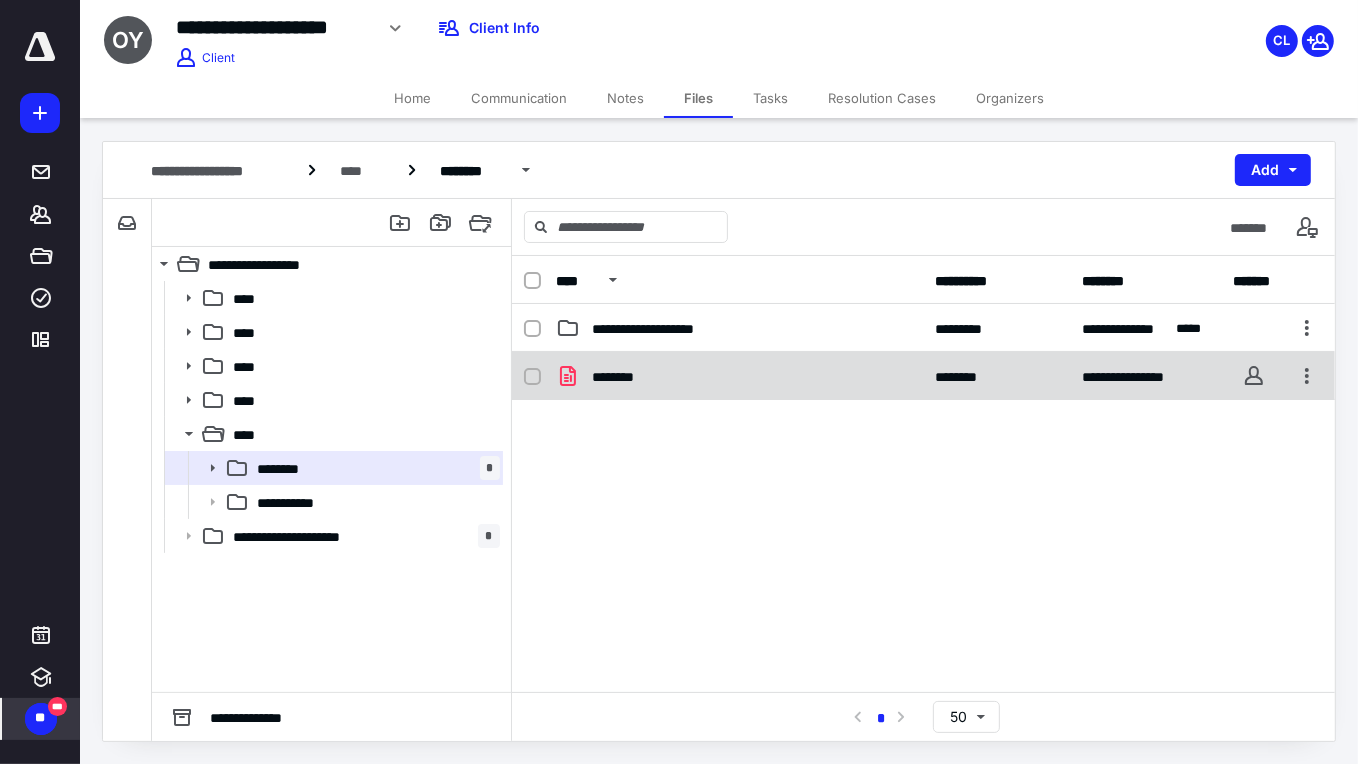 click on "********" at bounding box center (740, 376) 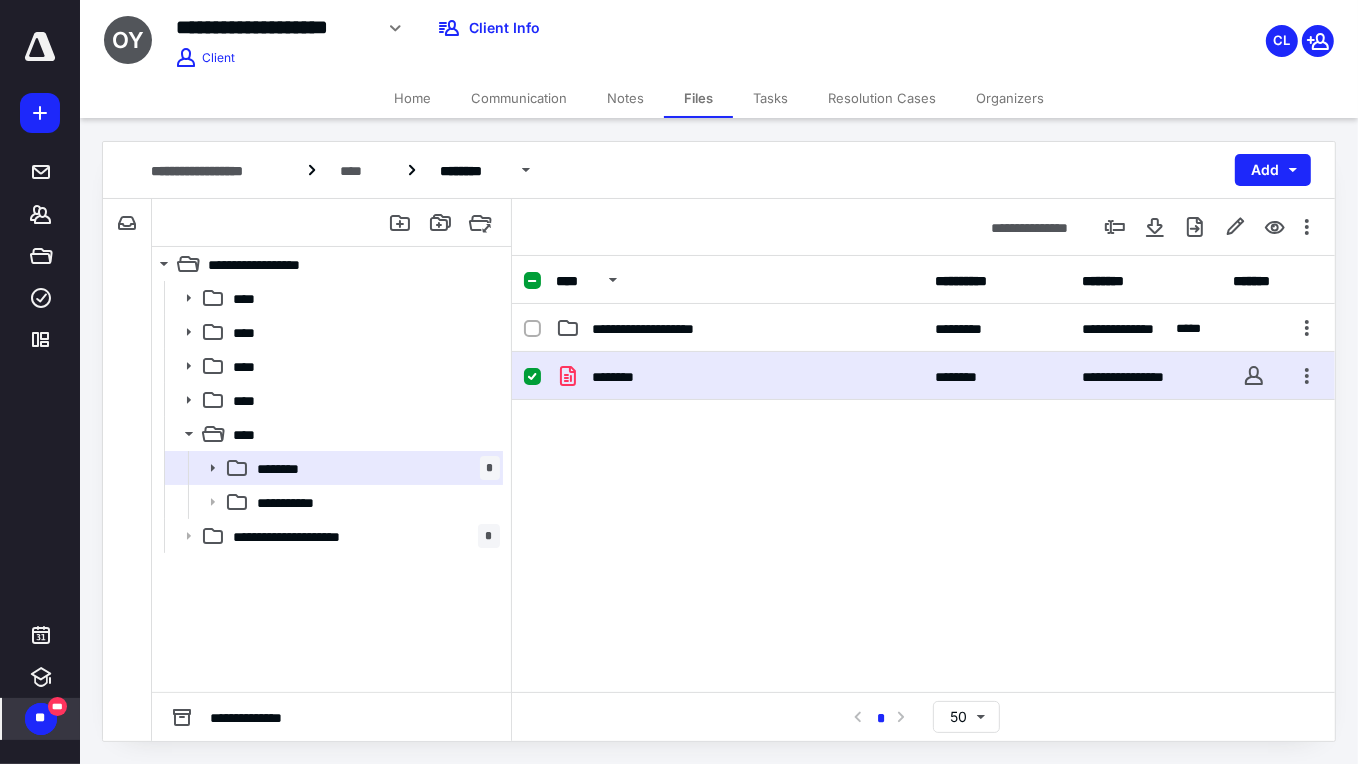 click on "********" at bounding box center [740, 376] 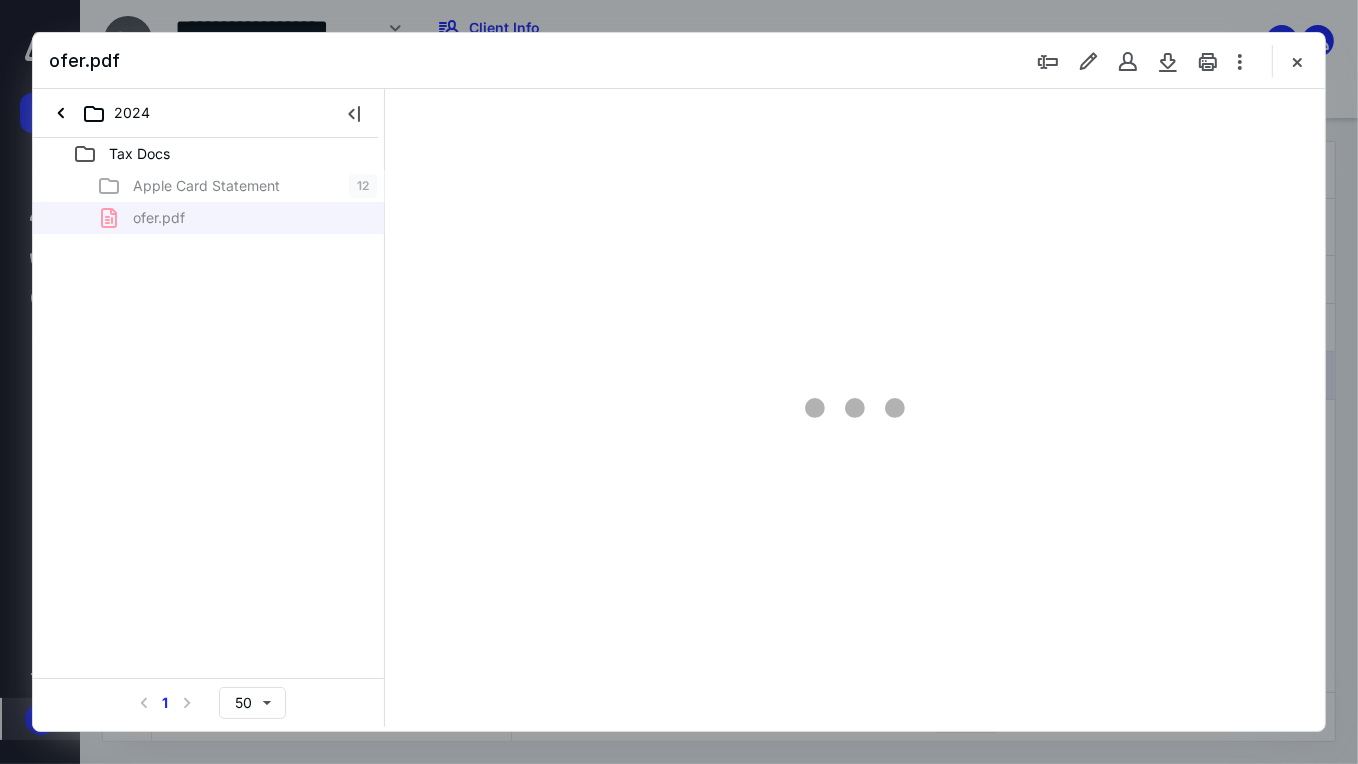 scroll, scrollTop: 0, scrollLeft: 0, axis: both 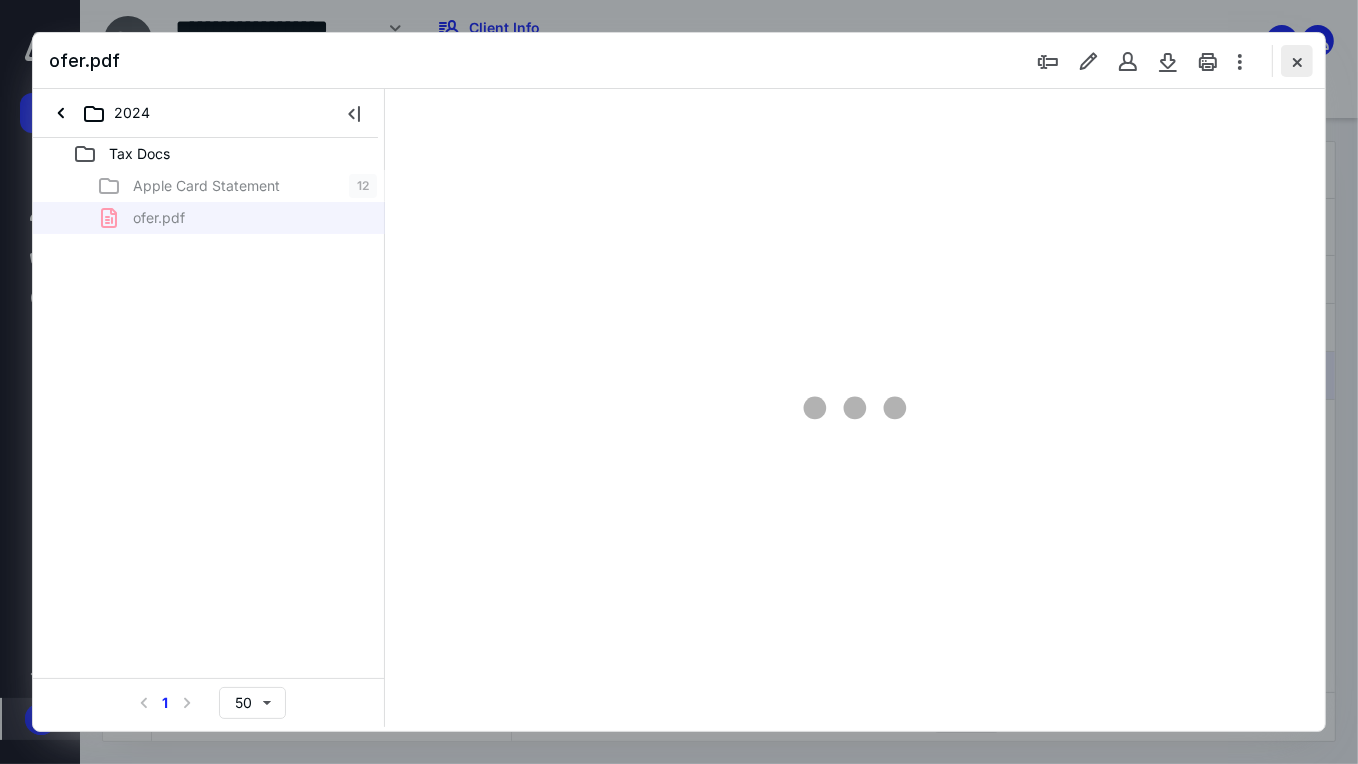 type on "71" 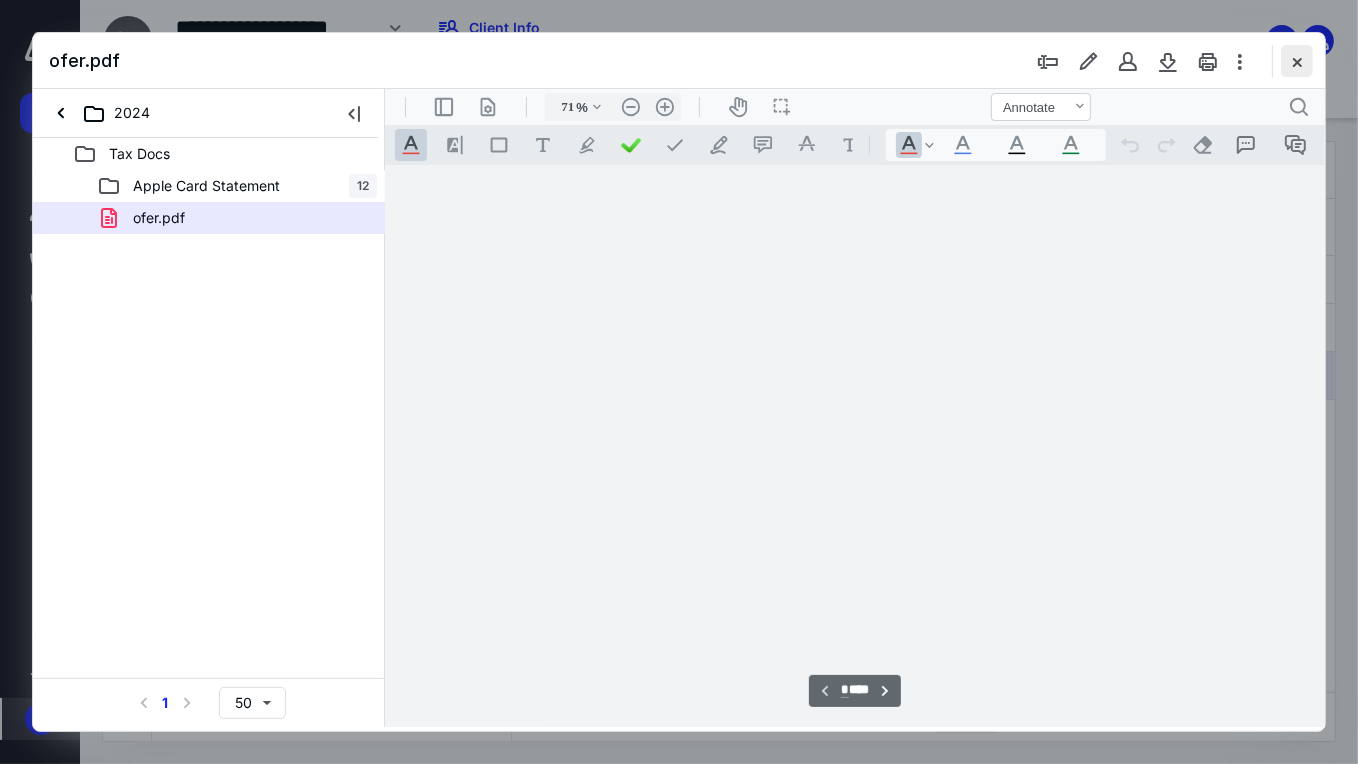 scroll, scrollTop: 79, scrollLeft: 0, axis: vertical 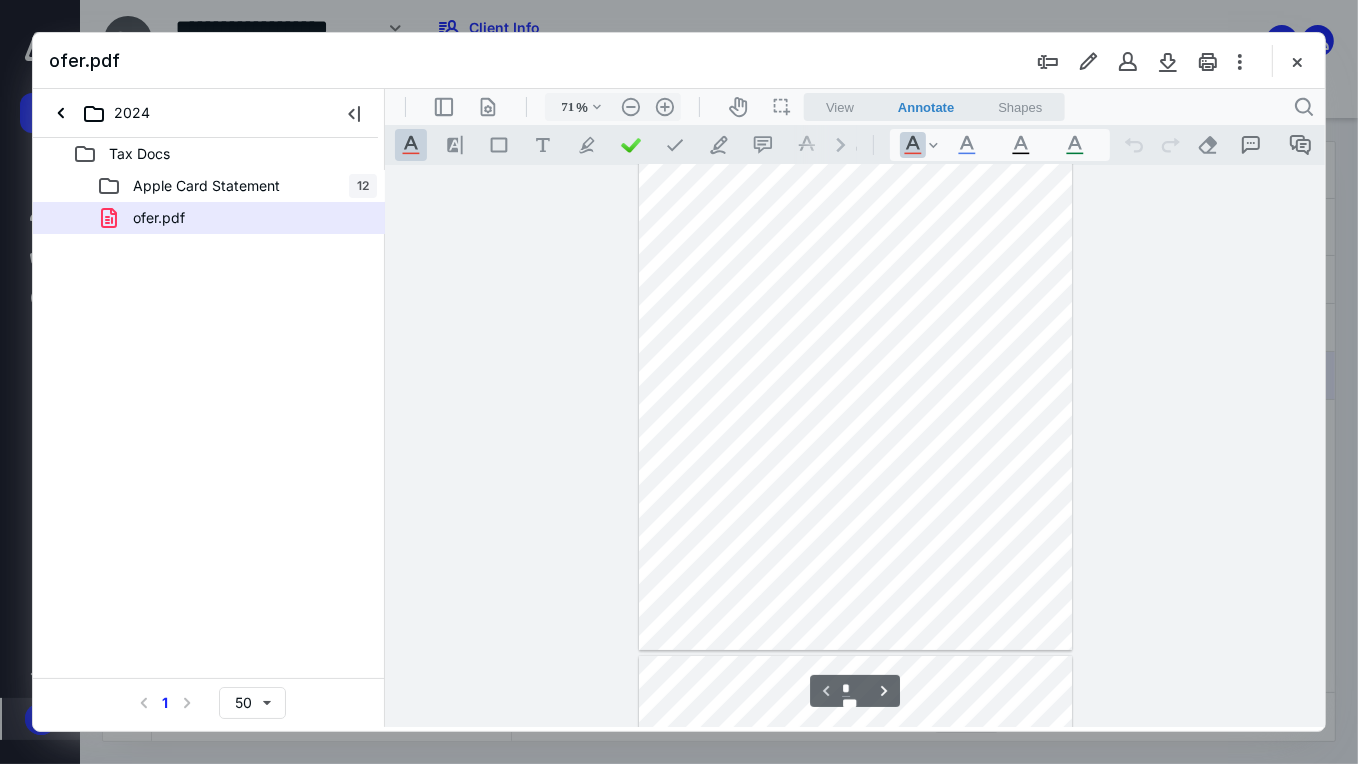 type on "*" 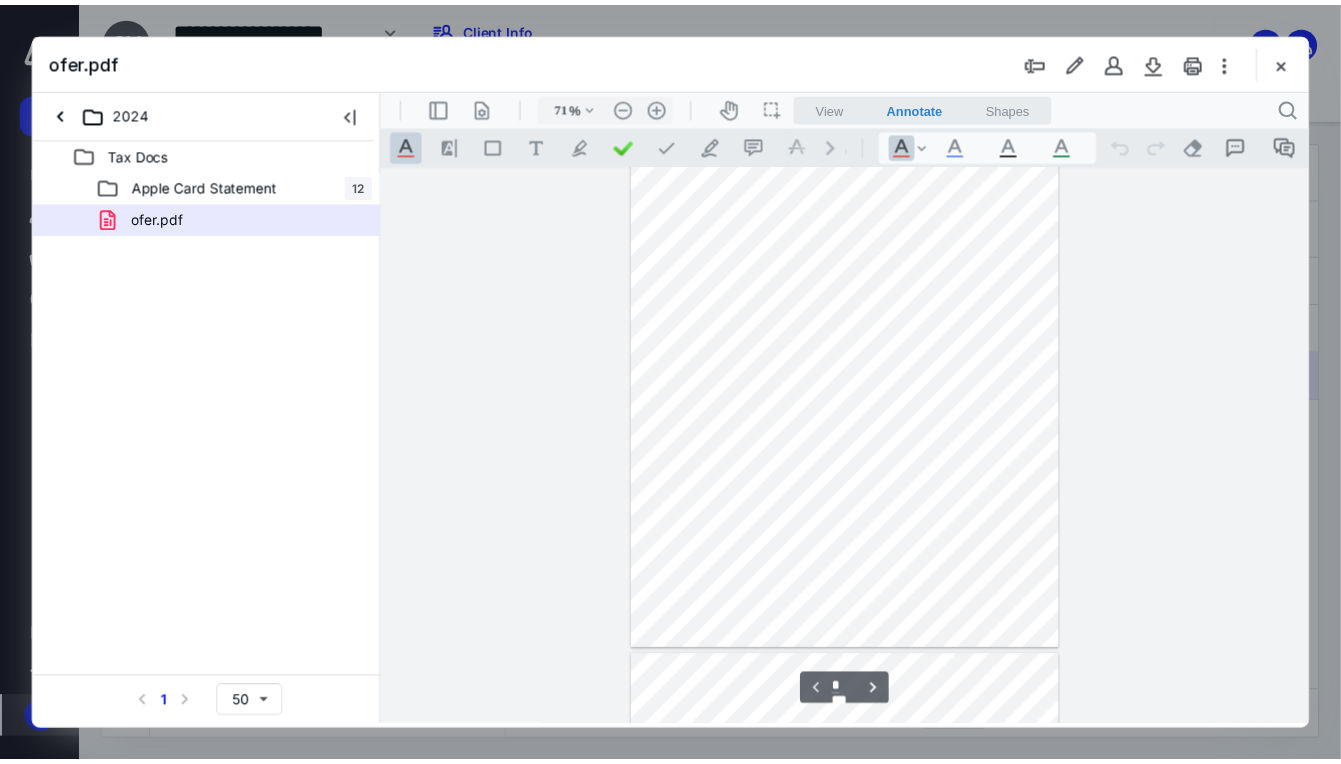 scroll, scrollTop: 412, scrollLeft: 0, axis: vertical 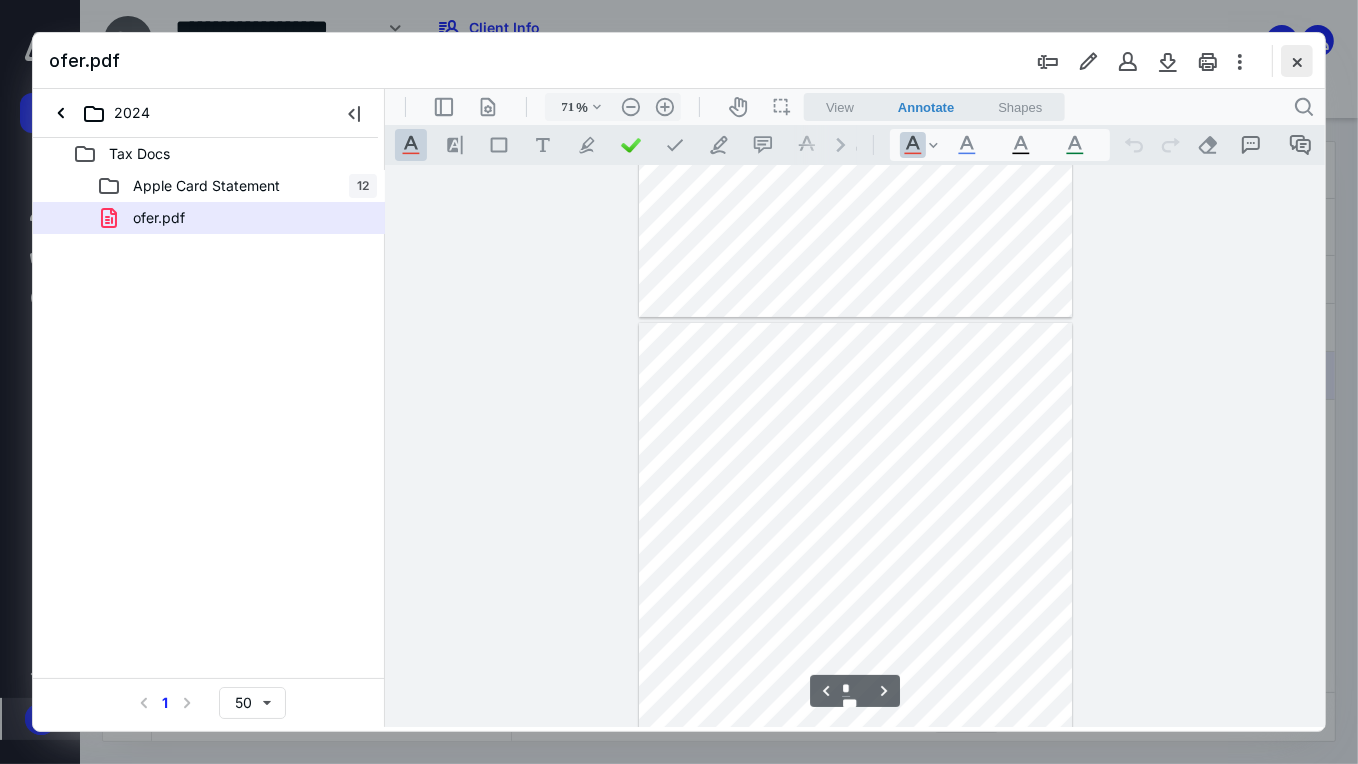 click at bounding box center (1297, 61) 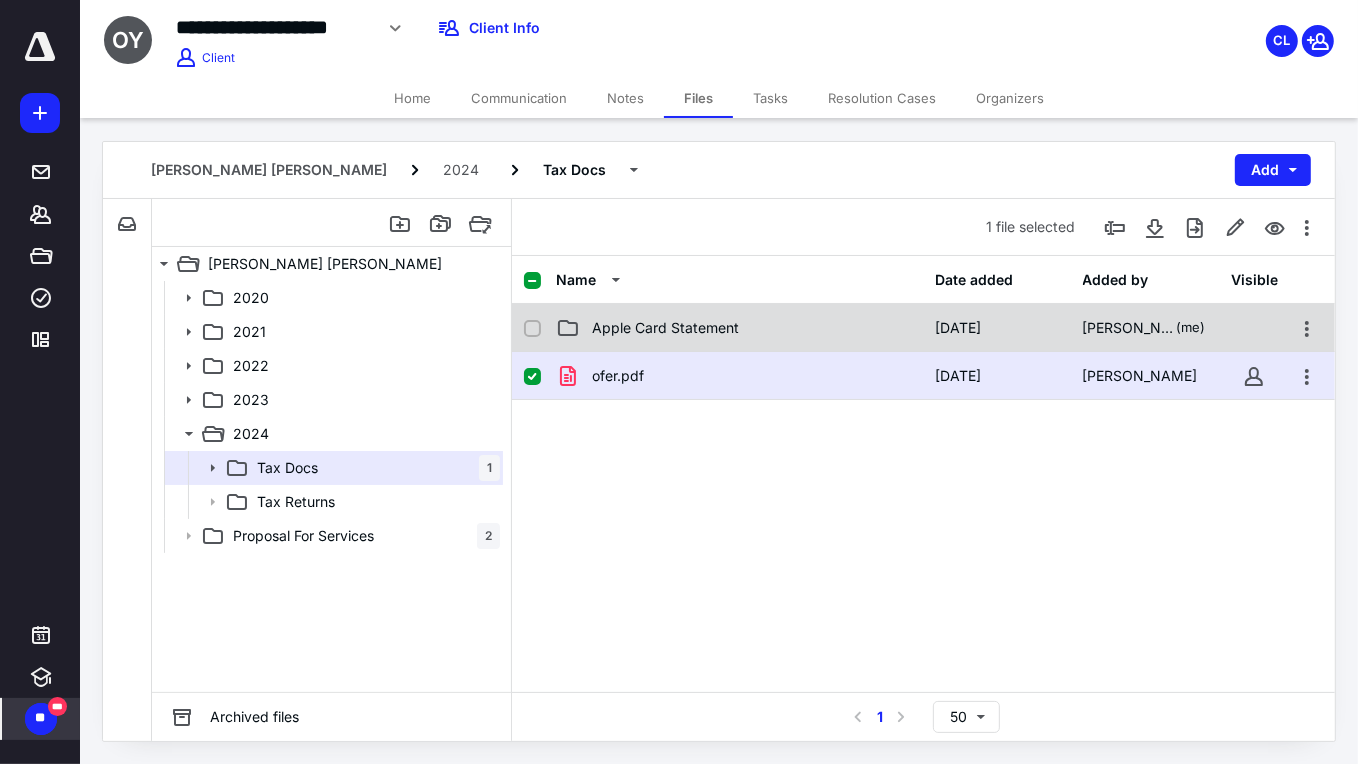 click on "Apple Card Statement" at bounding box center [665, 328] 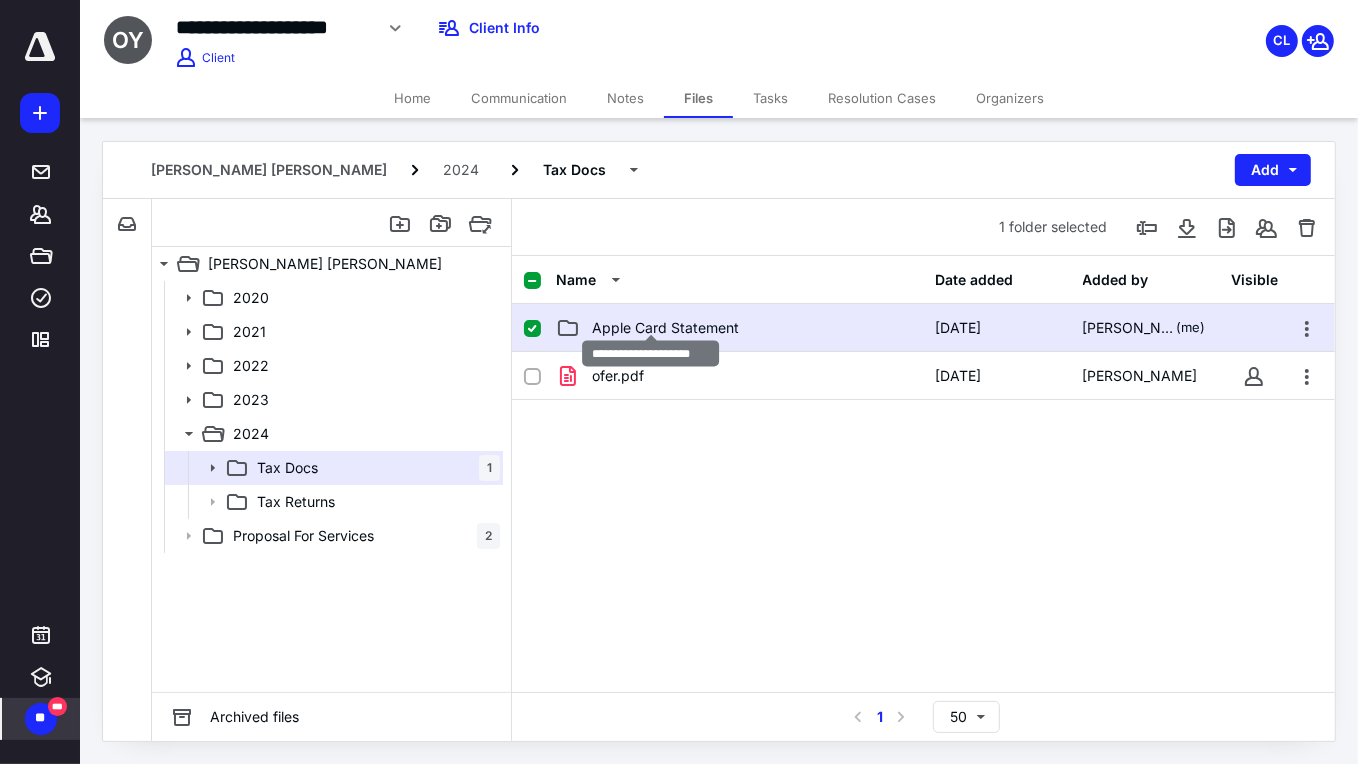 click on "Apple Card Statement" at bounding box center [665, 328] 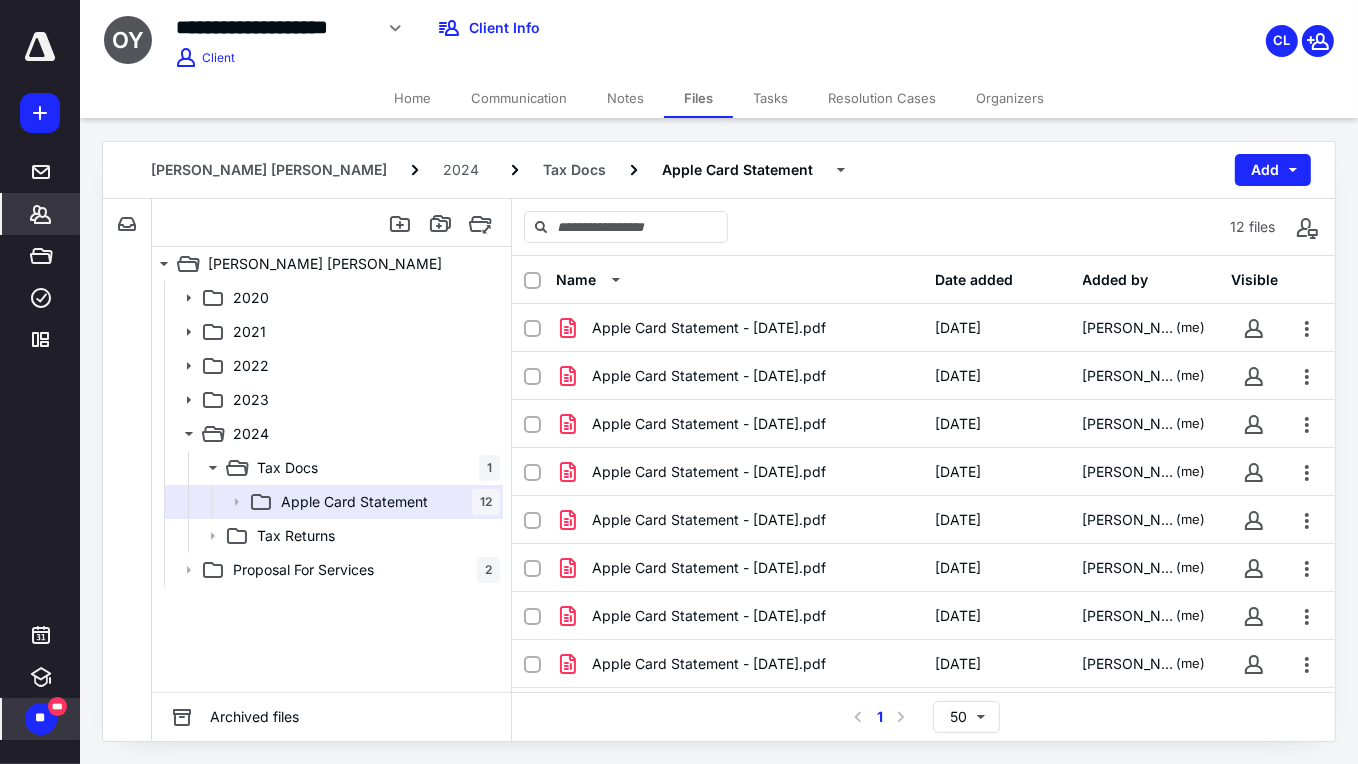 click on "*******" at bounding box center (41, 214) 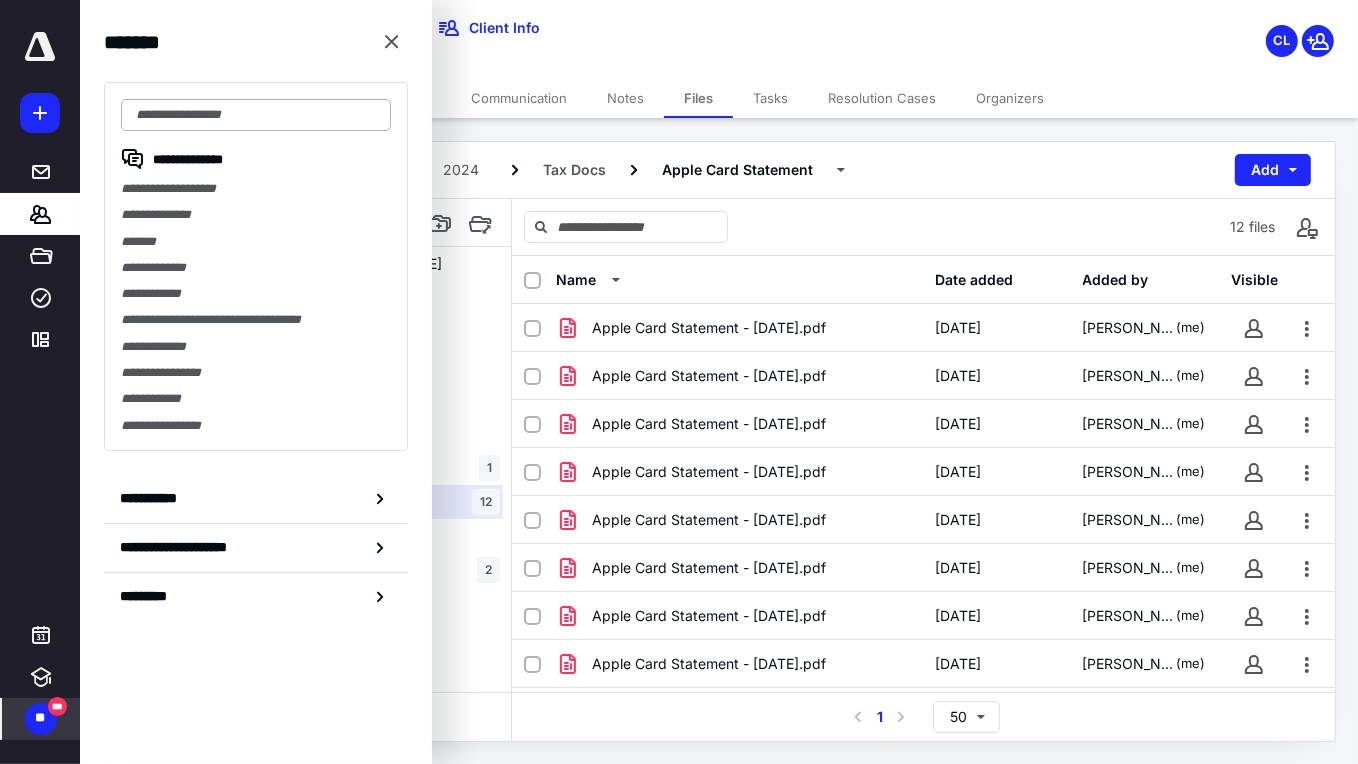 click at bounding box center (256, 115) 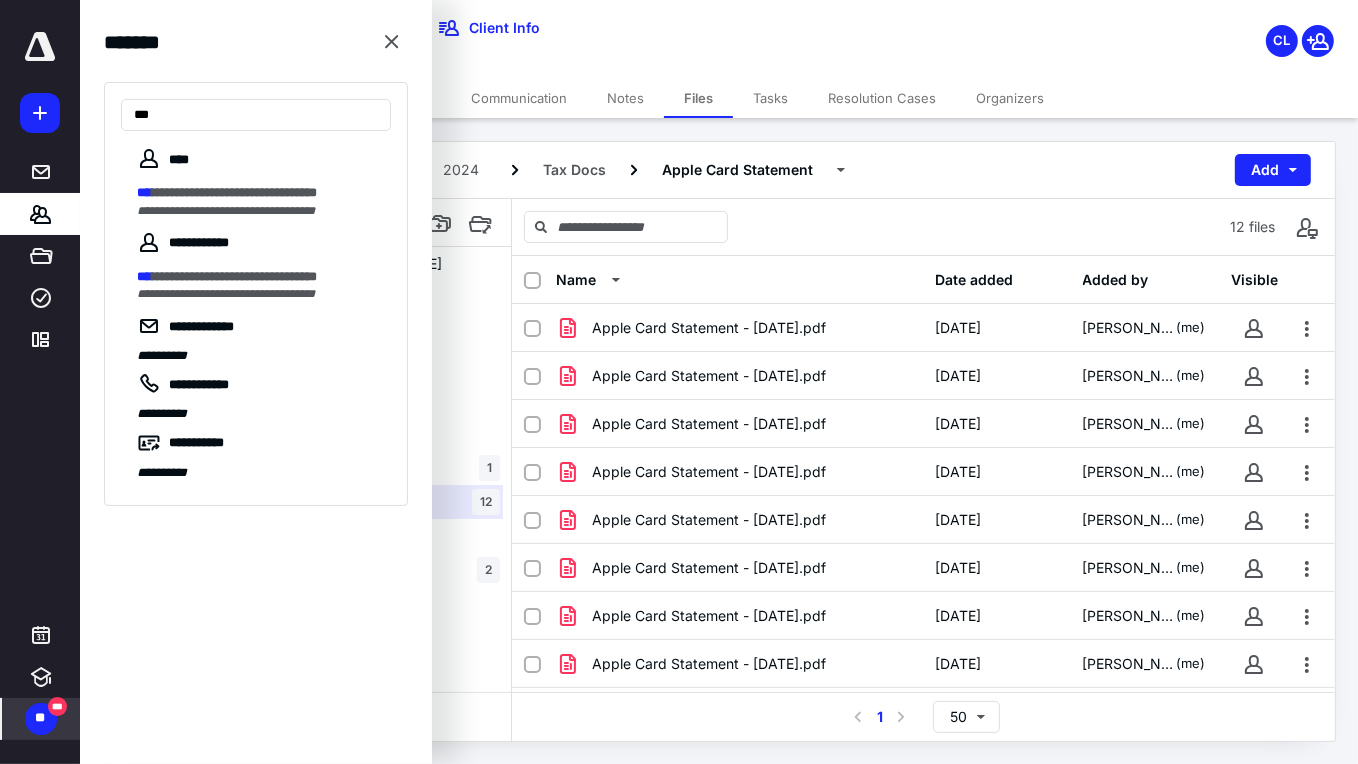 type on "***" 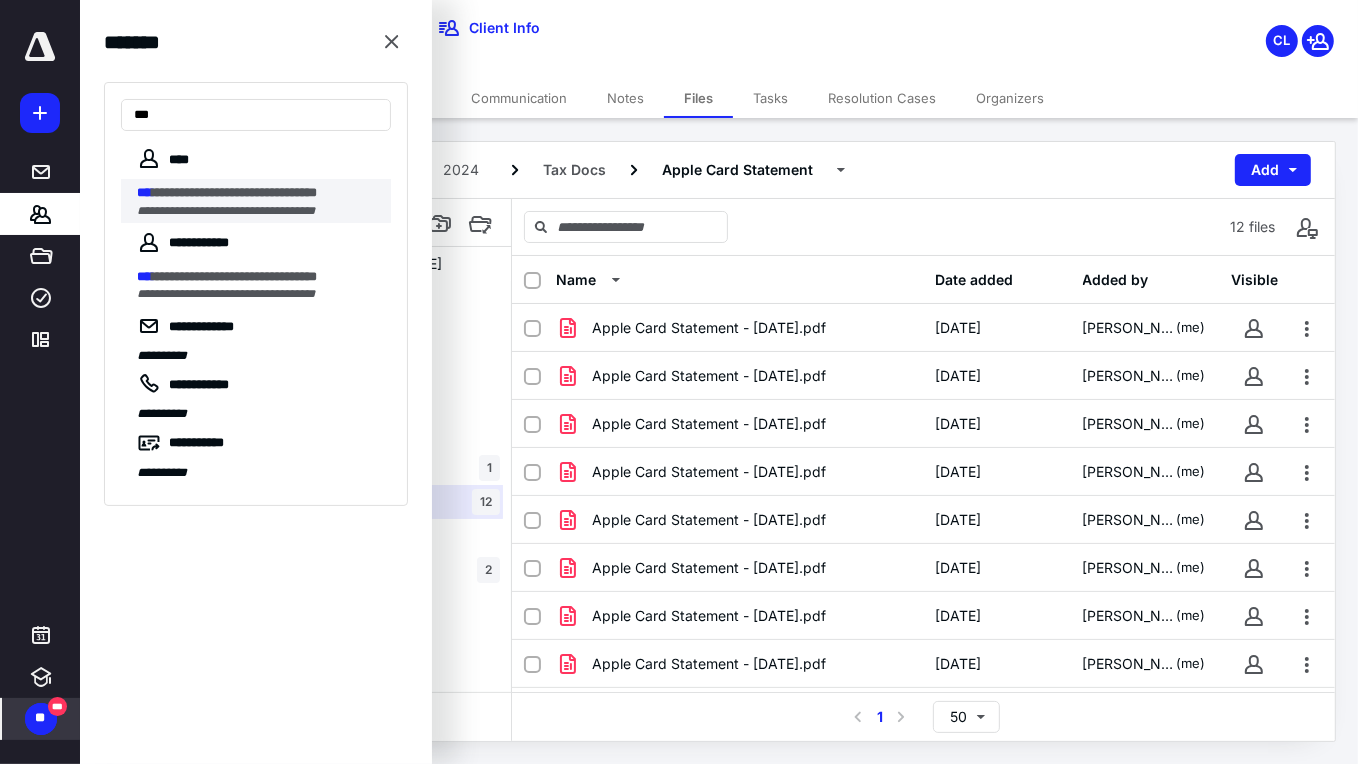 click on "**********" at bounding box center [226, 211] 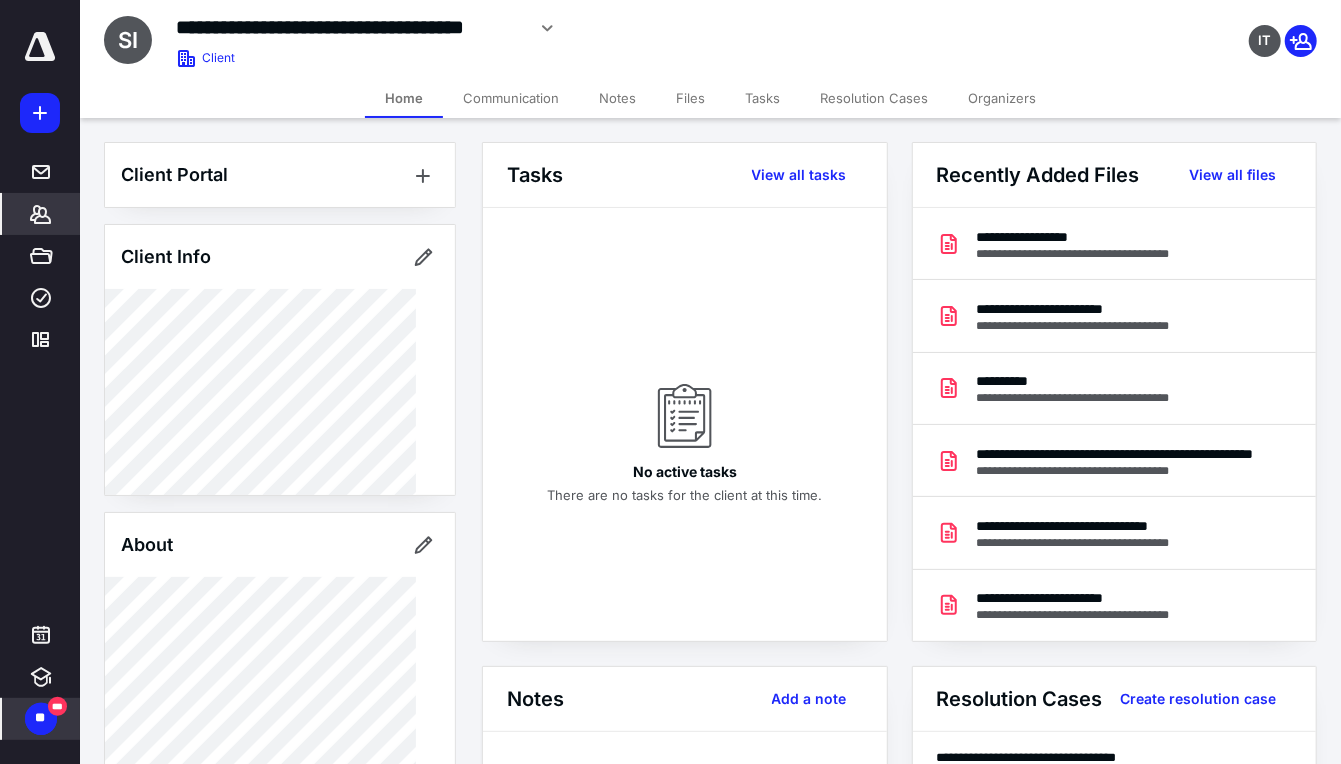 click 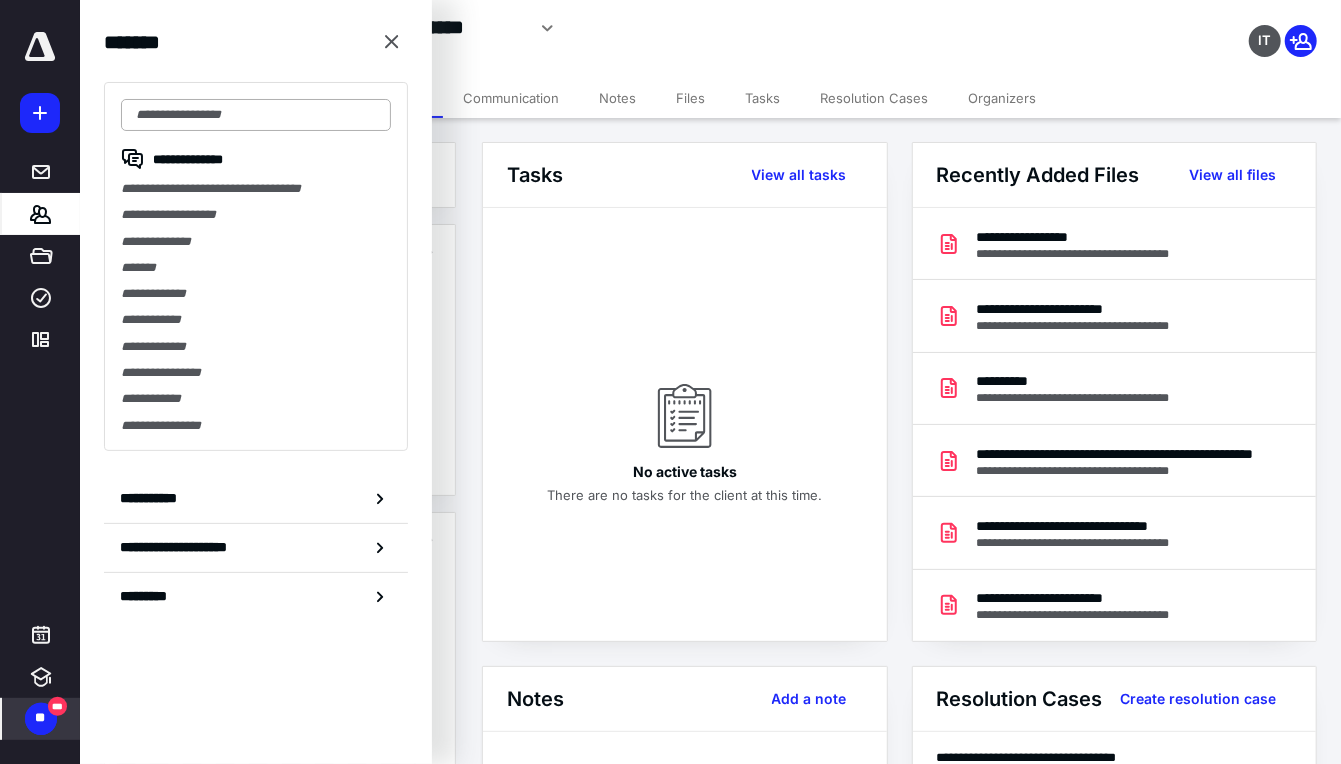 click at bounding box center [256, 115] 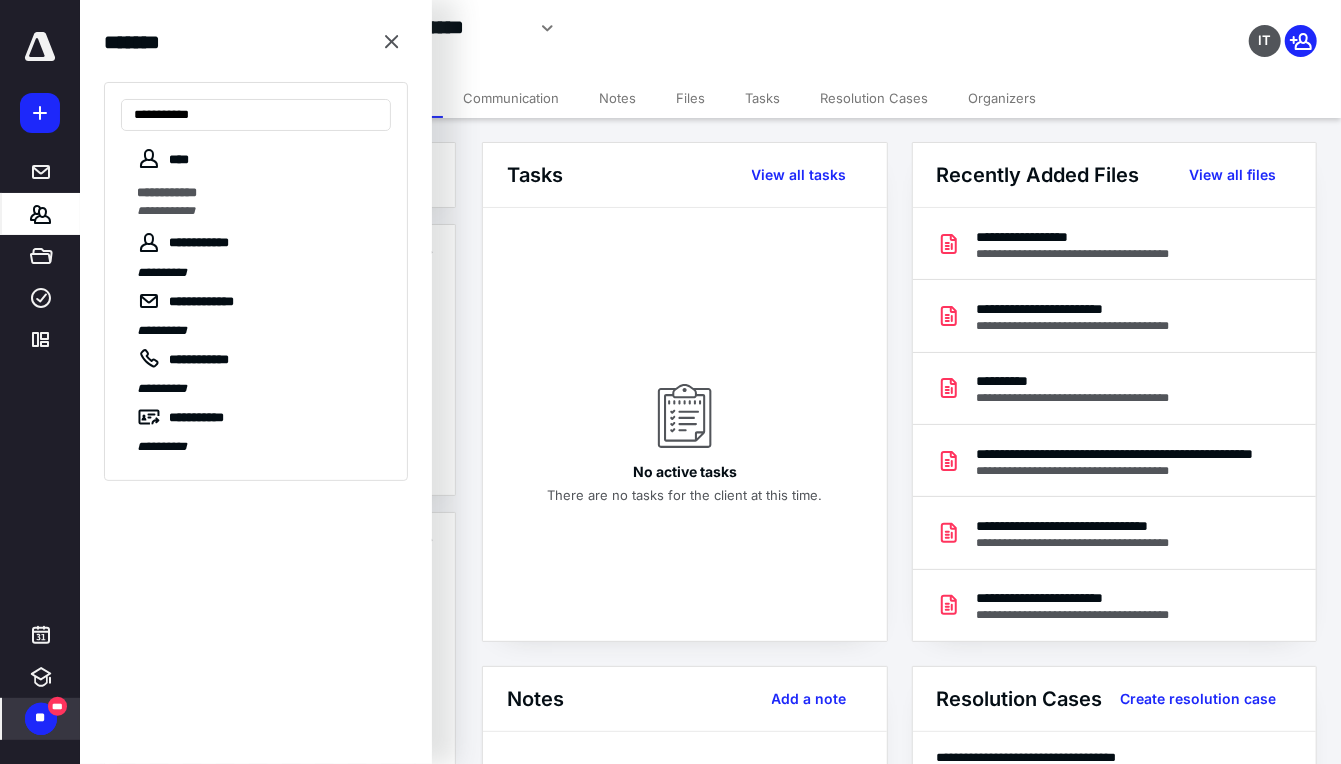 type on "**********" 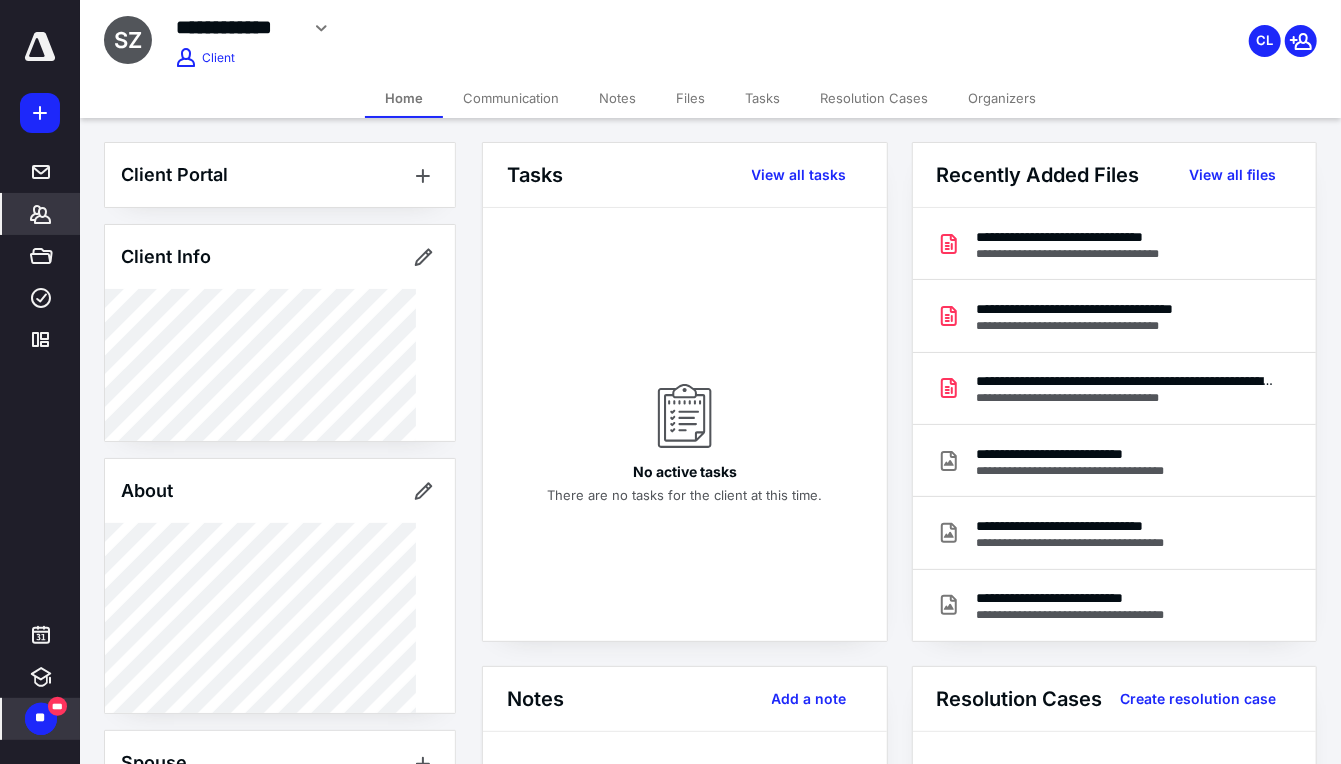 click on "Files" at bounding box center [690, 98] 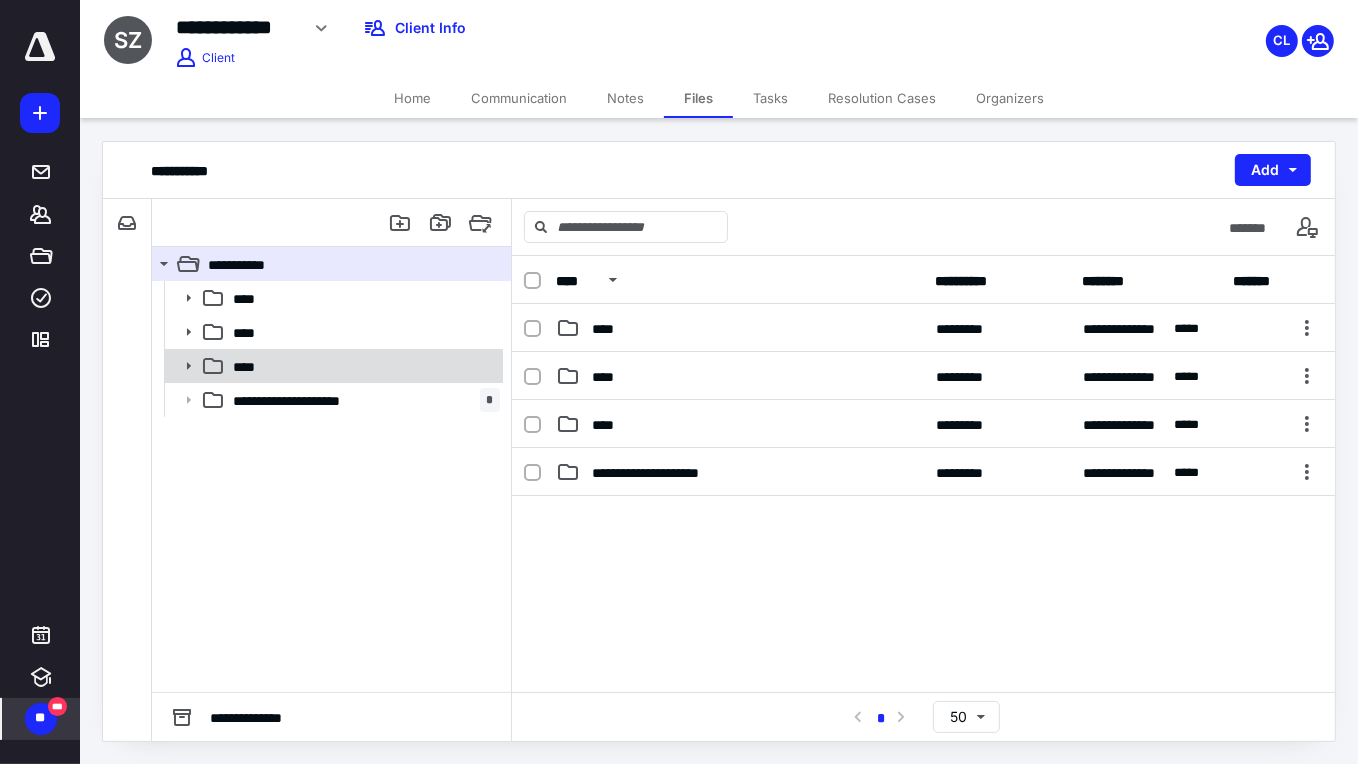click 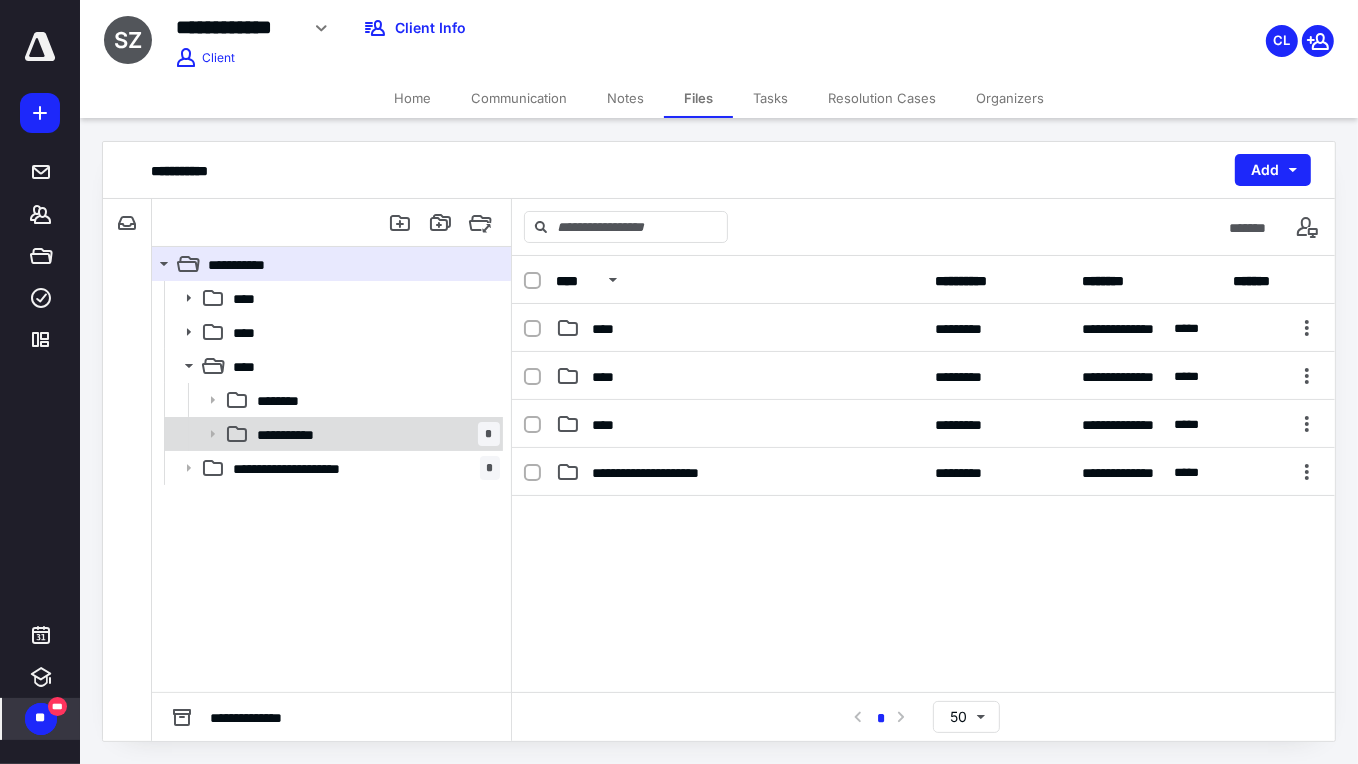 click on "**********" at bounding box center (294, 434) 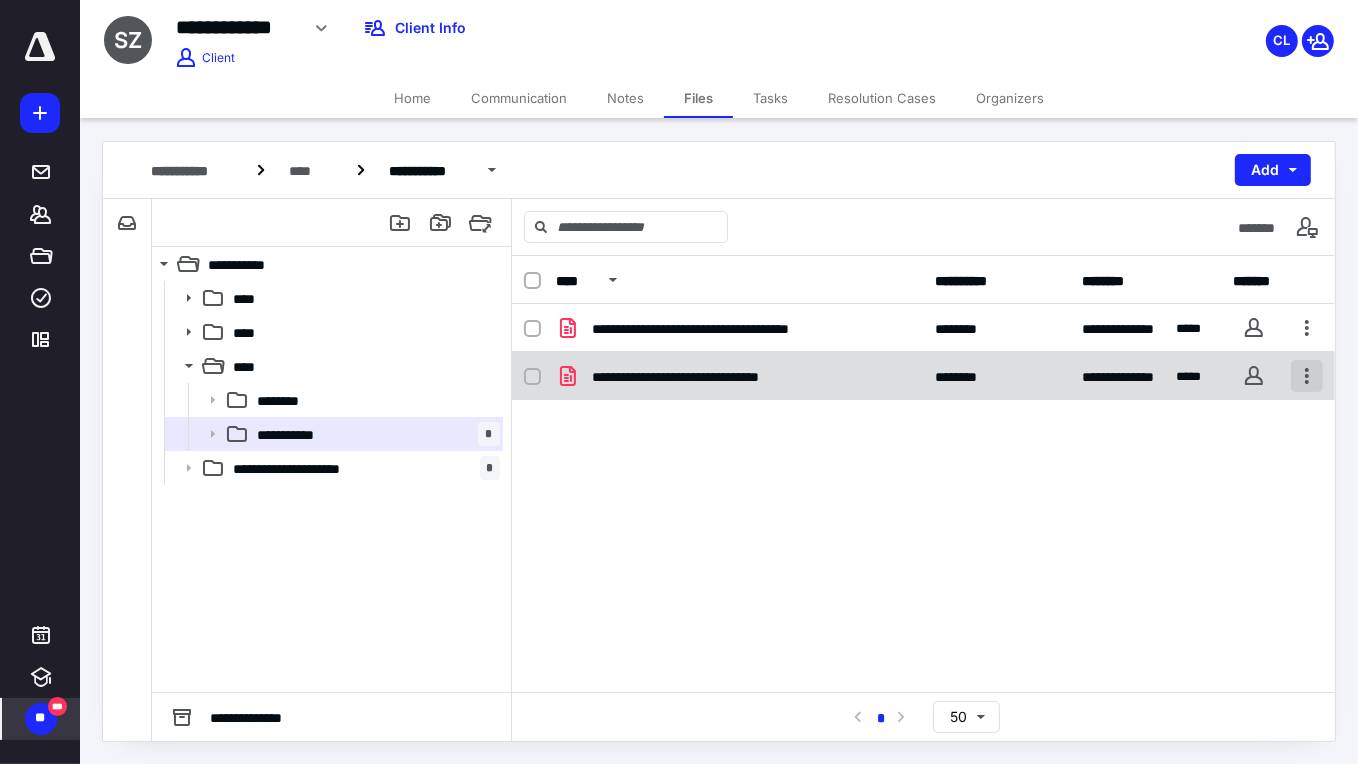 click at bounding box center [1307, 376] 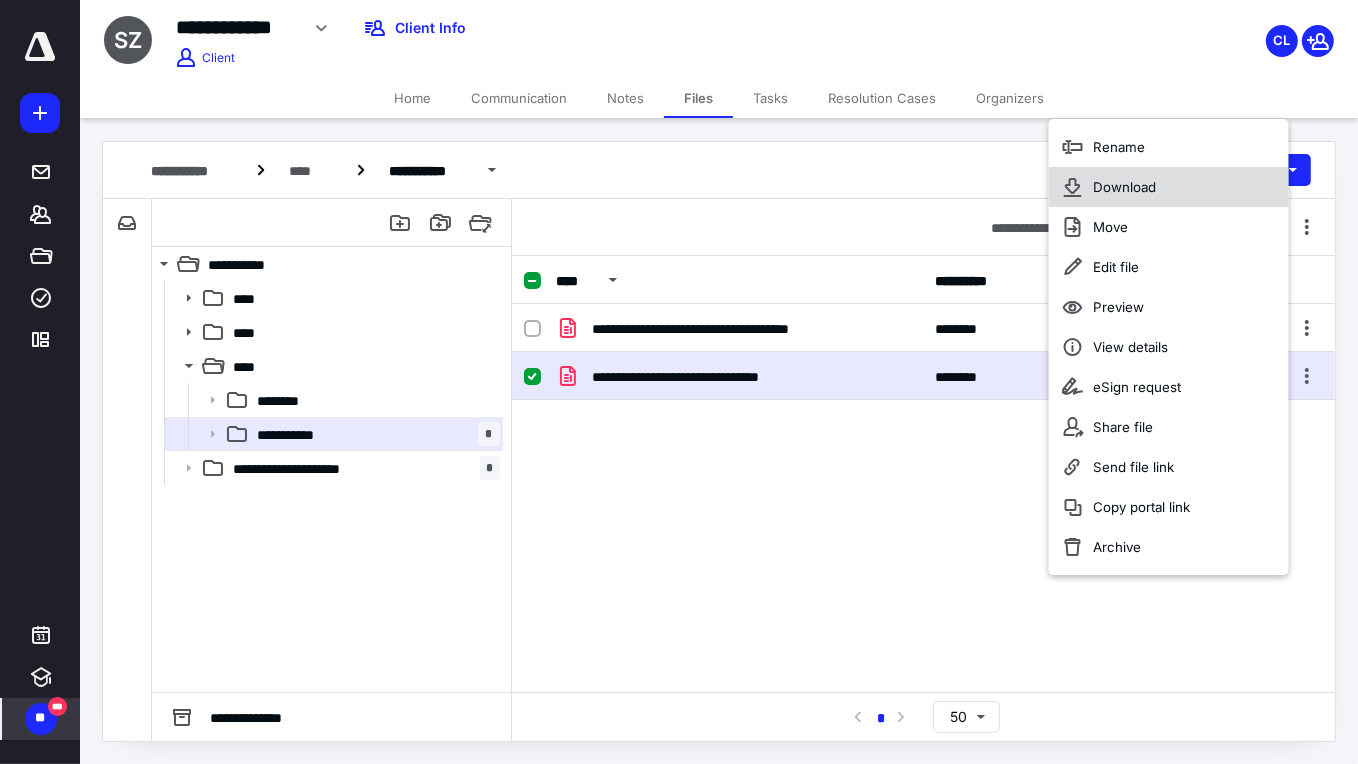 click on "Download" at bounding box center (1124, 187) 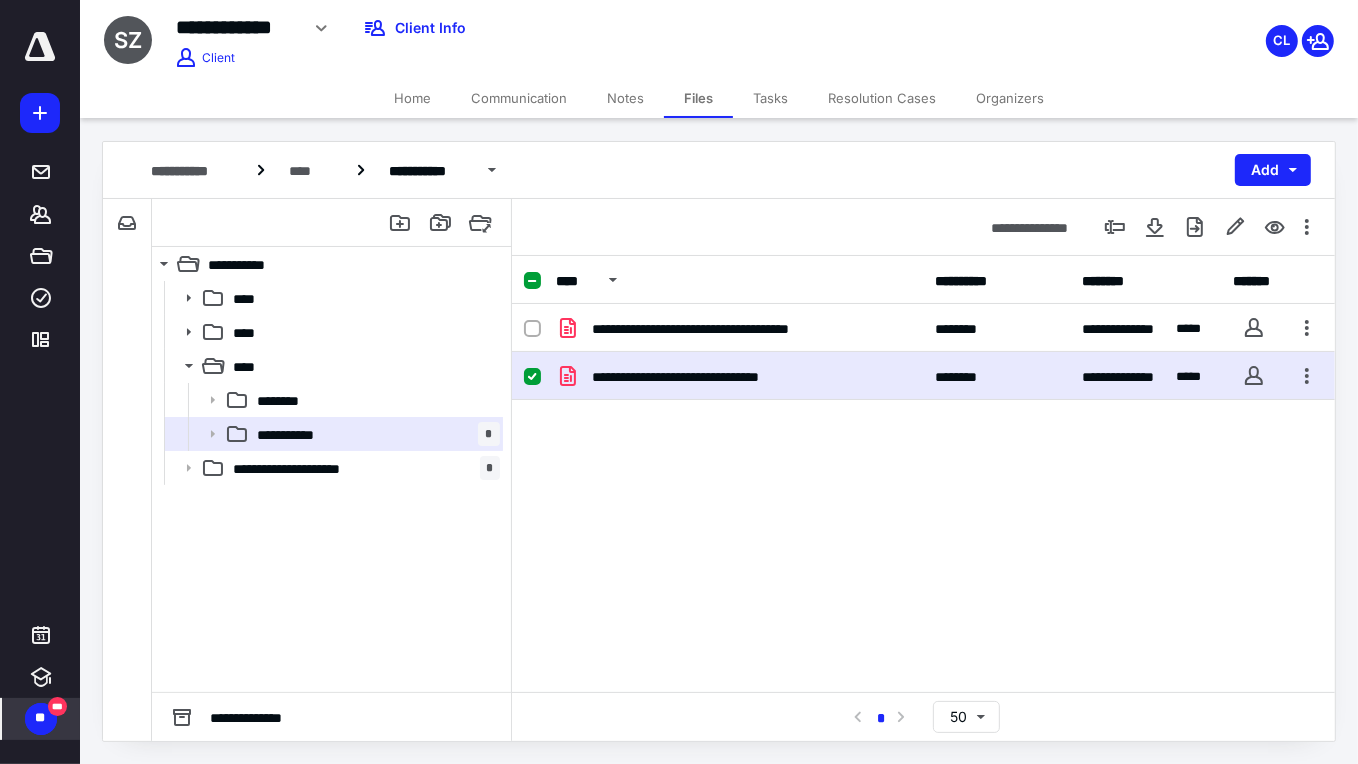 click on "Home" at bounding box center [412, 98] 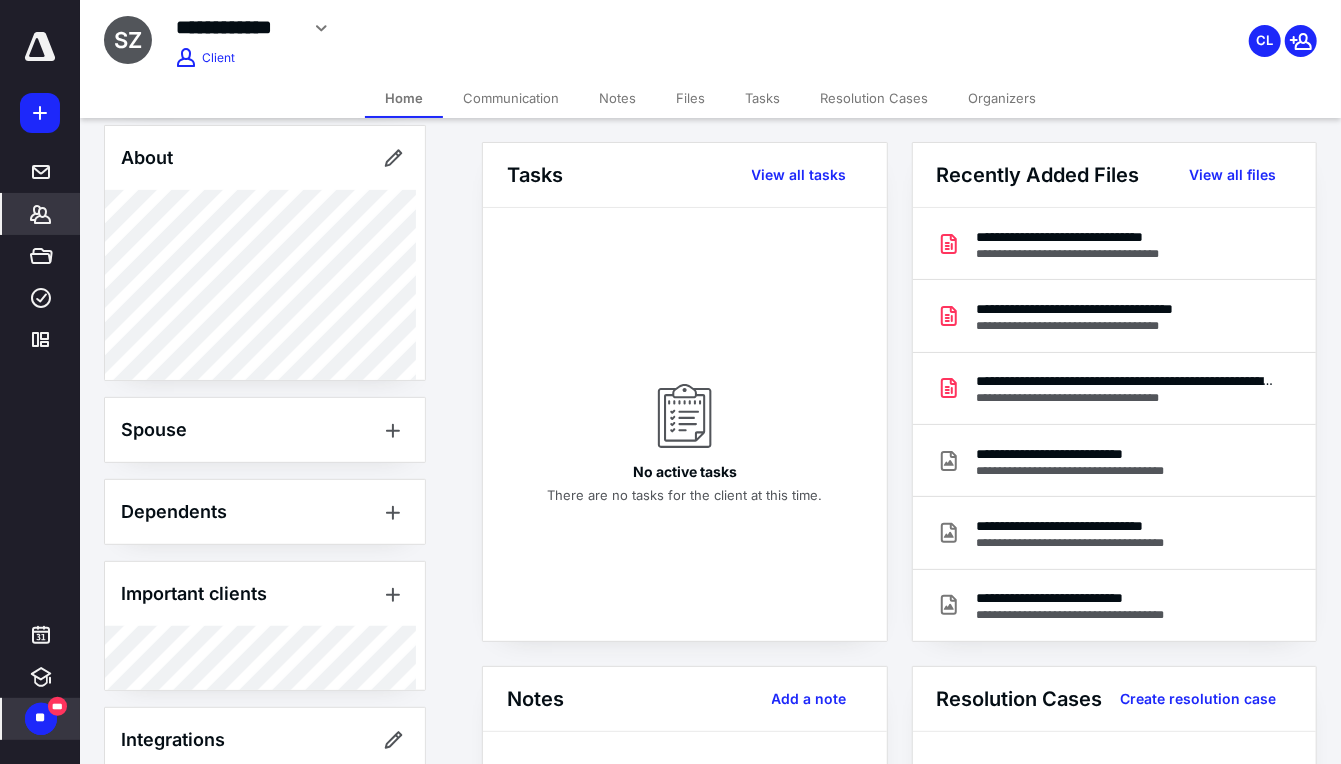 scroll, scrollTop: 463, scrollLeft: 0, axis: vertical 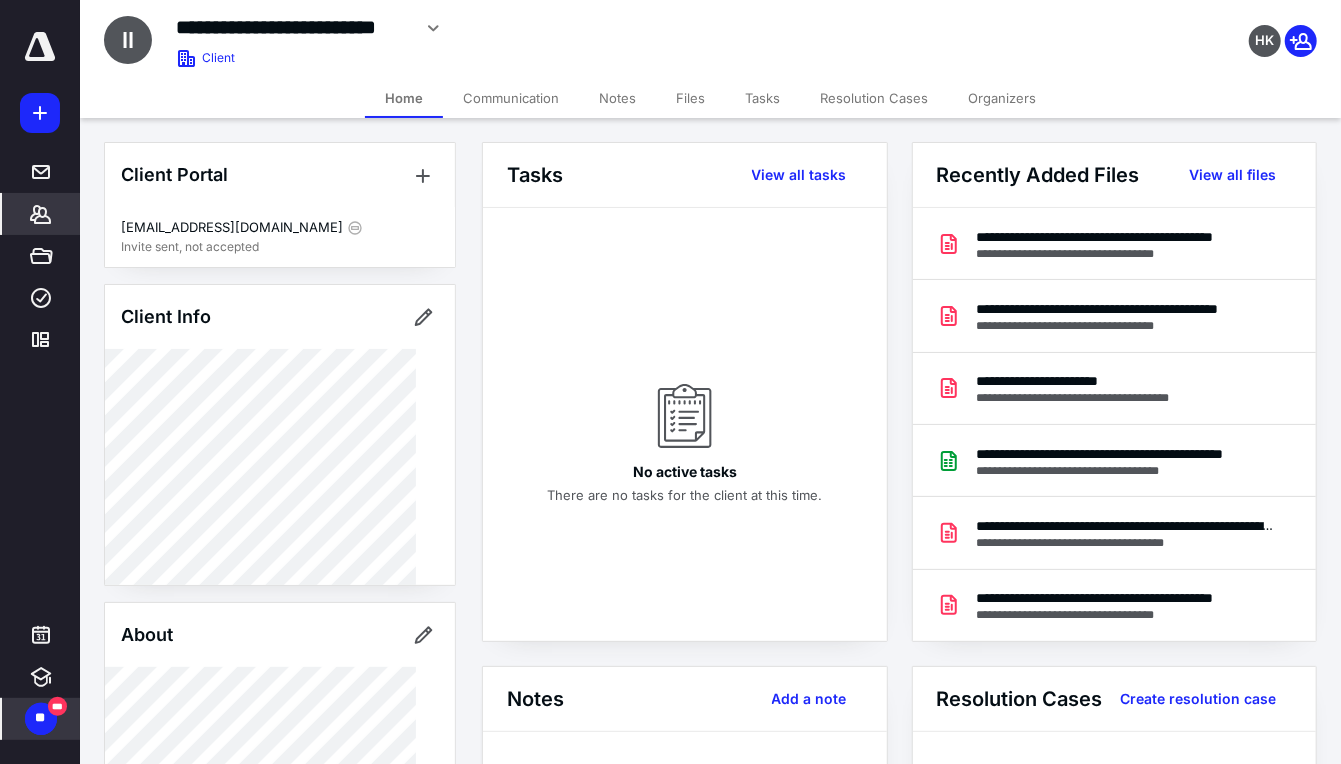 click on "Files" at bounding box center (690, 98) 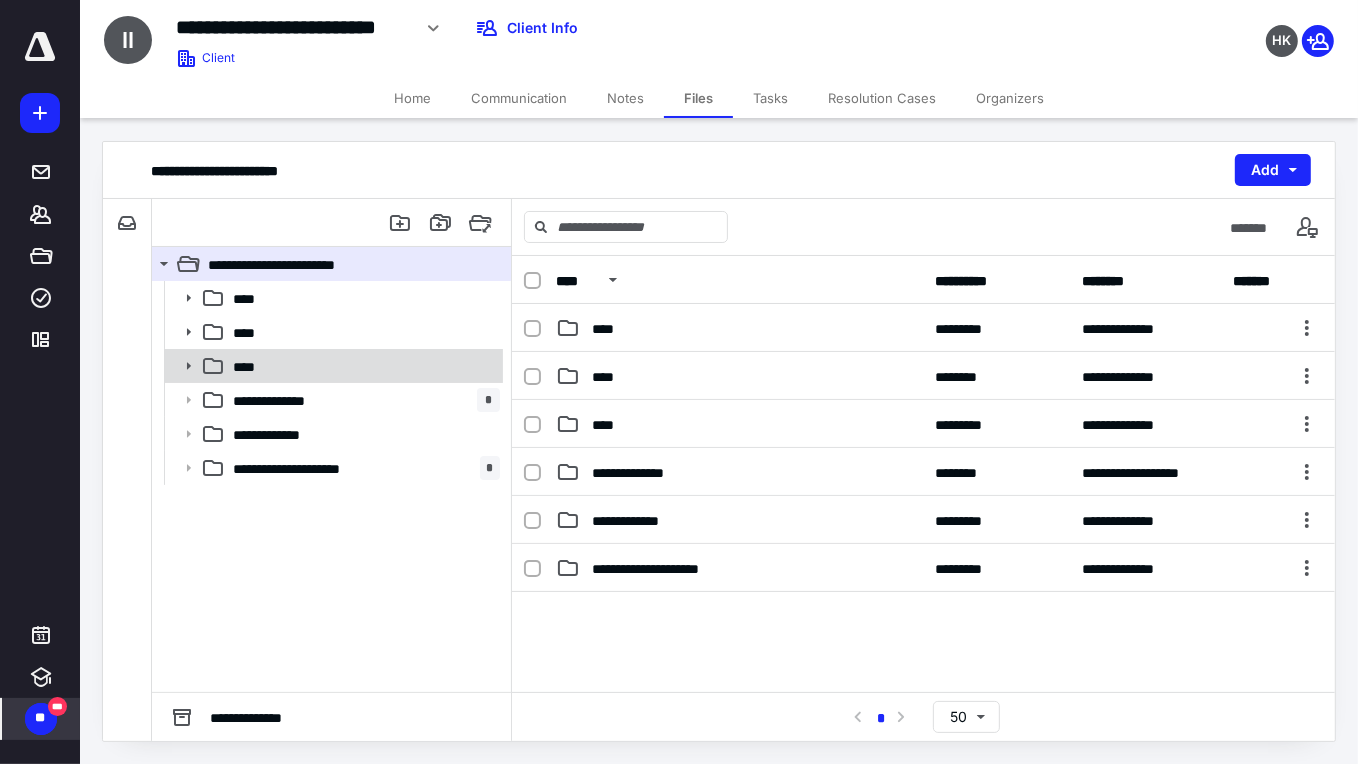click 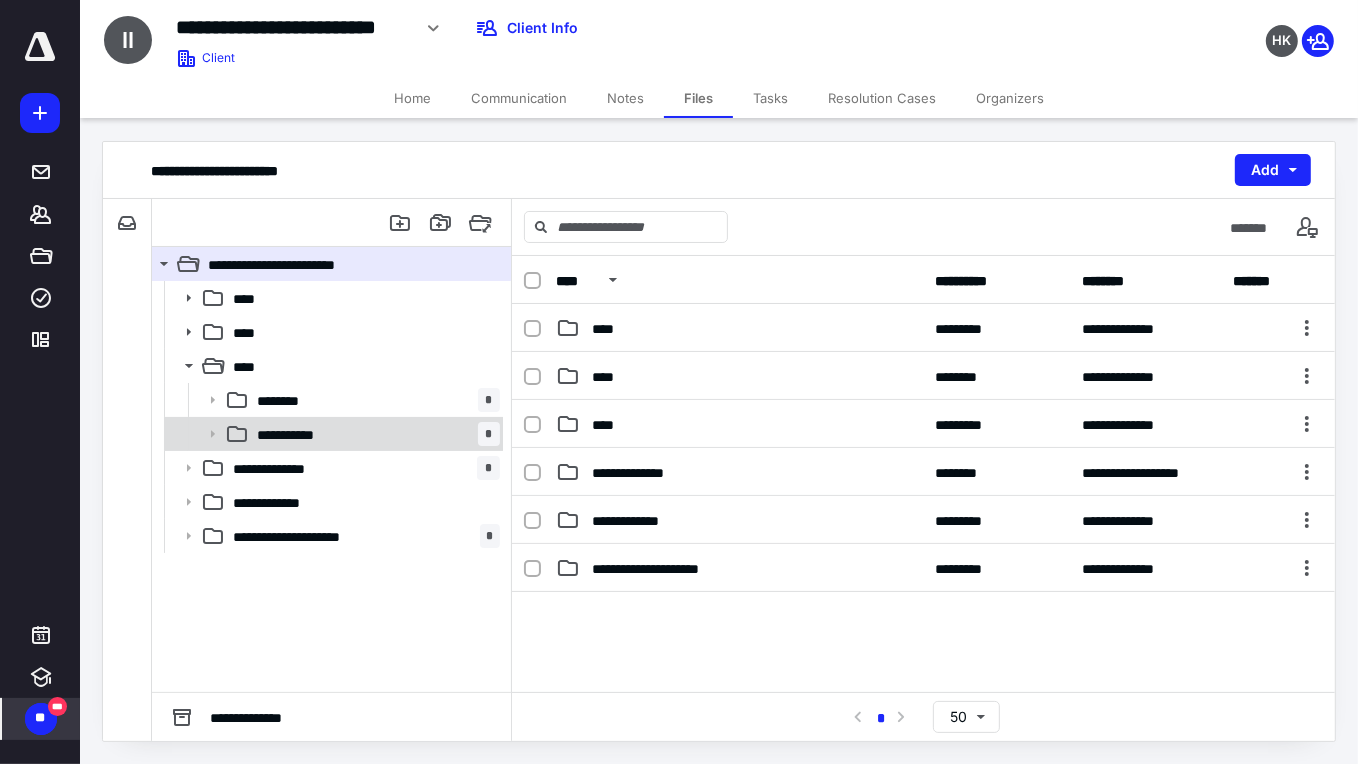 click on "**********" at bounding box center [294, 434] 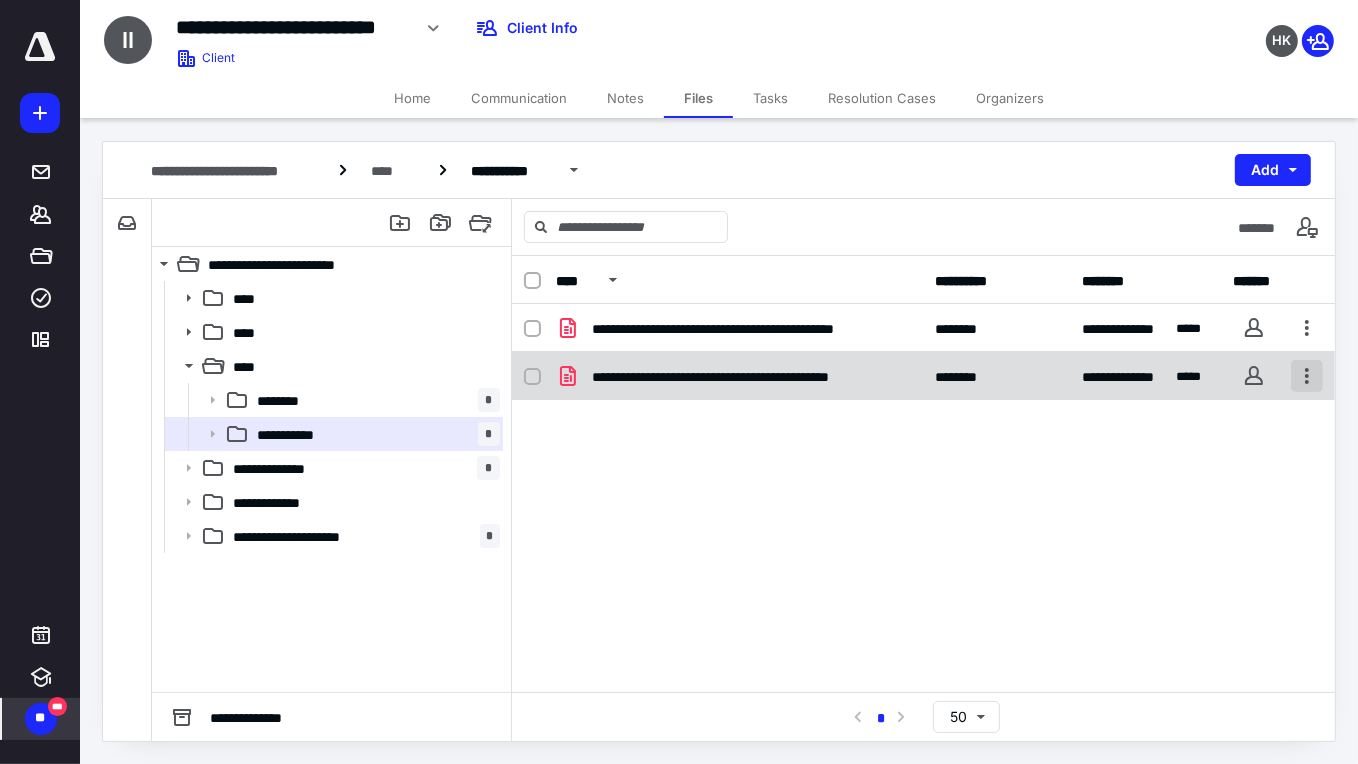 click at bounding box center (1307, 376) 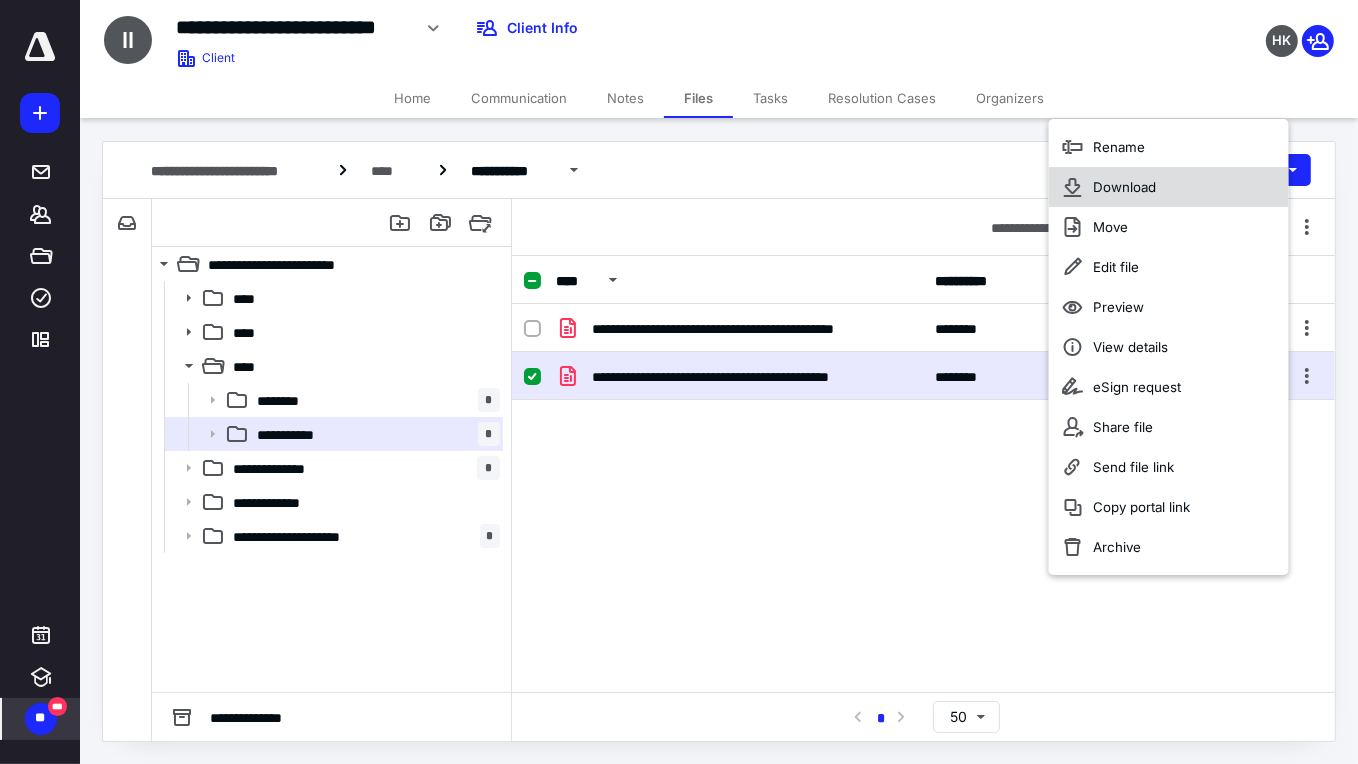 click on "Download" at bounding box center [1169, 187] 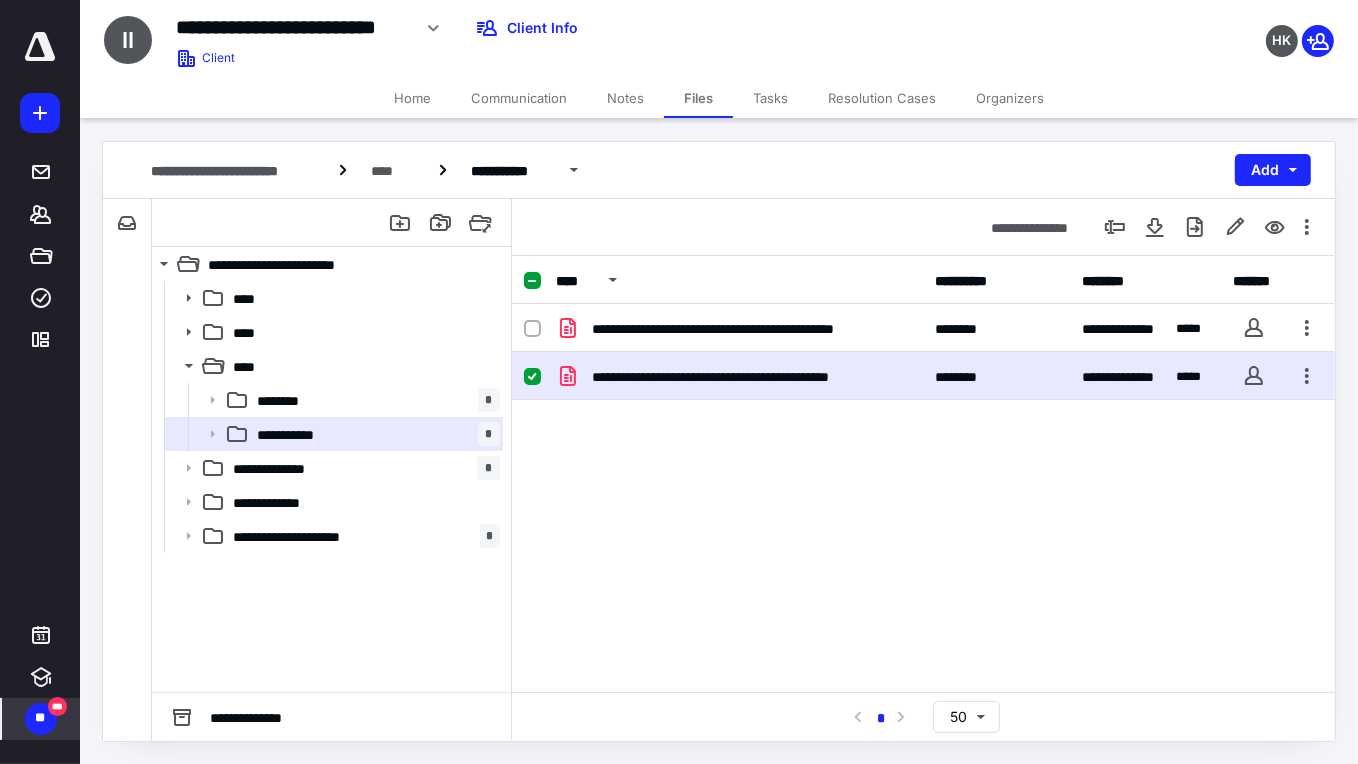 click on "Home" at bounding box center [412, 98] 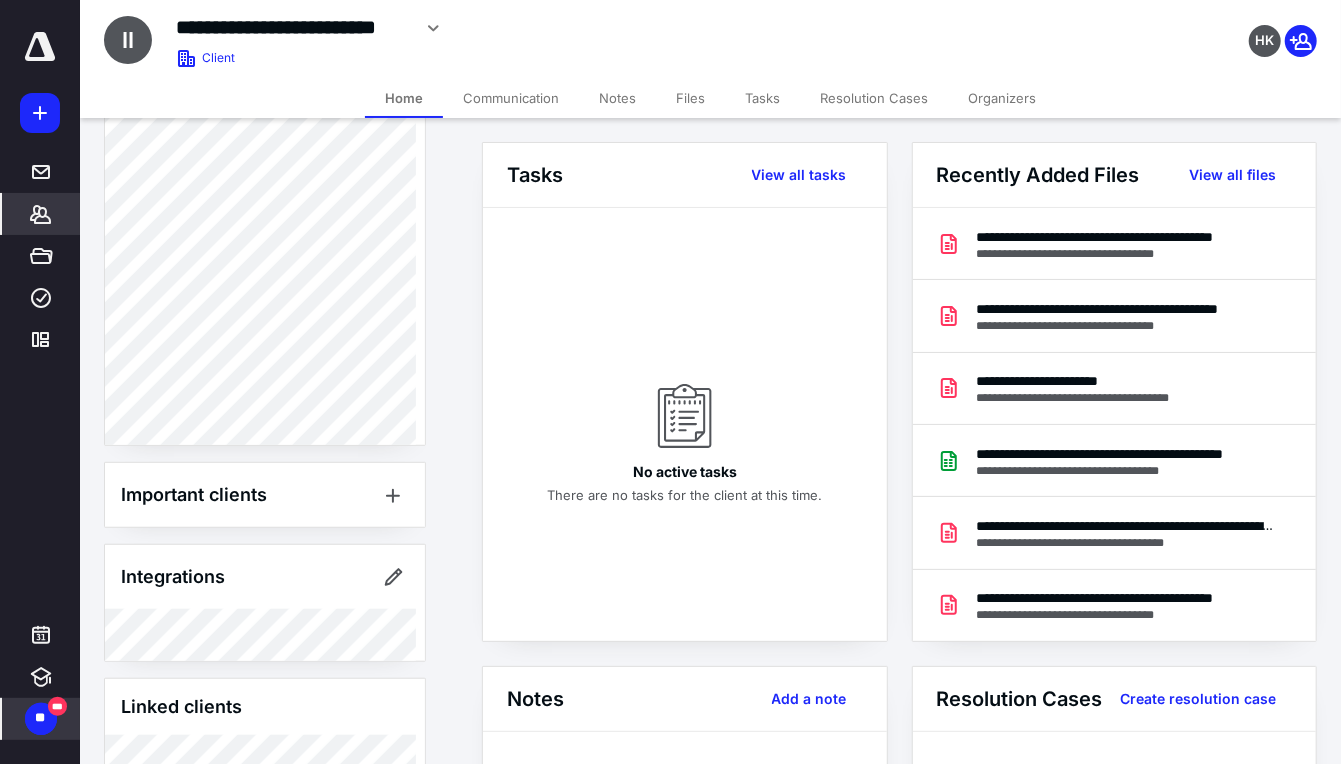 scroll, scrollTop: 701, scrollLeft: 0, axis: vertical 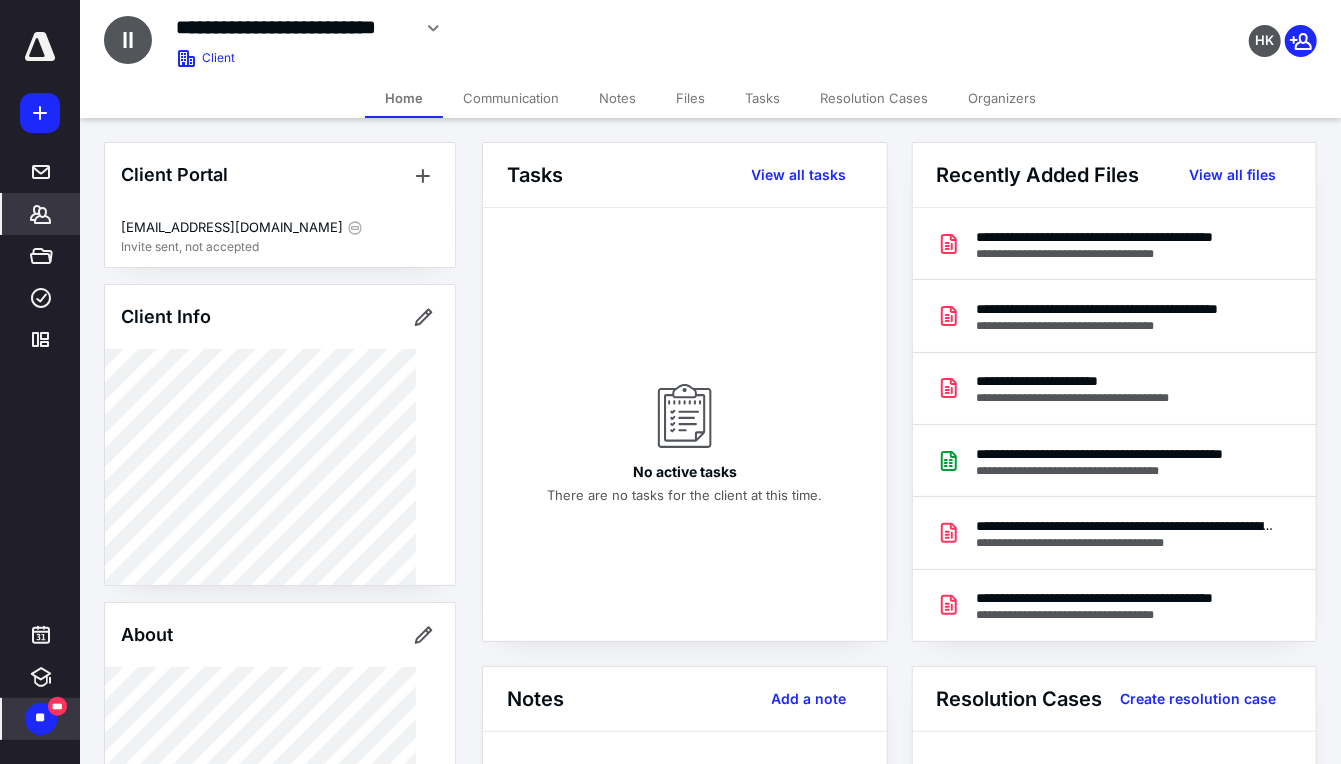 click on "Client Portal [EMAIL_ADDRESS][DOMAIN_NAME] Invite sent, not accepted Client Info About Important clients Integrations Linked clients Tags Manage all tags" at bounding box center (280, 809) 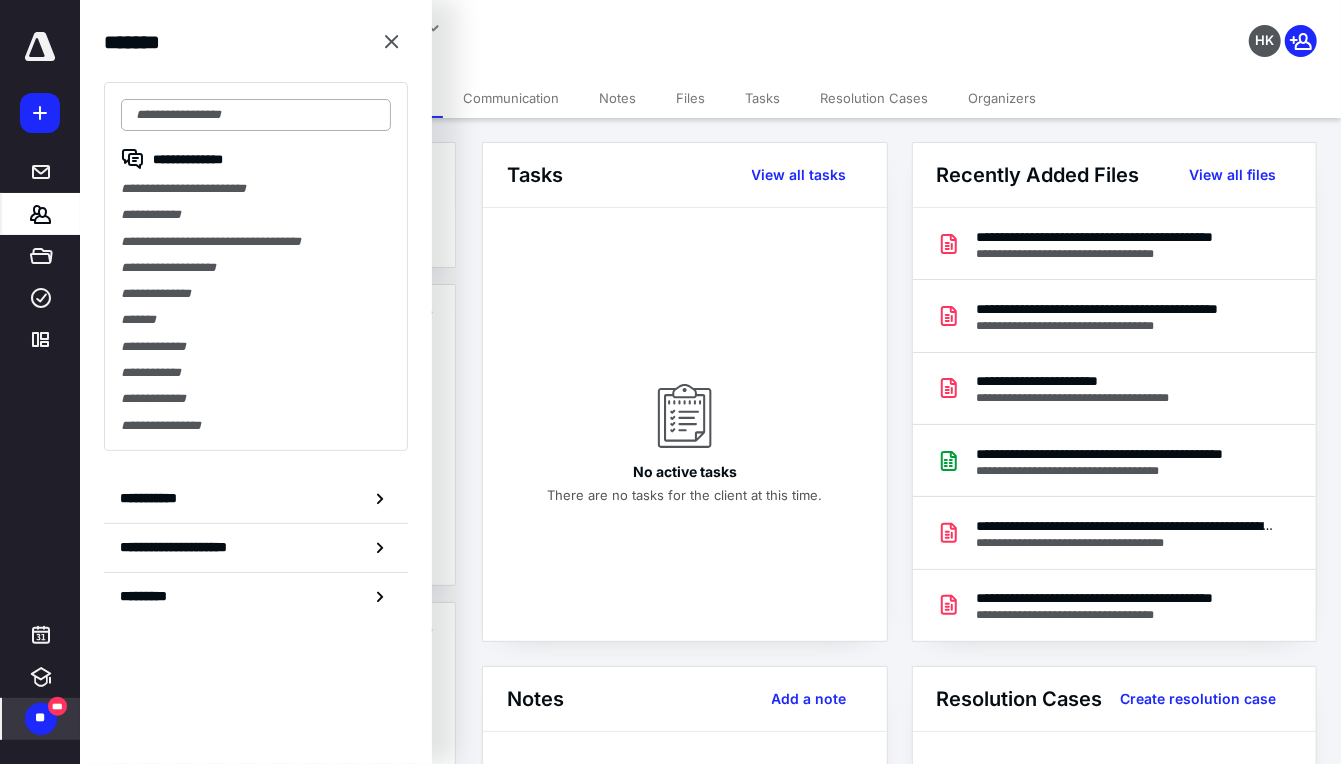 click at bounding box center (256, 115) 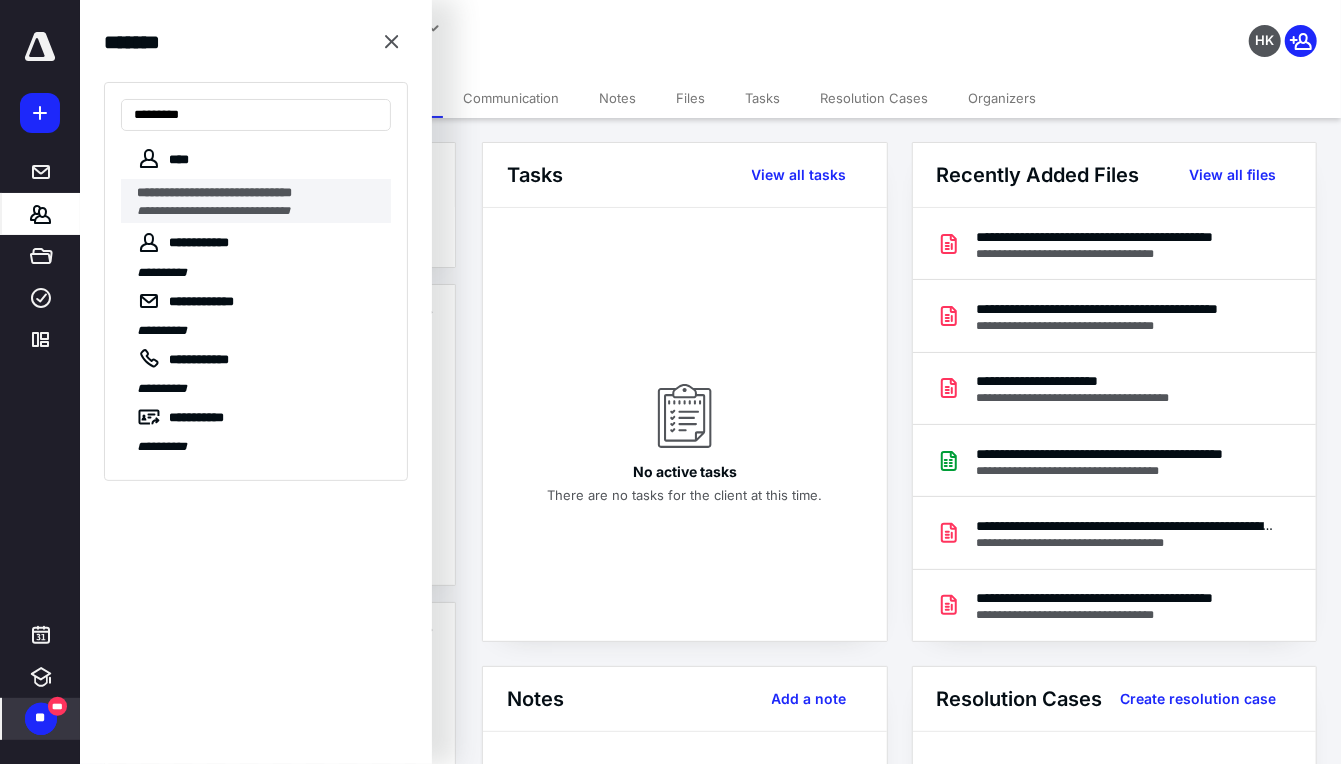 type on "*********" 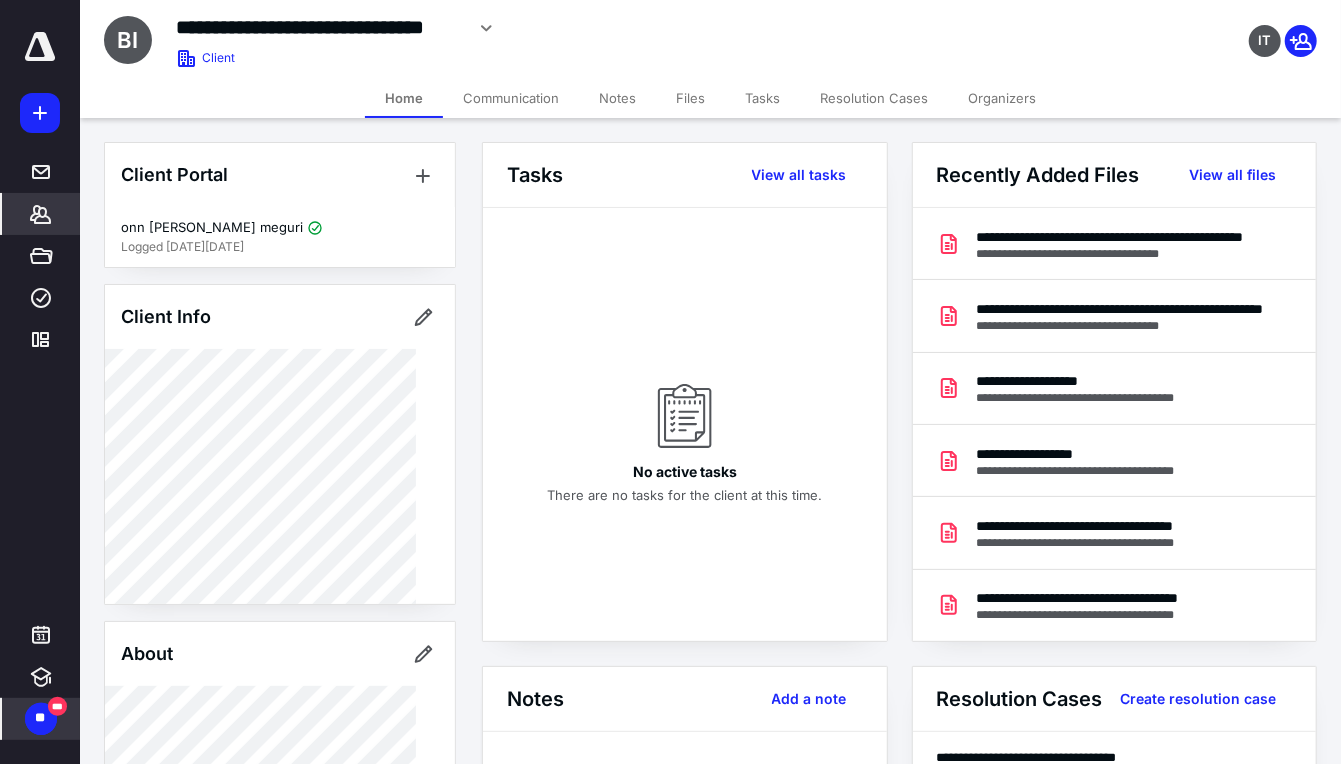 click on "Files" at bounding box center (690, 98) 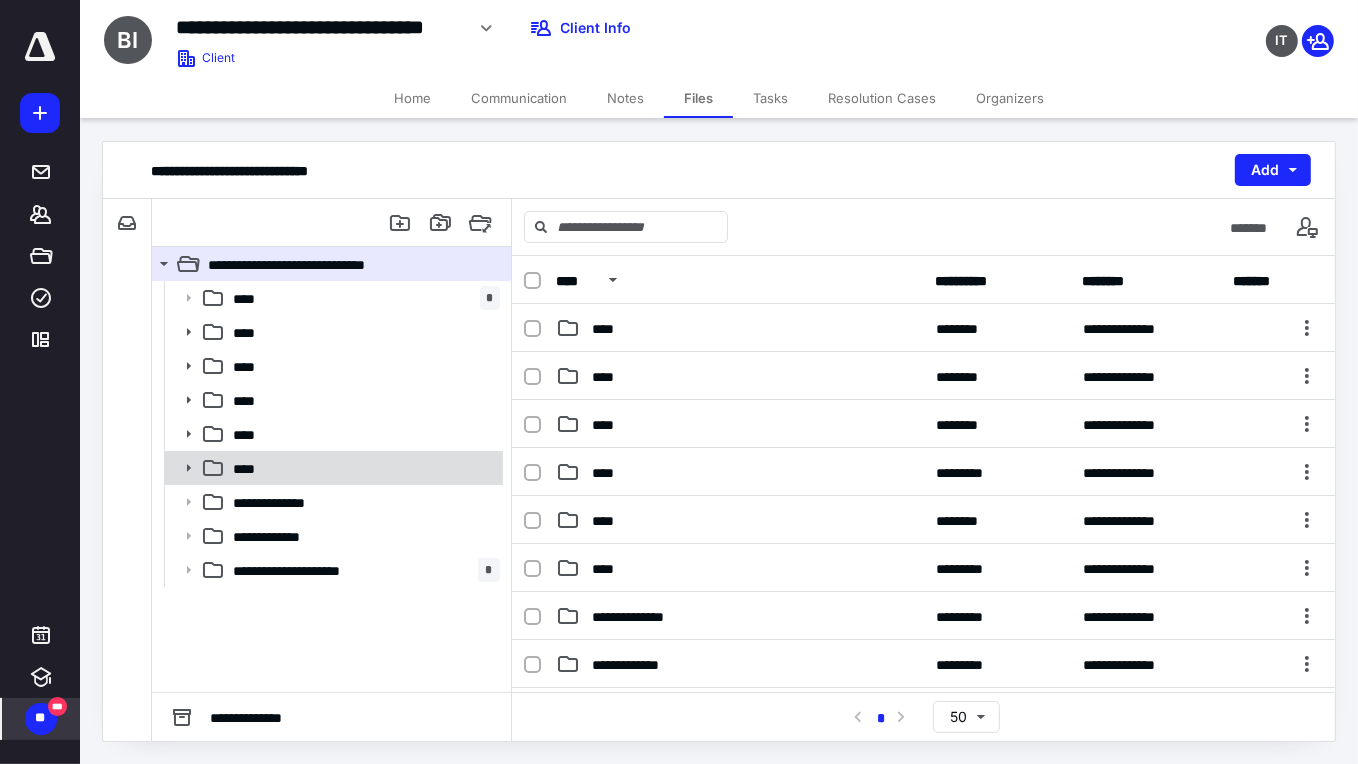 click 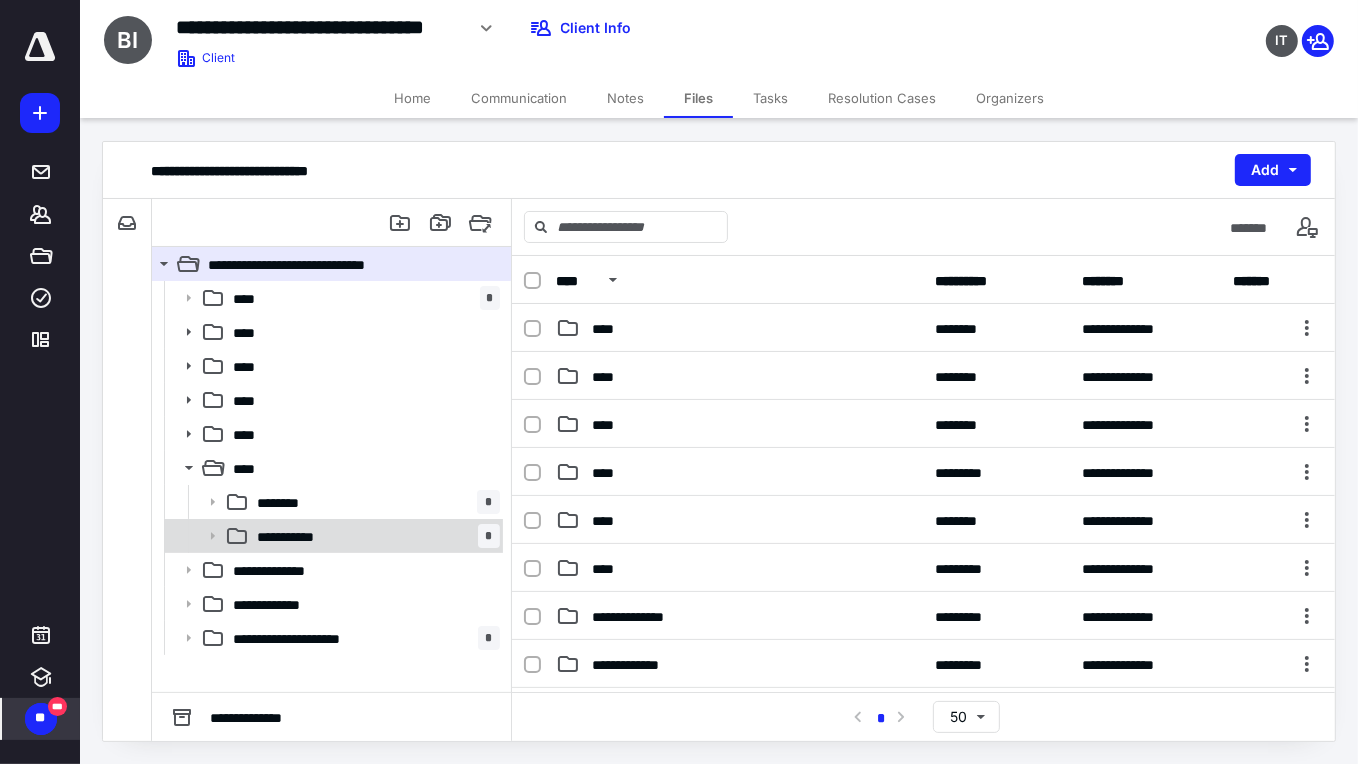 click on "**********" at bounding box center [294, 536] 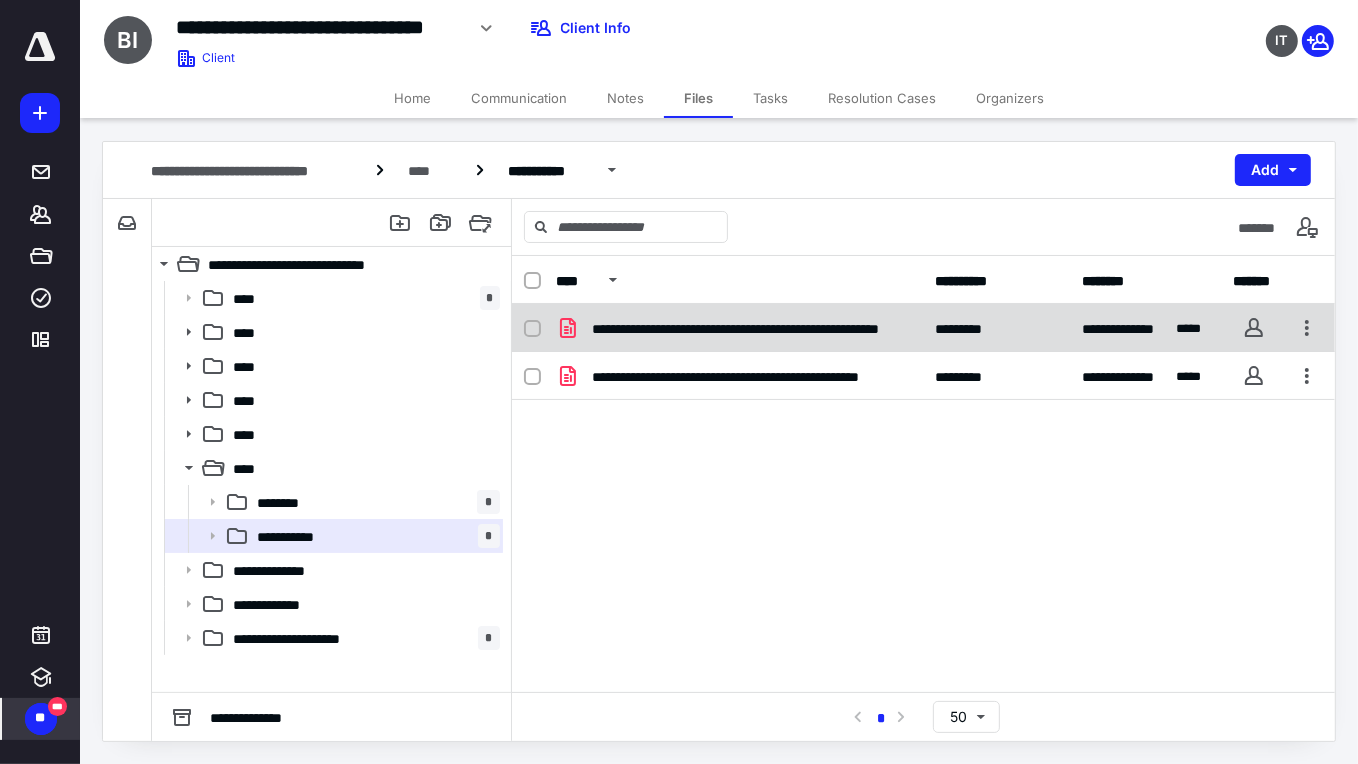 click on "**********" at bounding box center [755, 328] 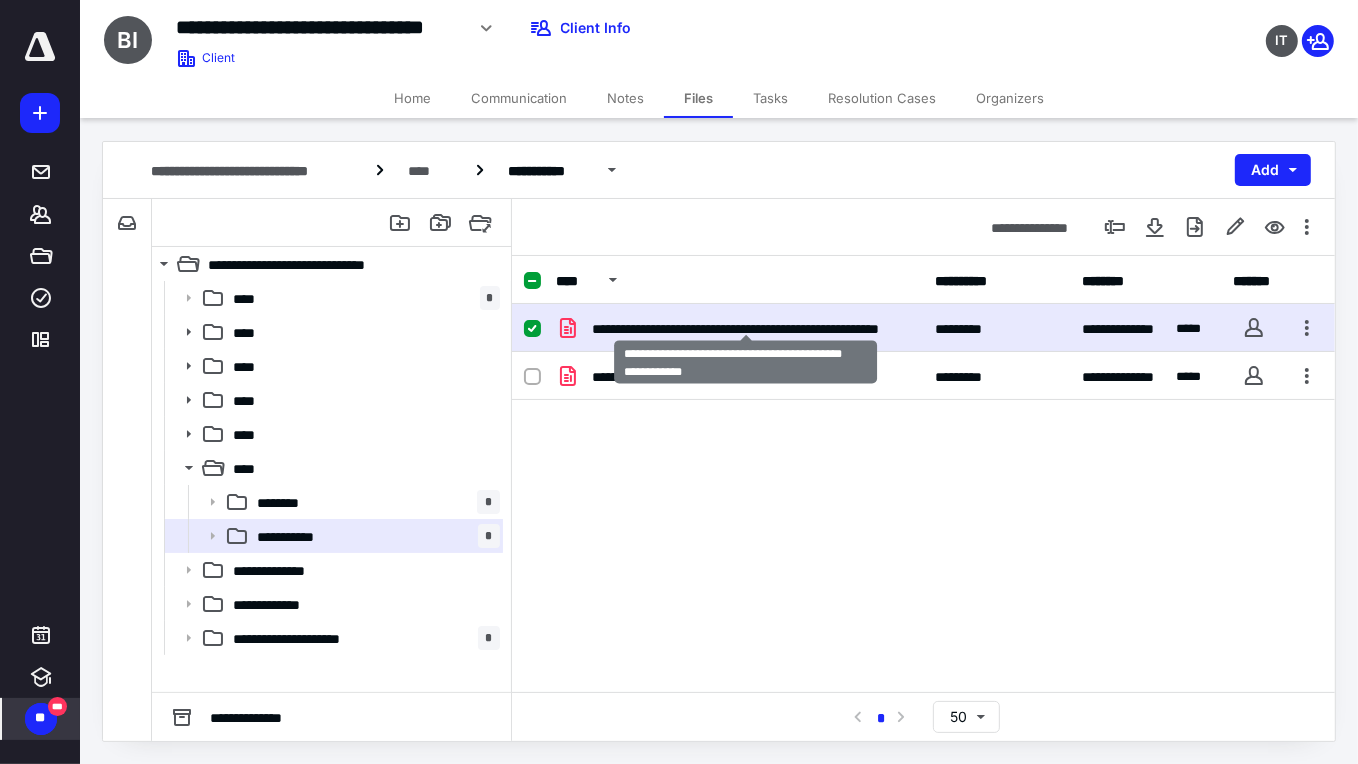 click on "**********" at bounding box center (755, 328) 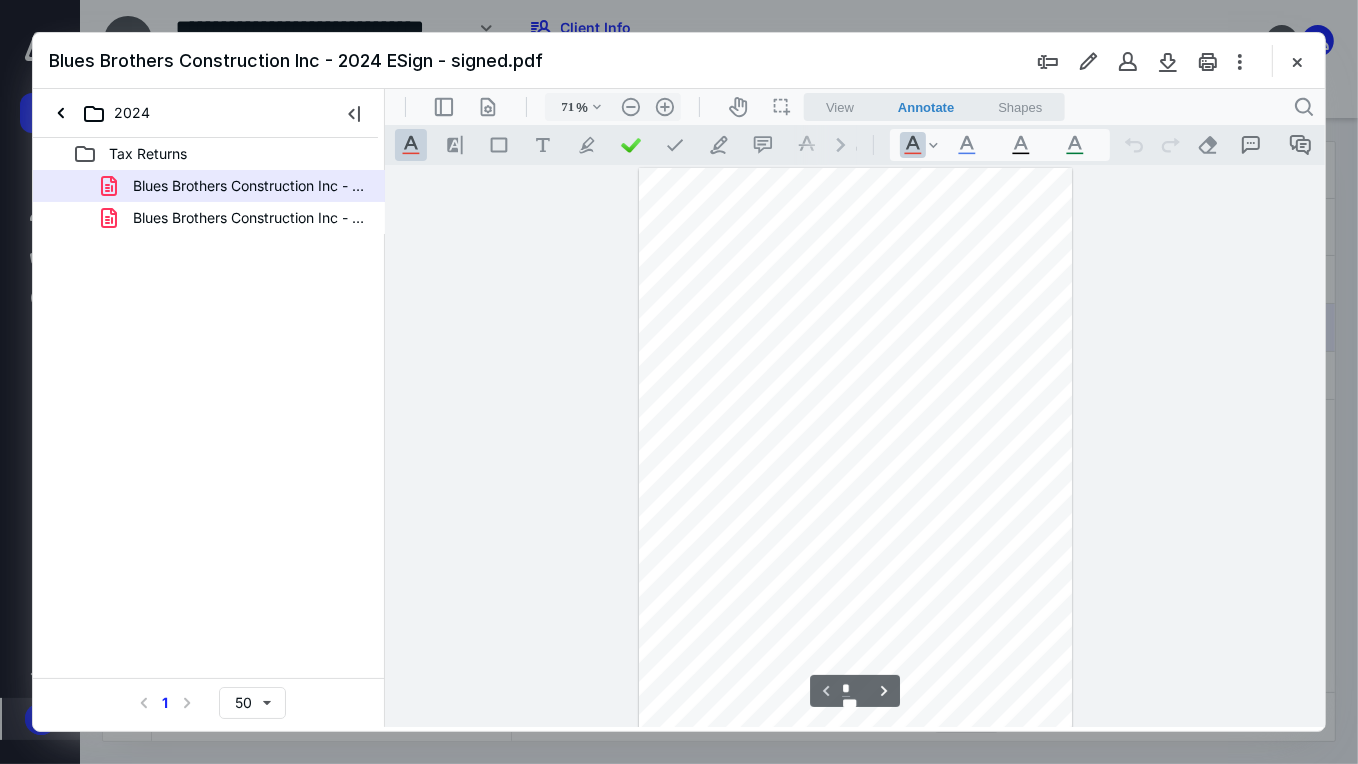 scroll, scrollTop: 0, scrollLeft: 0, axis: both 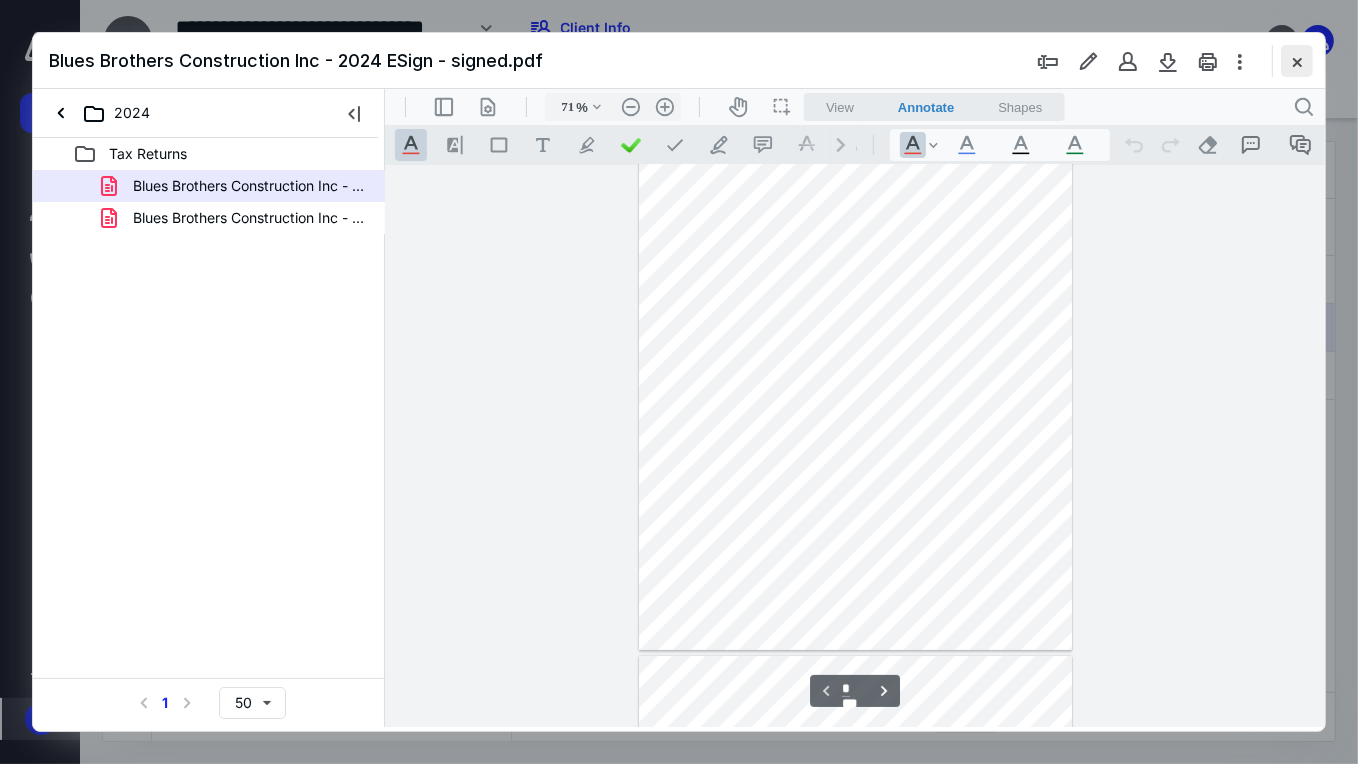 drag, startPoint x: 1298, startPoint y: 53, endPoint x: 1066, endPoint y: 119, distance: 241.2053 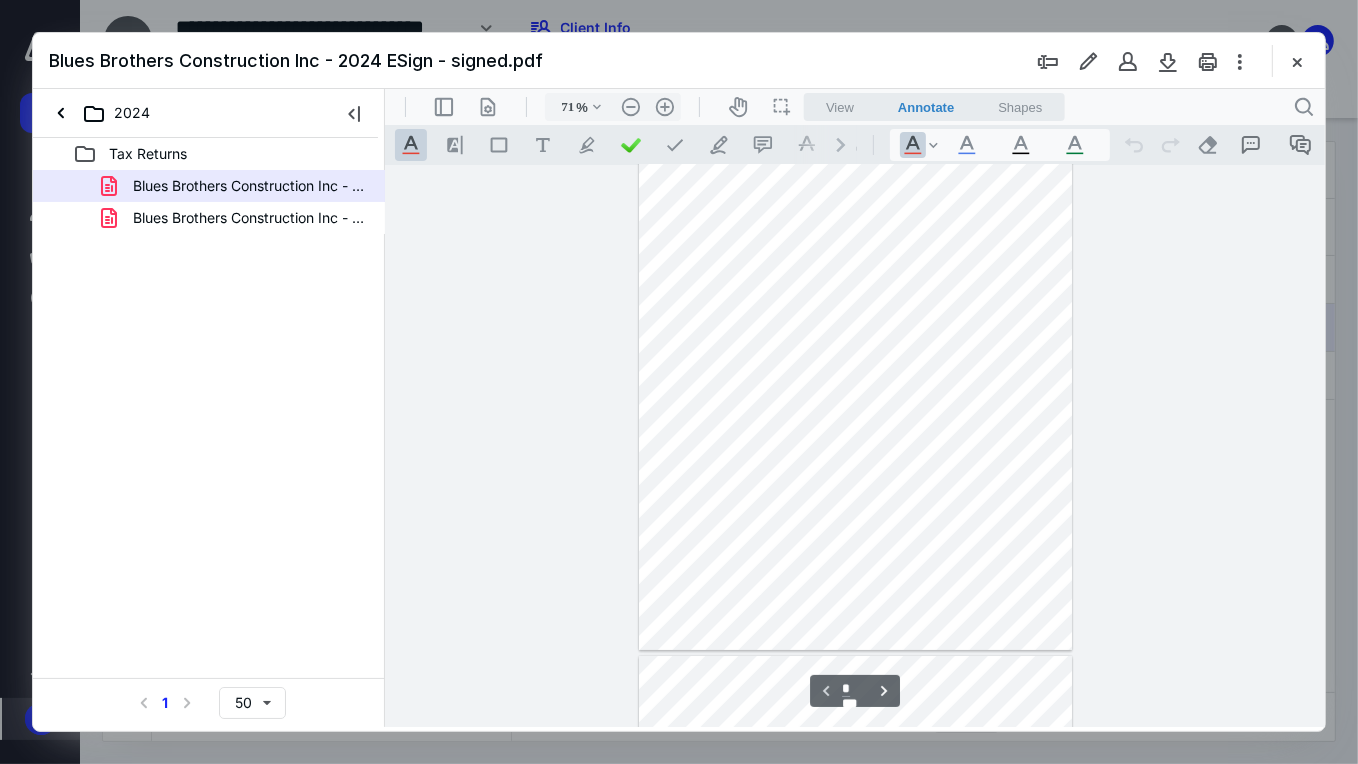 click at bounding box center (1297, 61) 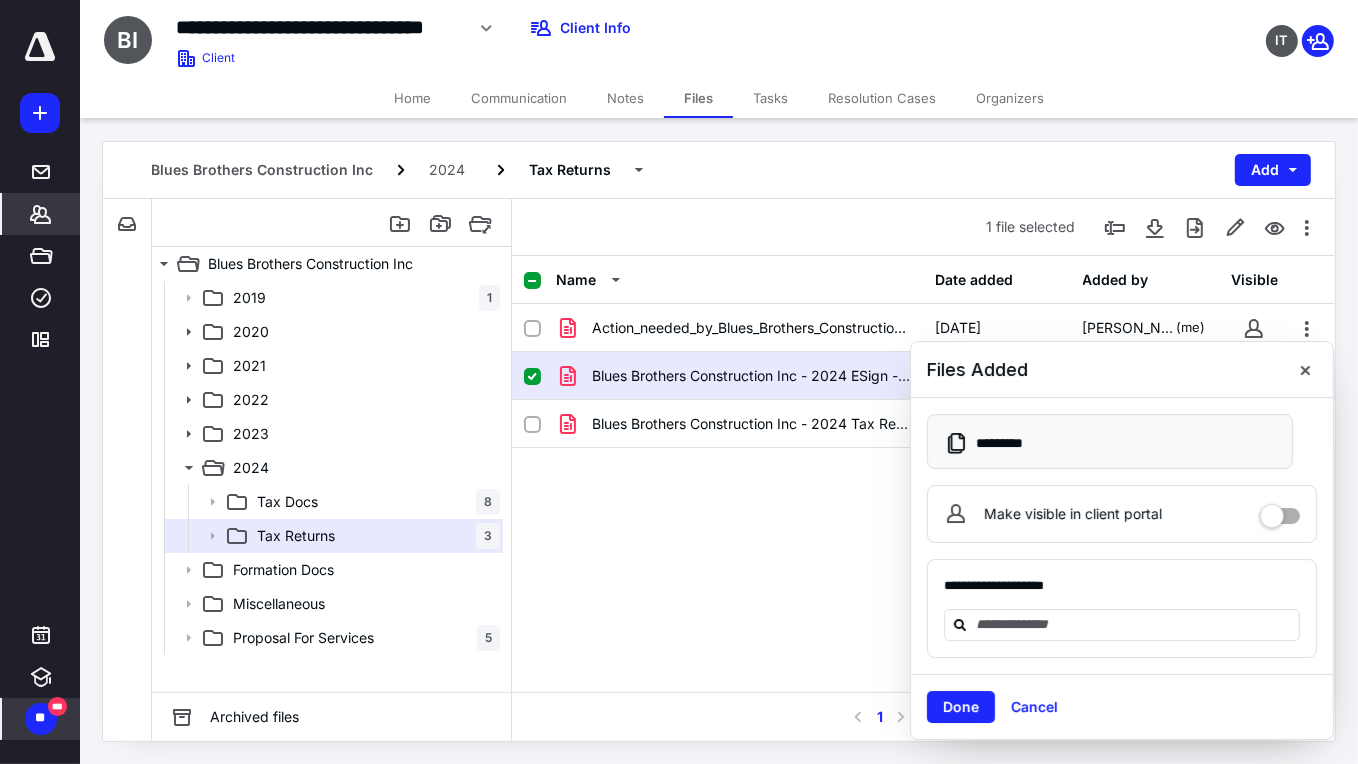 click 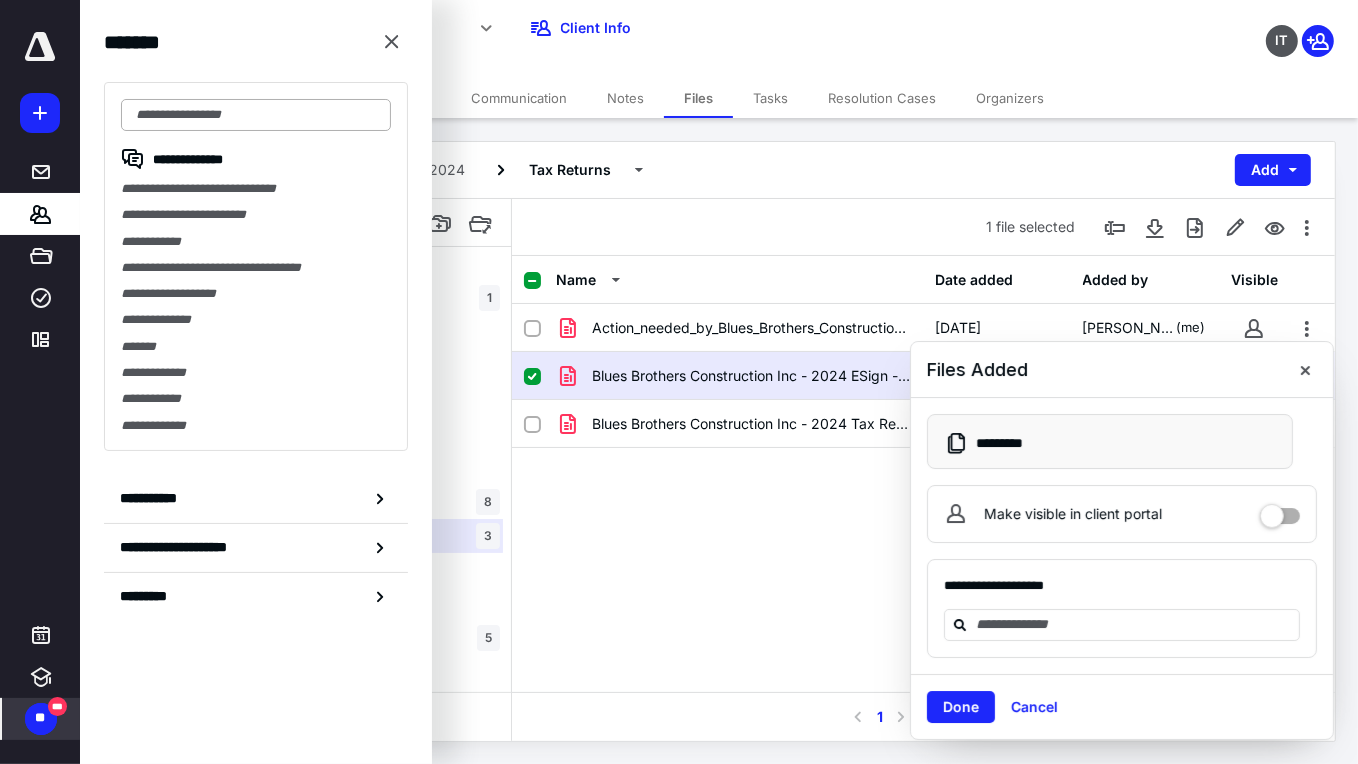 click at bounding box center [256, 115] 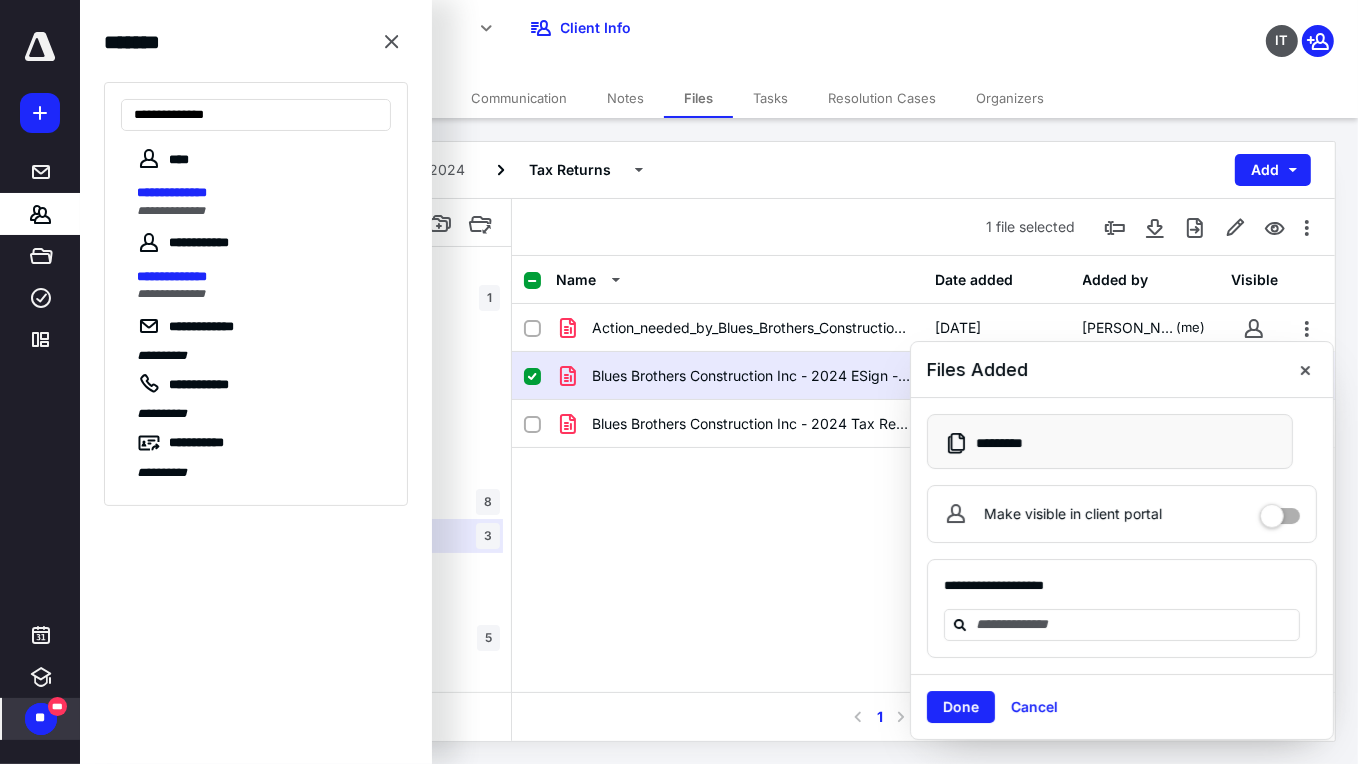 type on "**********" 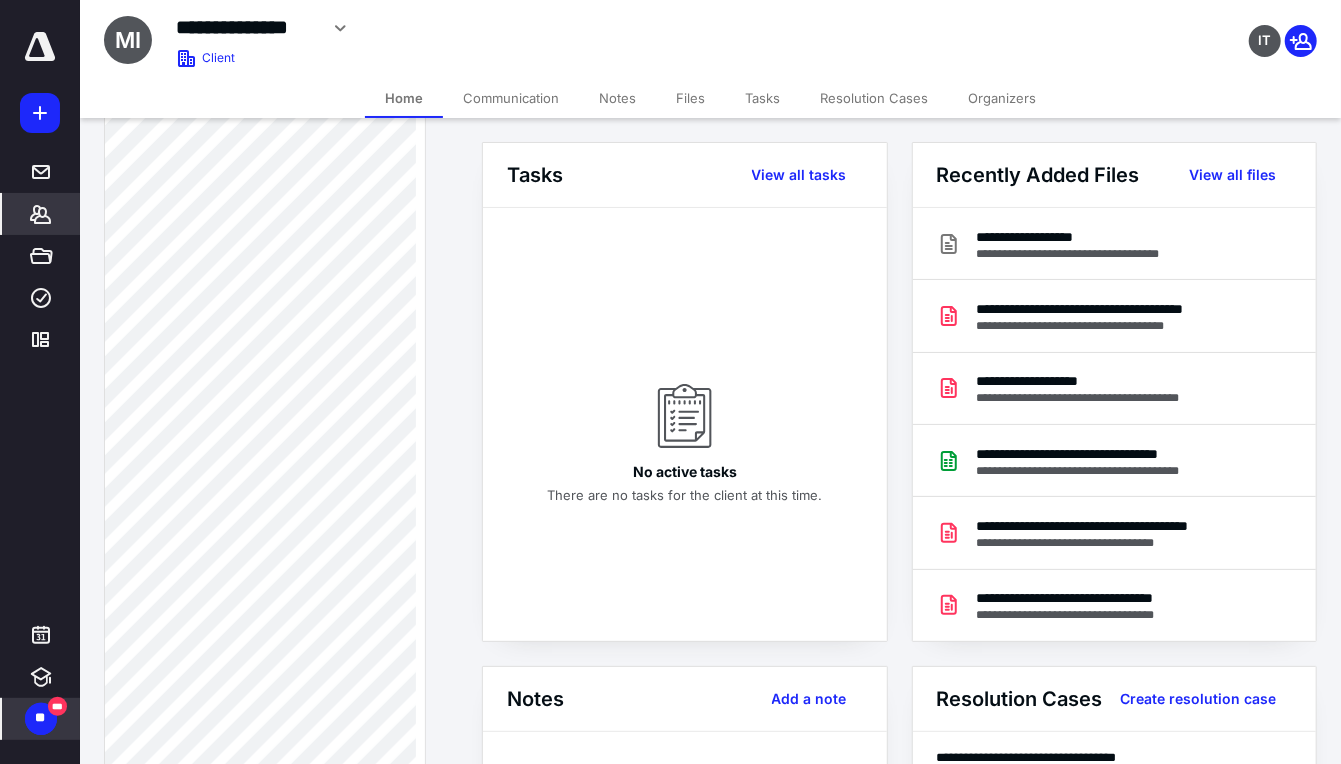 scroll, scrollTop: 1024, scrollLeft: 0, axis: vertical 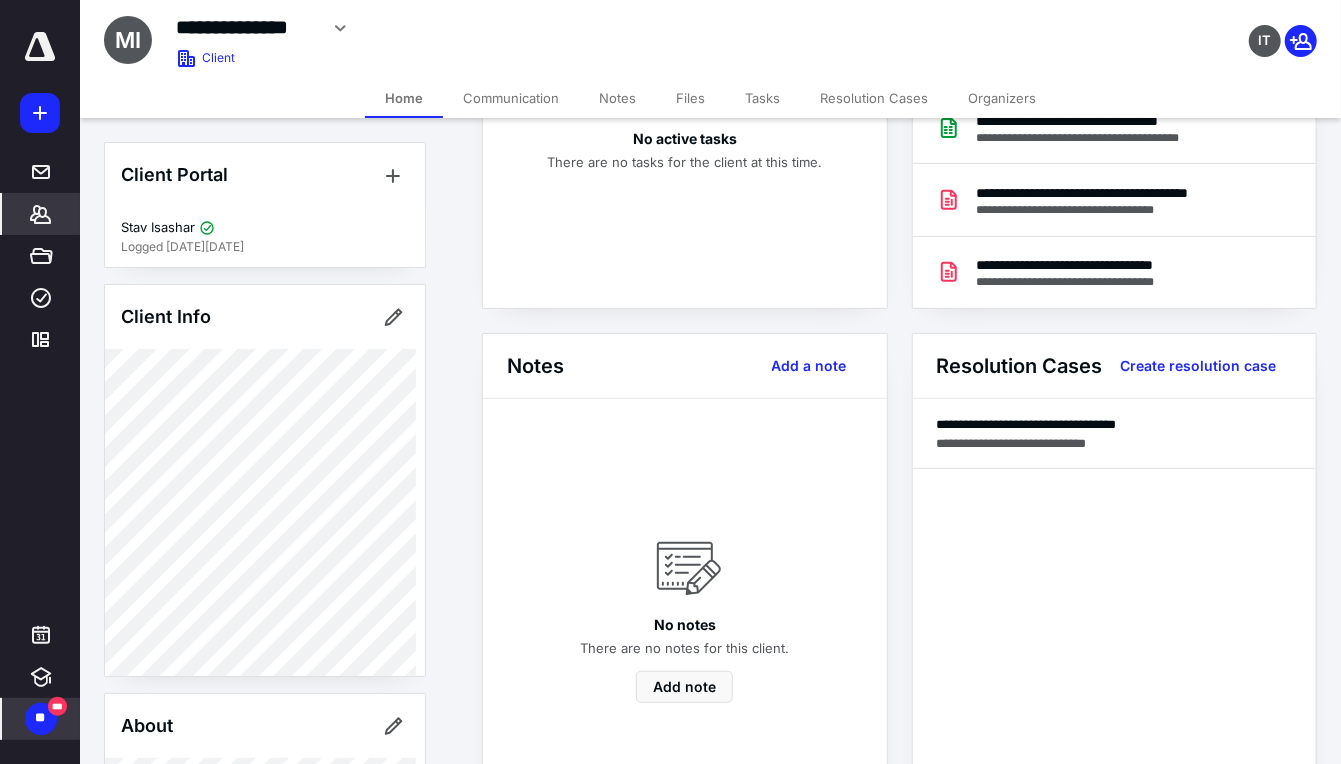 click on "Files" at bounding box center (690, 98) 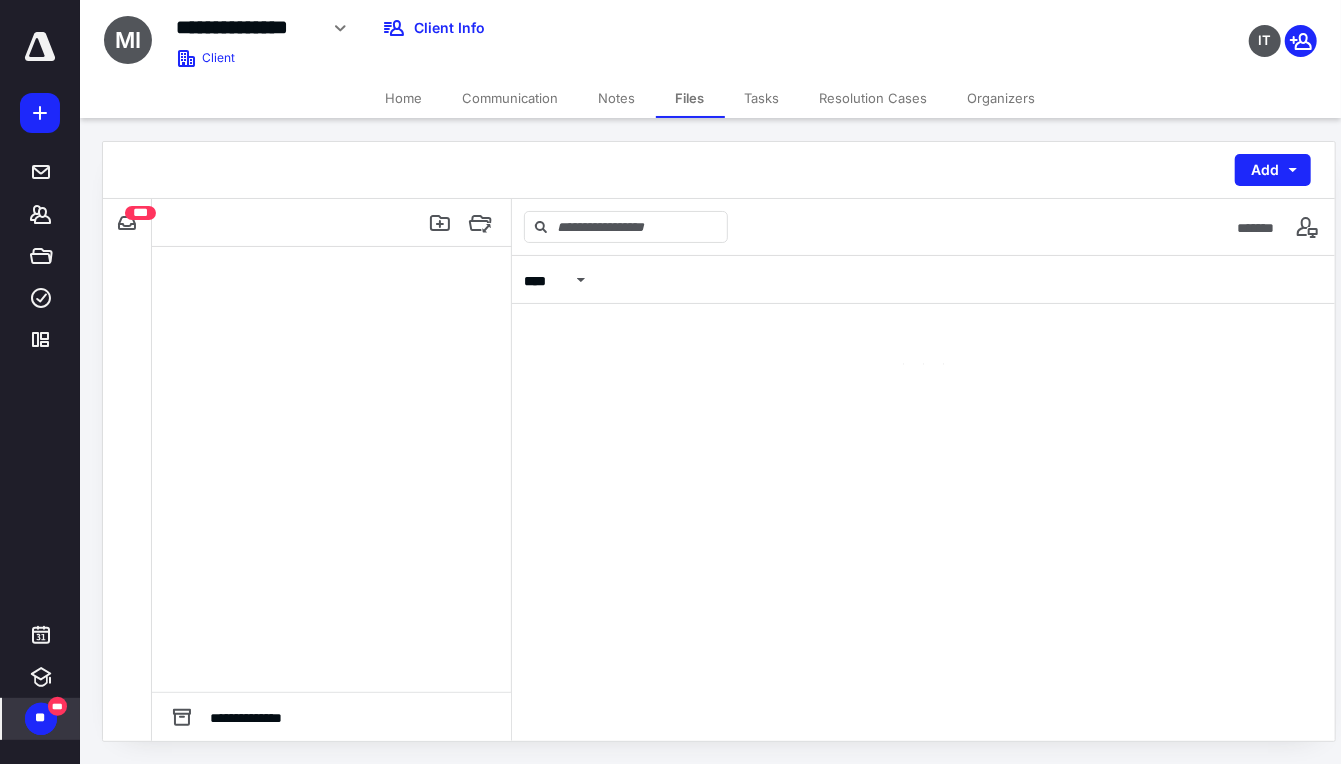 scroll, scrollTop: 0, scrollLeft: 0, axis: both 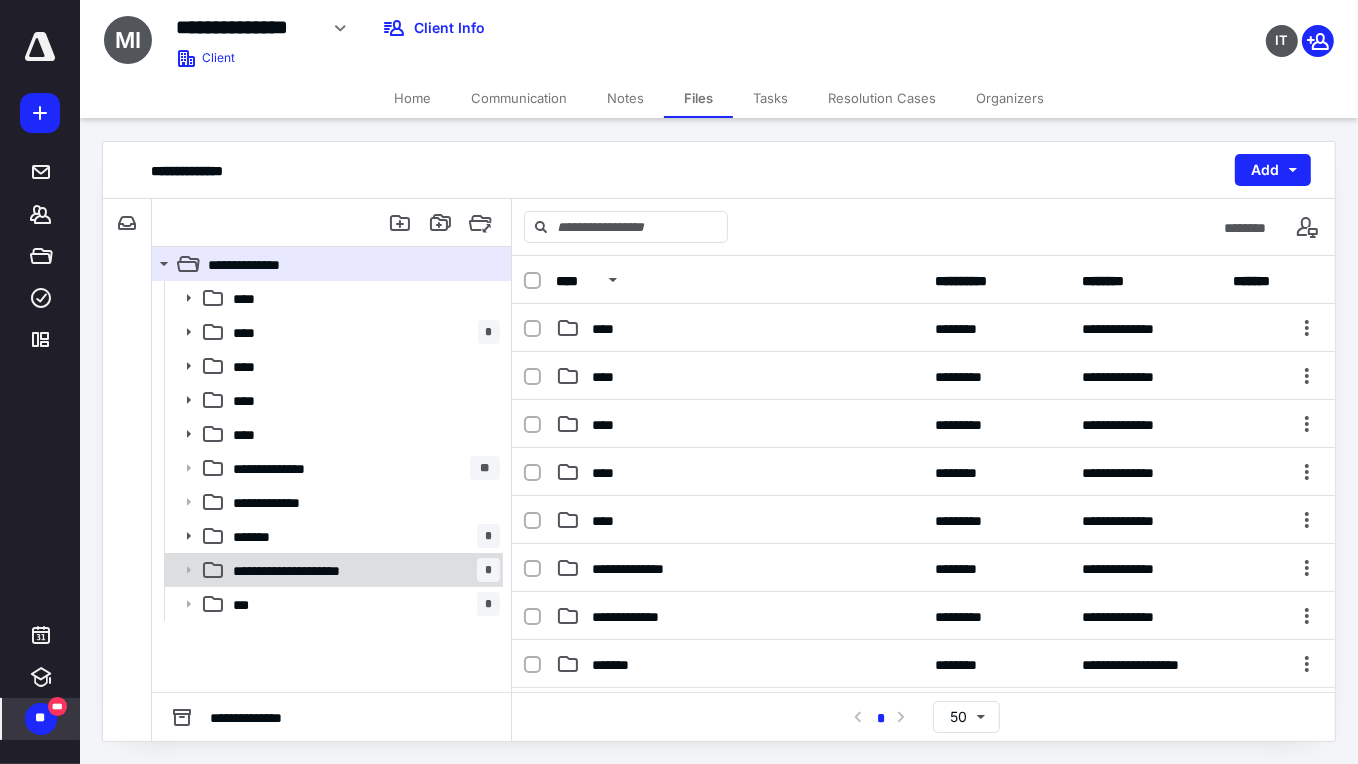 drag, startPoint x: 269, startPoint y: 559, endPoint x: 306, endPoint y: 562, distance: 37.12142 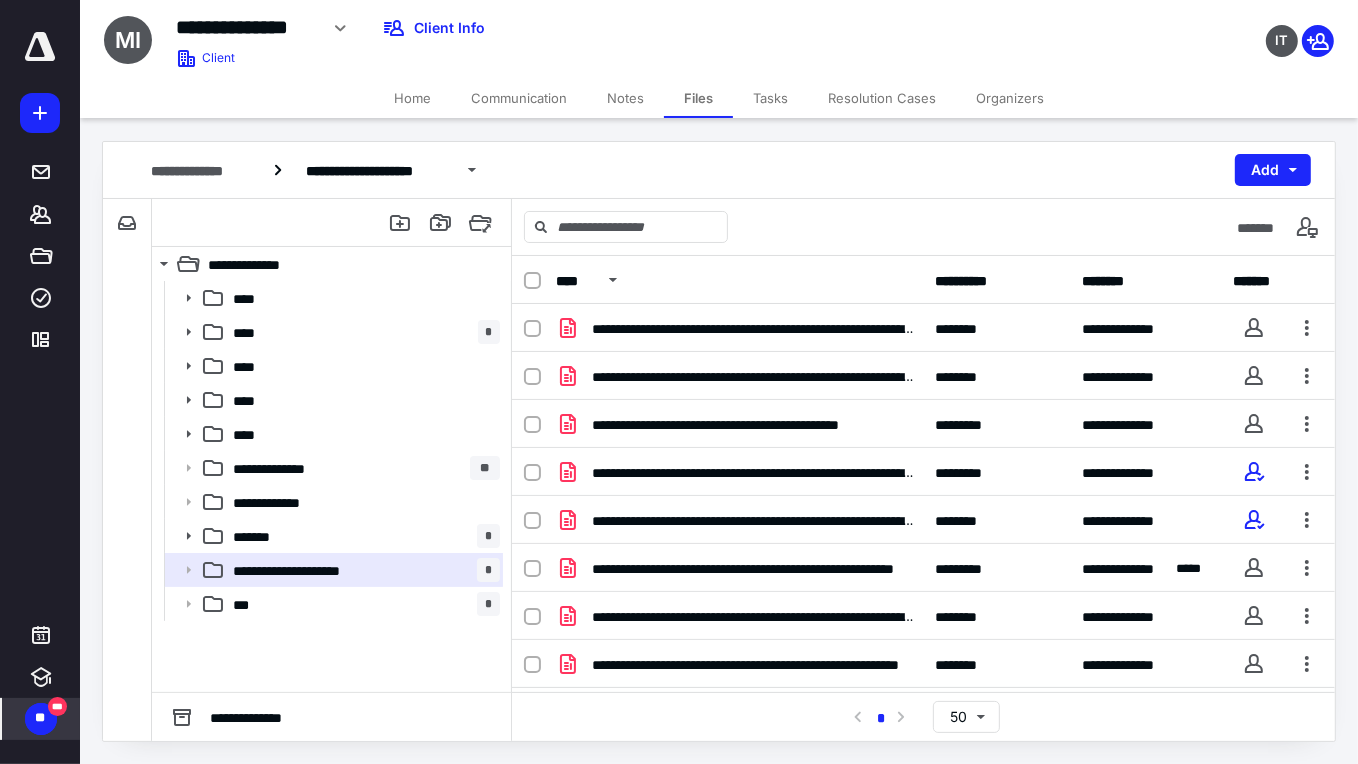 click on "Home" at bounding box center [412, 98] 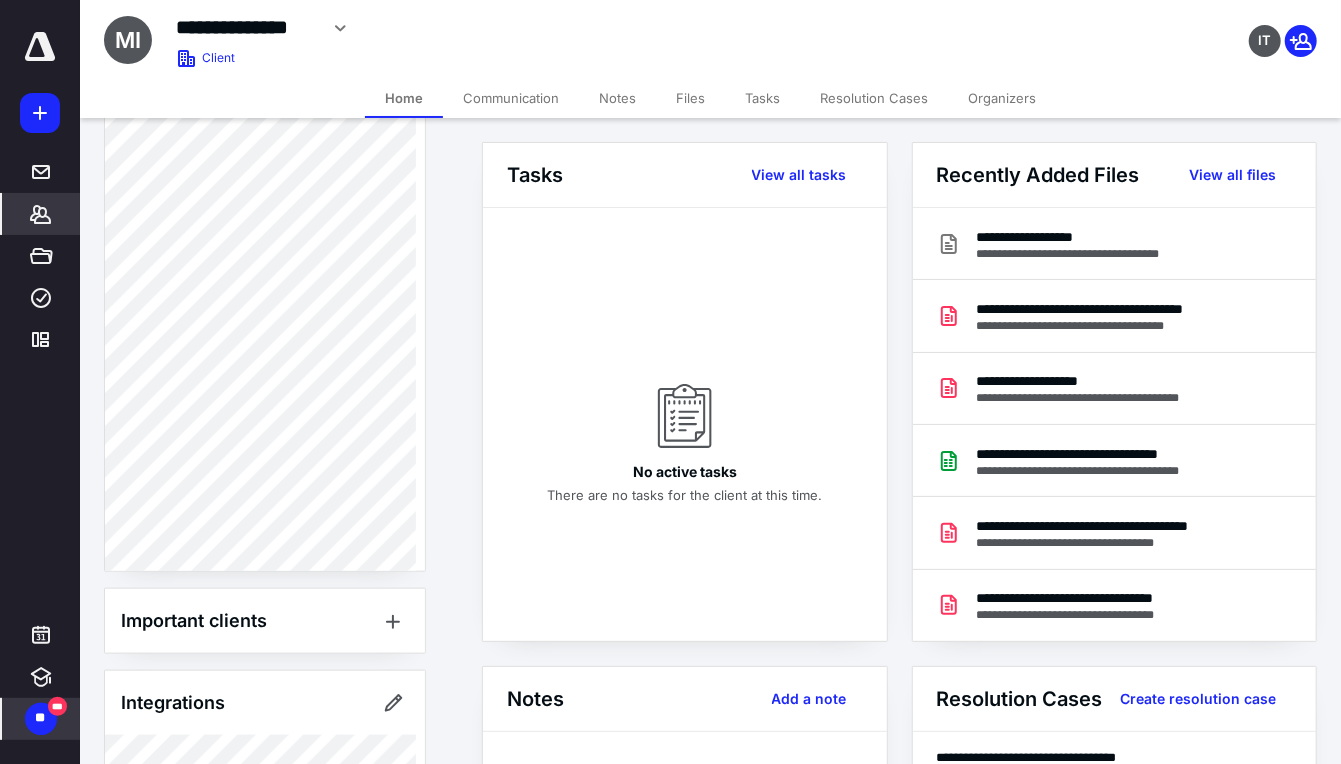 scroll, scrollTop: 1024, scrollLeft: 0, axis: vertical 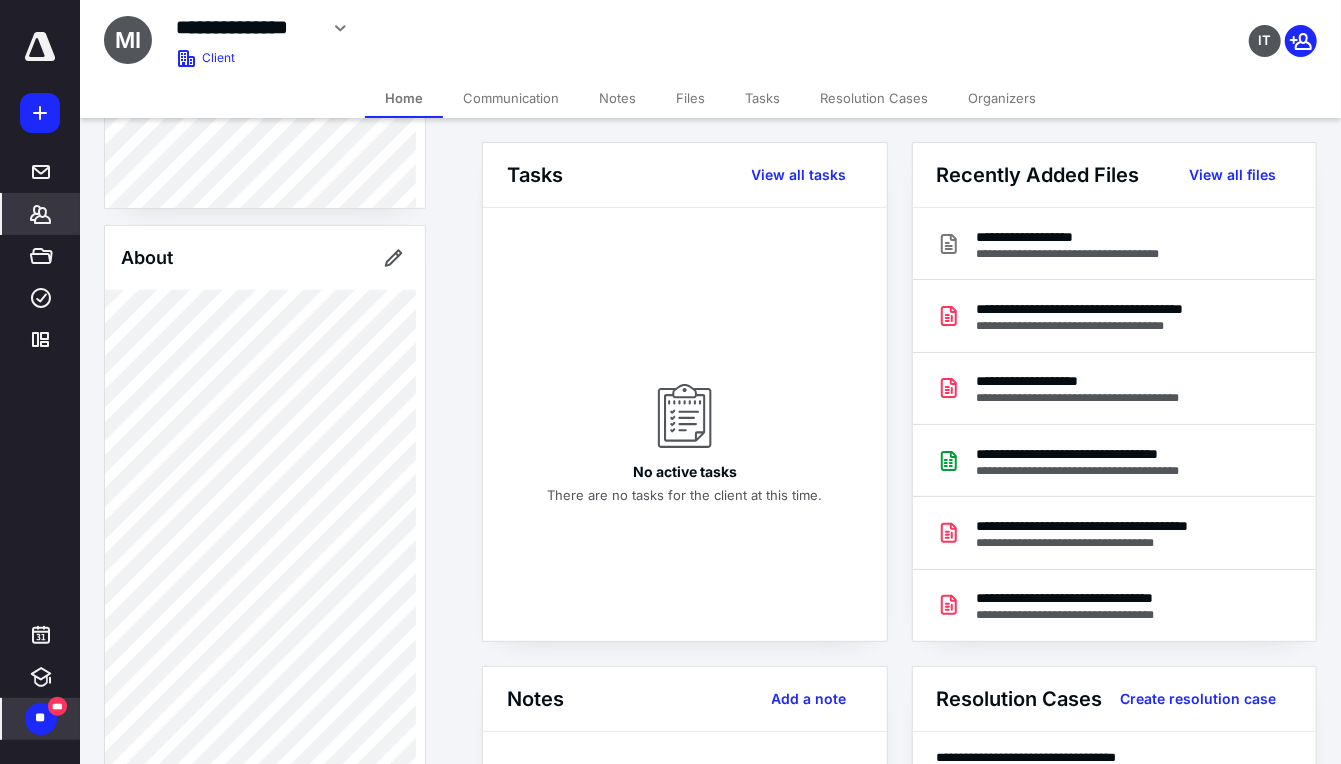 click on "Files" at bounding box center (690, 98) 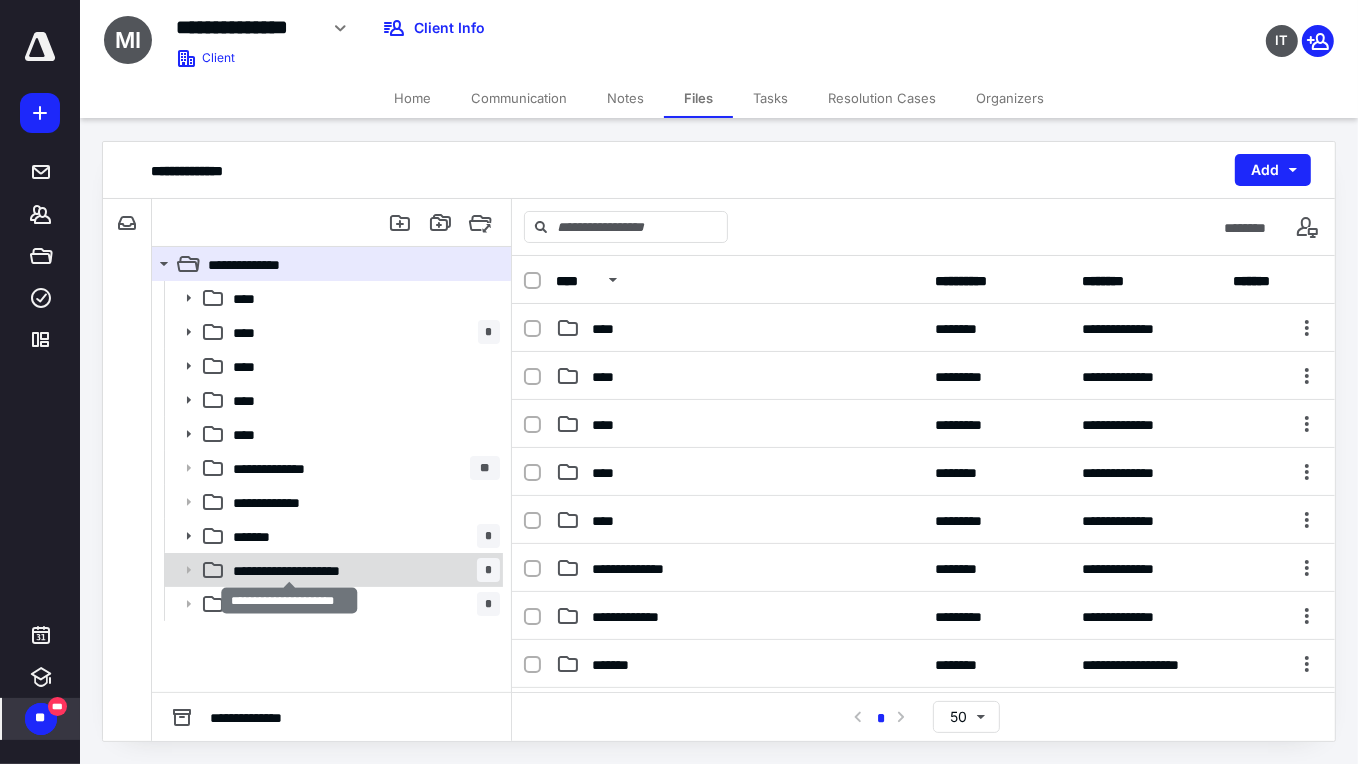 click on "**********" at bounding box center (301, 570) 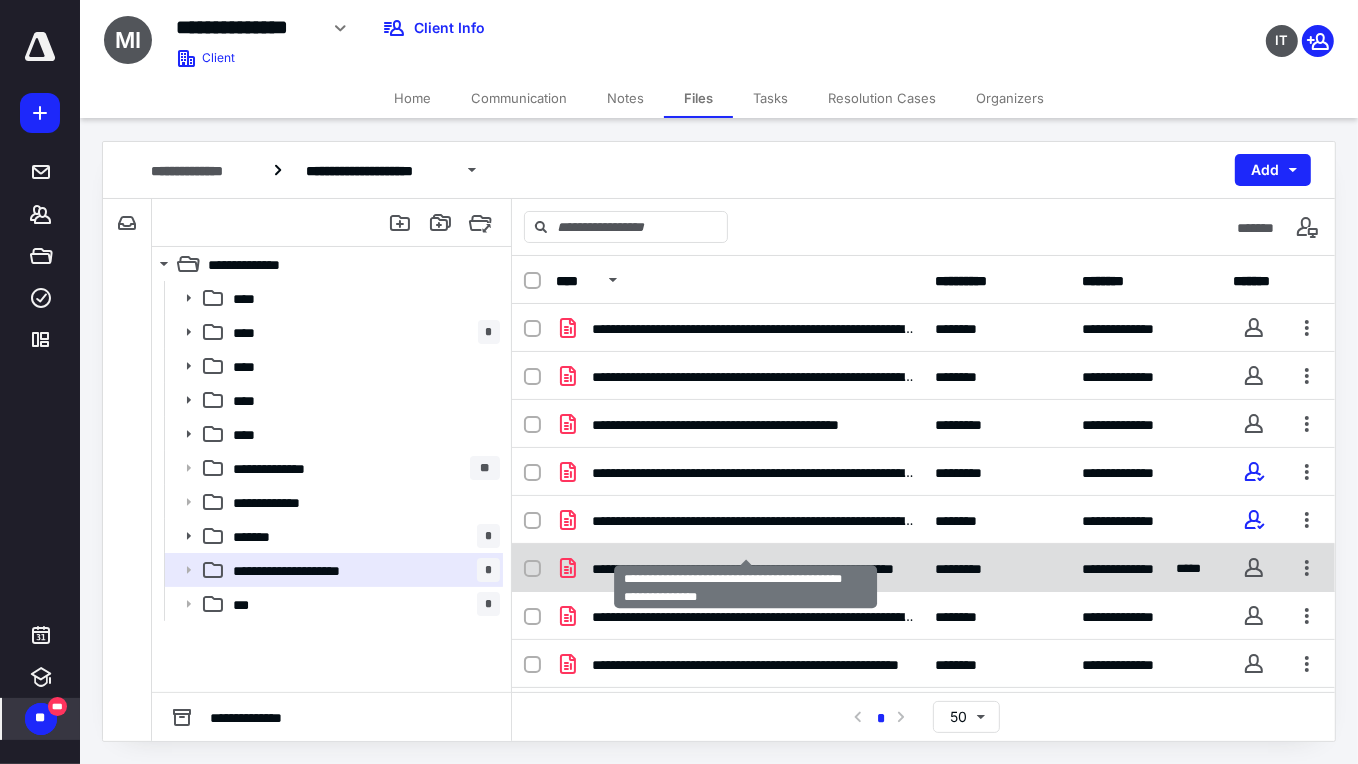 click on "**********" at bounding box center (755, 568) 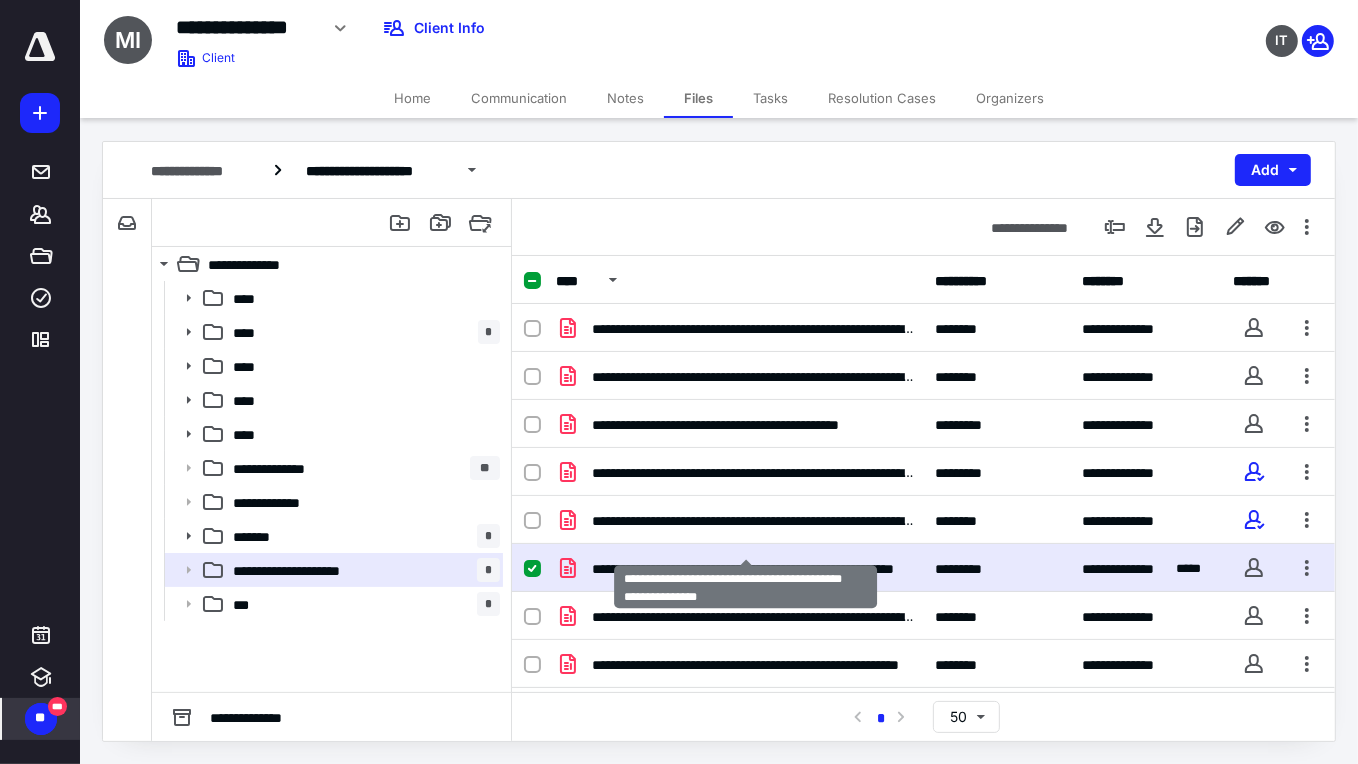 click on "**********" at bounding box center [755, 568] 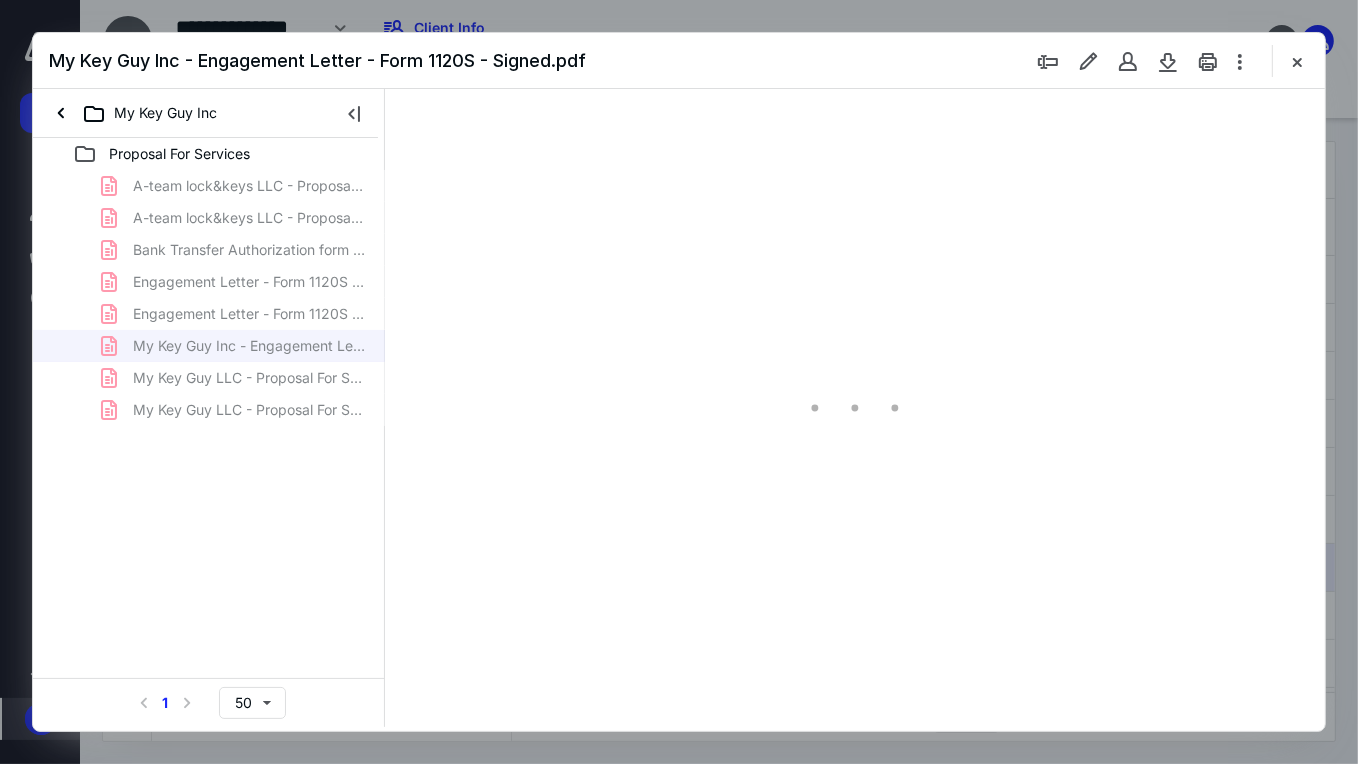scroll, scrollTop: 0, scrollLeft: 0, axis: both 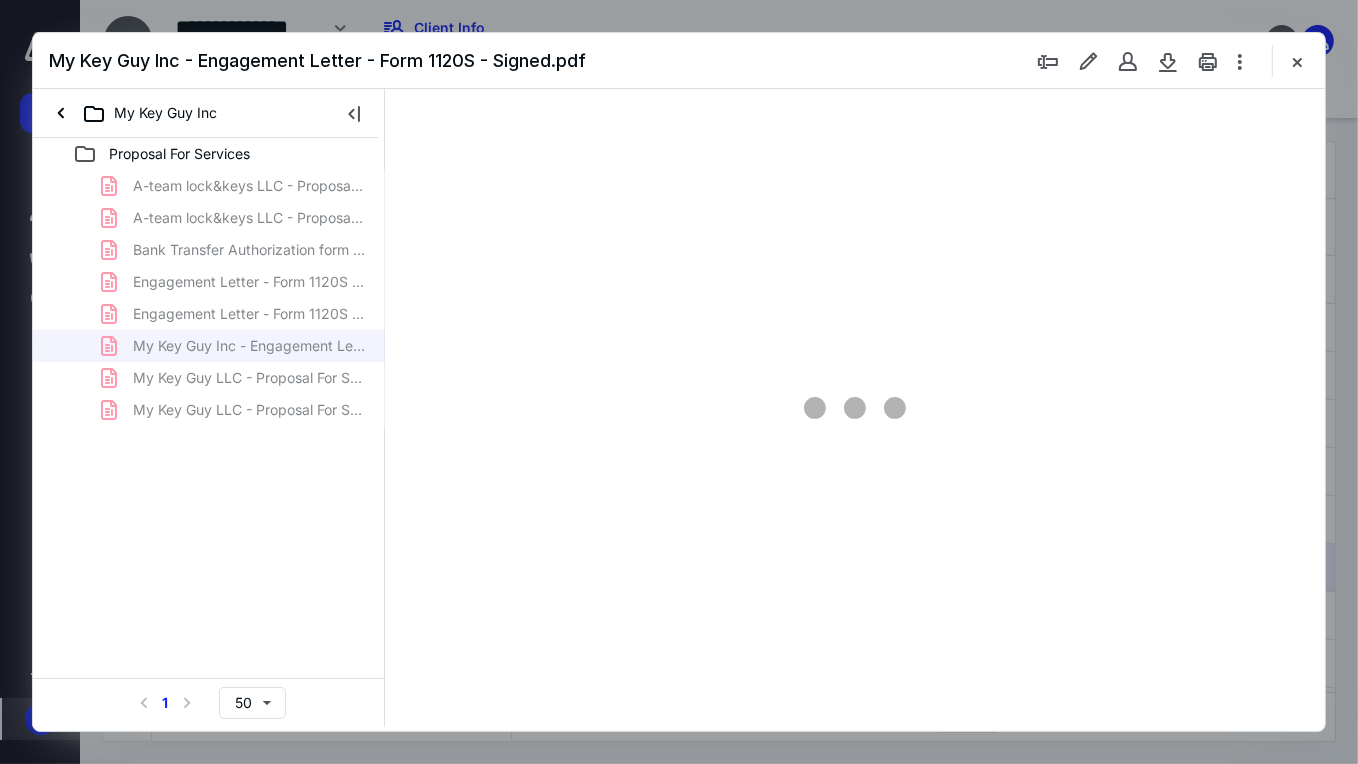 type on "71" 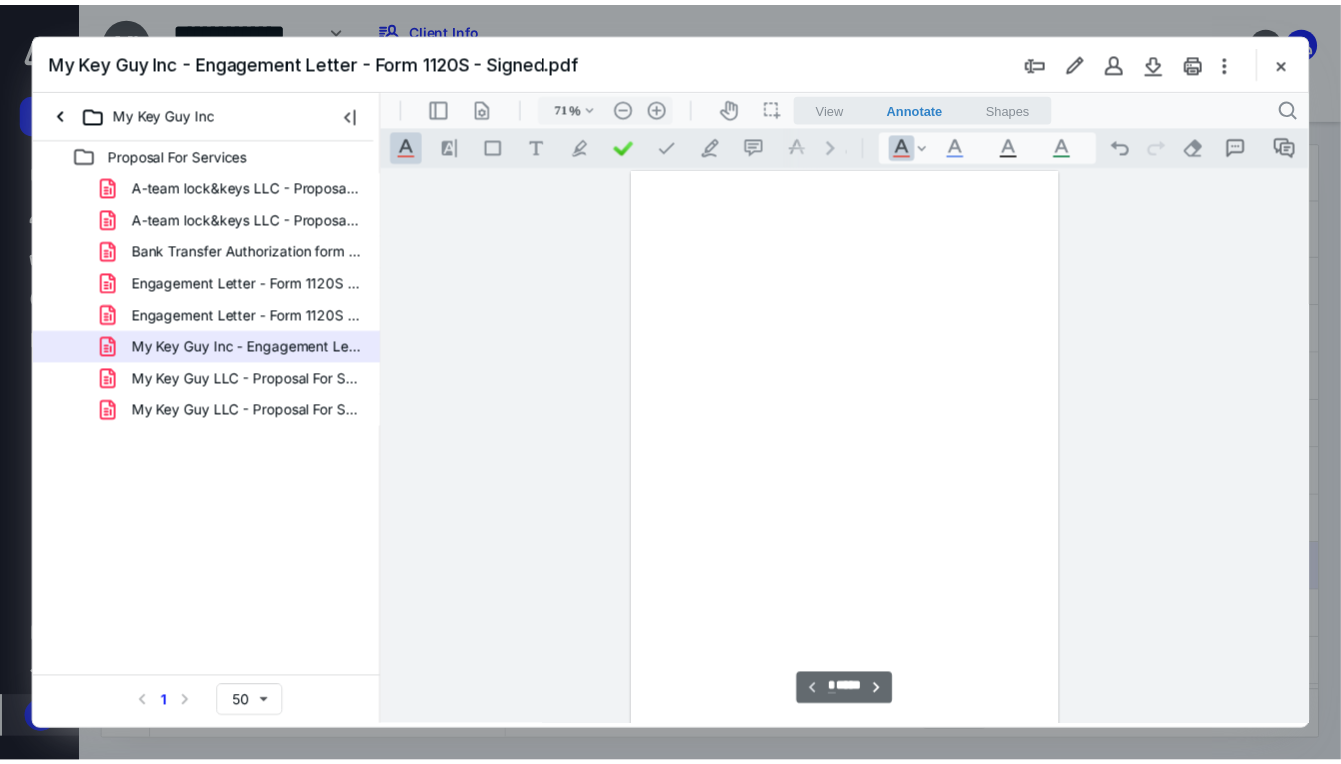 scroll, scrollTop: 79, scrollLeft: 0, axis: vertical 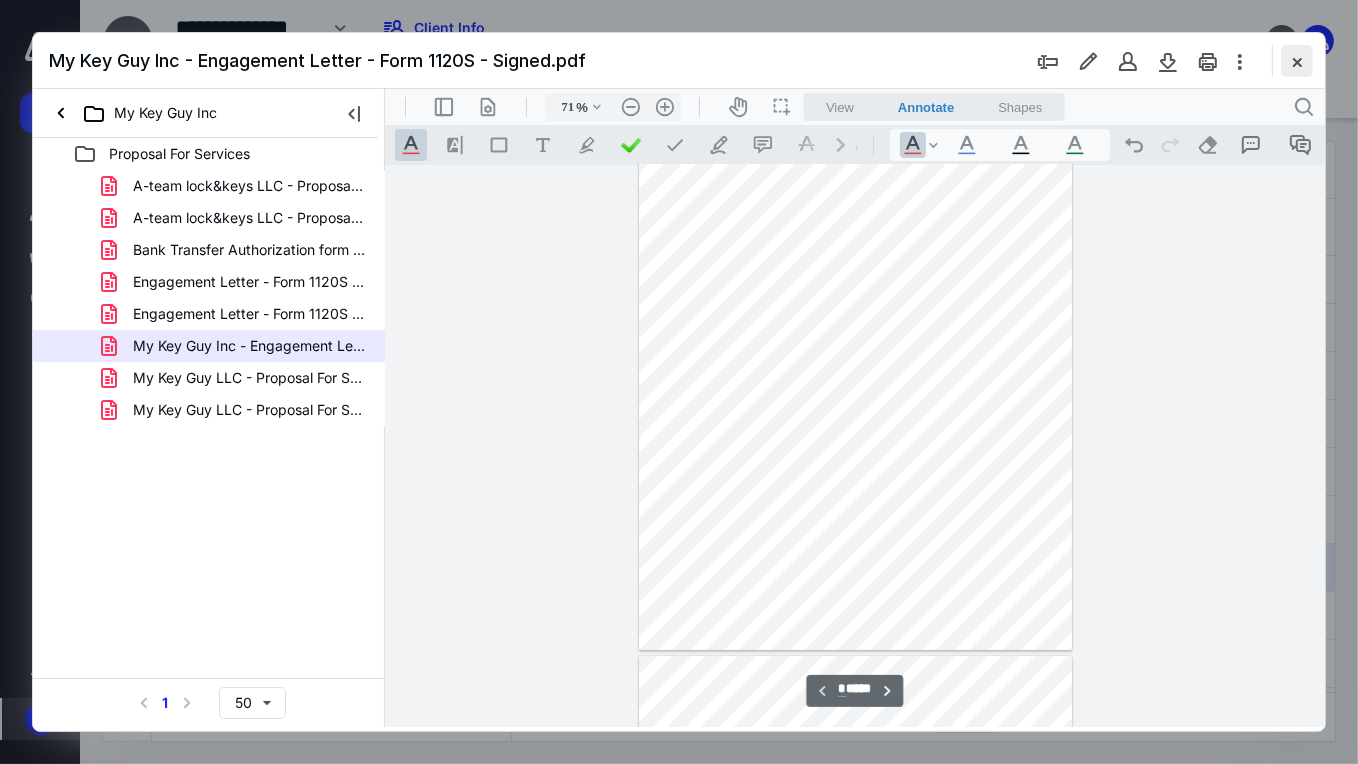 click at bounding box center (1297, 61) 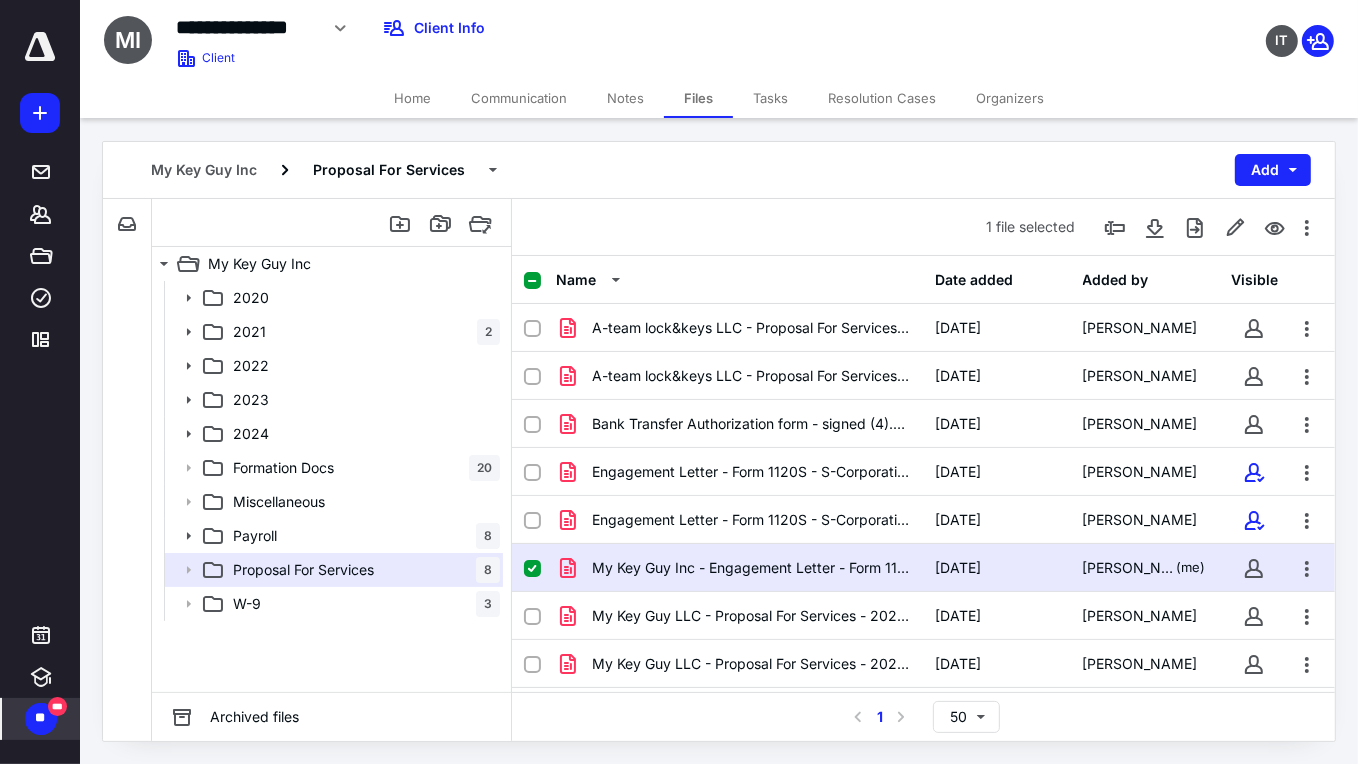 click on "Home" at bounding box center (412, 98) 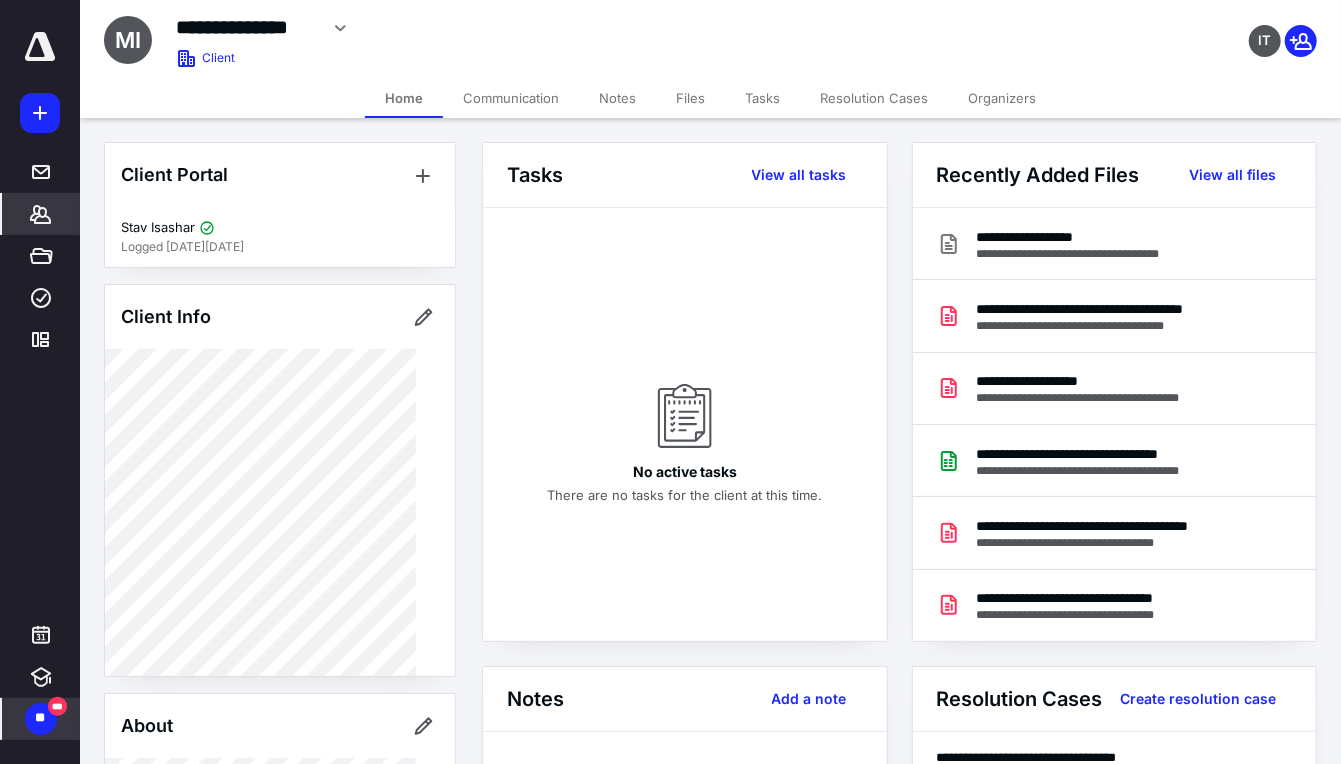 click 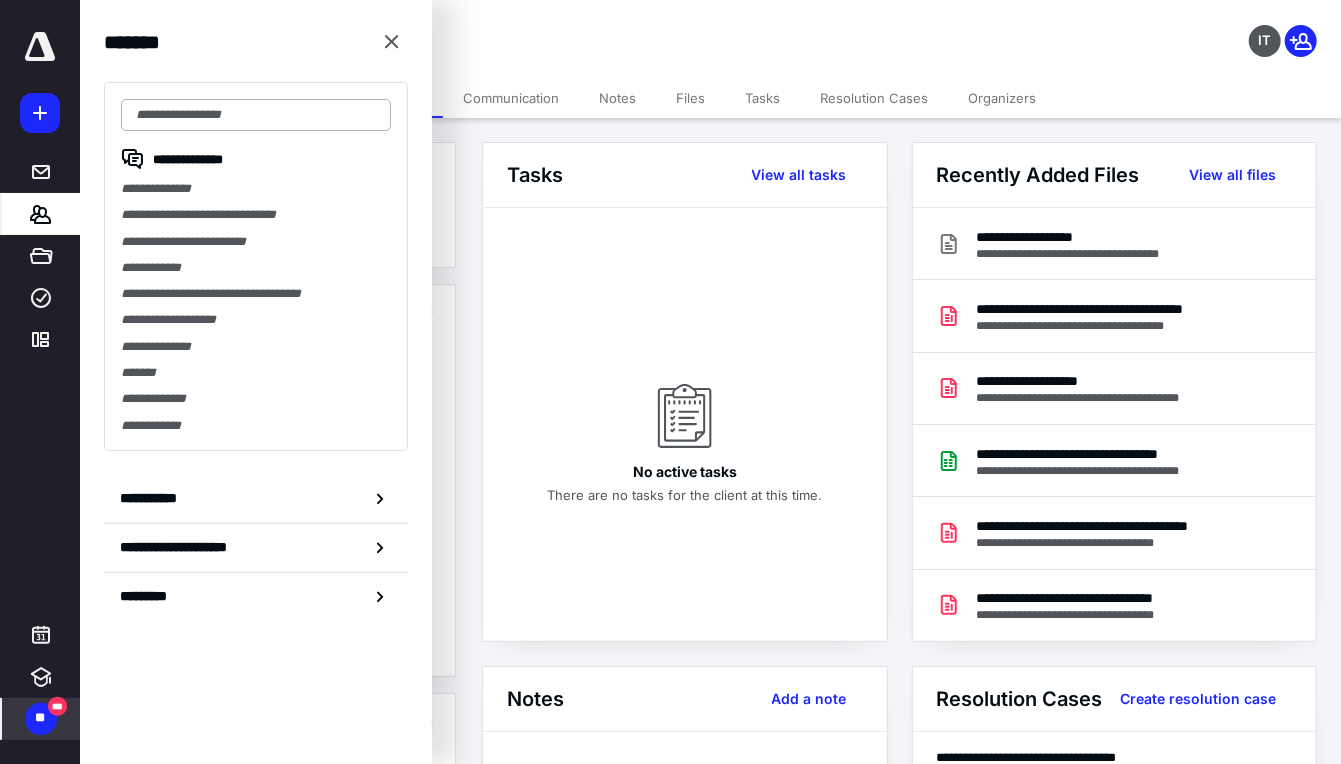 click at bounding box center [256, 115] 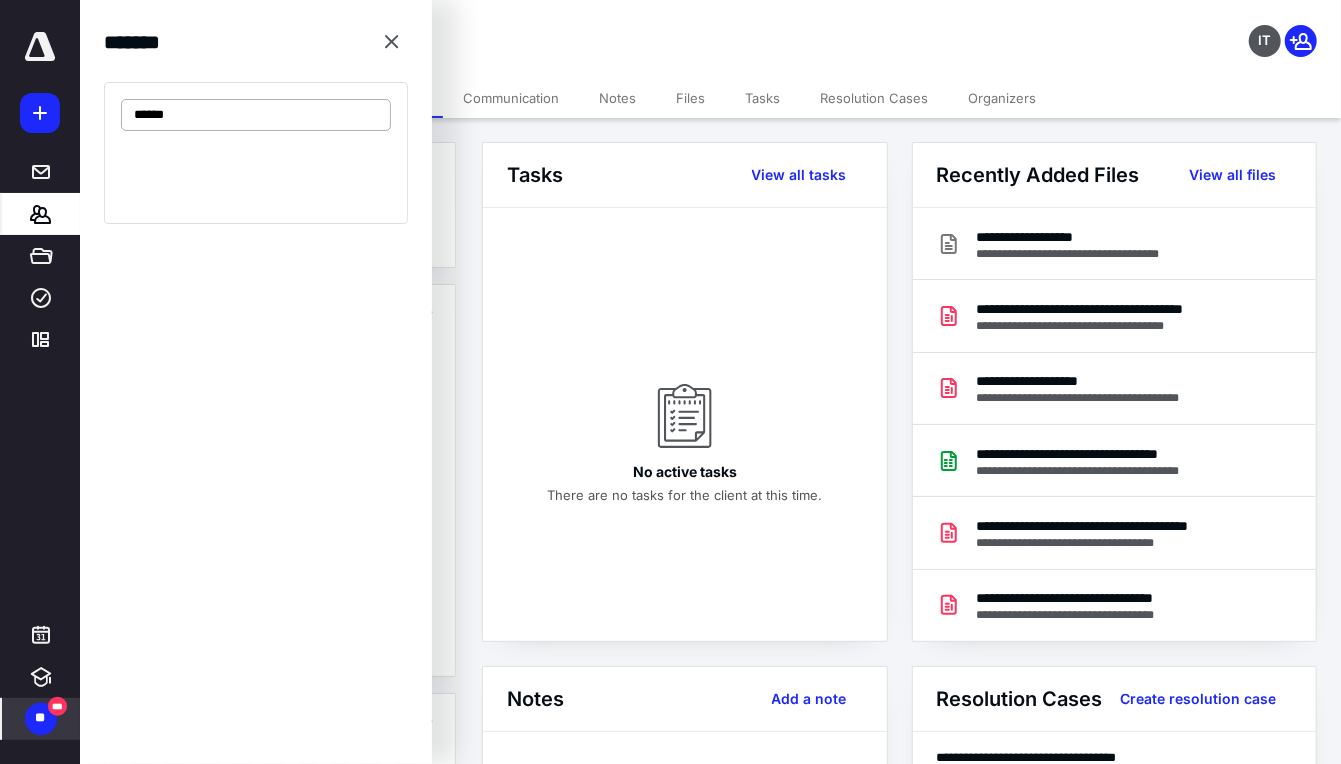 type on "*******" 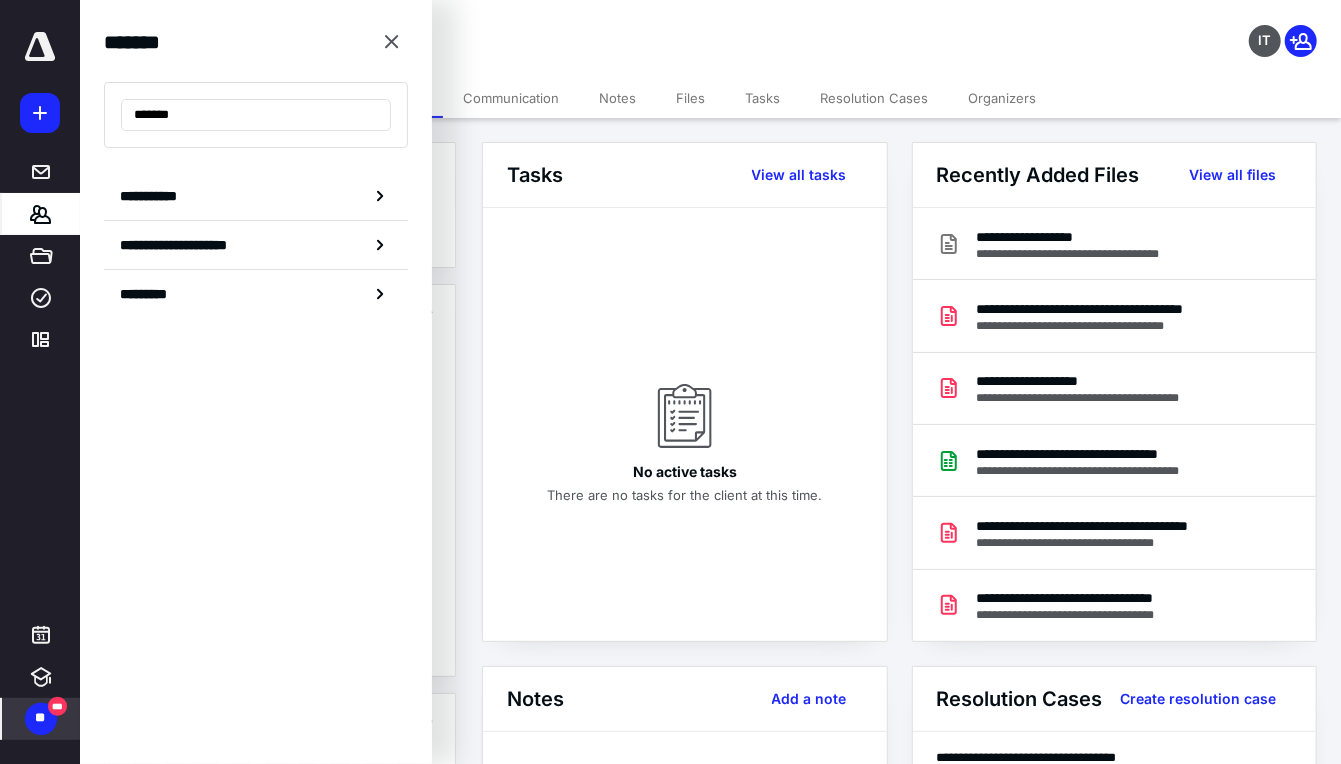drag, startPoint x: 215, startPoint y: 116, endPoint x: 80, endPoint y: 120, distance: 135.05925 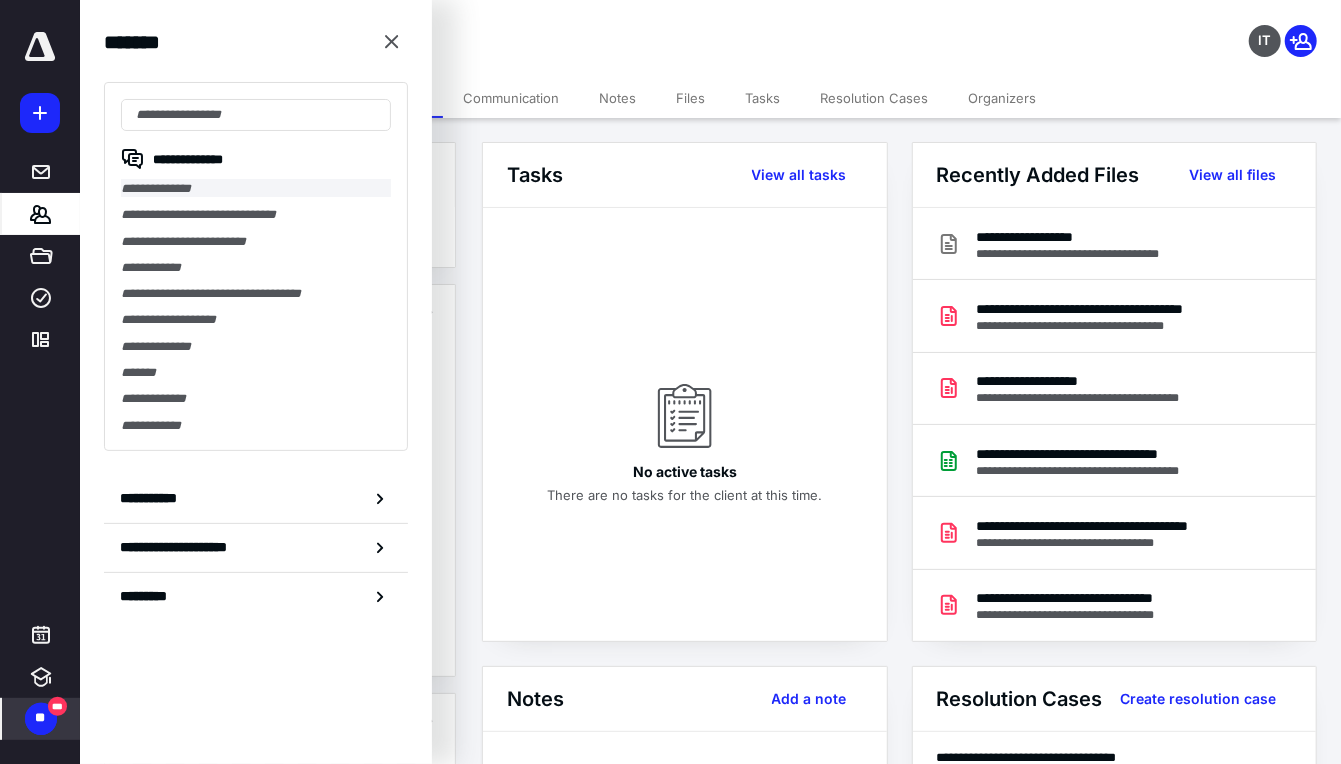 click on "**********" at bounding box center (256, 188) 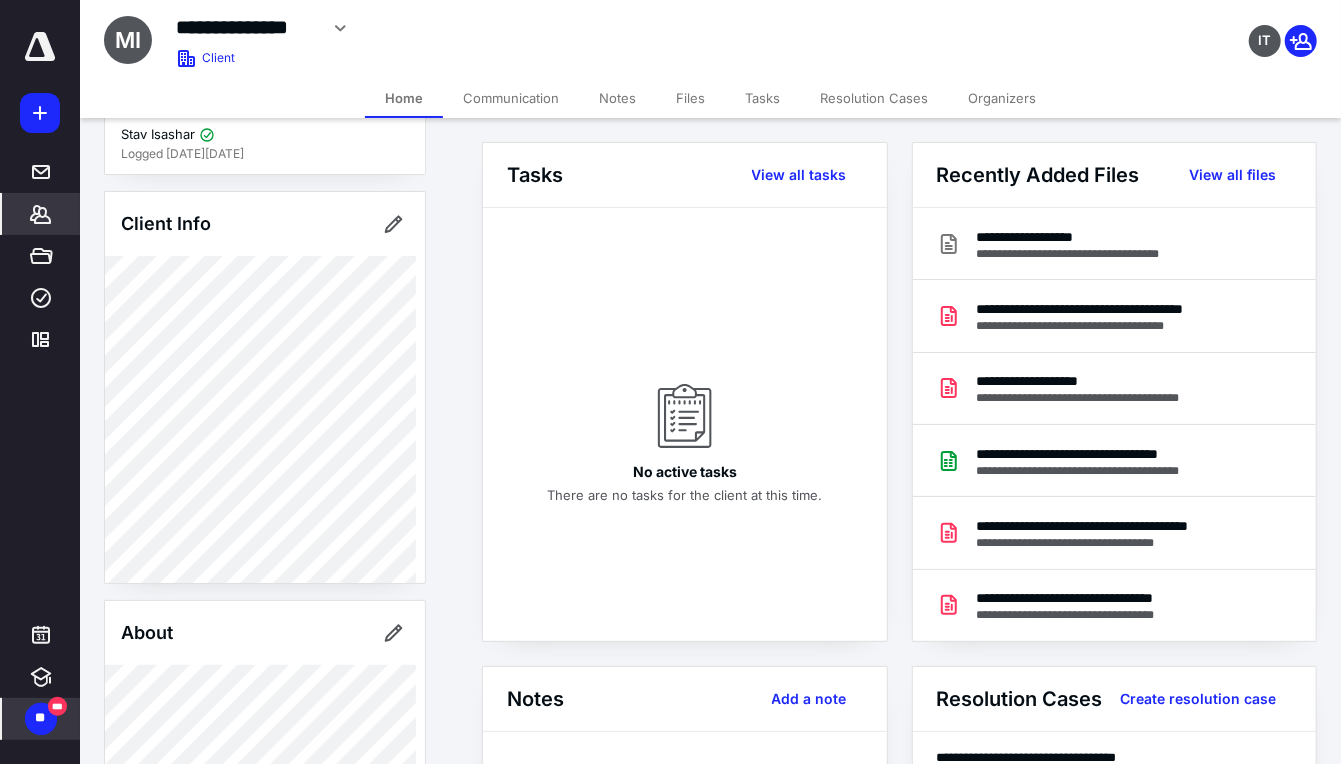 scroll, scrollTop: 222, scrollLeft: 0, axis: vertical 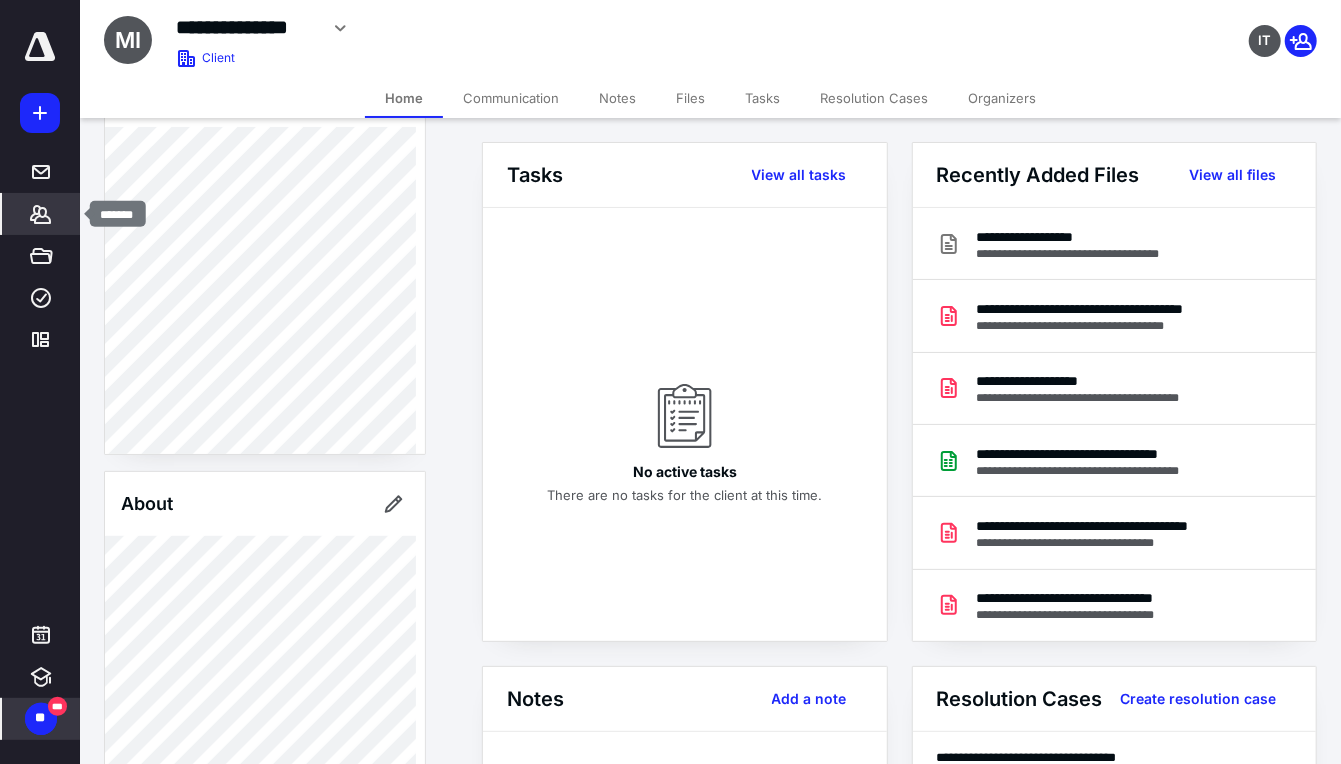drag, startPoint x: 31, startPoint y: 208, endPoint x: 64, endPoint y: 198, distance: 34.48188 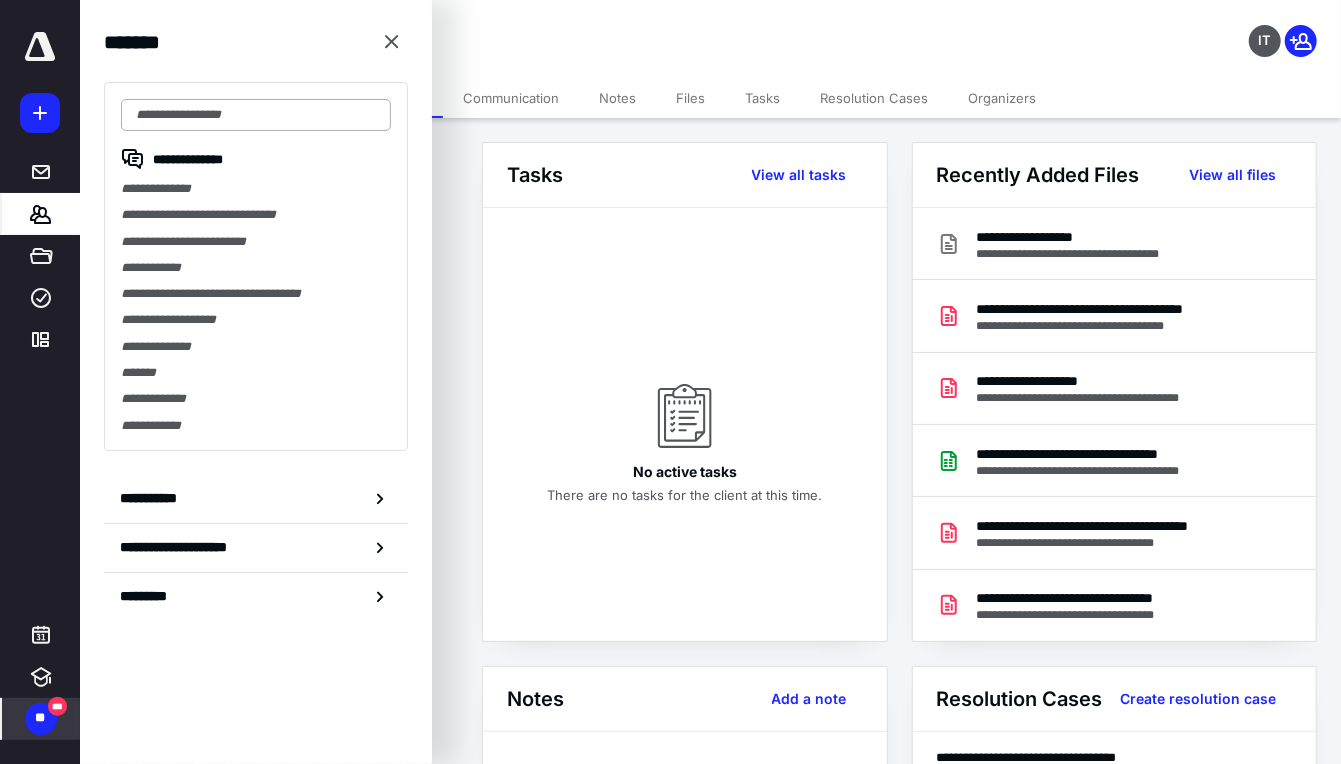 click at bounding box center [256, 115] 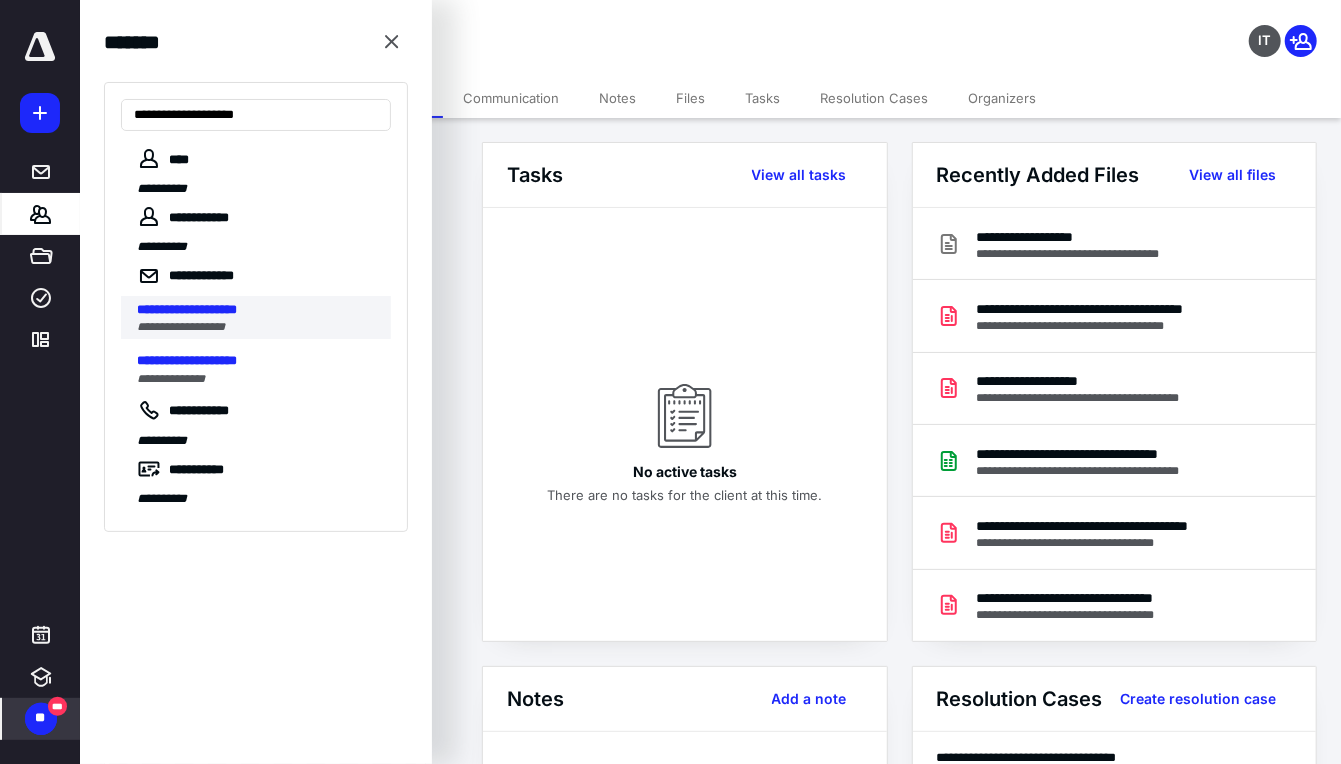 type on "**********" 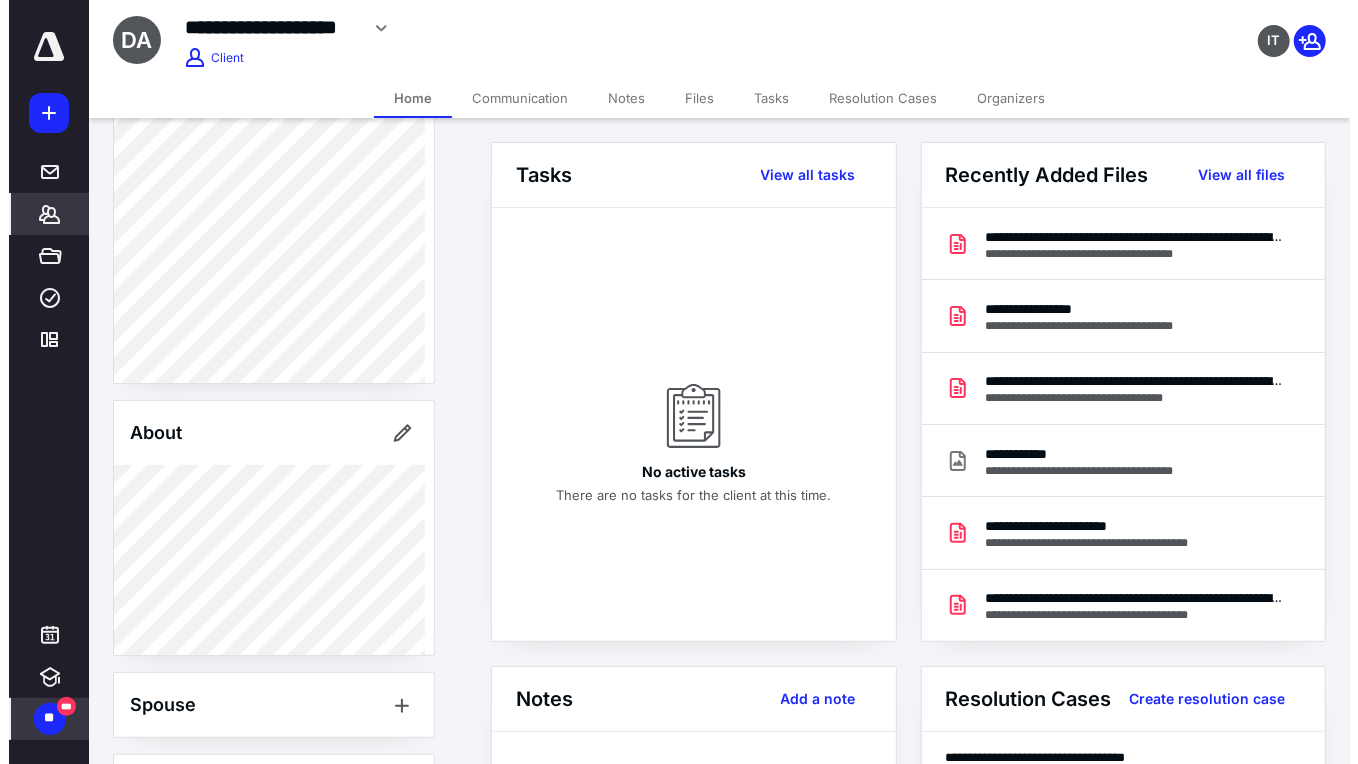 scroll, scrollTop: 205, scrollLeft: 0, axis: vertical 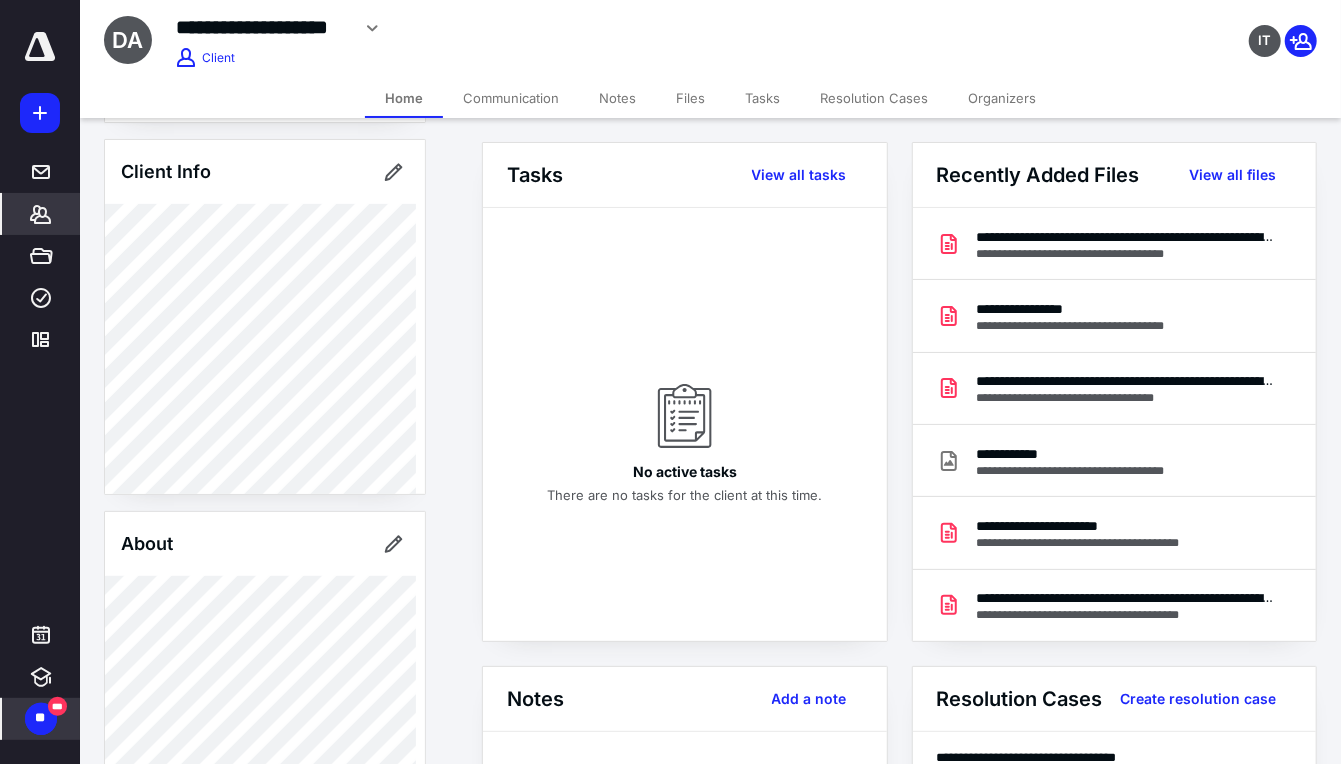 click on "Files" at bounding box center (690, 98) 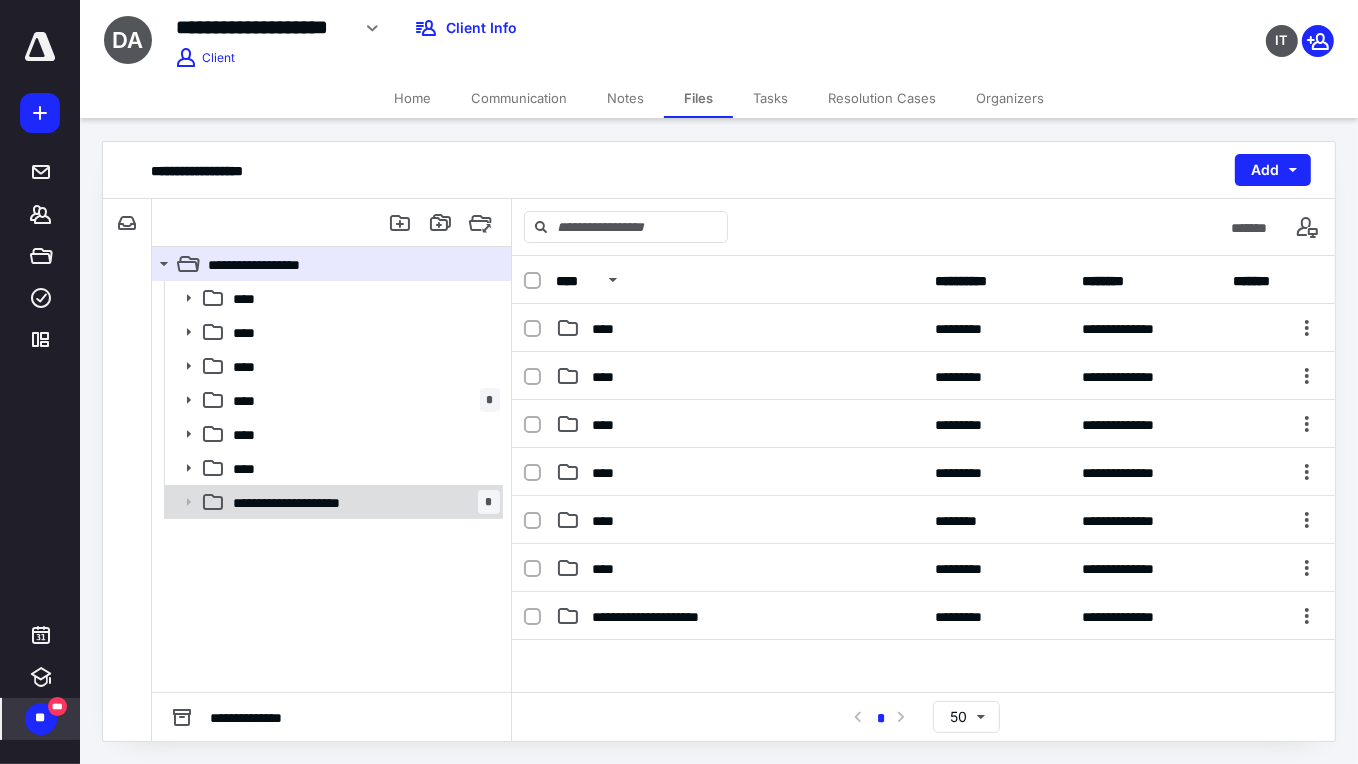 click on "**********" at bounding box center [301, 502] 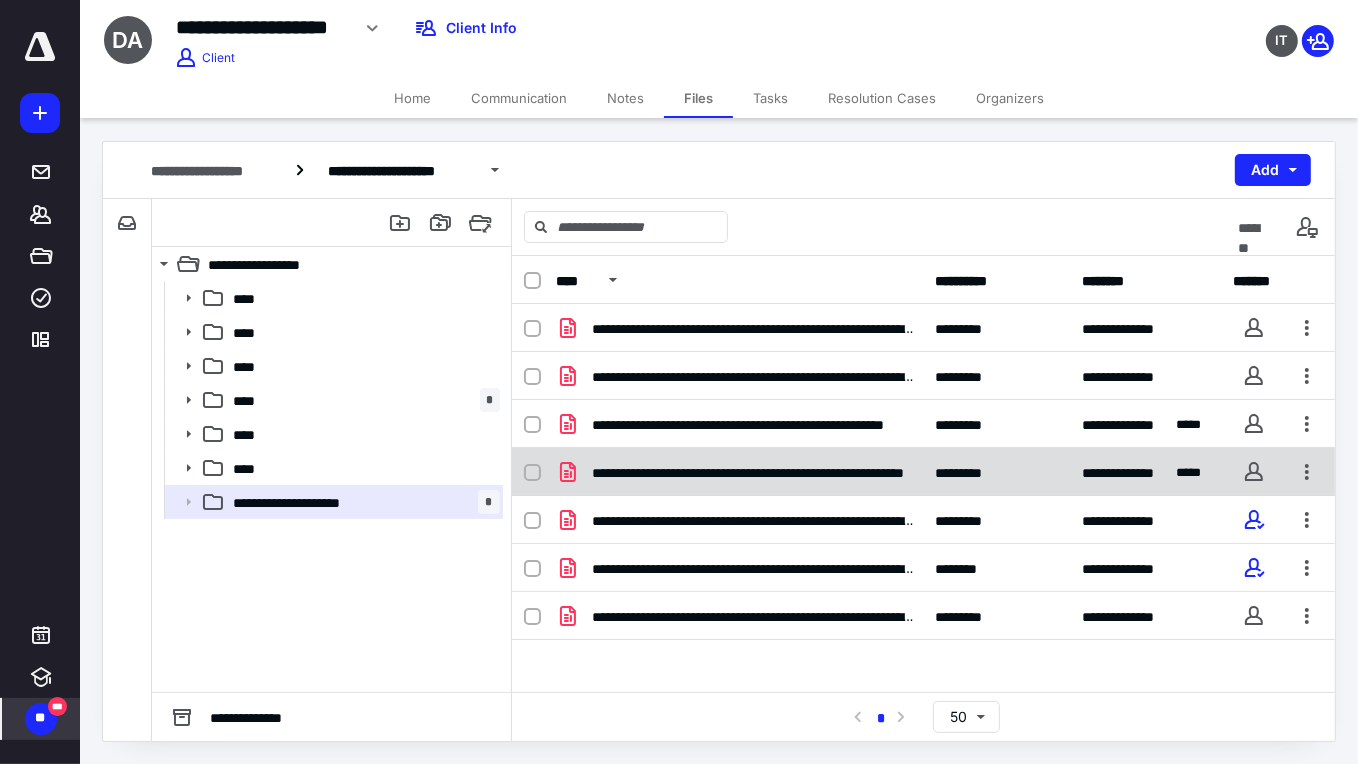 click on "**********" at bounding box center [755, 472] 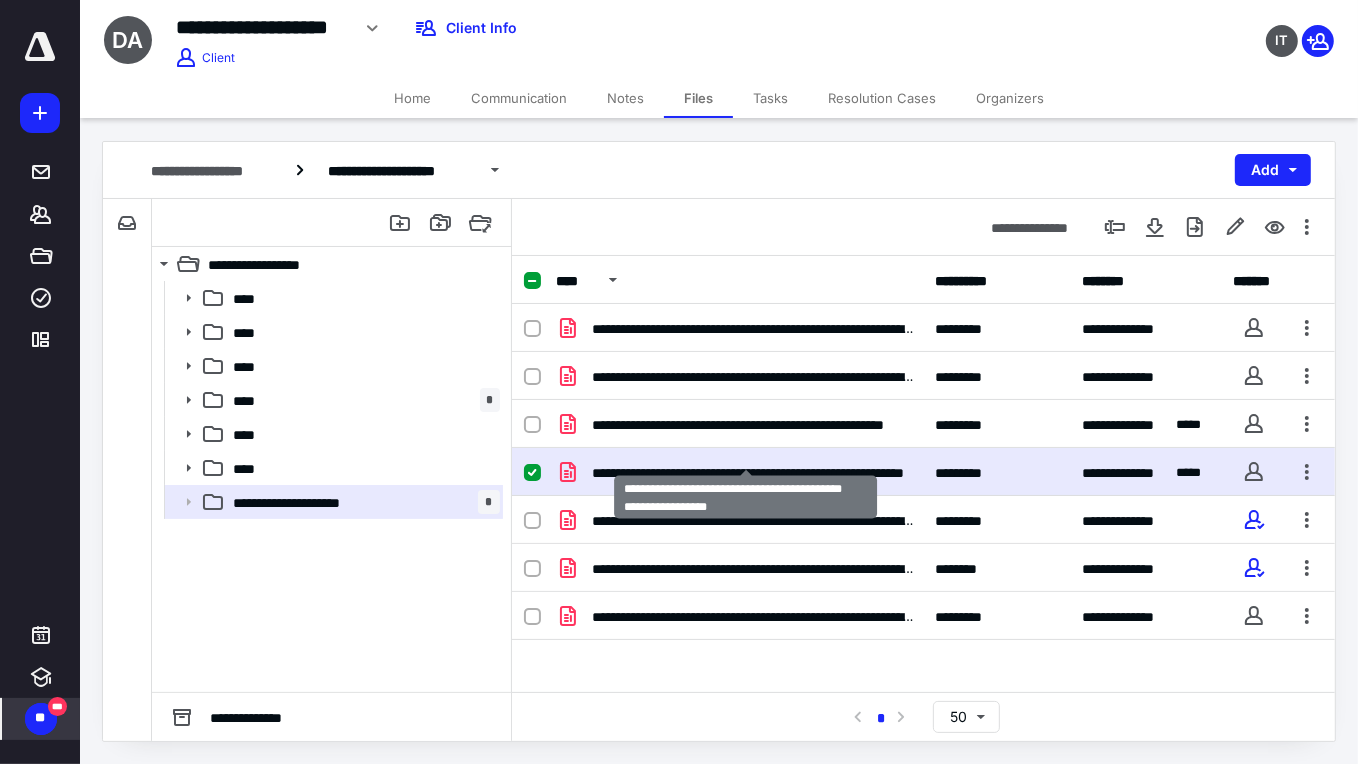 click on "**********" at bounding box center [755, 472] 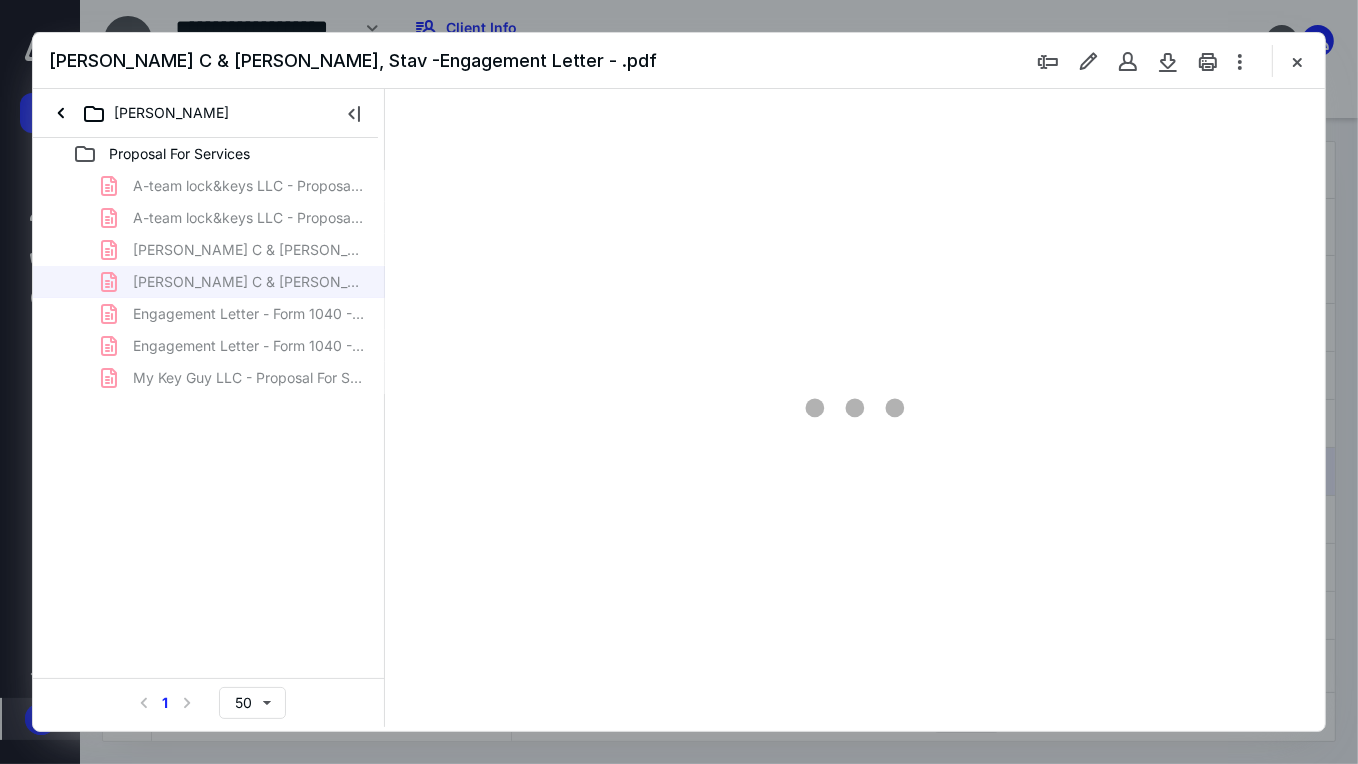 scroll, scrollTop: 0, scrollLeft: 0, axis: both 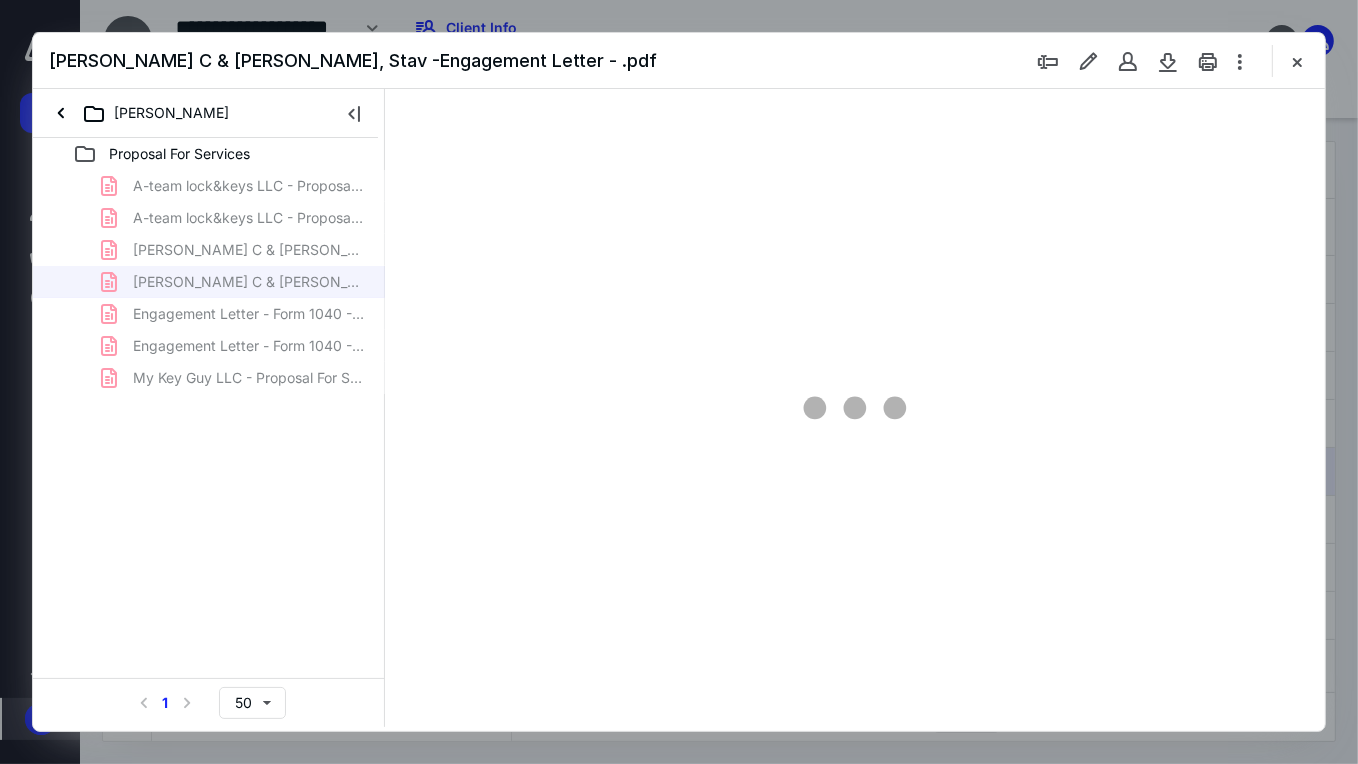 type on "71" 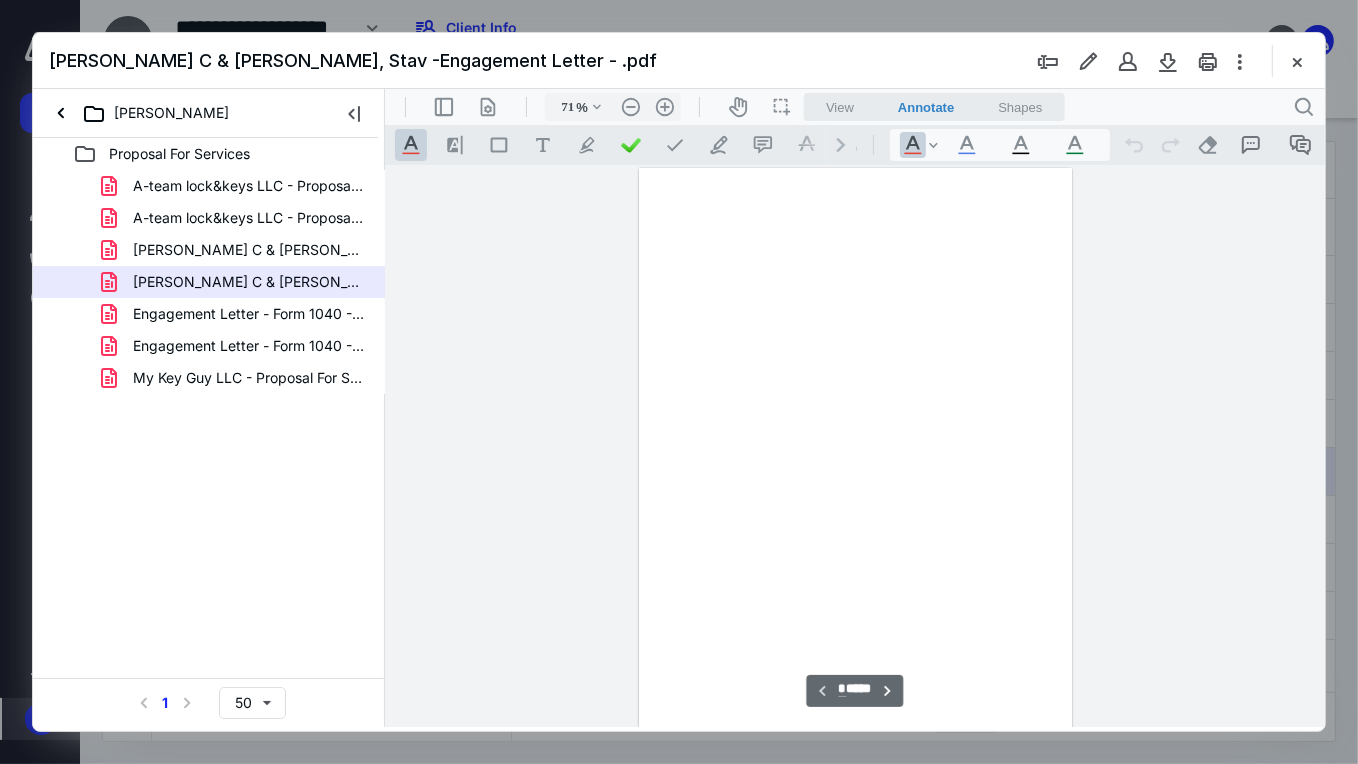 scroll, scrollTop: 79, scrollLeft: 0, axis: vertical 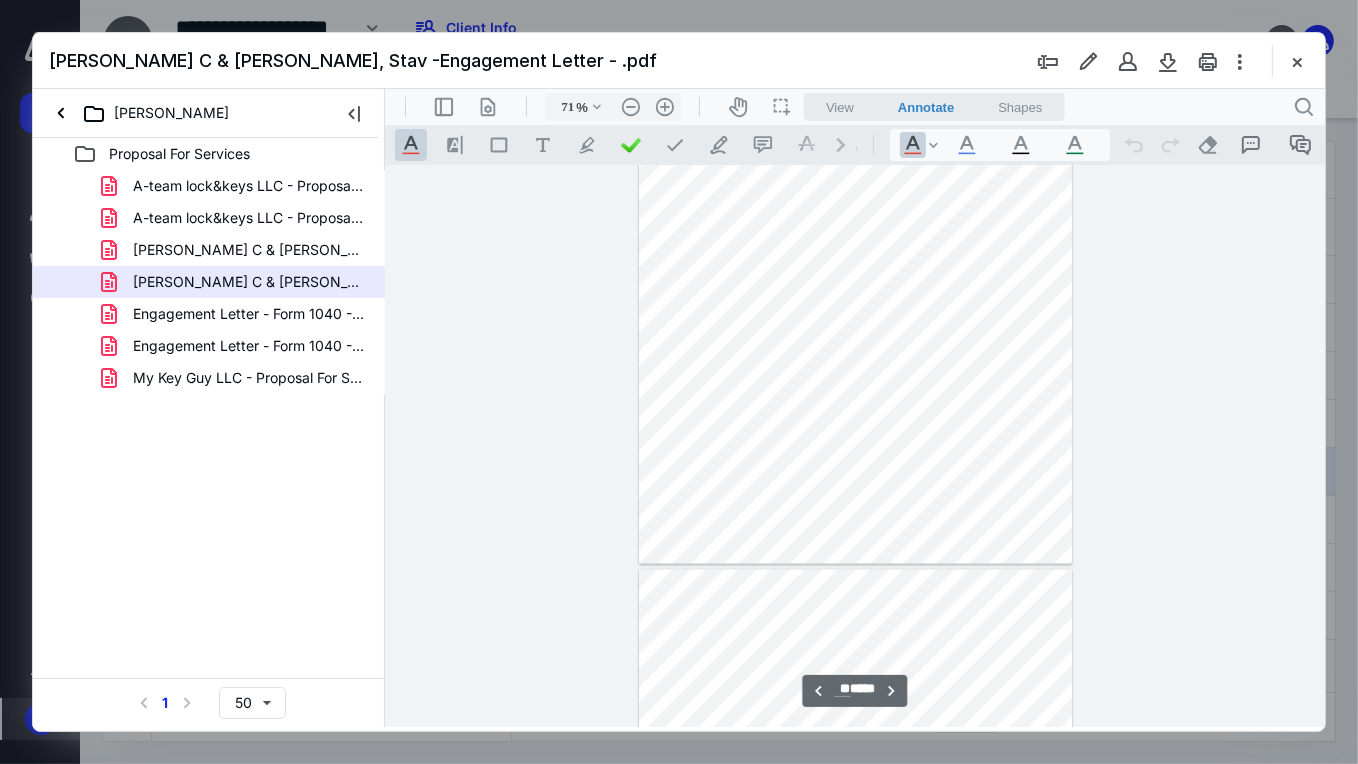 type on "**" 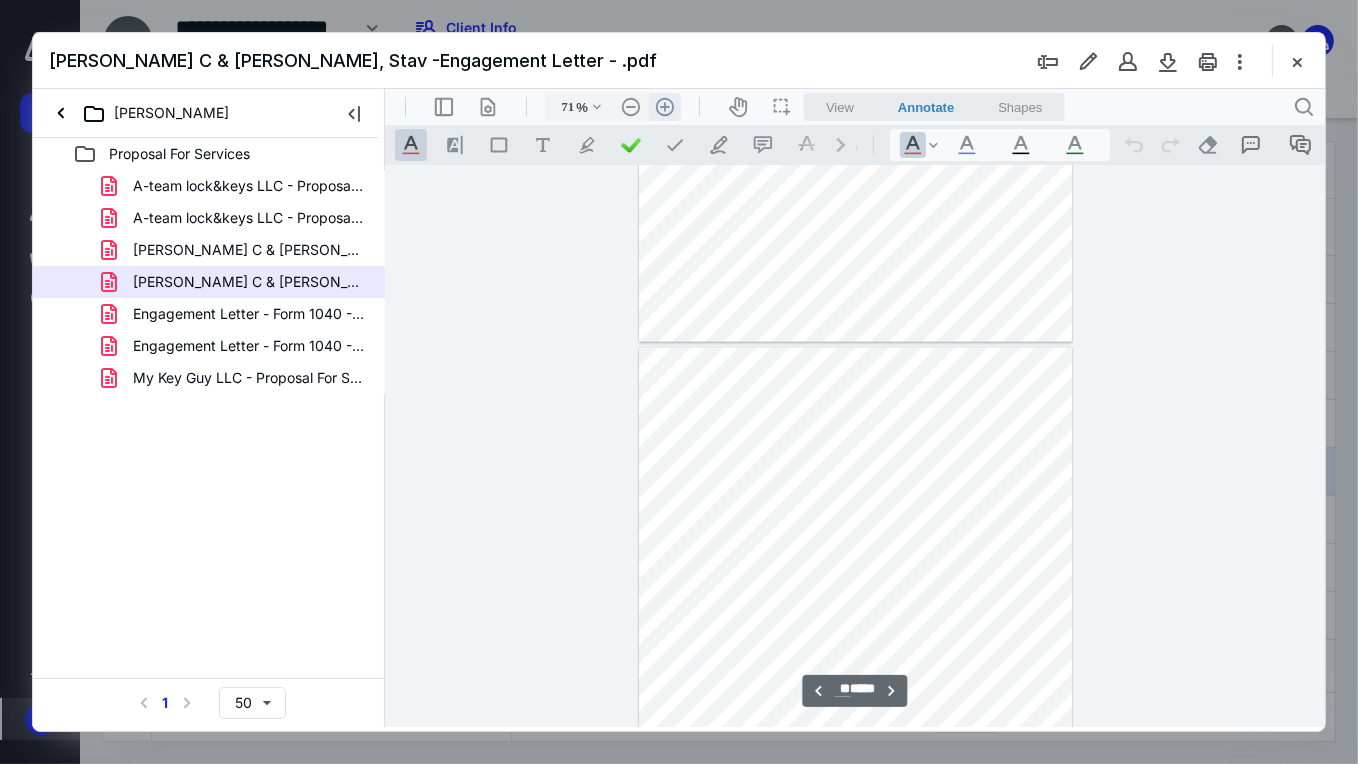 click on ".cls-1{fill:#abb0c4;} icon - header - zoom - in - line" at bounding box center [664, 106] 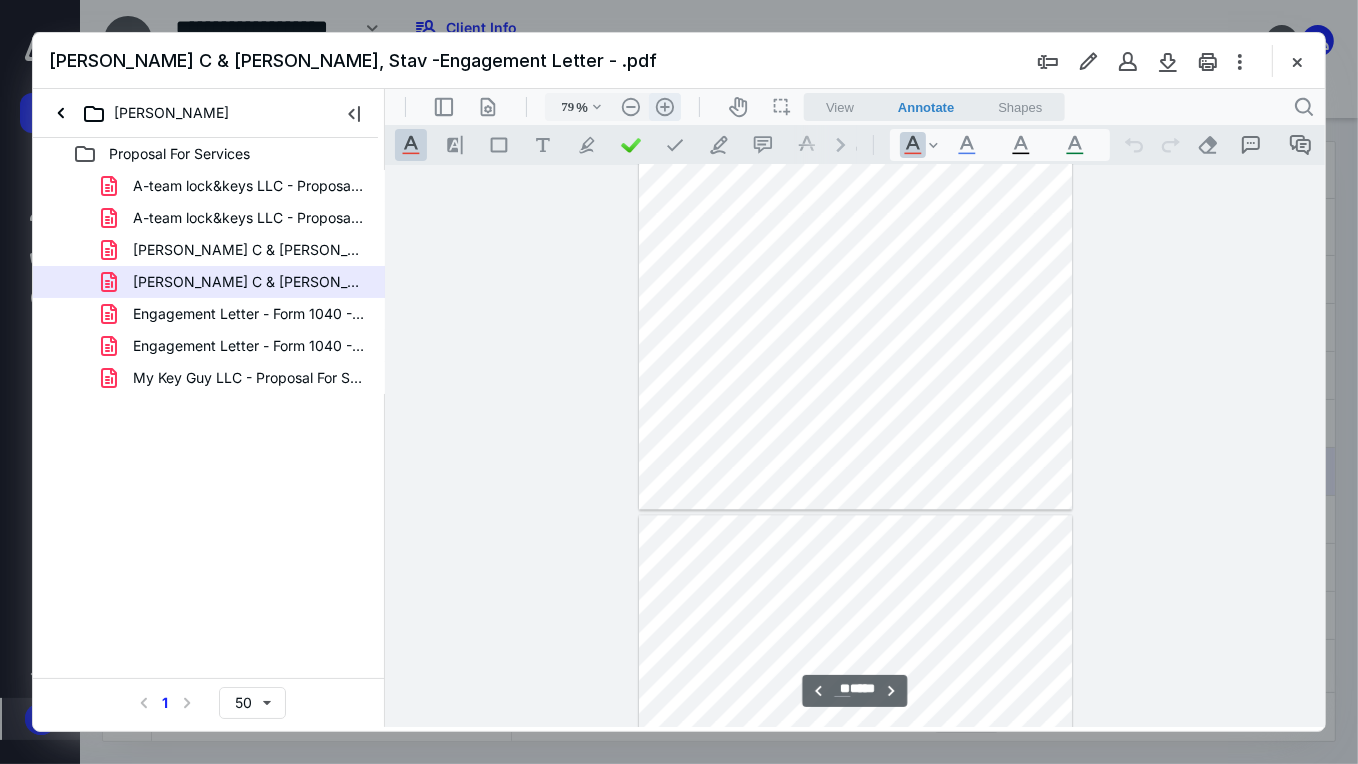 click on ".cls-1{fill:#abb0c4;} icon - header - zoom - in - line" at bounding box center (664, 106) 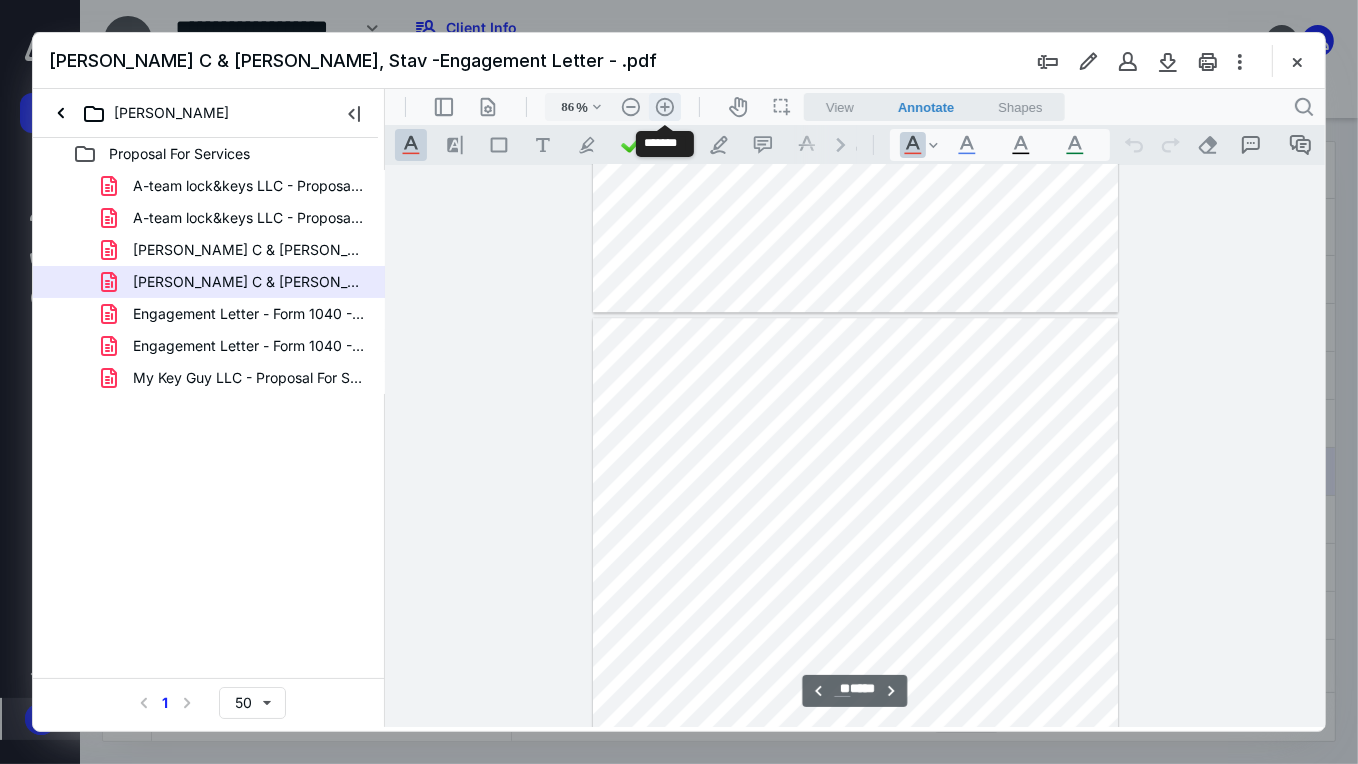click on ".cls-1{fill:#abb0c4;} icon - header - zoom - in - line" at bounding box center (664, 106) 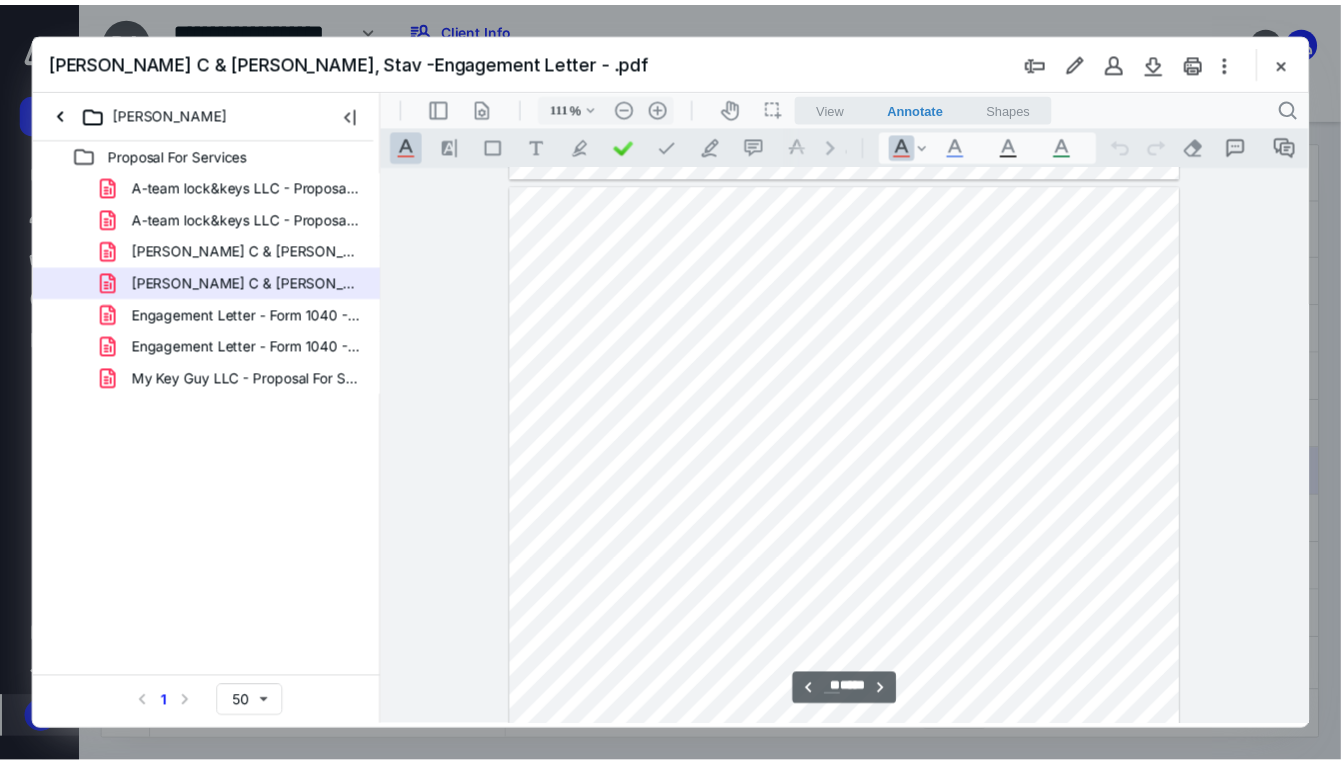 scroll, scrollTop: 14160, scrollLeft: 0, axis: vertical 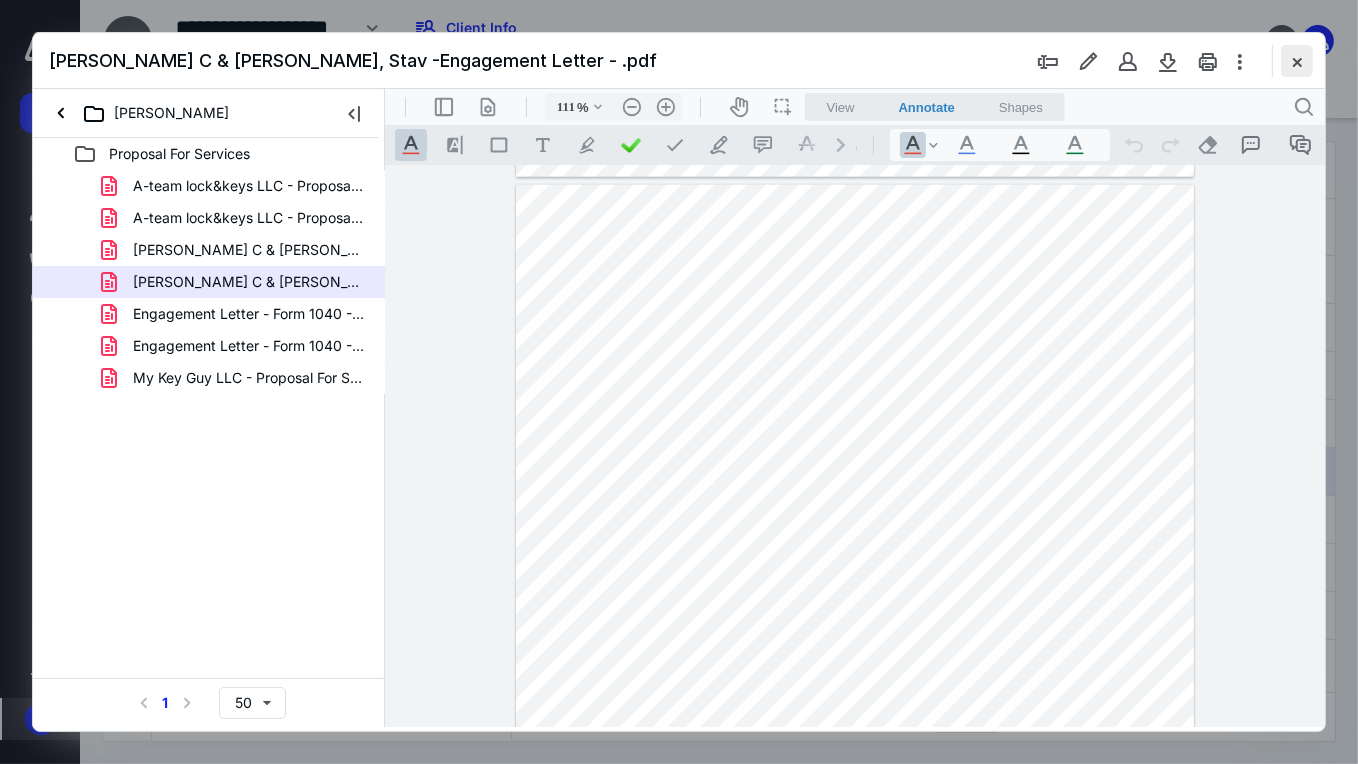 click at bounding box center [1297, 61] 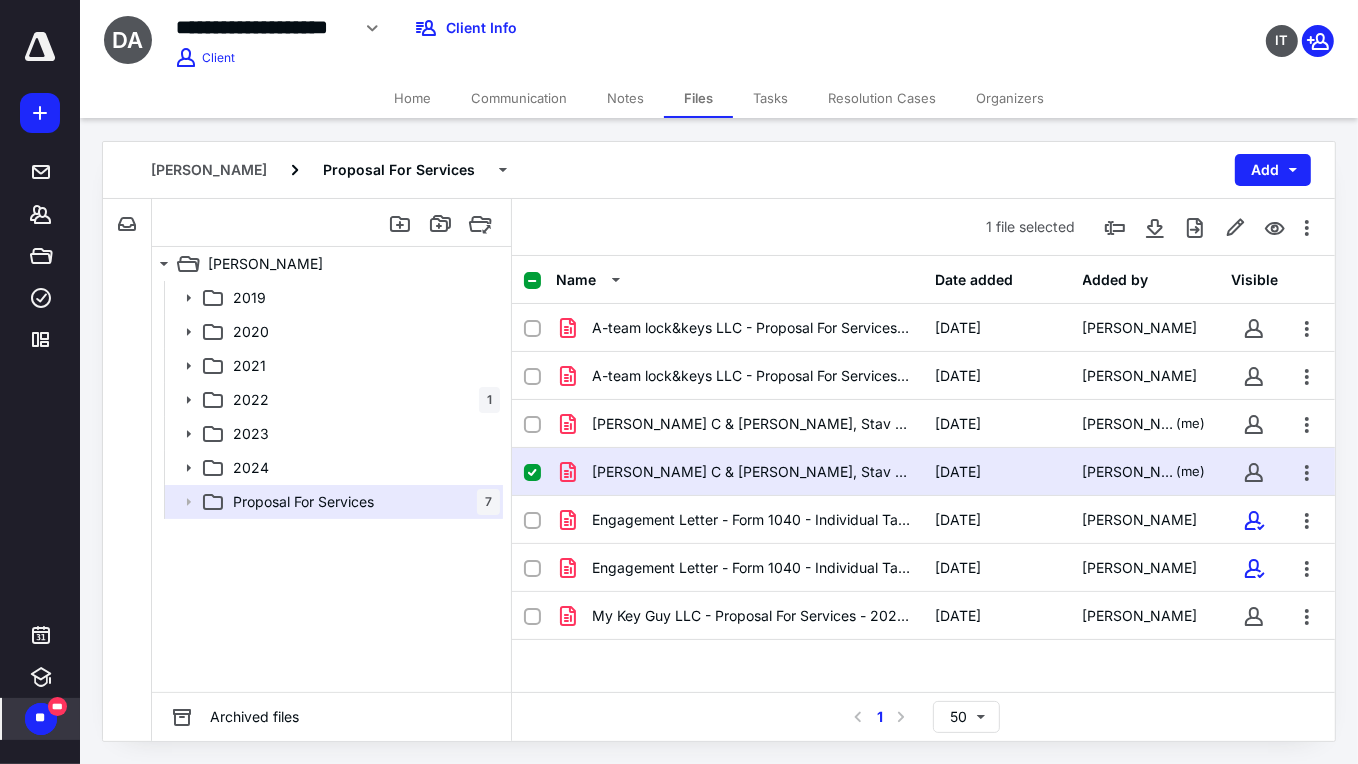 click on "Home" at bounding box center [412, 98] 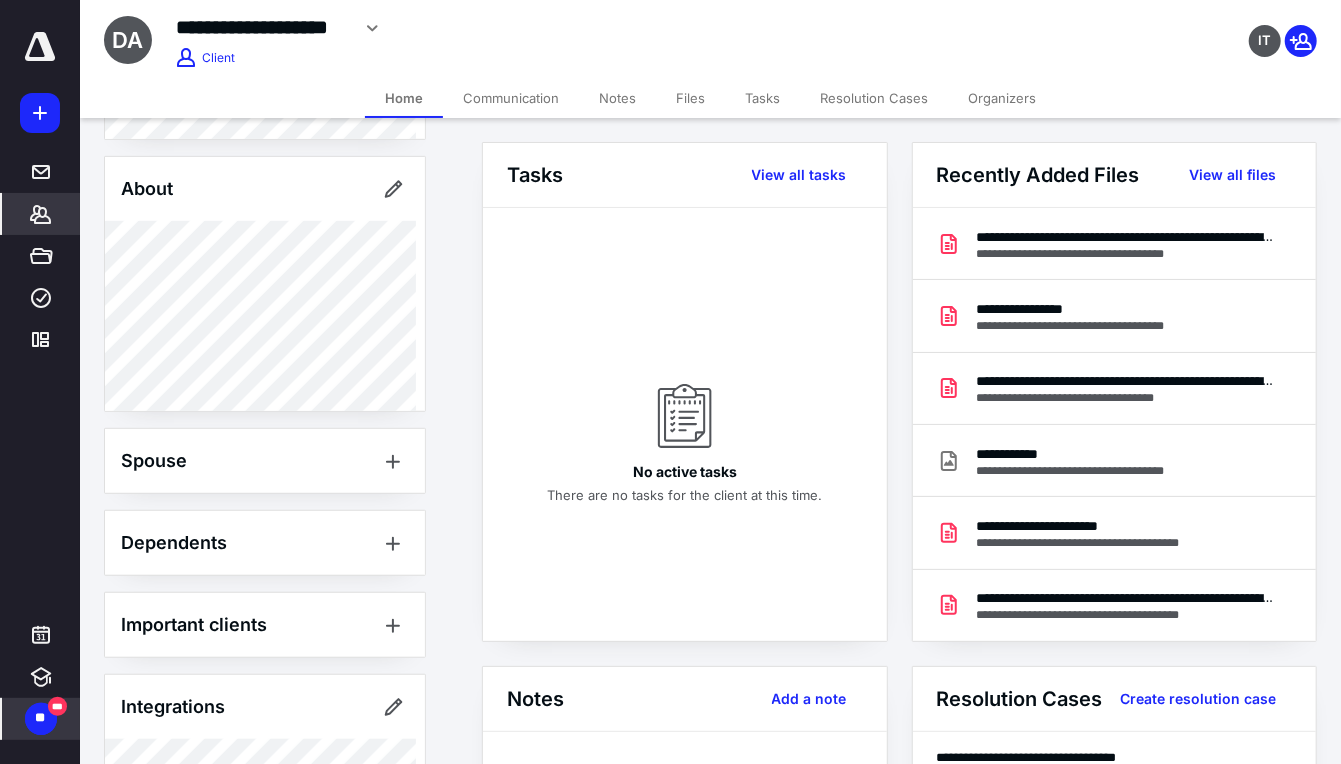 scroll, scrollTop: 649, scrollLeft: 0, axis: vertical 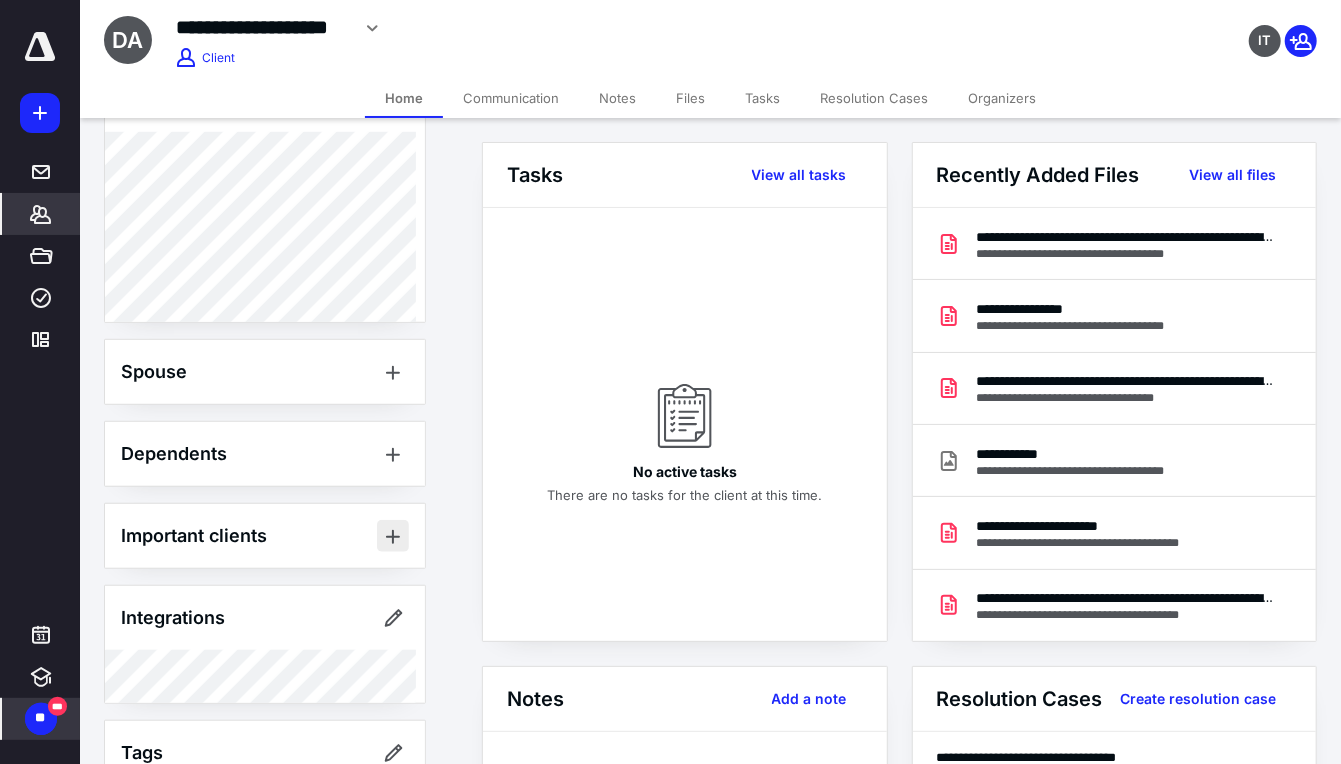 click at bounding box center [393, 536] 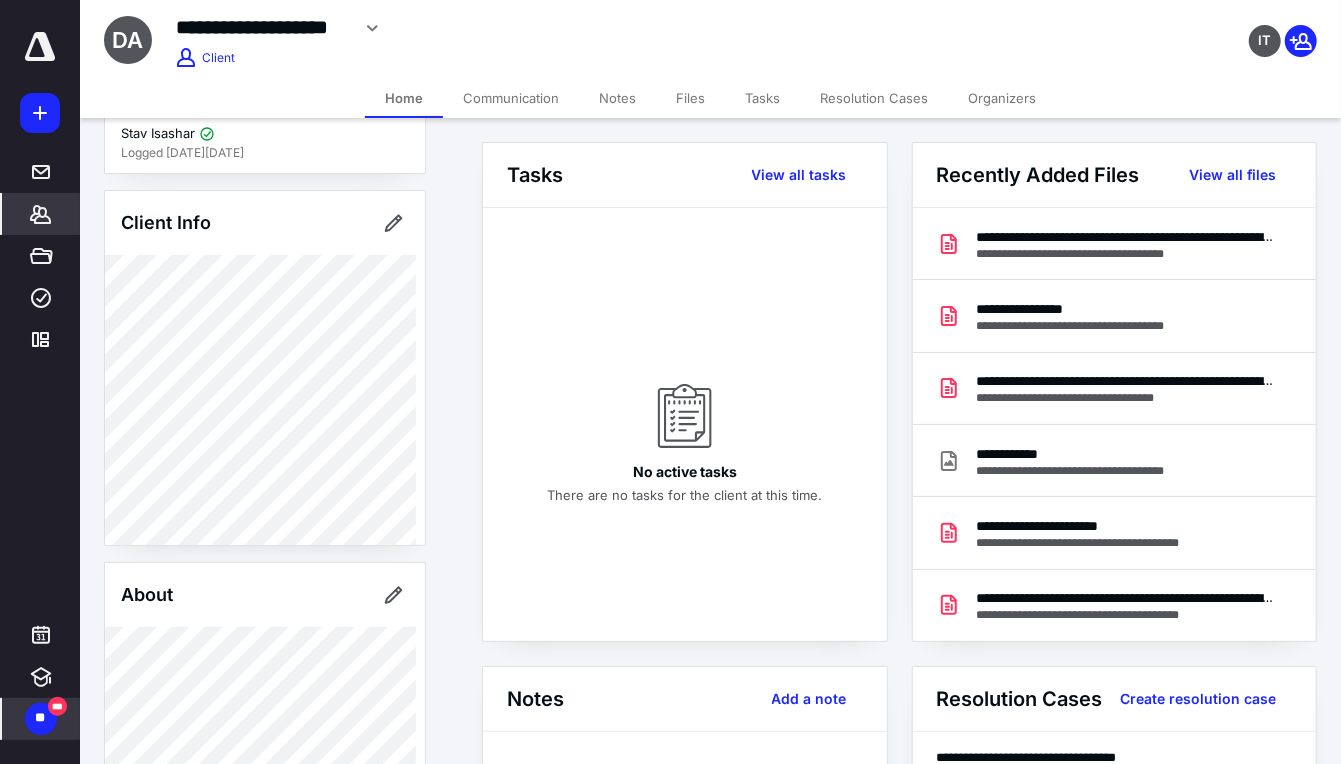 scroll, scrollTop: 157, scrollLeft: 0, axis: vertical 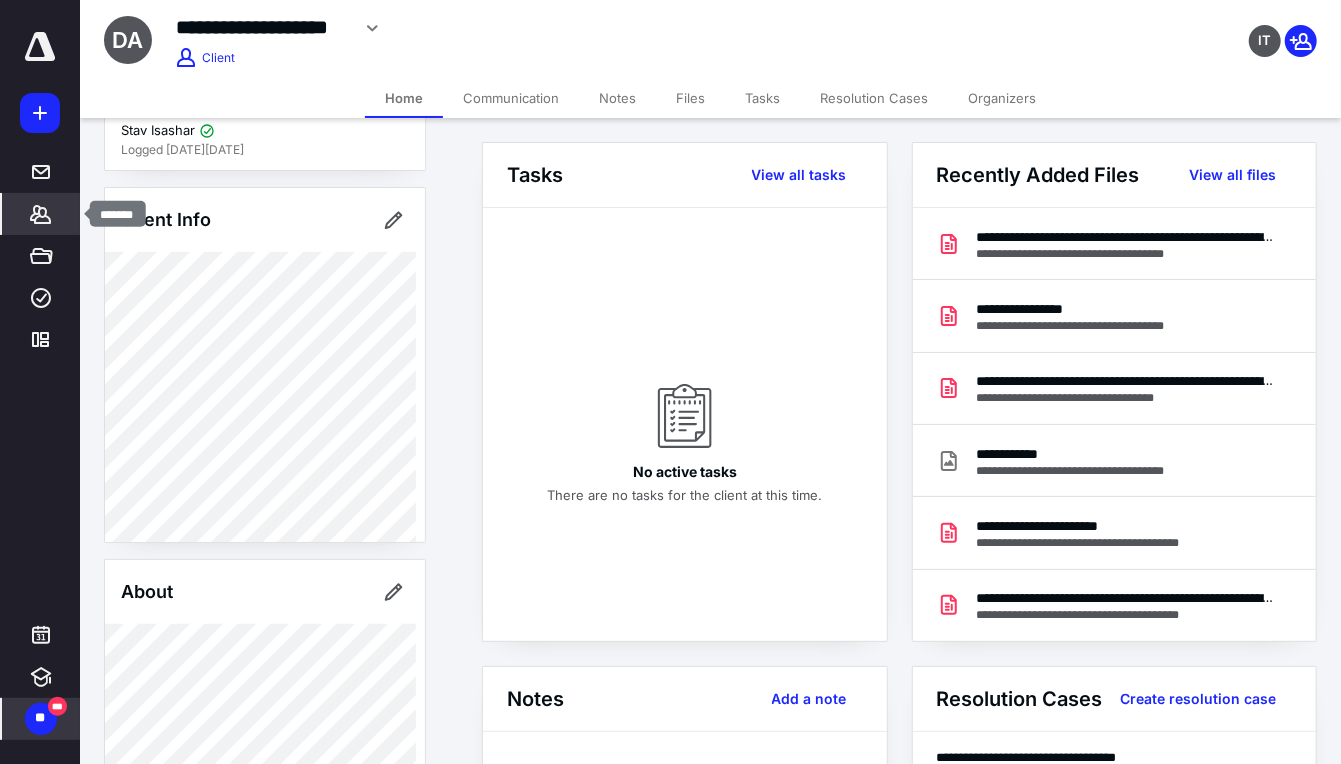 click 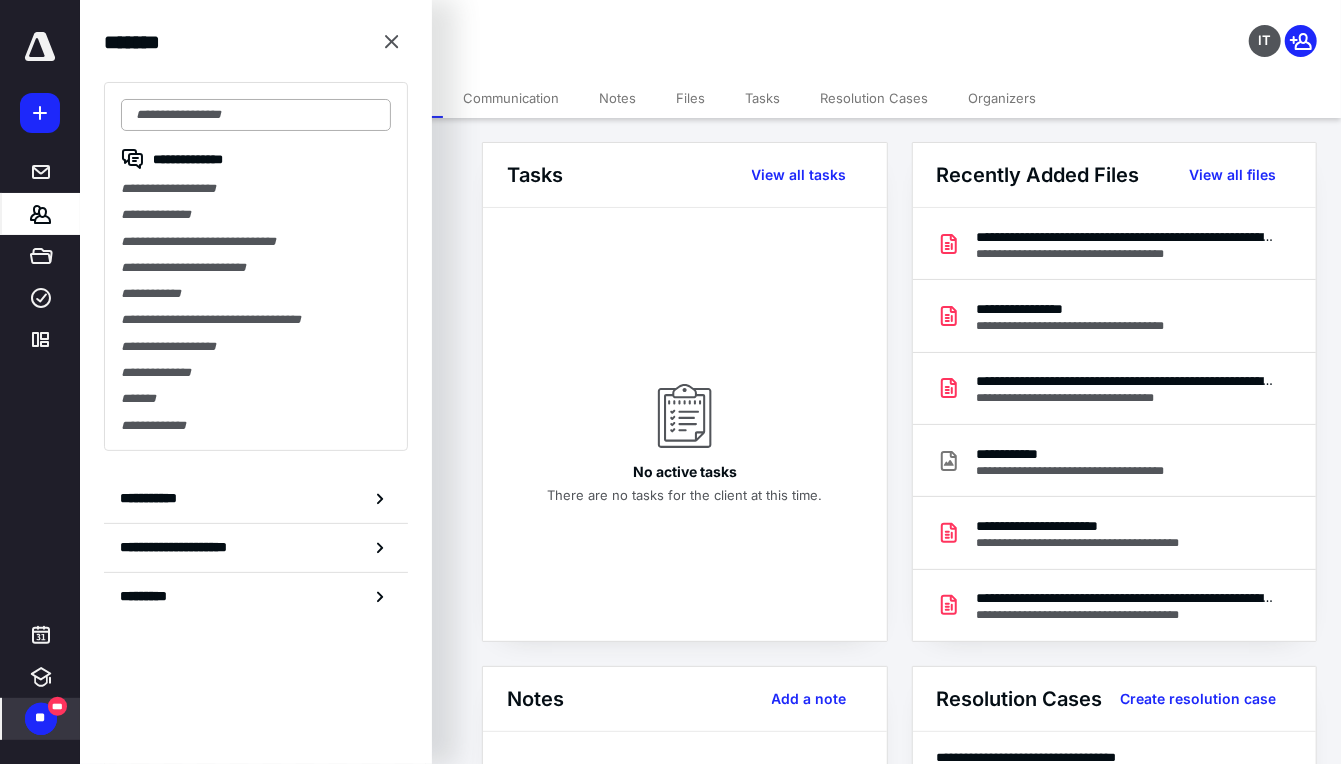 click at bounding box center [256, 115] 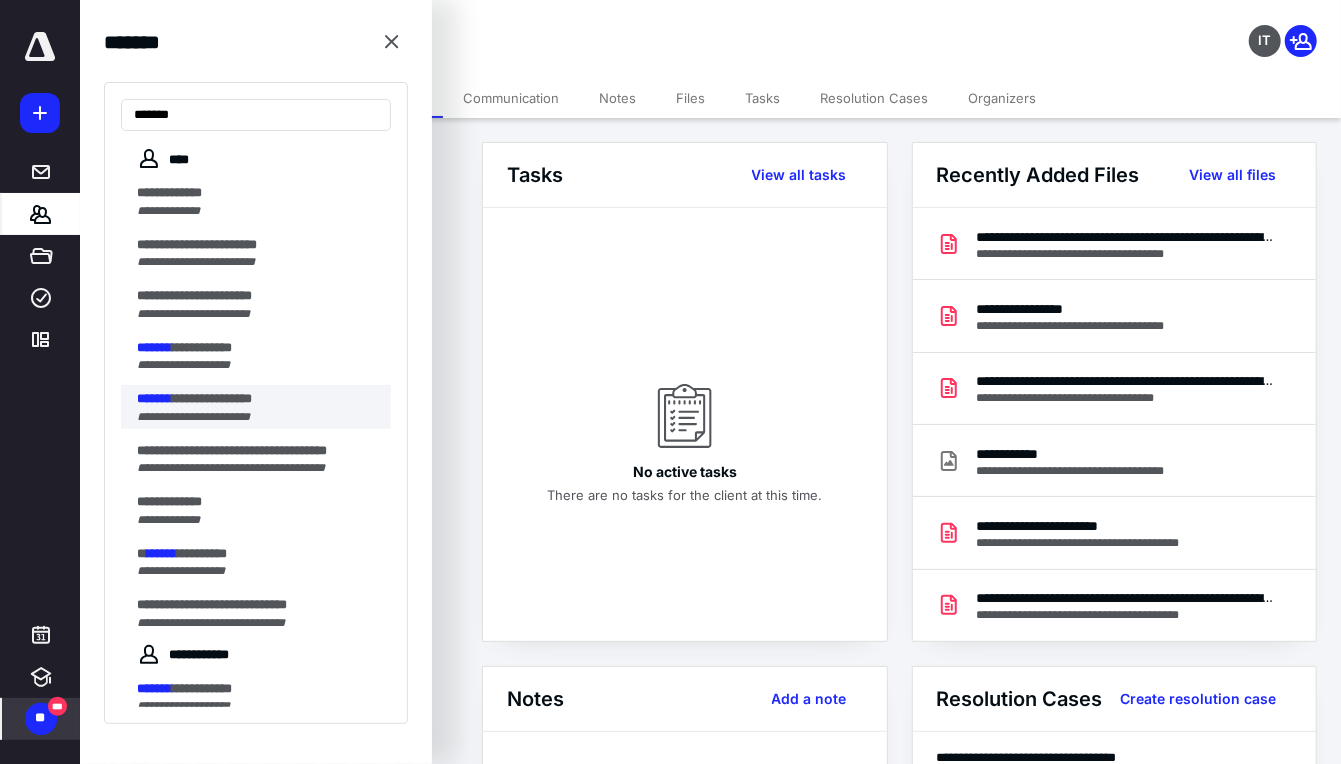 type on "*******" 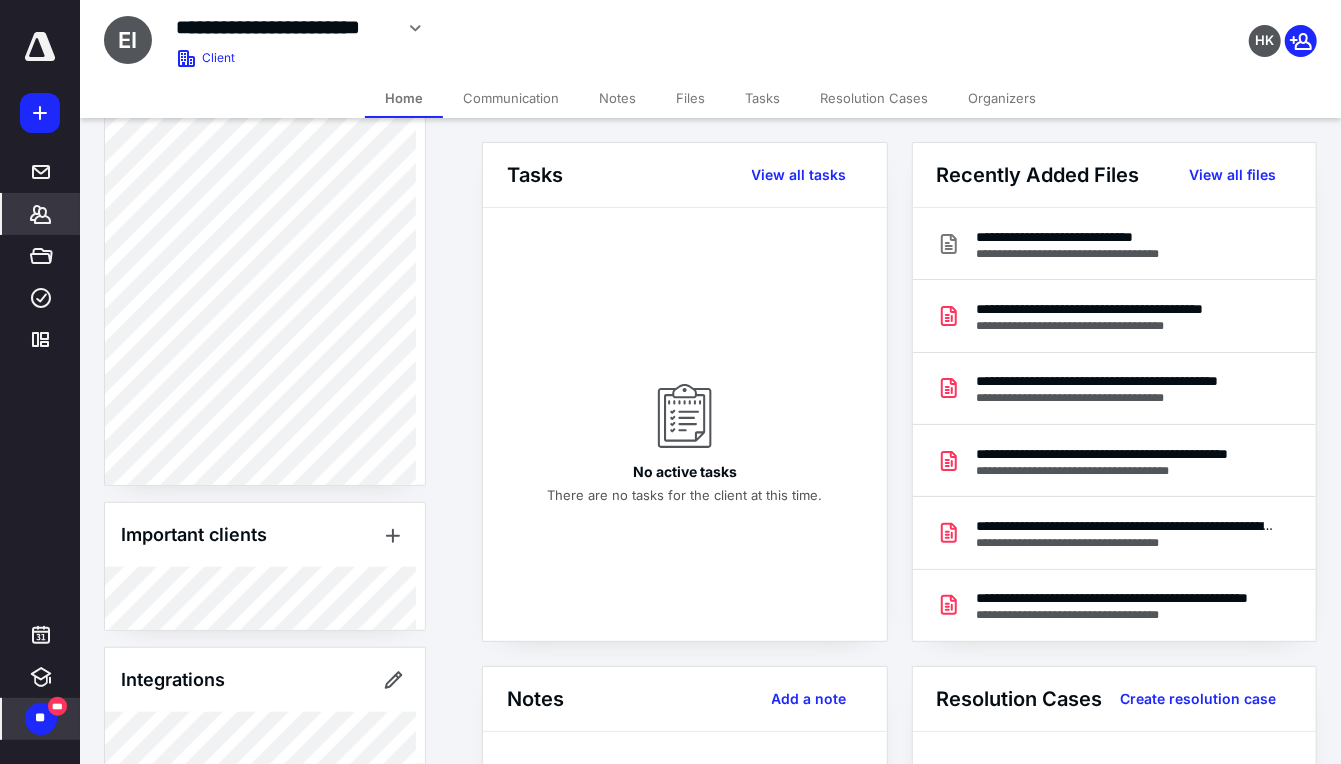 scroll, scrollTop: 631, scrollLeft: 0, axis: vertical 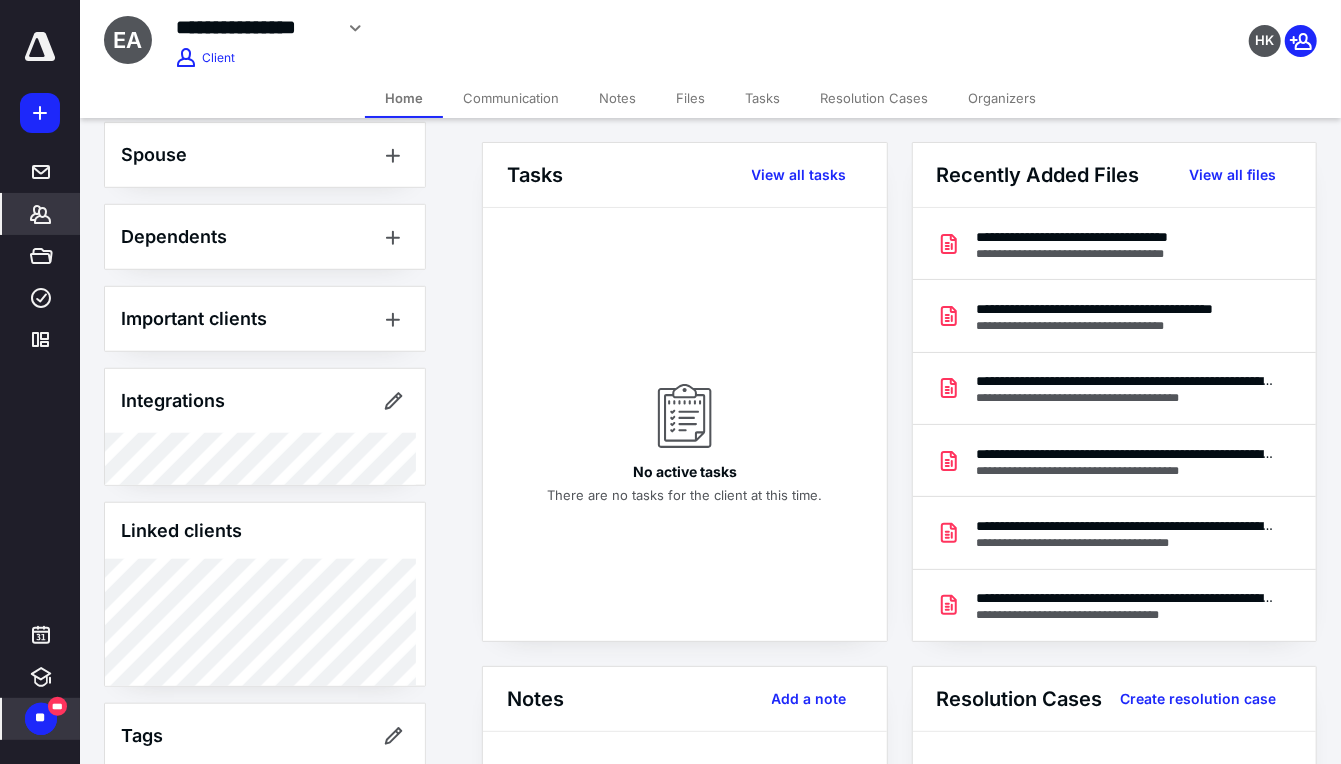 click on "Files" at bounding box center [690, 98] 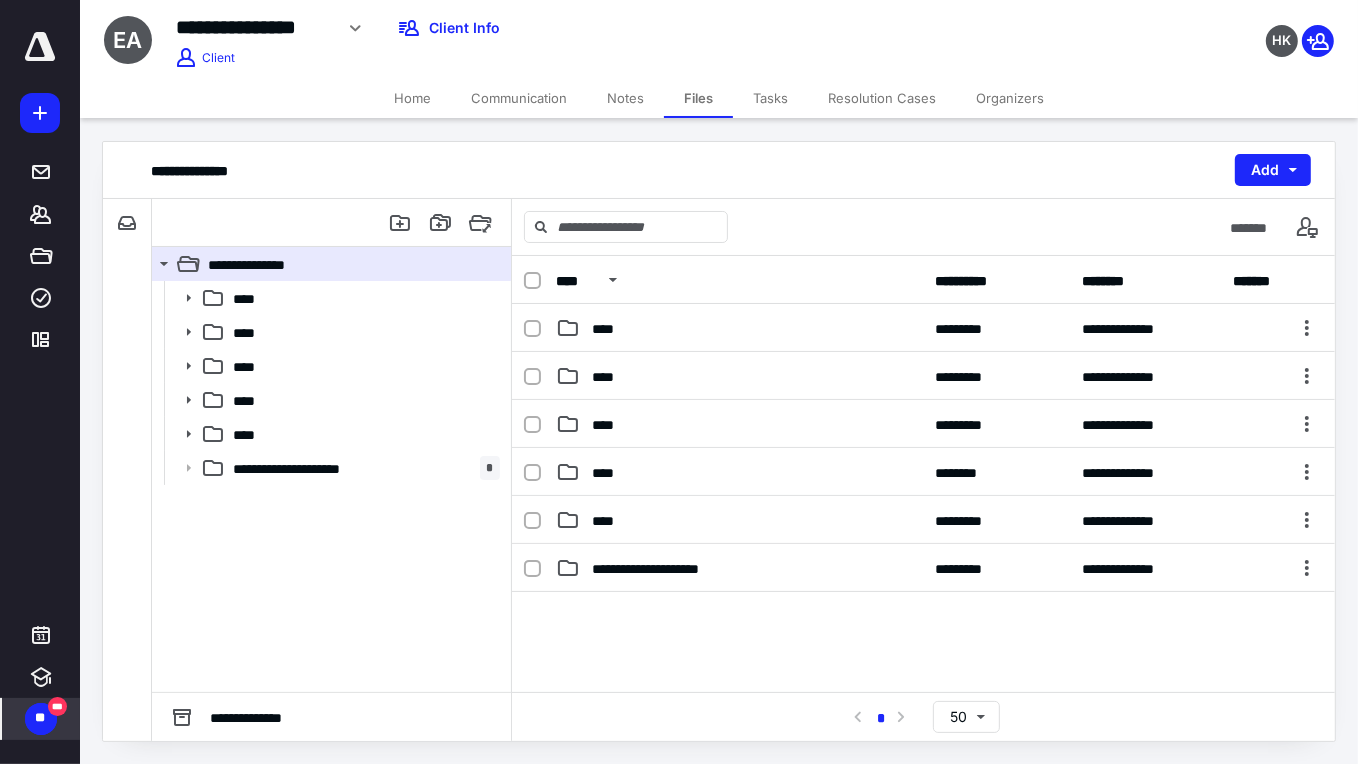 drag, startPoint x: 262, startPoint y: 462, endPoint x: 528, endPoint y: 455, distance: 266.0921 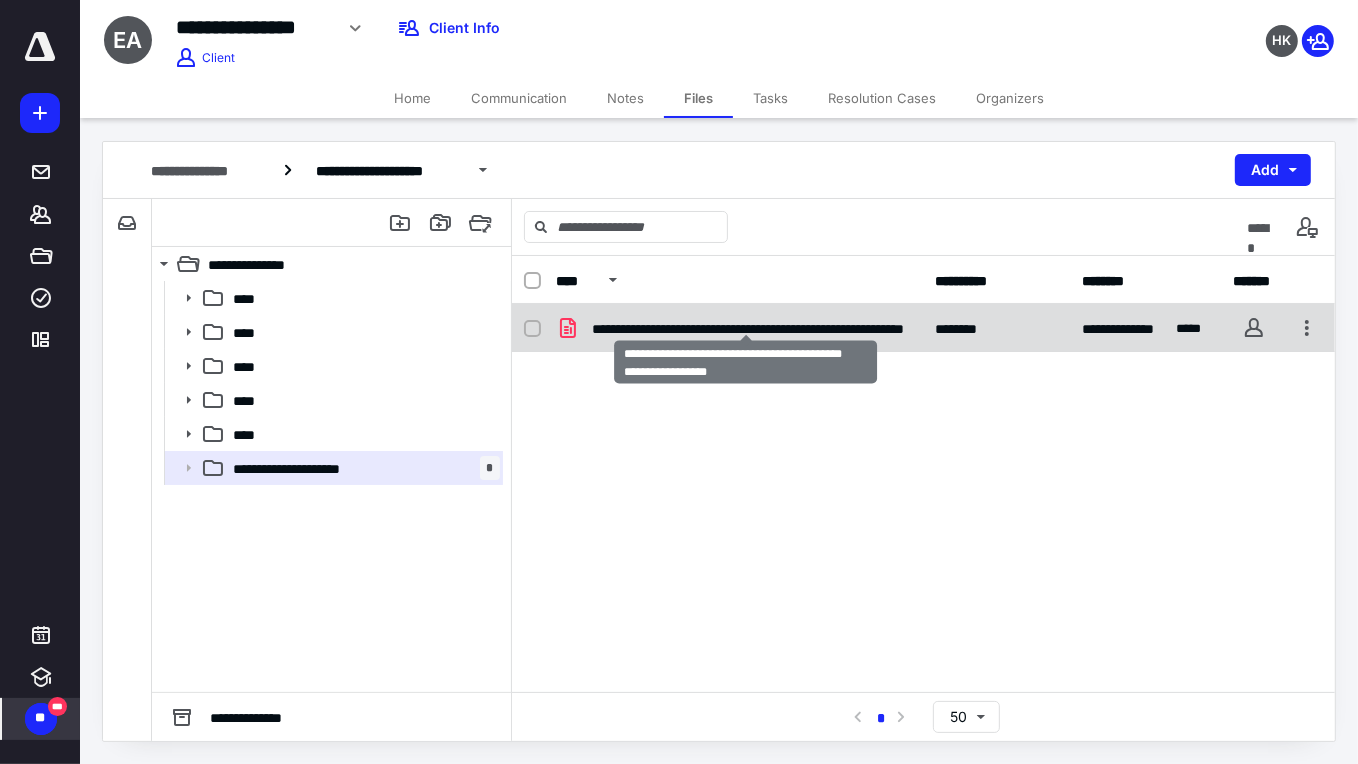click on "**********" at bounding box center [755, 328] 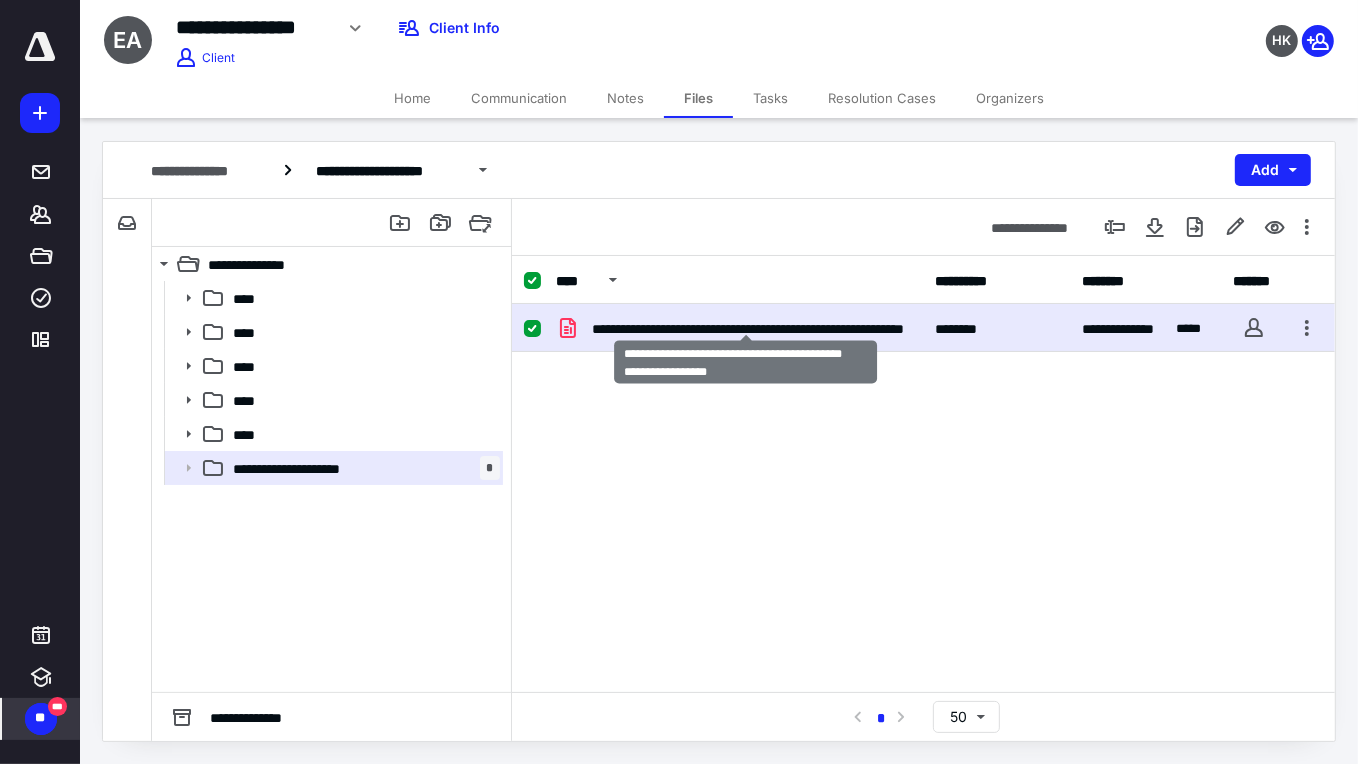 click on "**********" at bounding box center (755, 328) 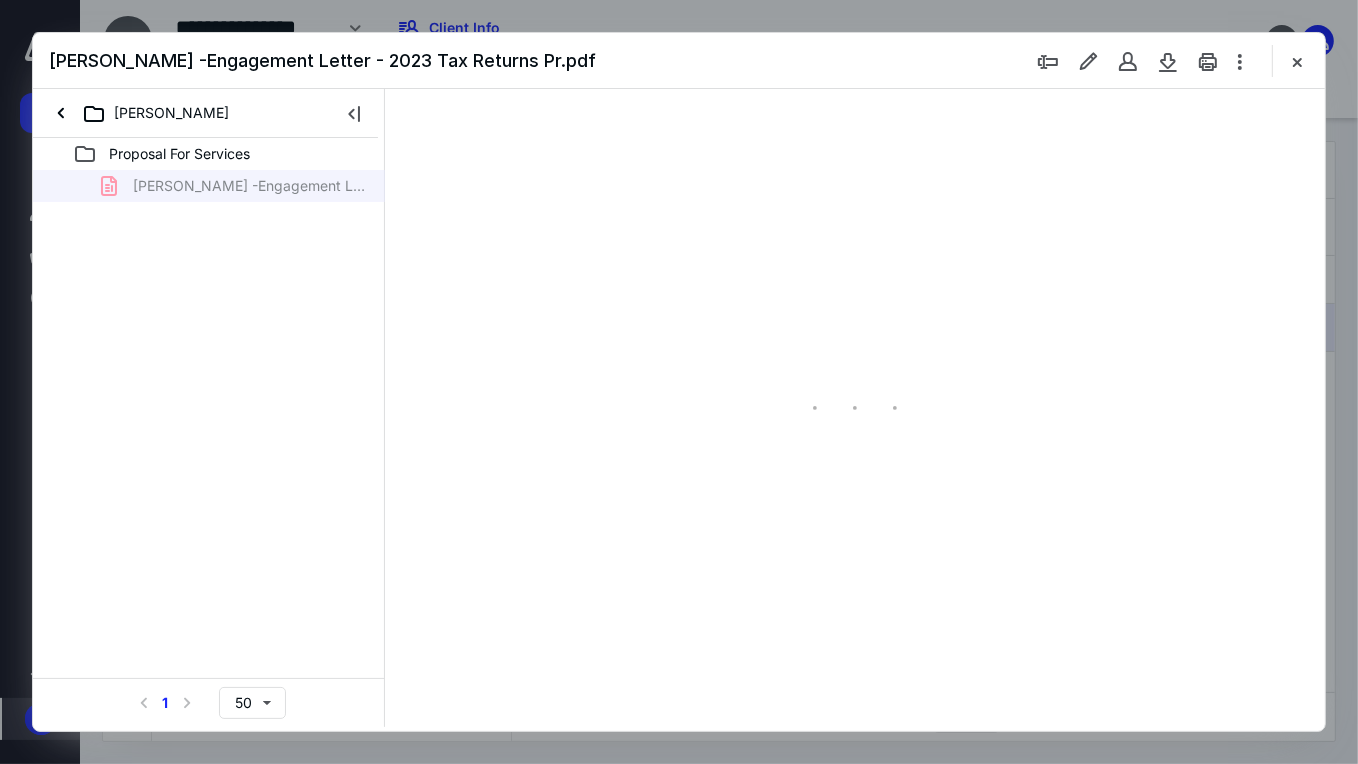 scroll, scrollTop: 0, scrollLeft: 0, axis: both 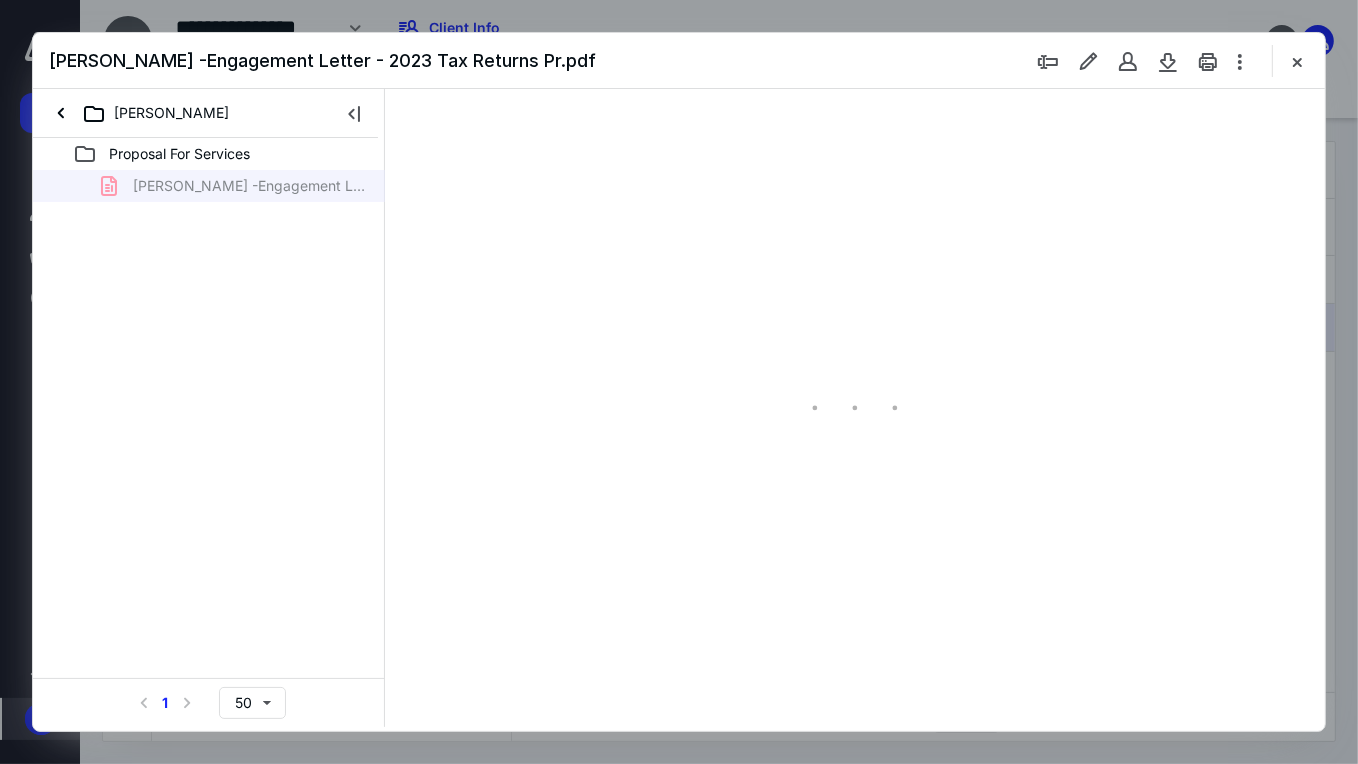 type on "71" 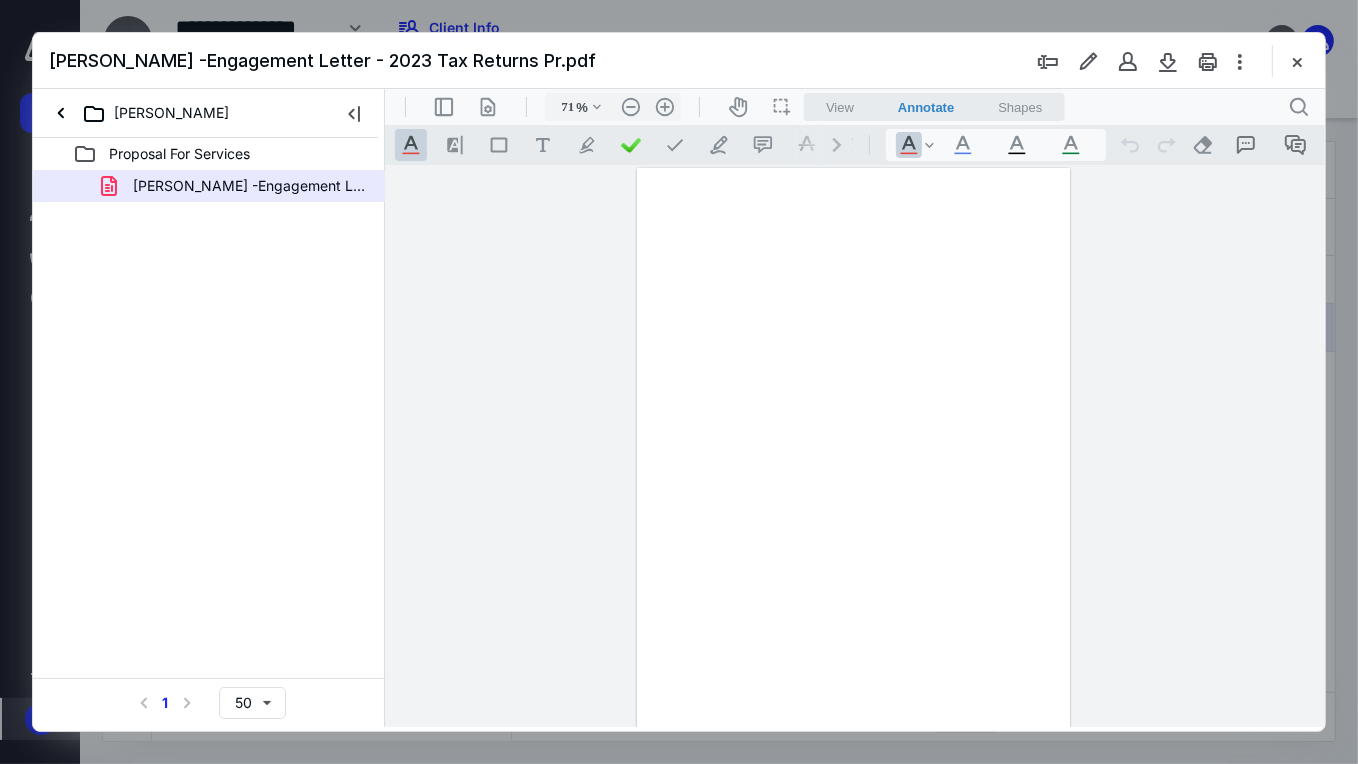 scroll, scrollTop: 79, scrollLeft: 0, axis: vertical 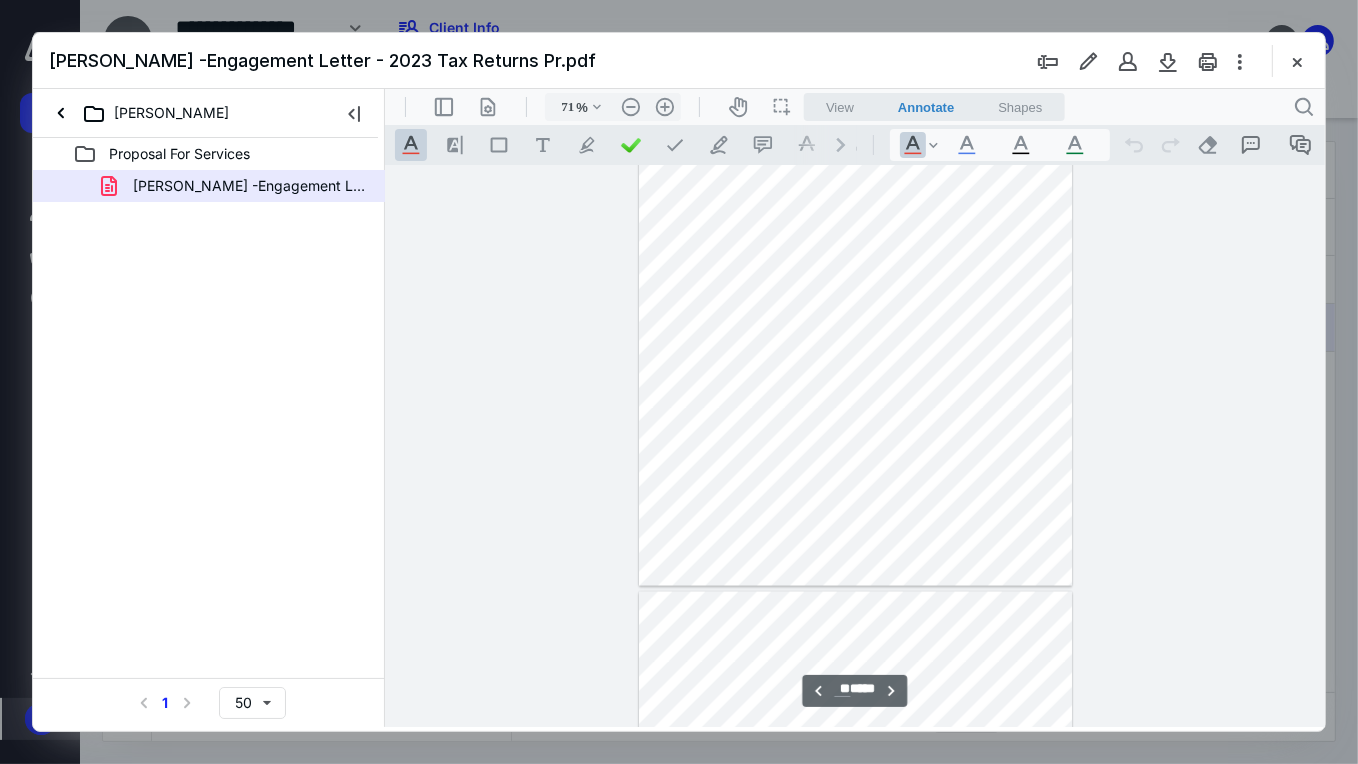 type on "**" 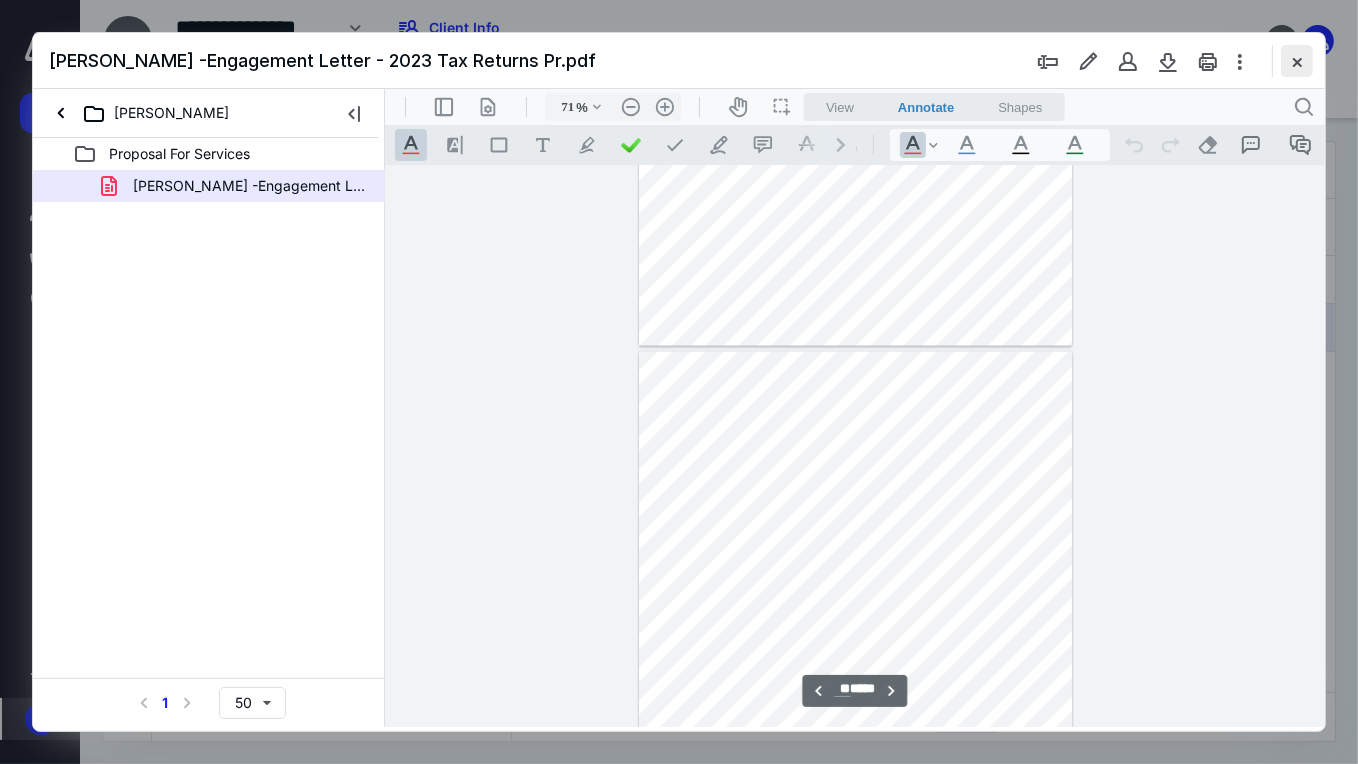 click at bounding box center (1297, 61) 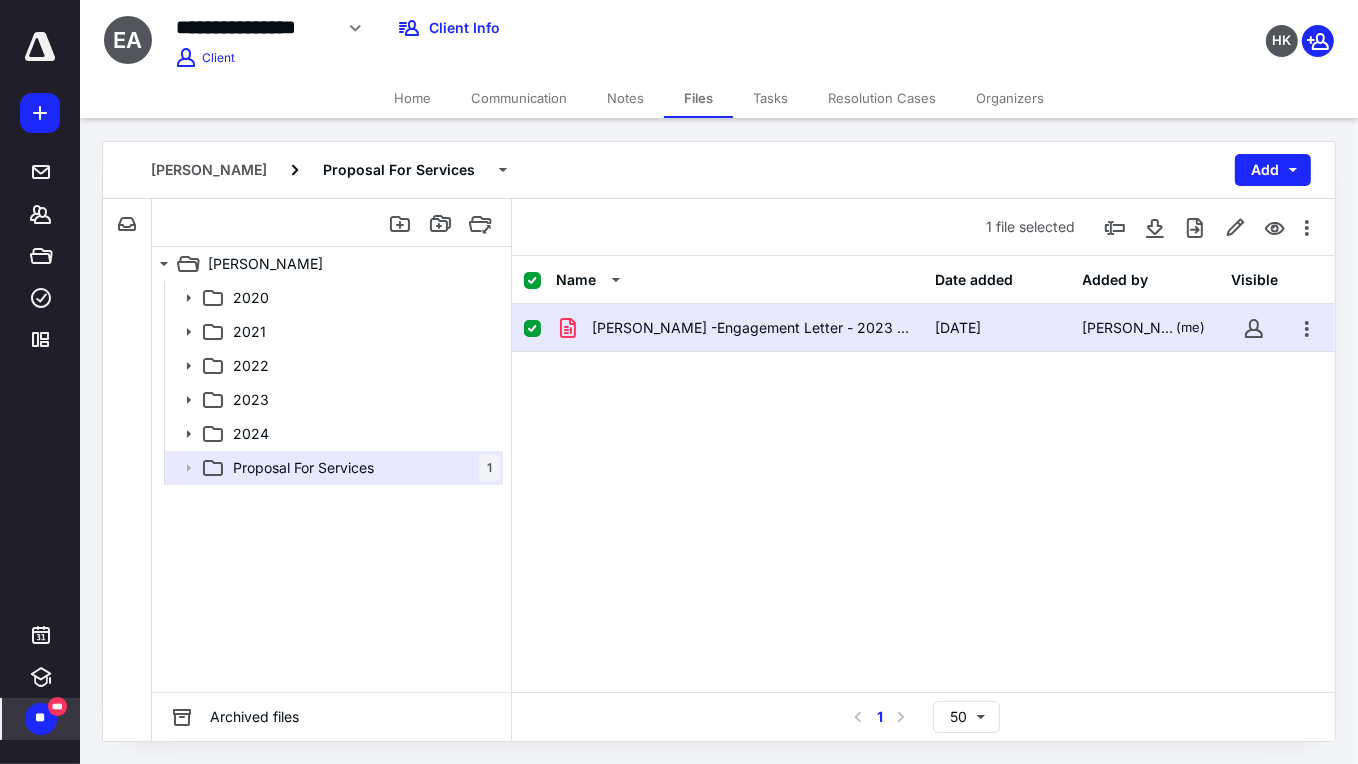 click on "Home" at bounding box center (412, 98) 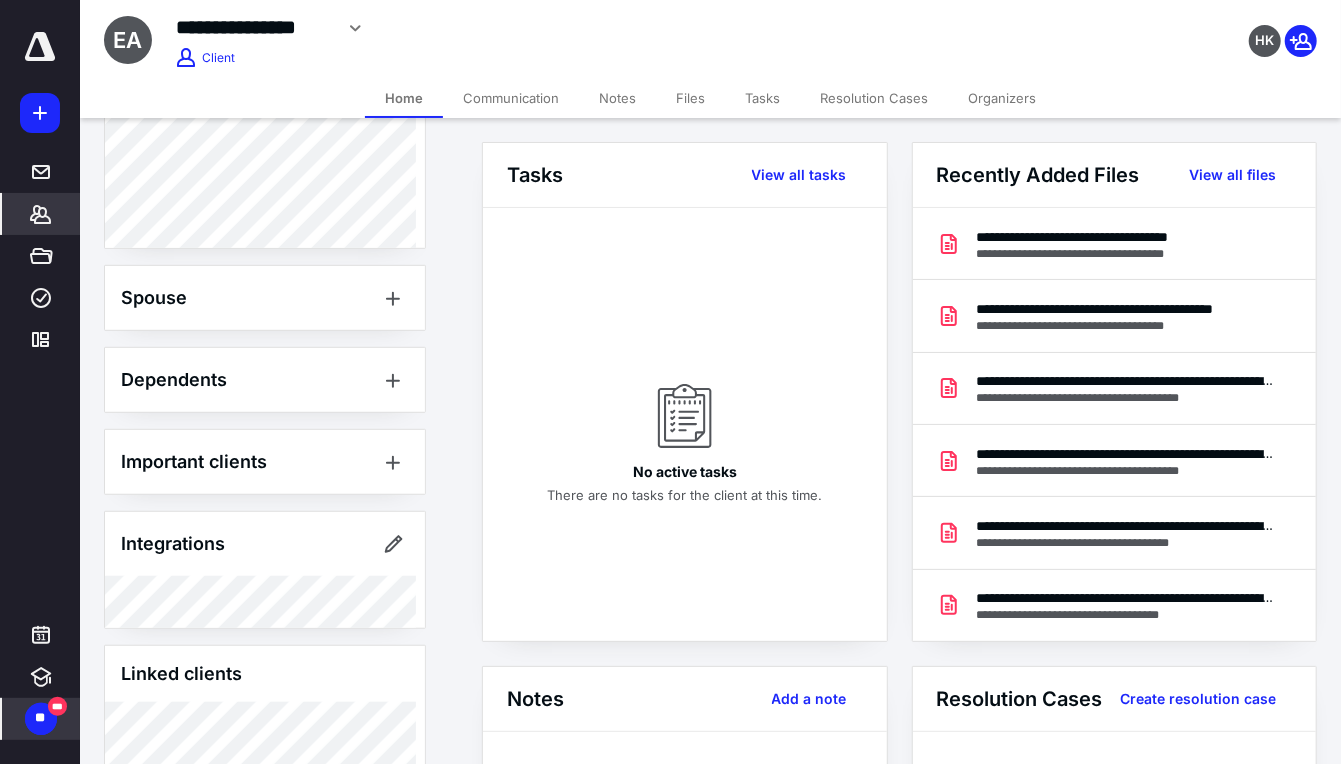 scroll, scrollTop: 741, scrollLeft: 0, axis: vertical 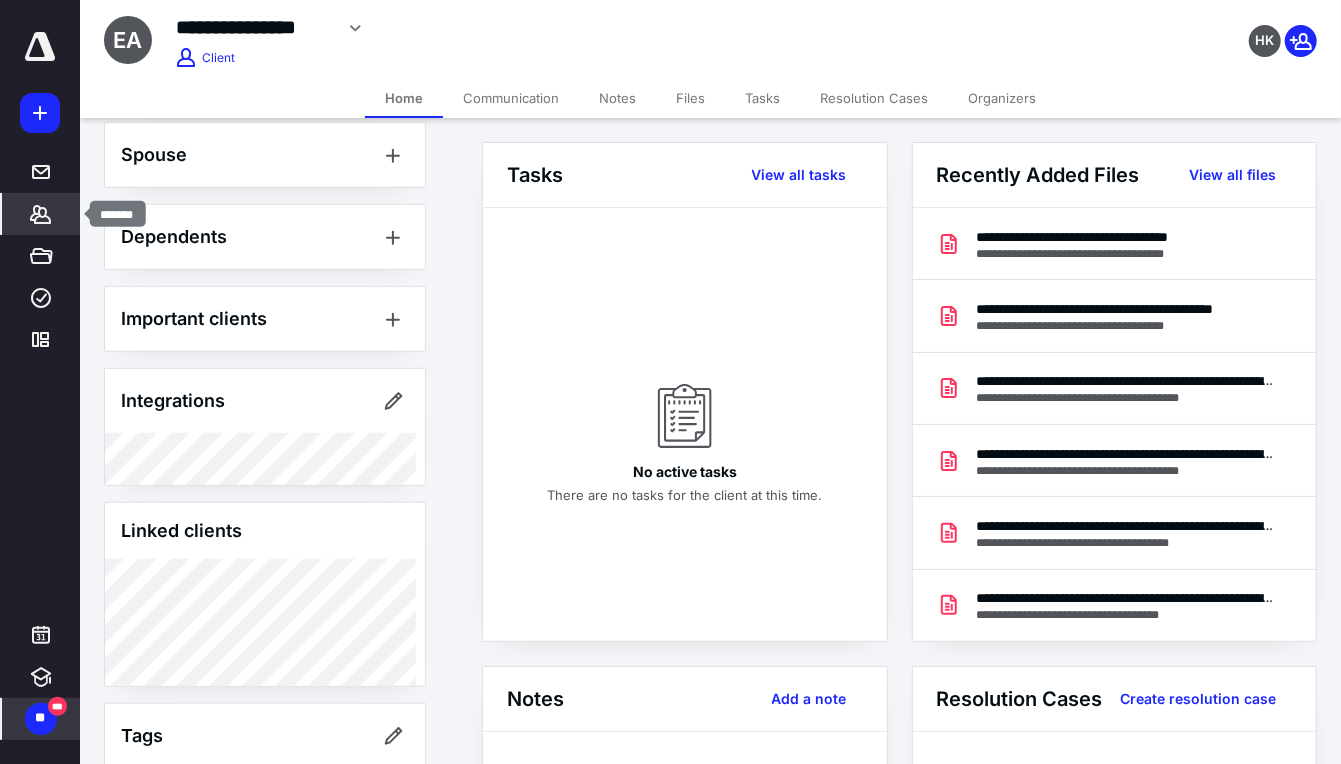 click 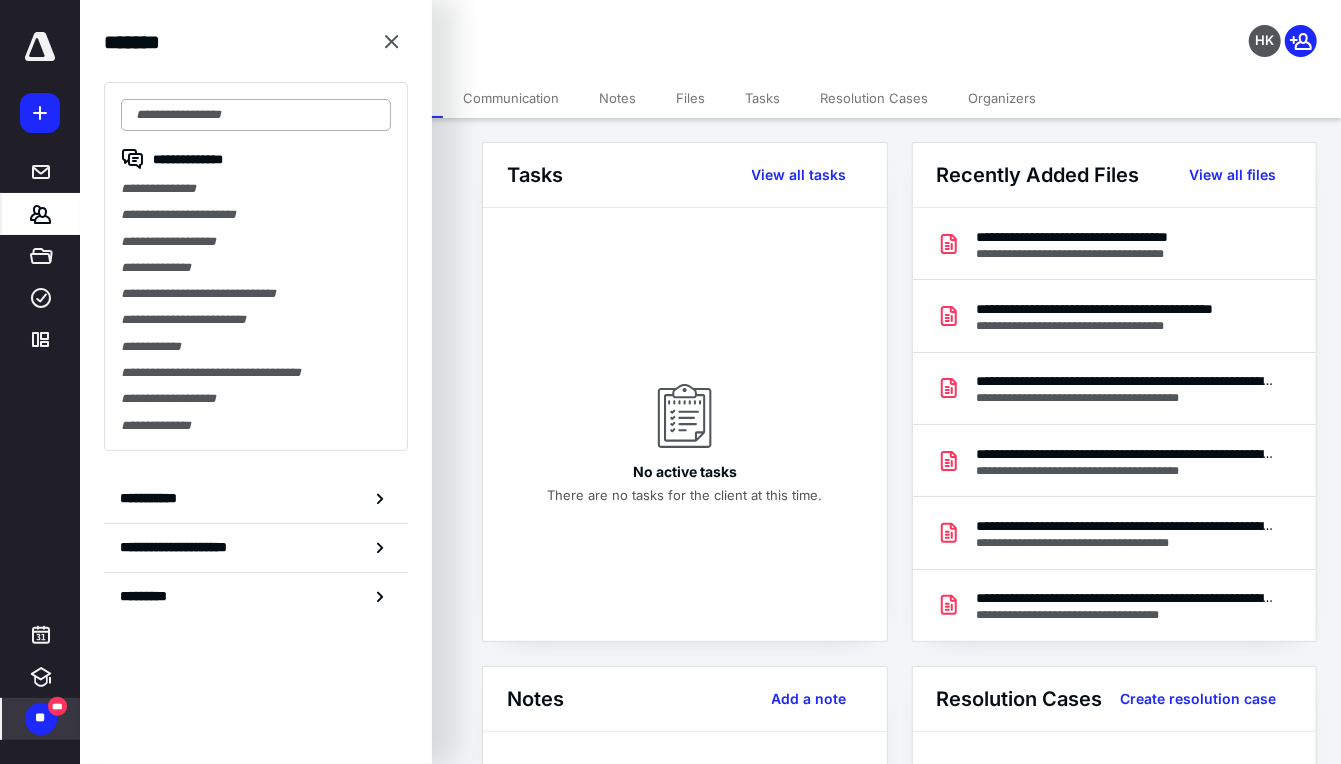 click at bounding box center (256, 115) 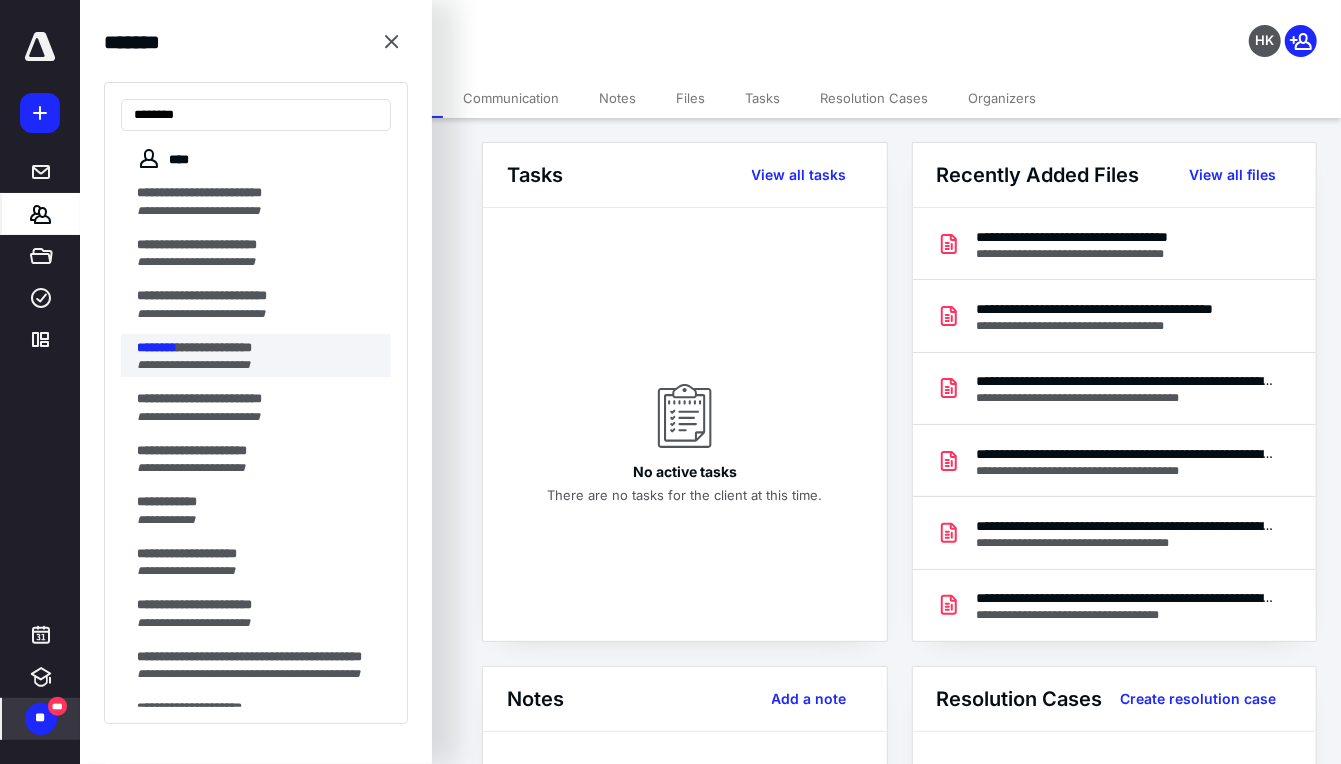 type on "********" 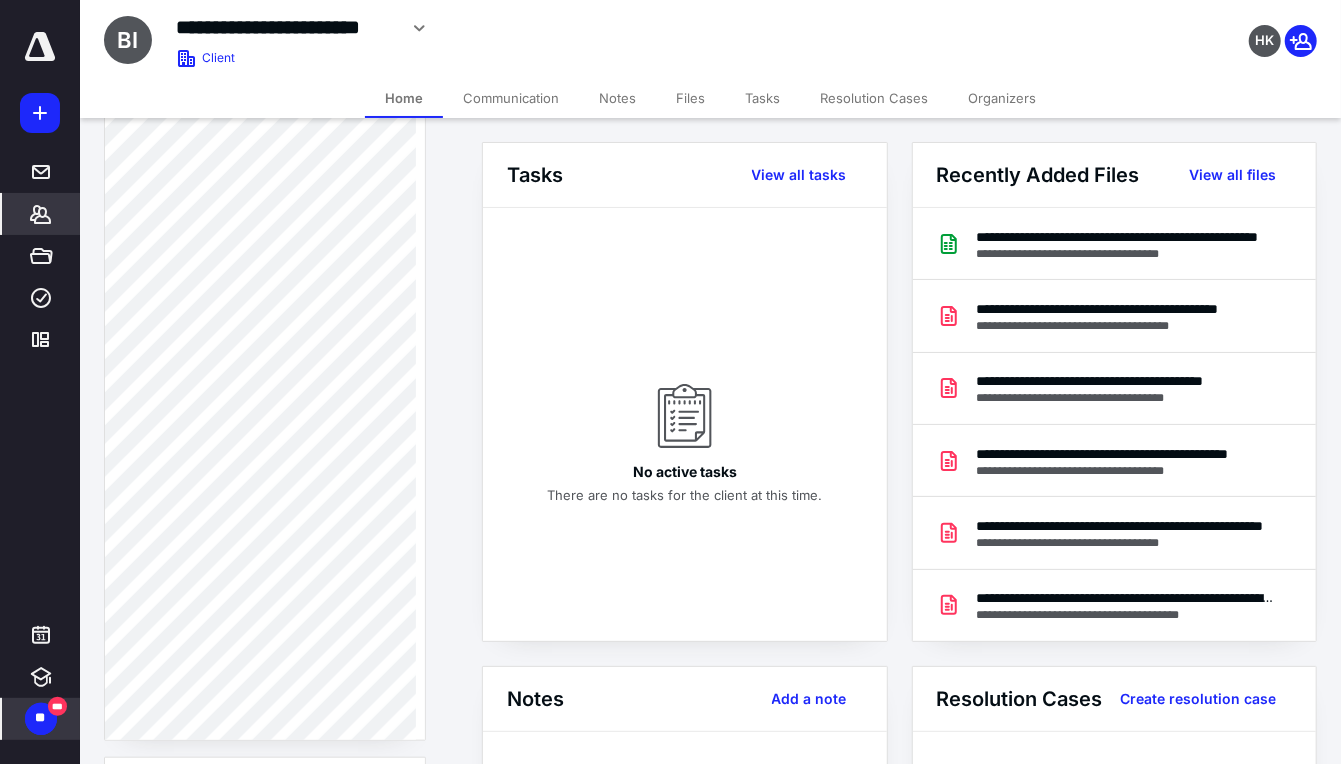 scroll, scrollTop: 996, scrollLeft: 0, axis: vertical 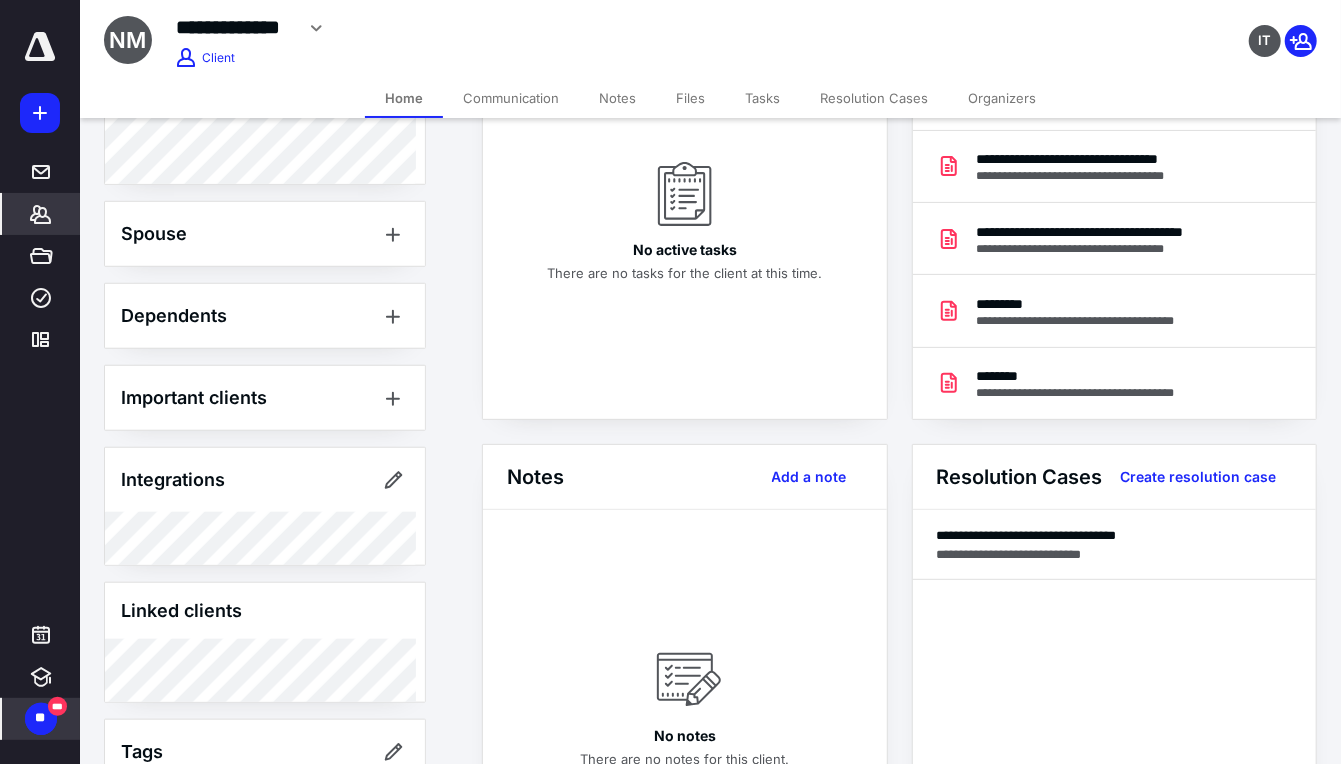 click on "Files" at bounding box center (690, 98) 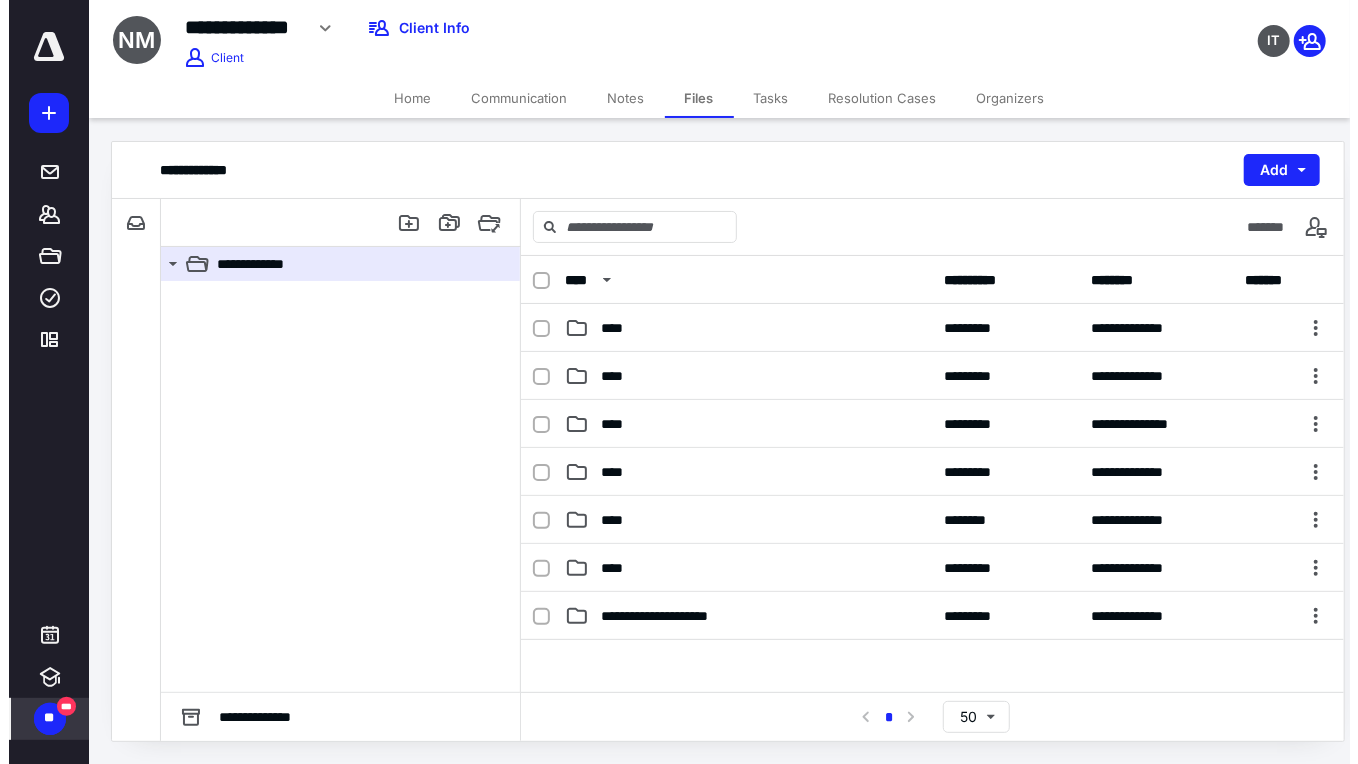 scroll, scrollTop: 0, scrollLeft: 0, axis: both 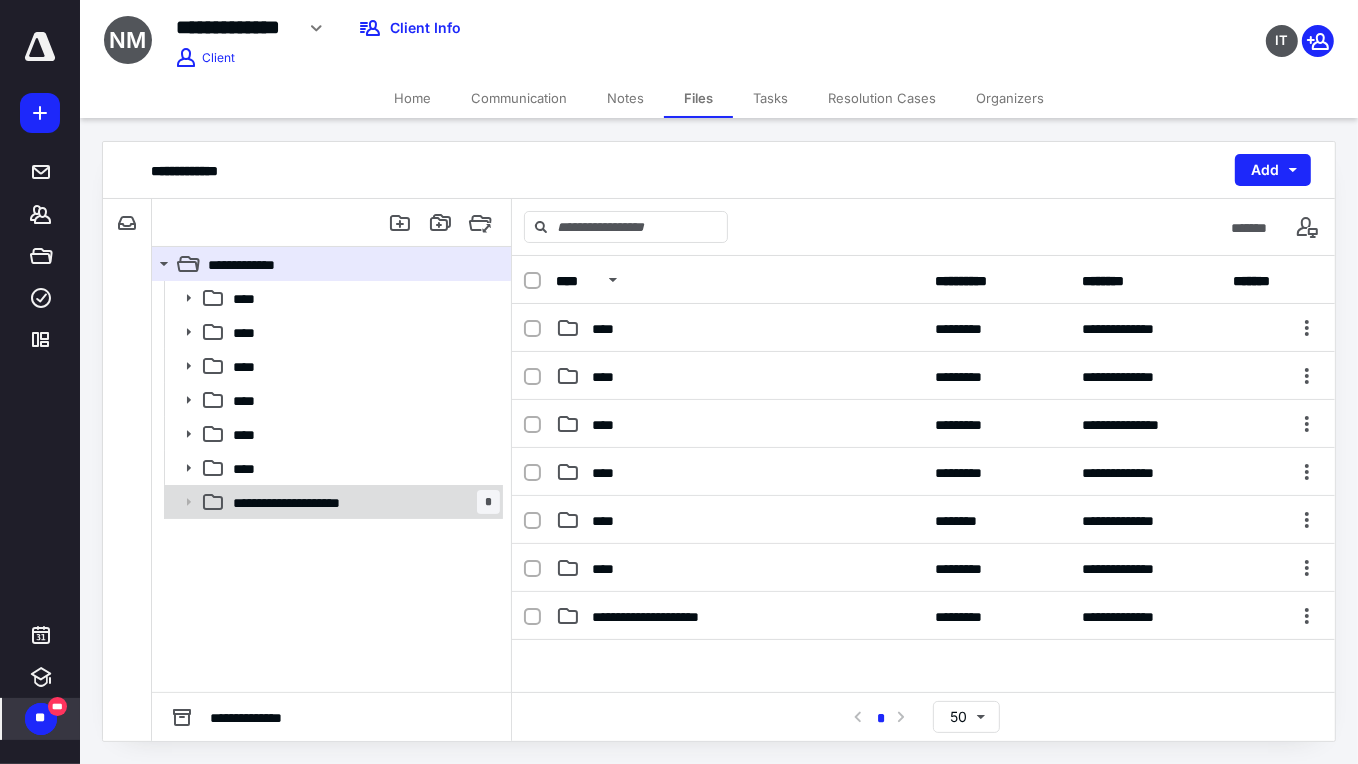 click on "**********" at bounding box center (301, 502) 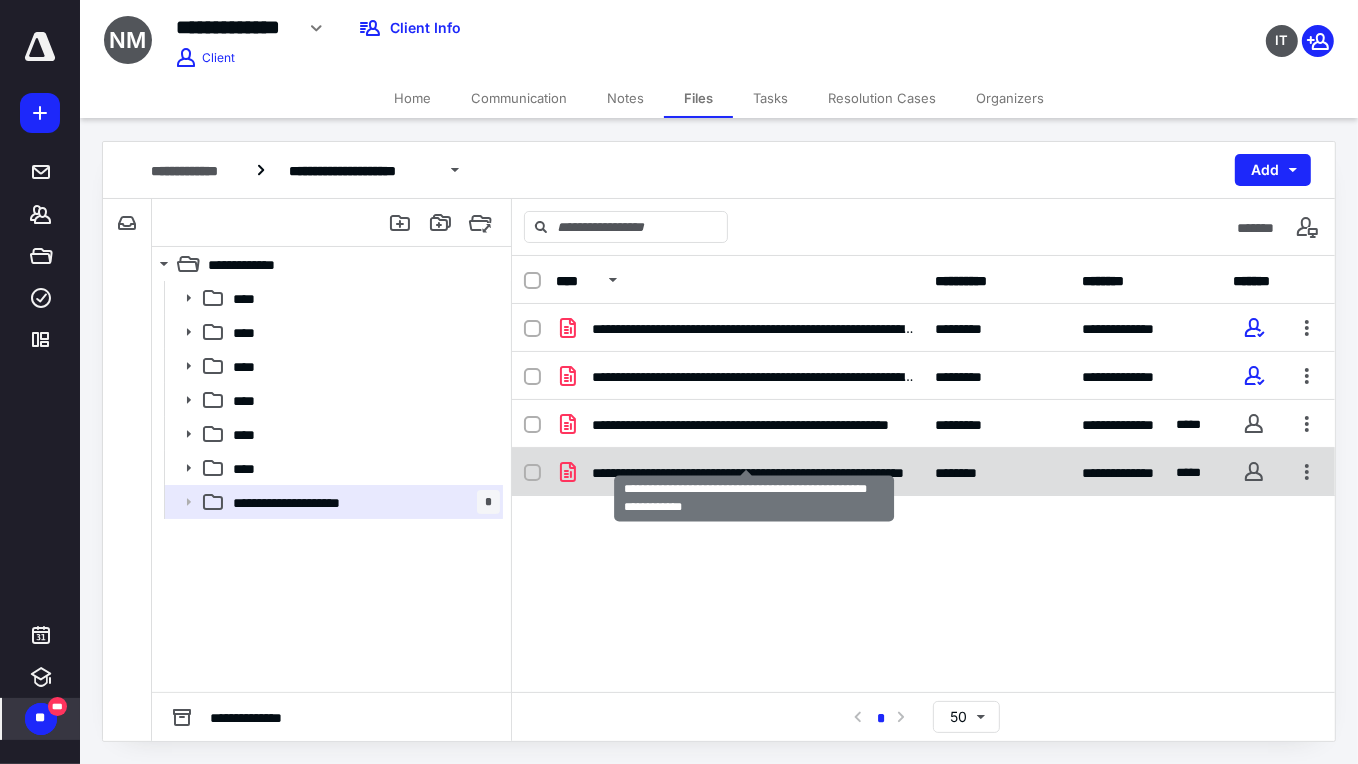 click on "**********" at bounding box center [755, 472] 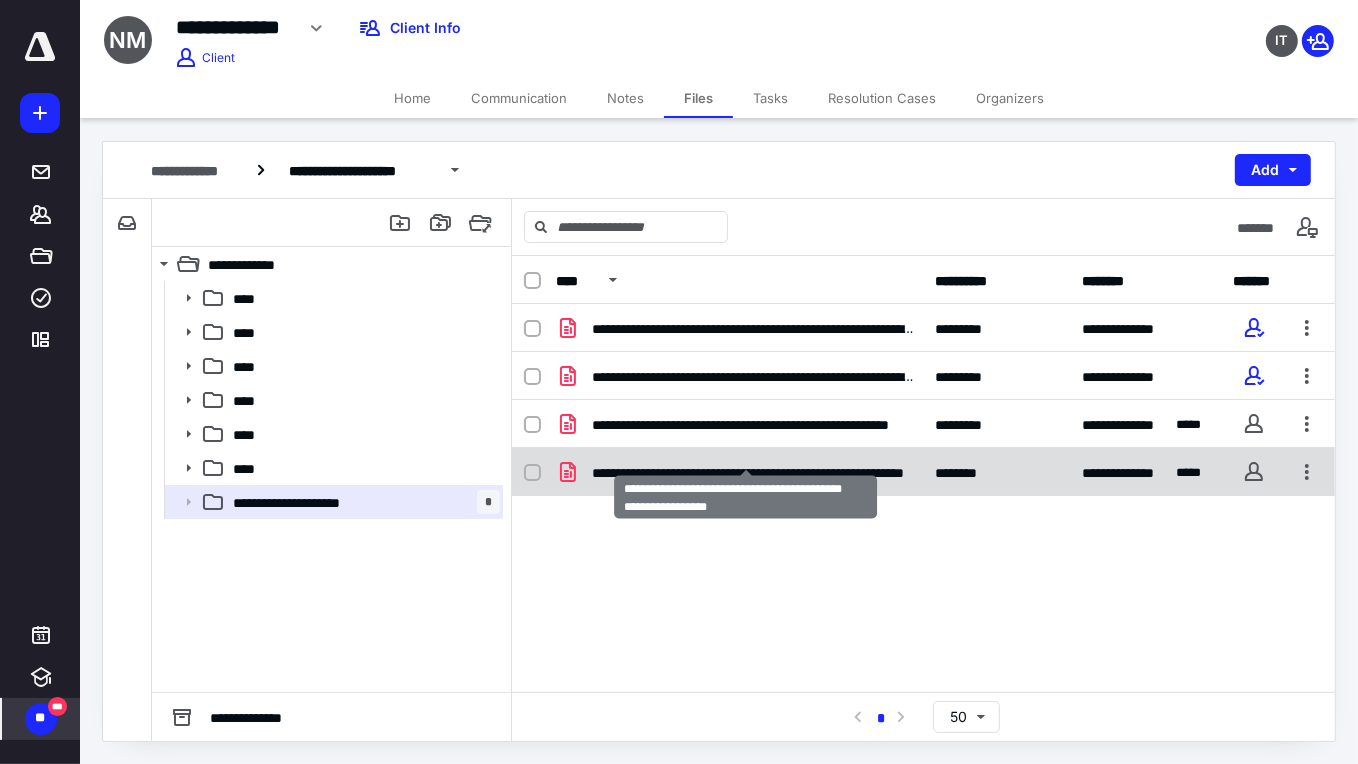 click on "**********" at bounding box center (755, 472) 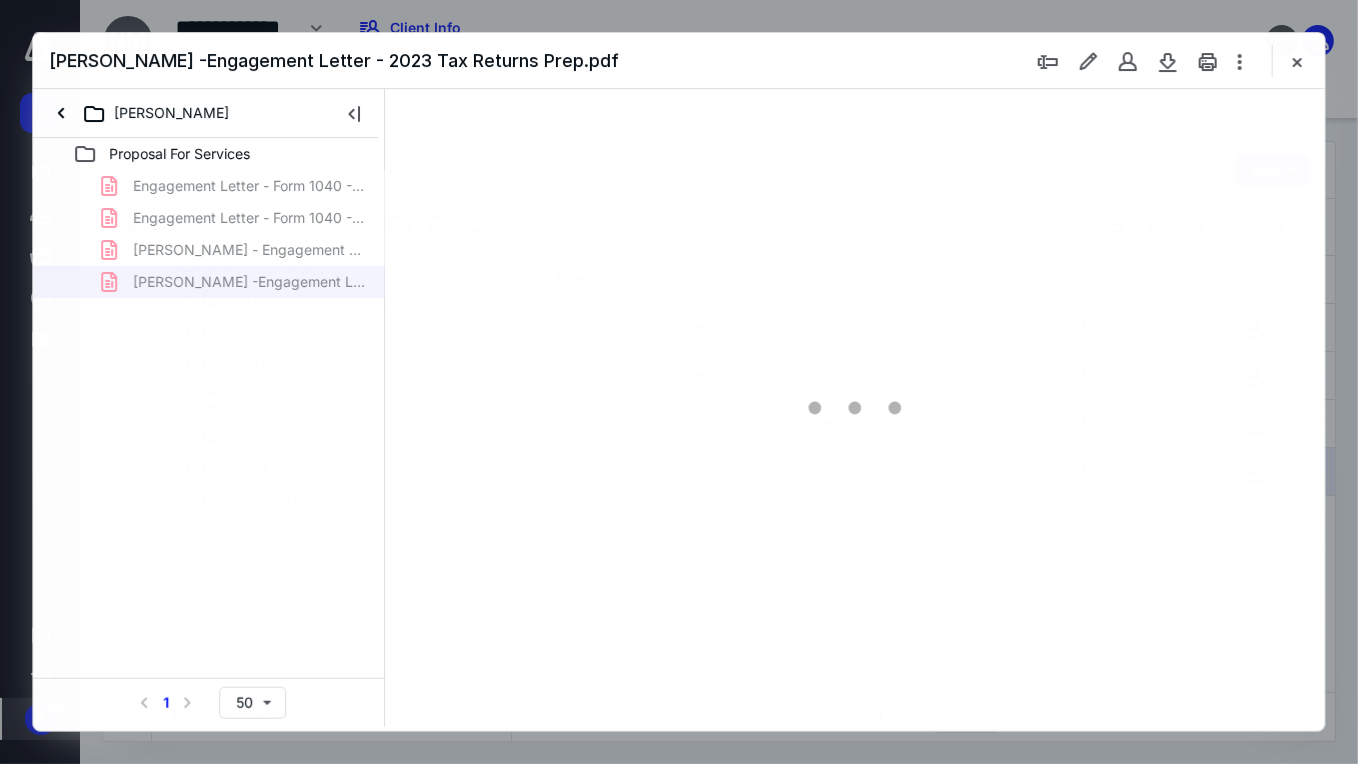 scroll, scrollTop: 0, scrollLeft: 0, axis: both 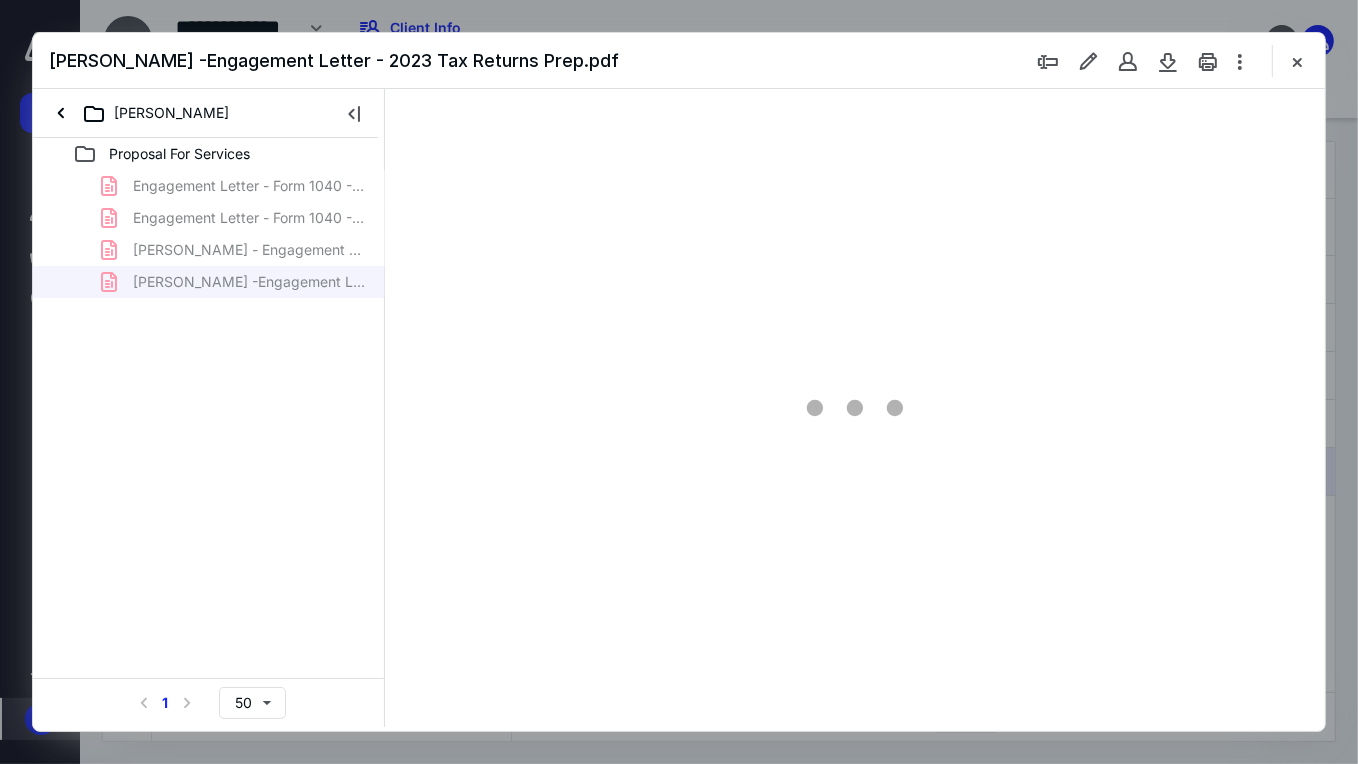 type on "71" 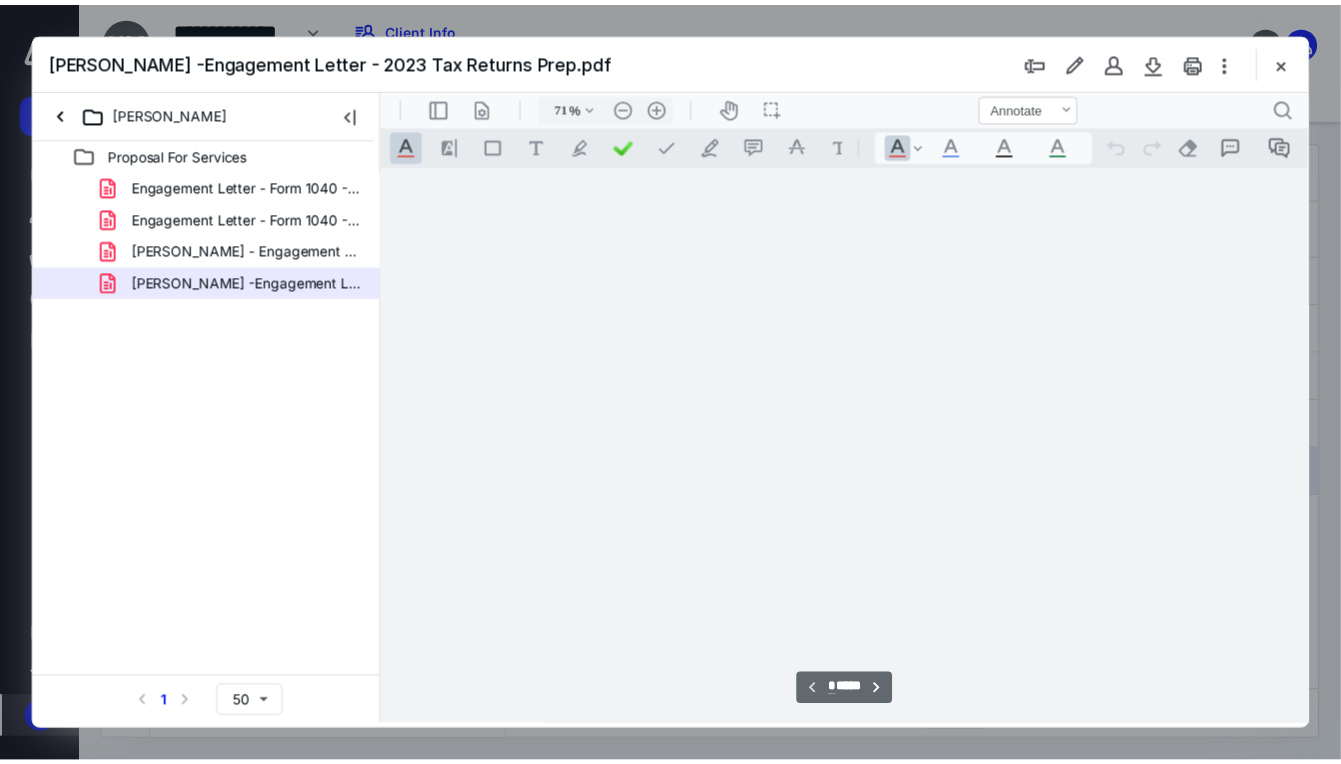 scroll, scrollTop: 79, scrollLeft: 0, axis: vertical 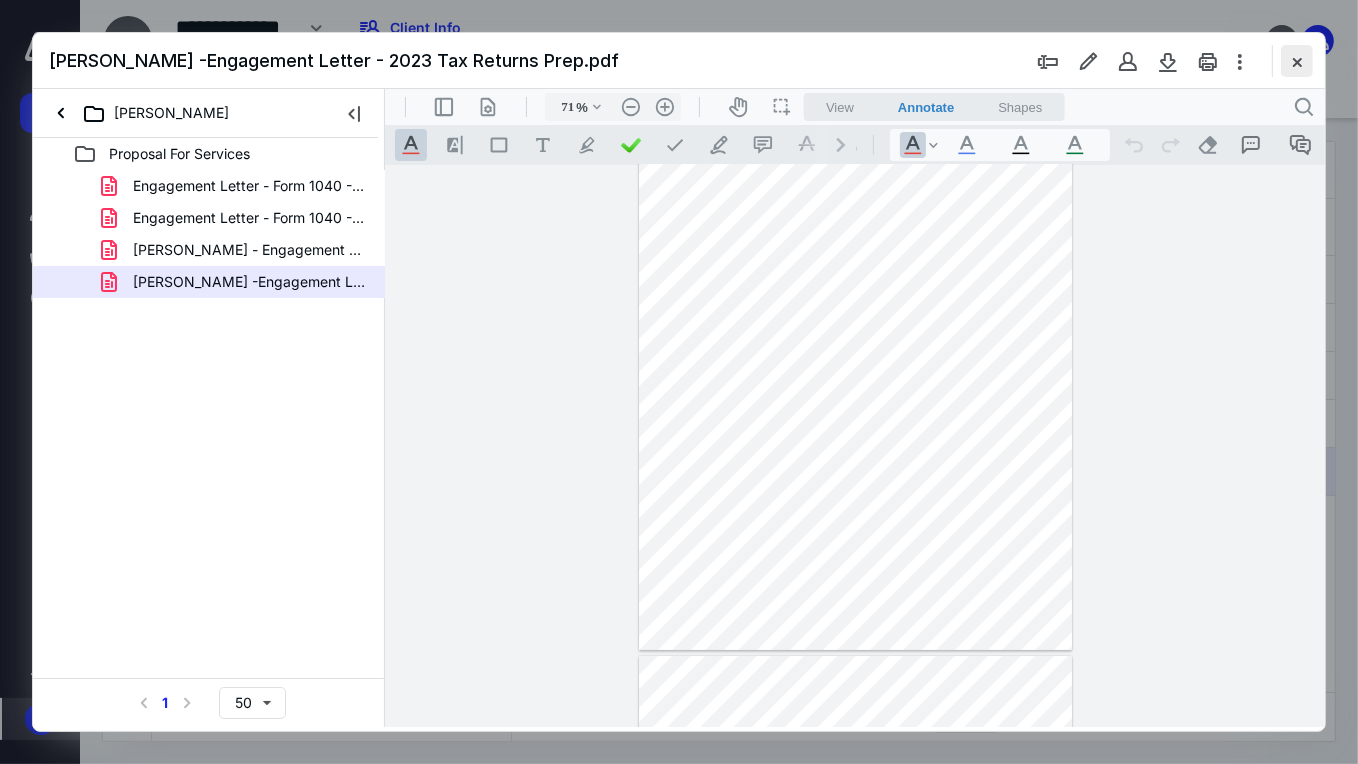 click at bounding box center (1297, 61) 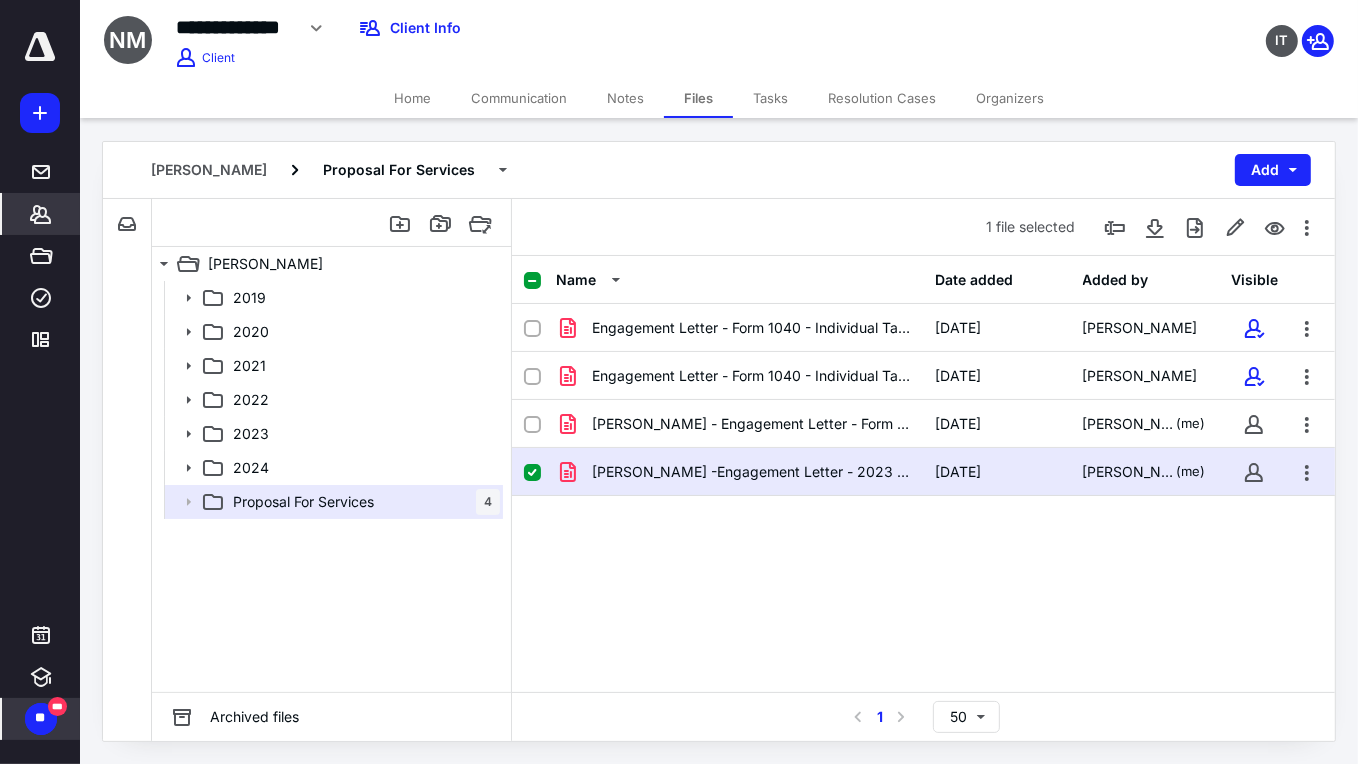 click 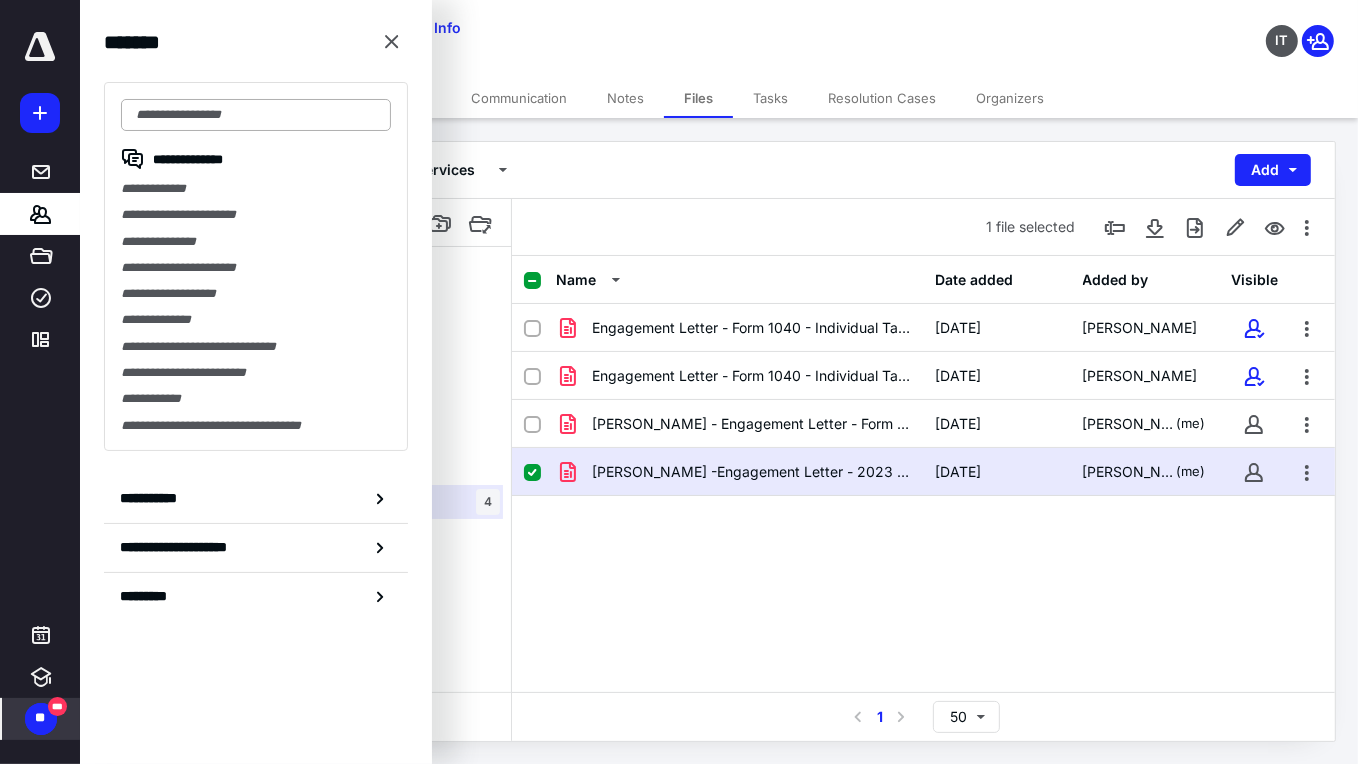 click at bounding box center [256, 115] 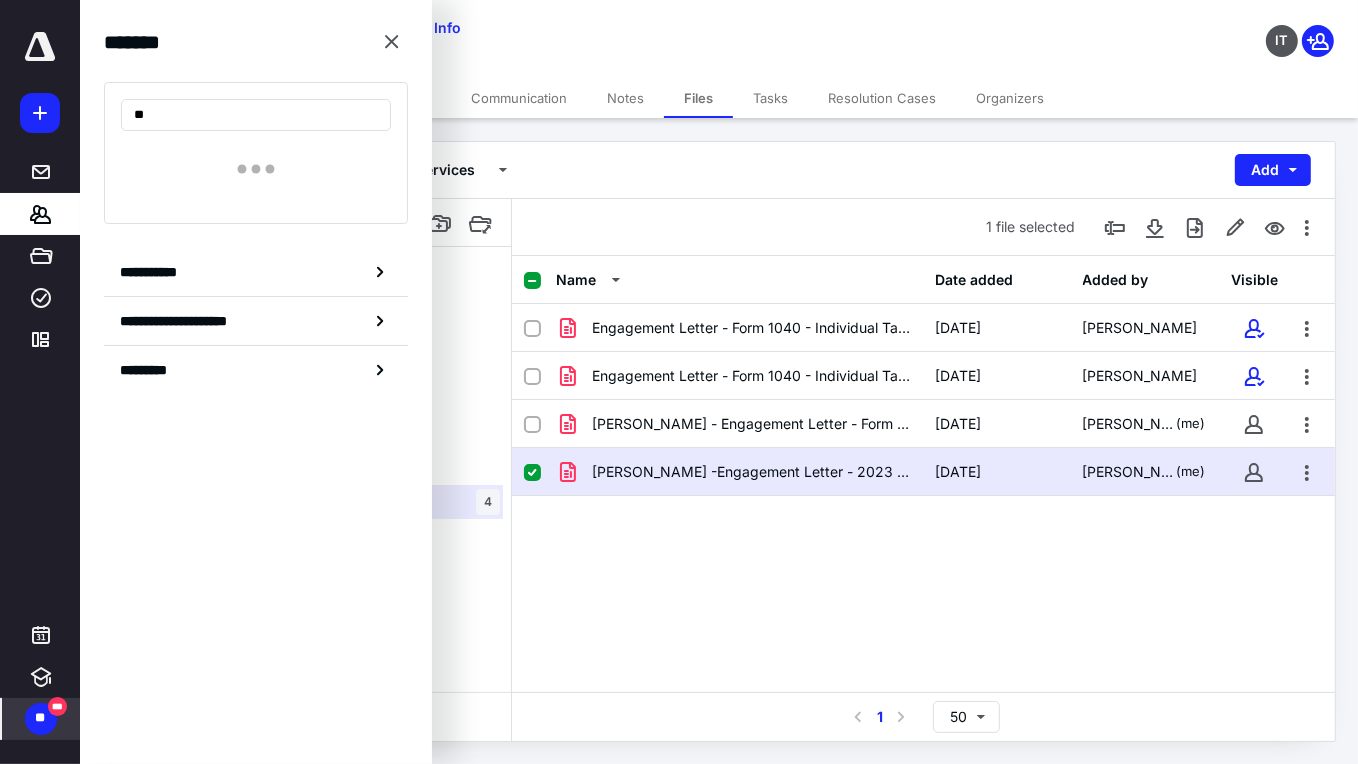 type on "*" 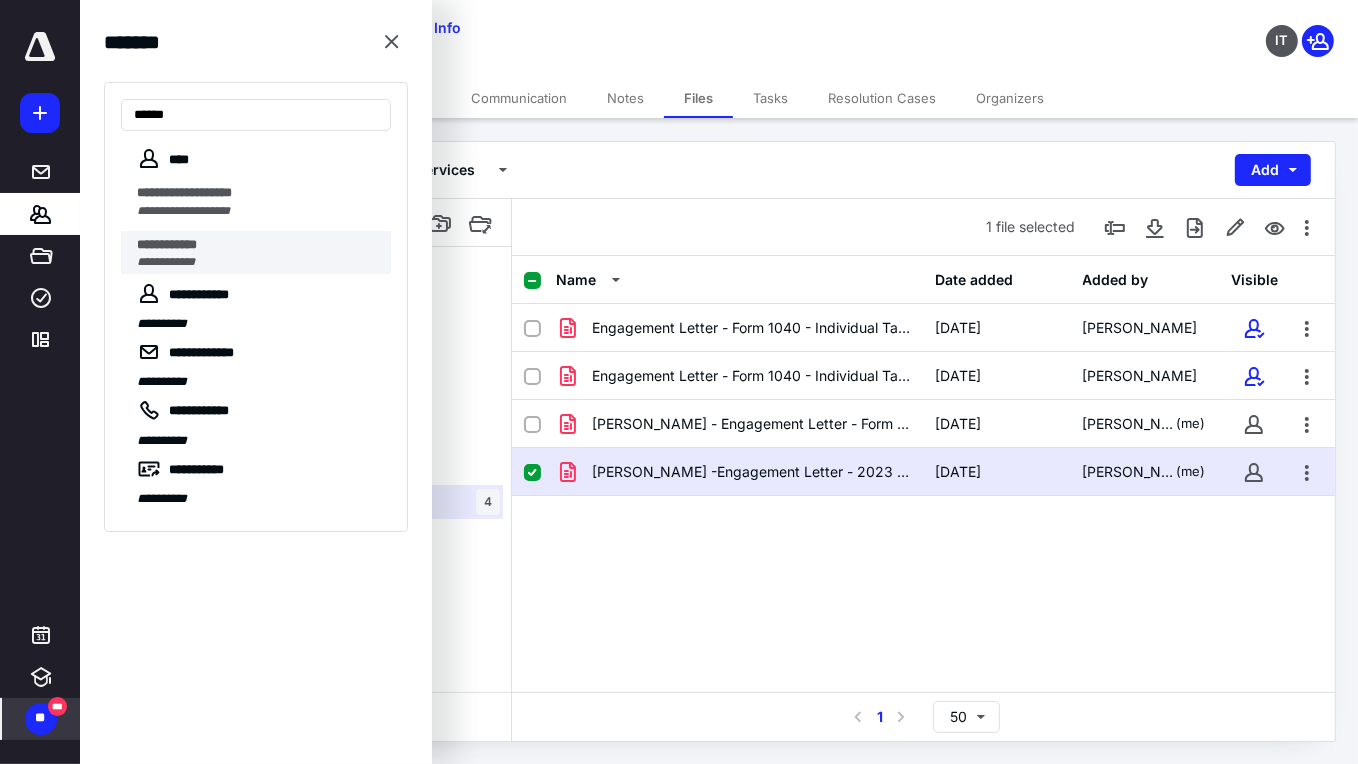 type on "******" 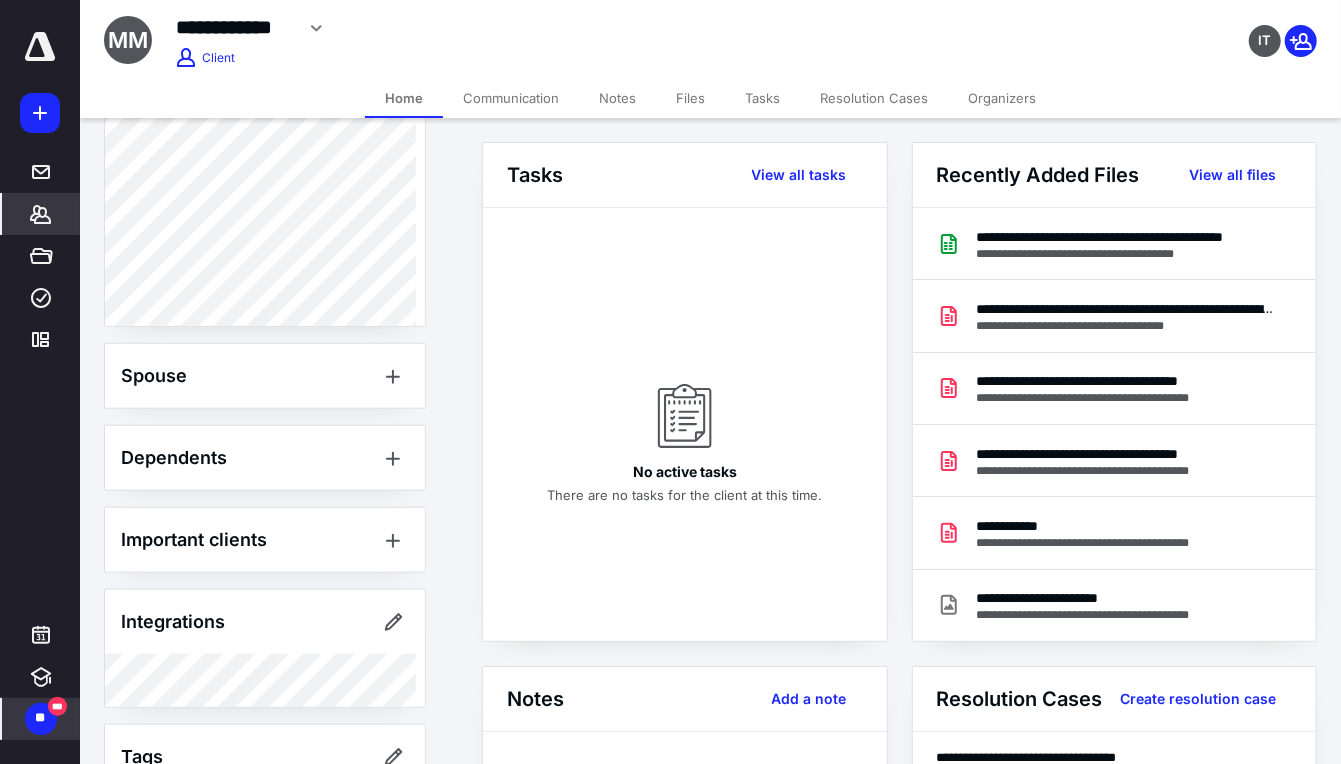 scroll, scrollTop: 820, scrollLeft: 0, axis: vertical 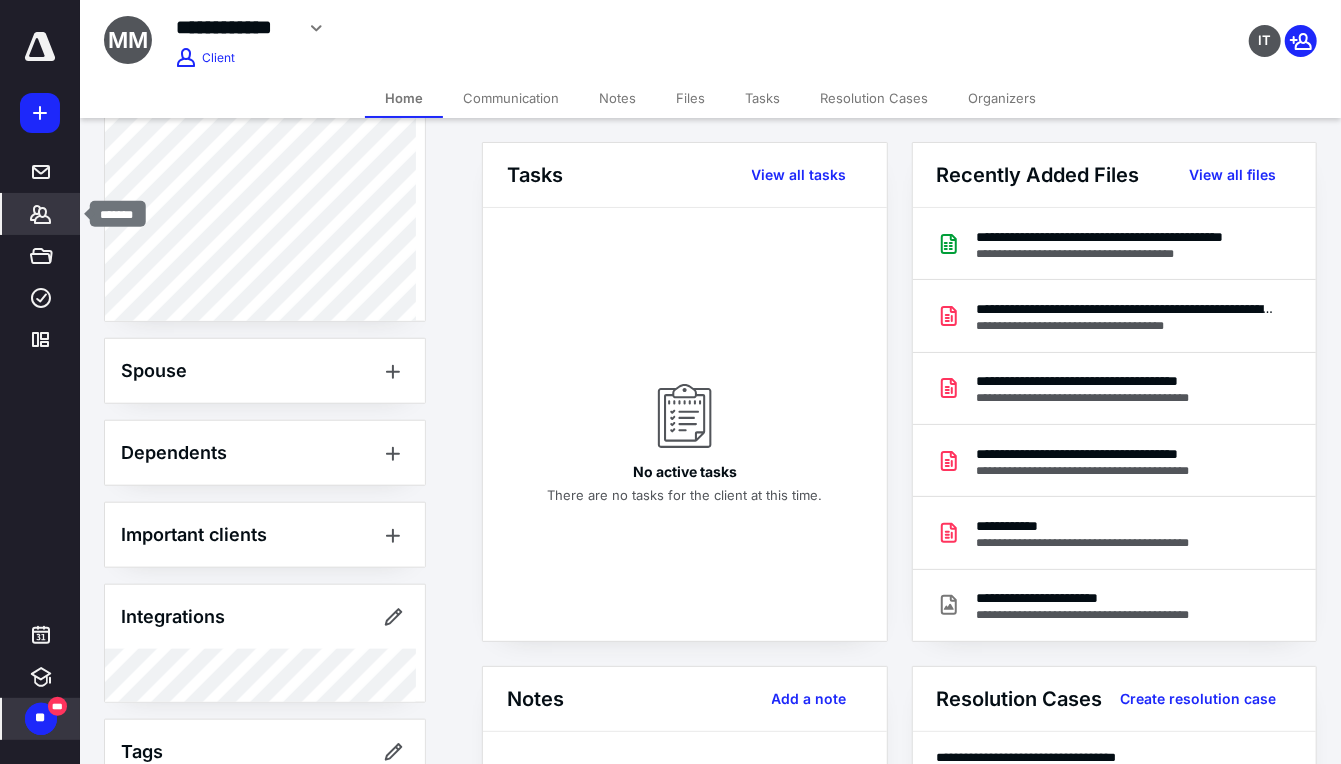 click 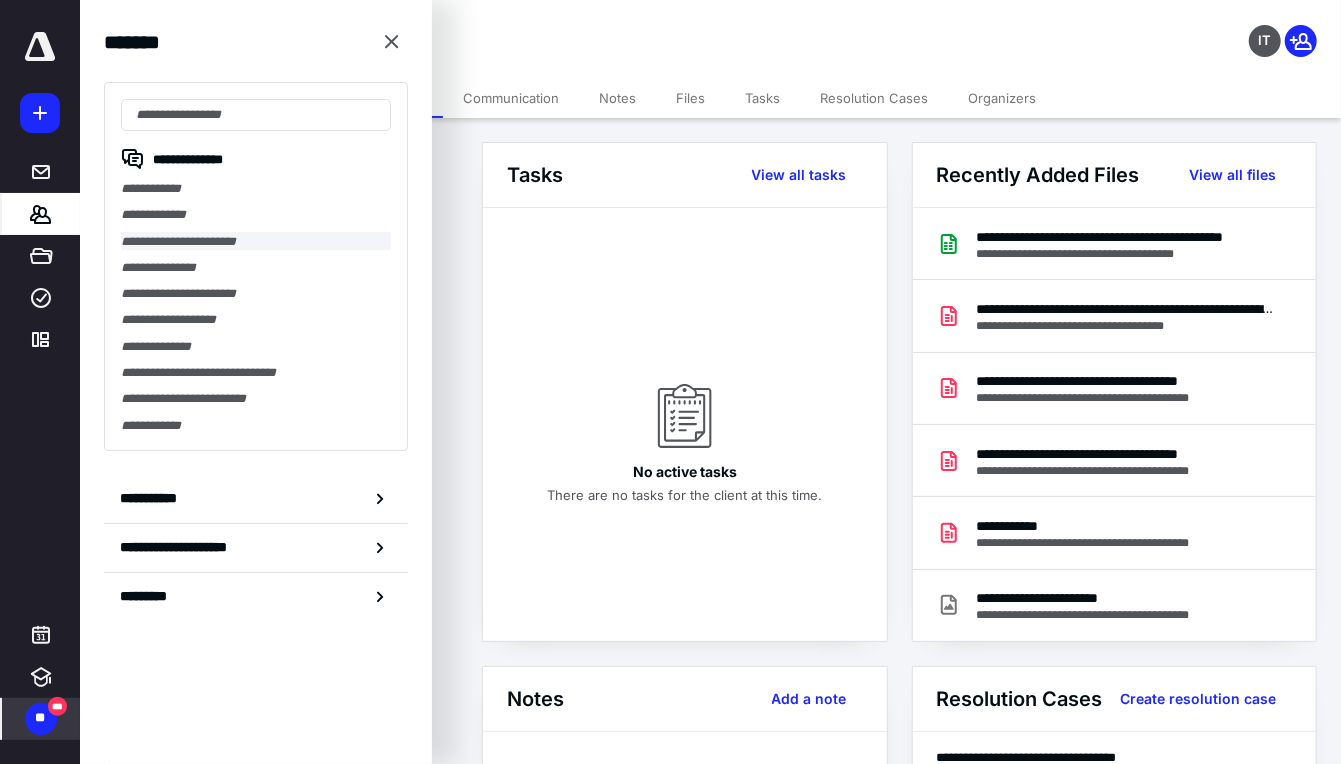 click on "**********" at bounding box center (256, 241) 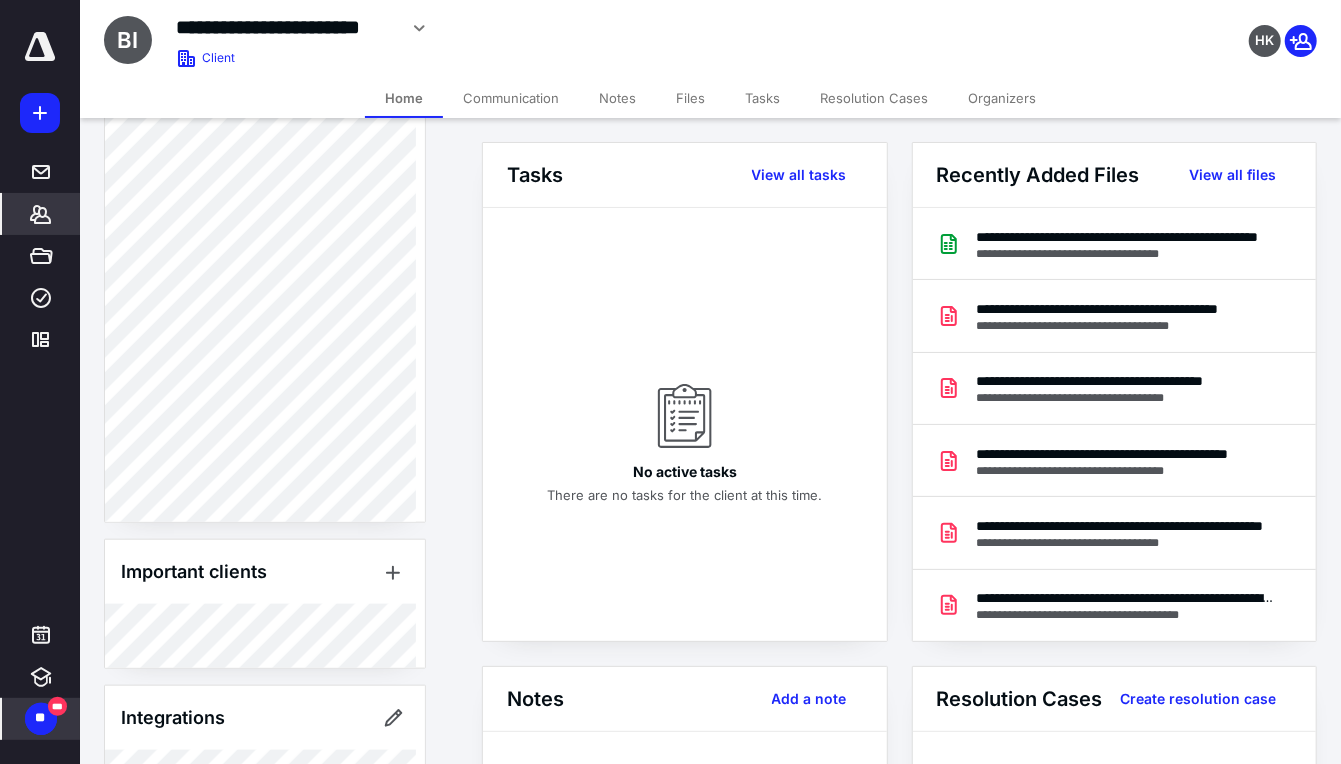 scroll, scrollTop: 996, scrollLeft: 0, axis: vertical 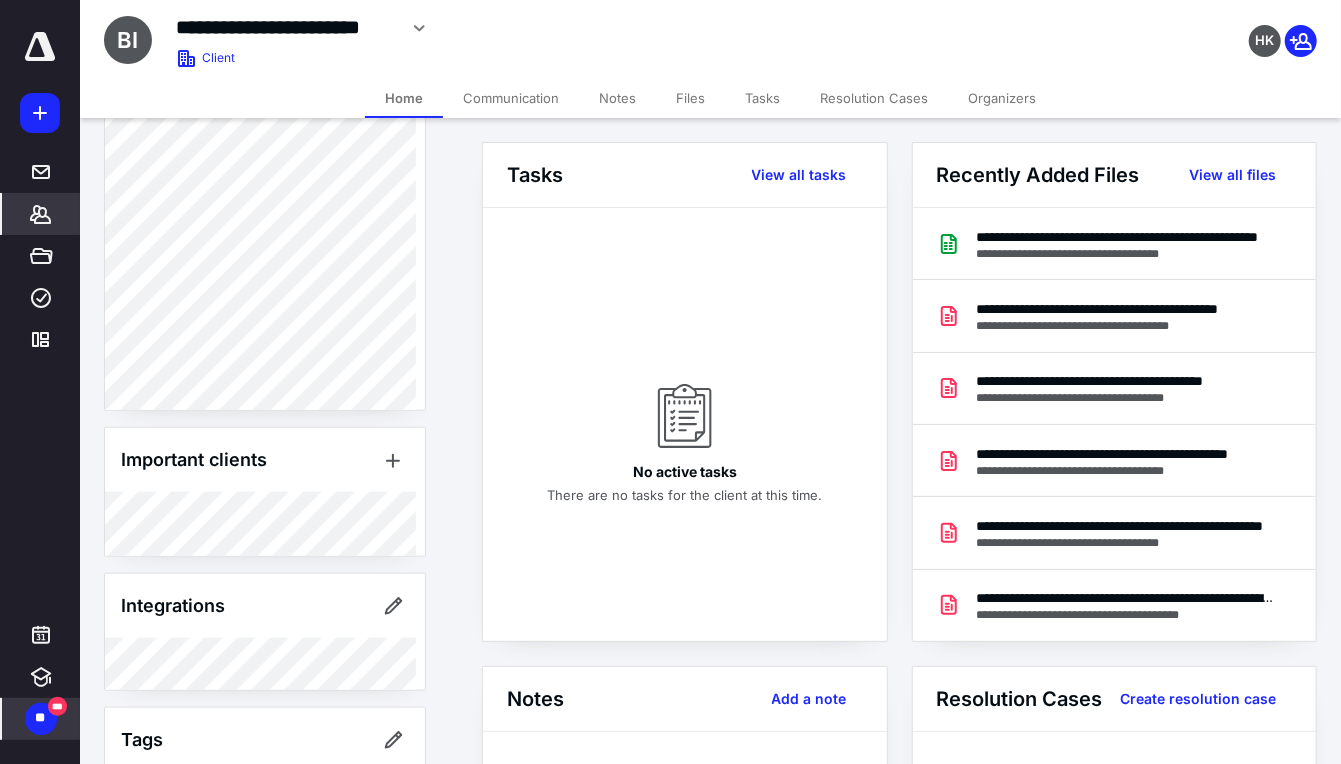 click on "Files" at bounding box center [690, 98] 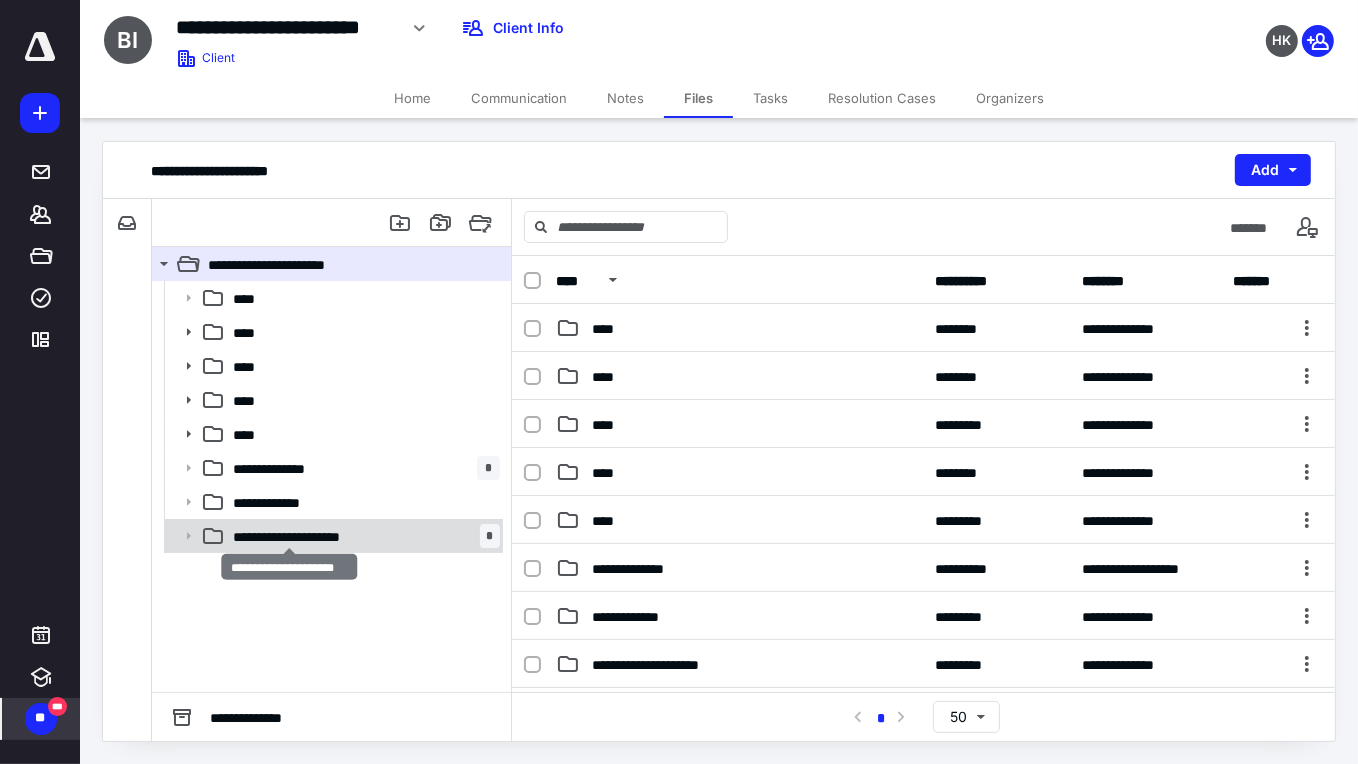 click on "**********" at bounding box center [301, 536] 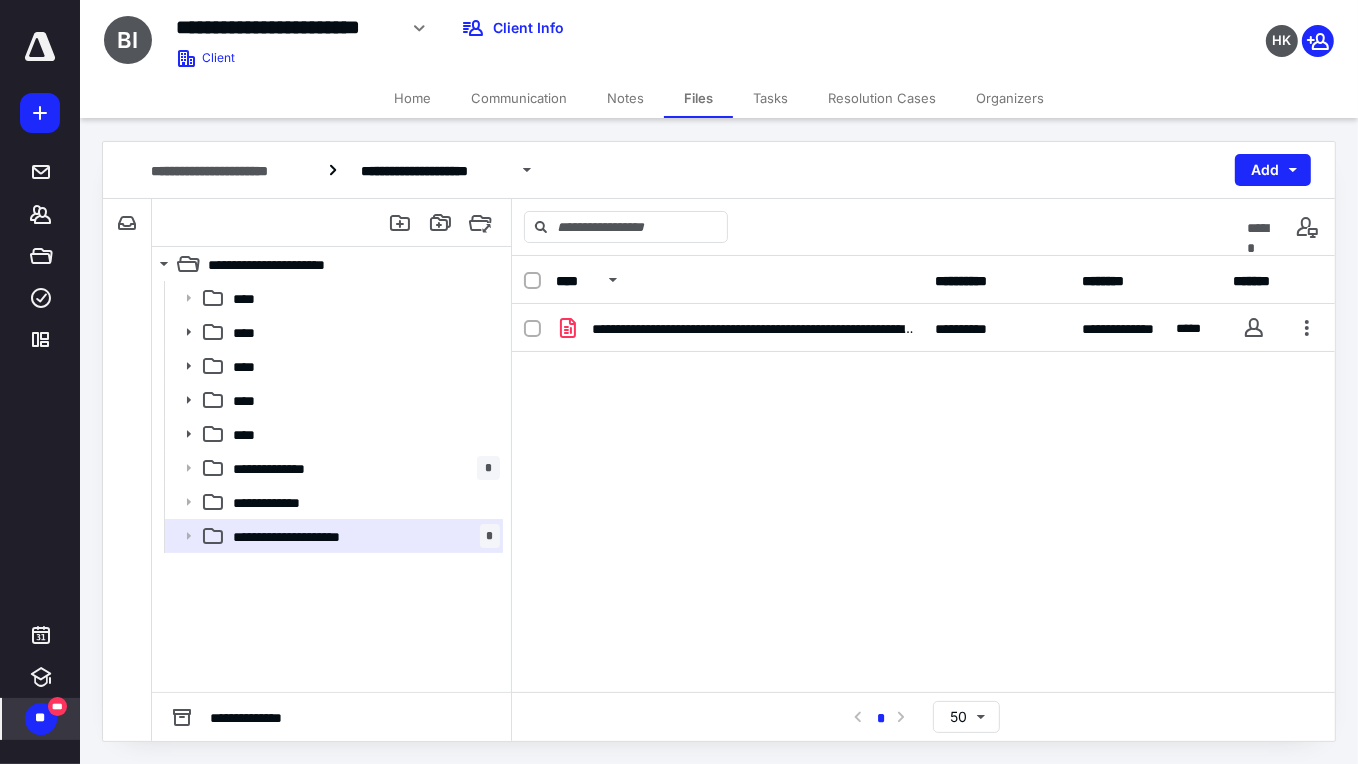 click on "Home" at bounding box center [412, 98] 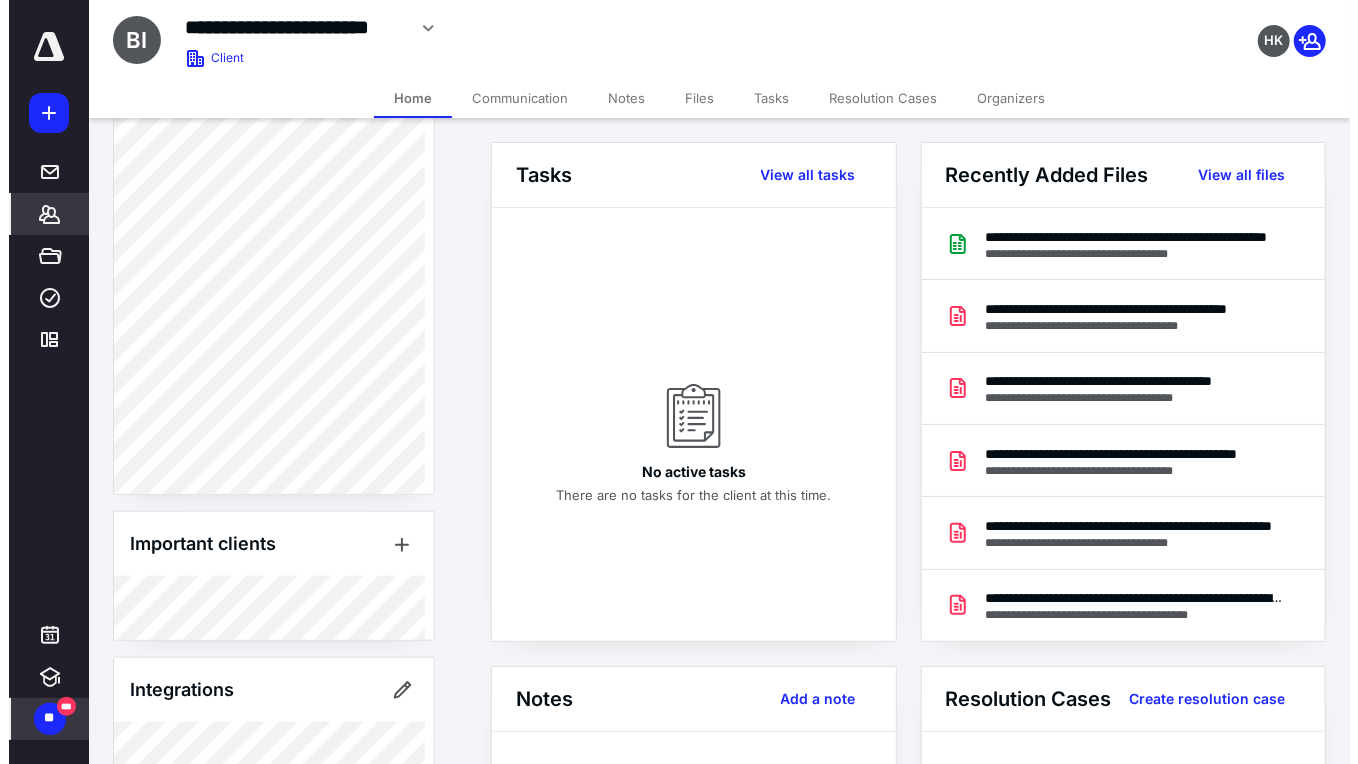 scroll, scrollTop: 996, scrollLeft: 0, axis: vertical 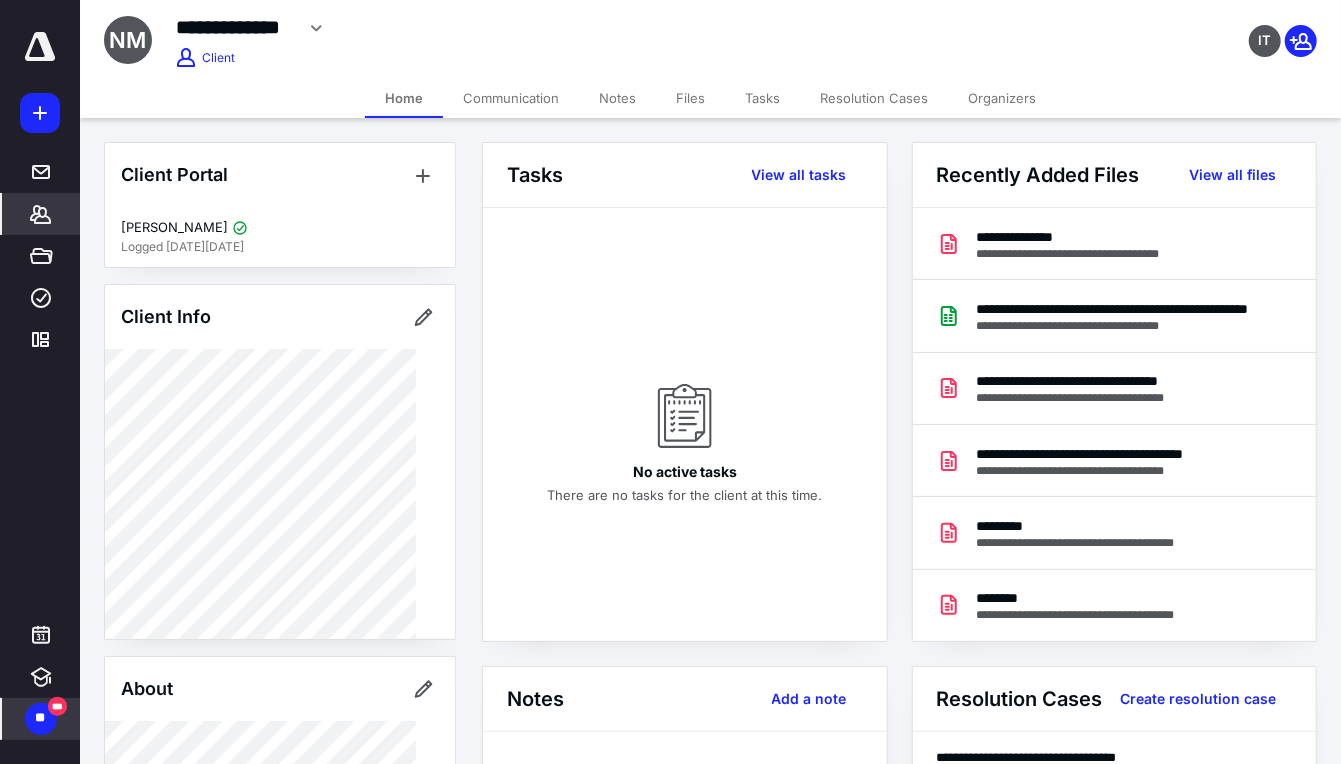 click on "Files" at bounding box center [690, 98] 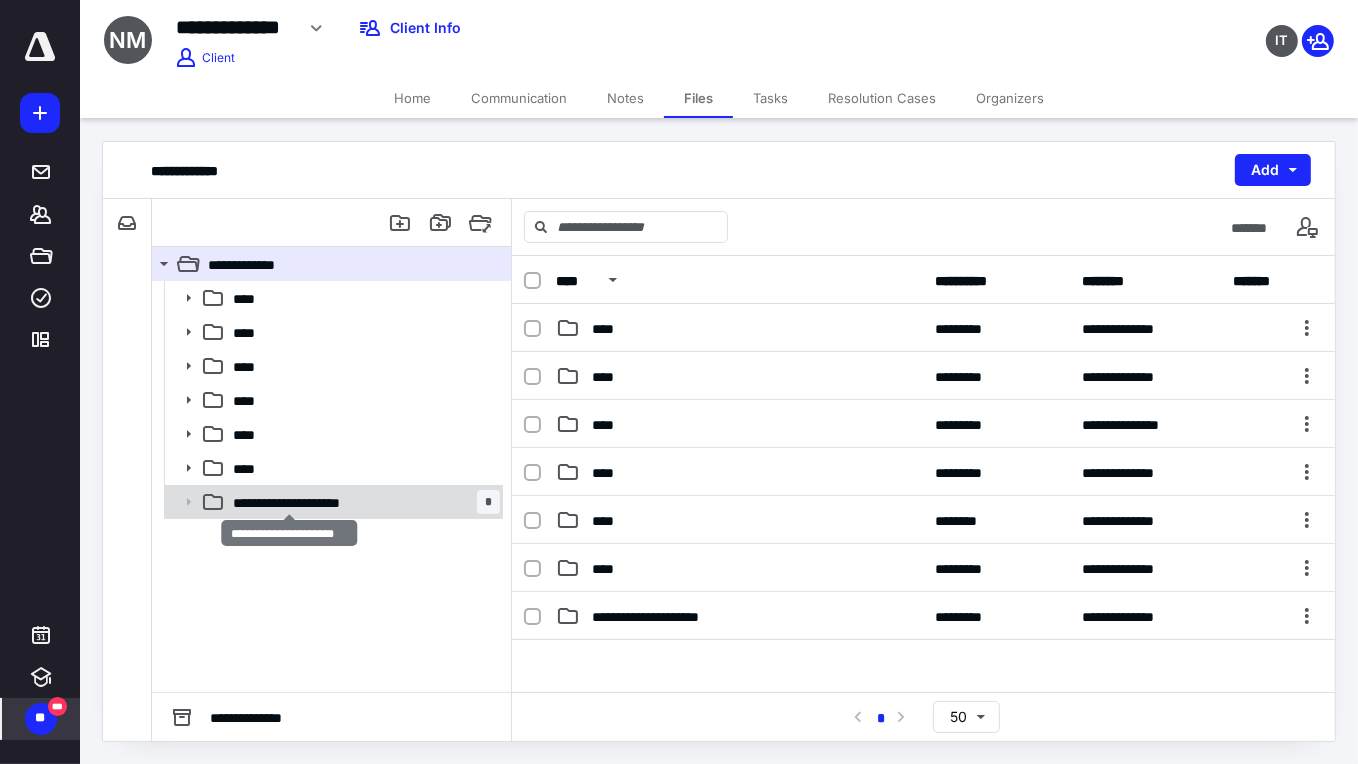 click on "**********" at bounding box center (301, 502) 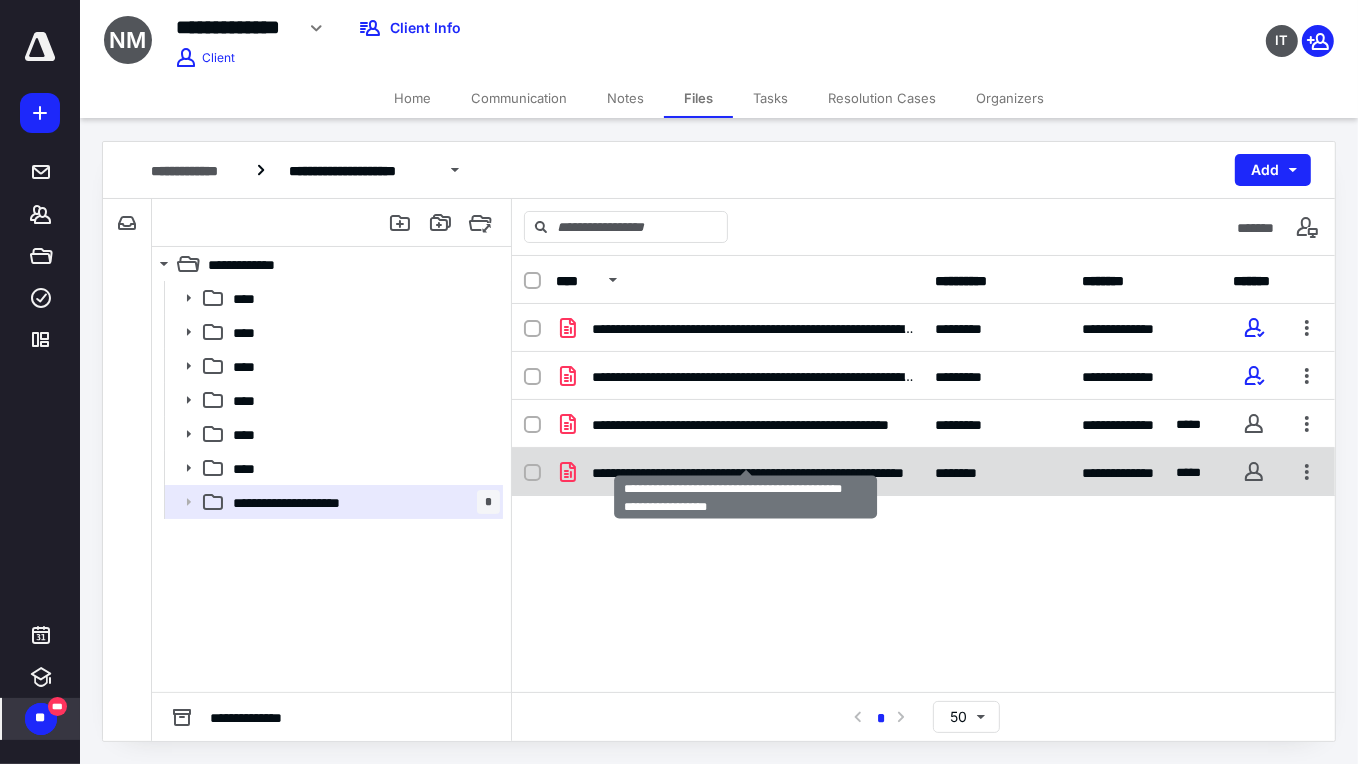 click on "**********" at bounding box center [755, 472] 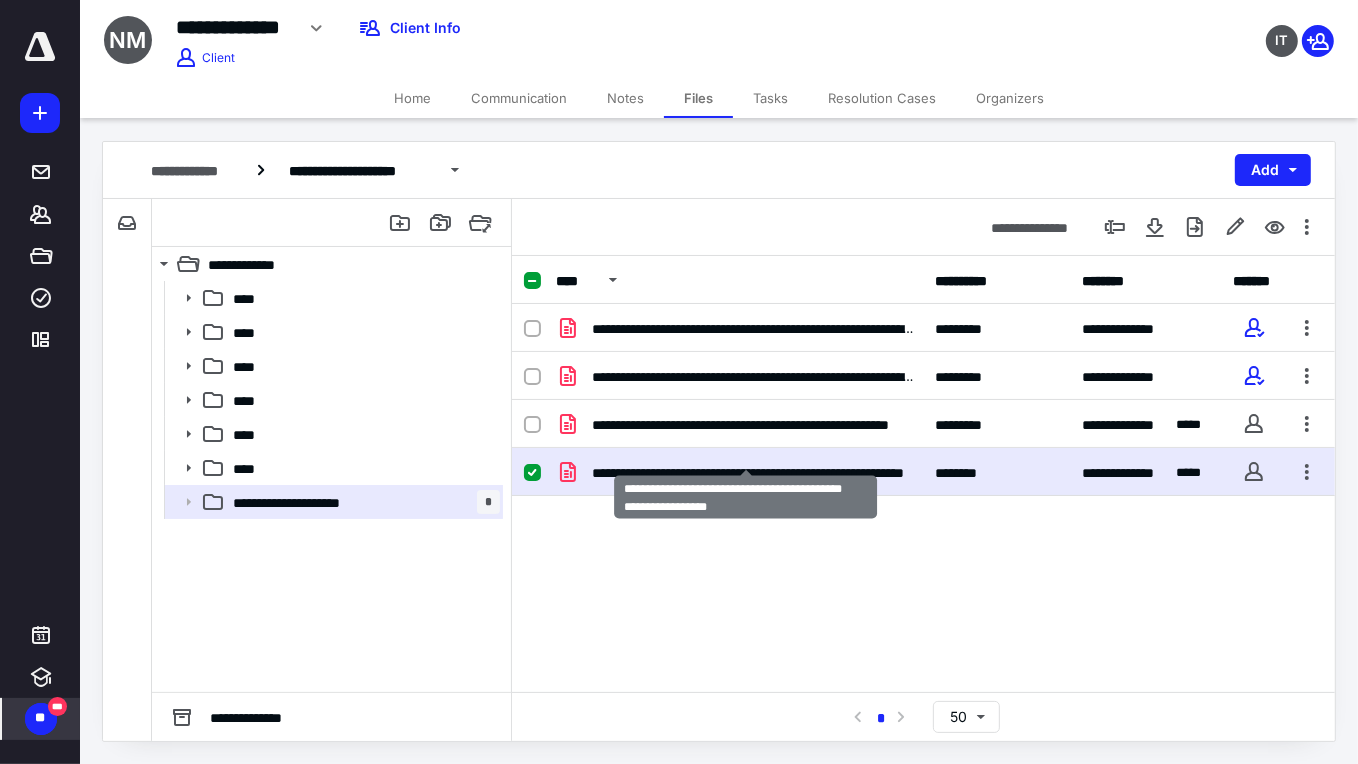 click on "**********" at bounding box center [755, 472] 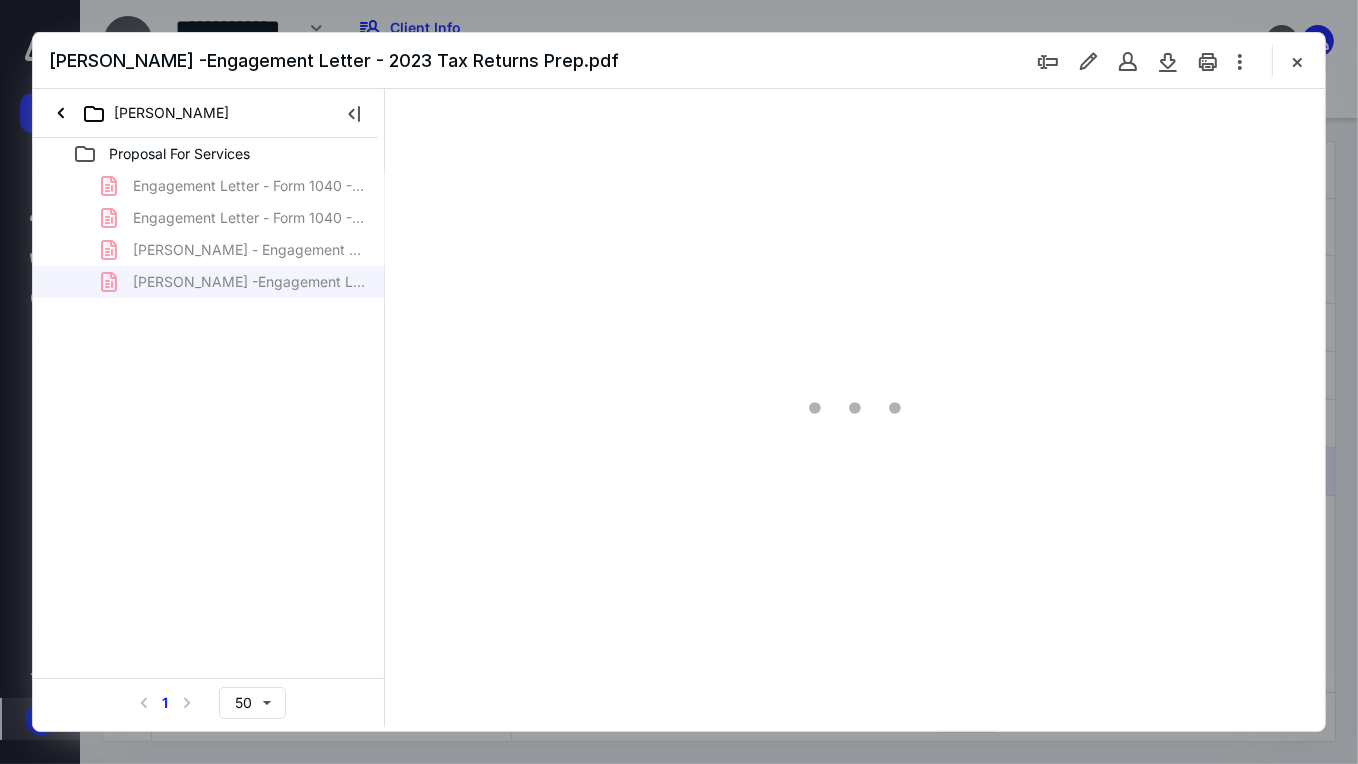 scroll, scrollTop: 0, scrollLeft: 0, axis: both 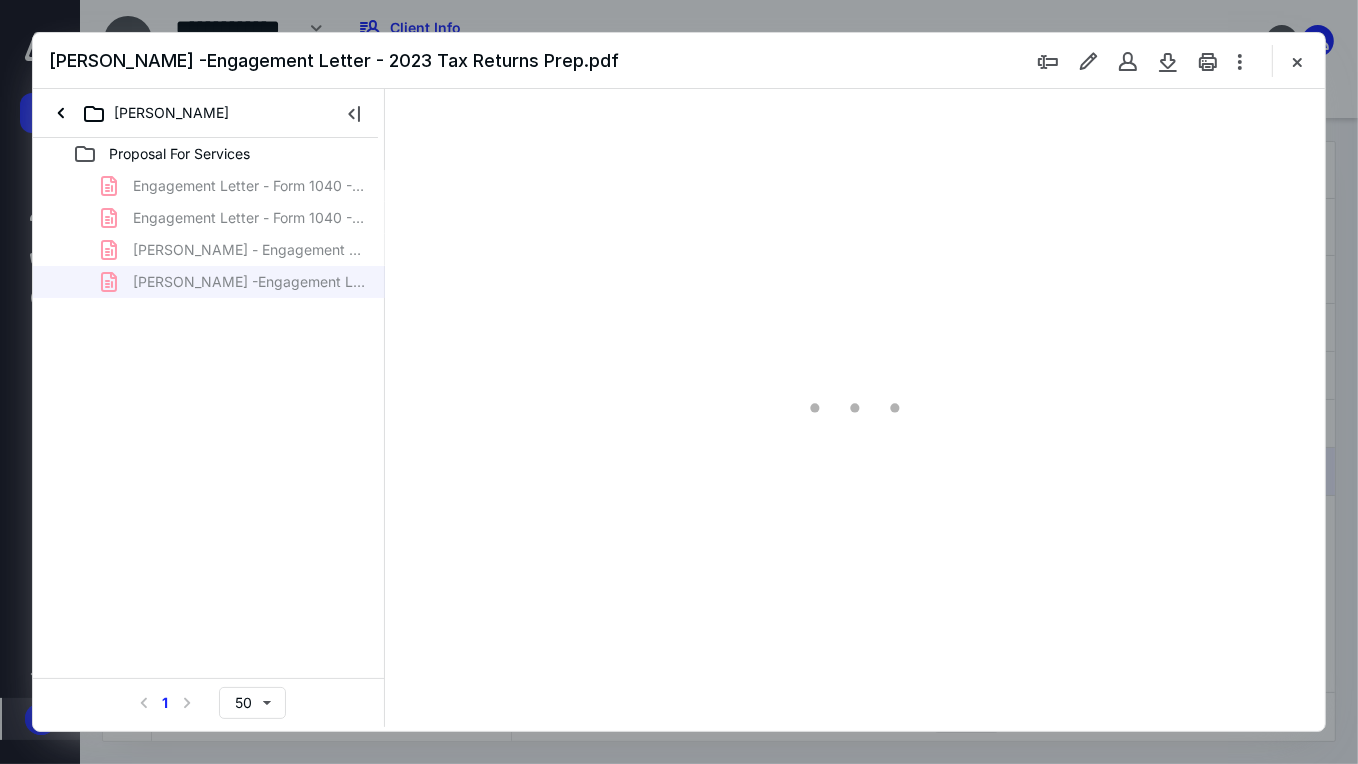 type on "71" 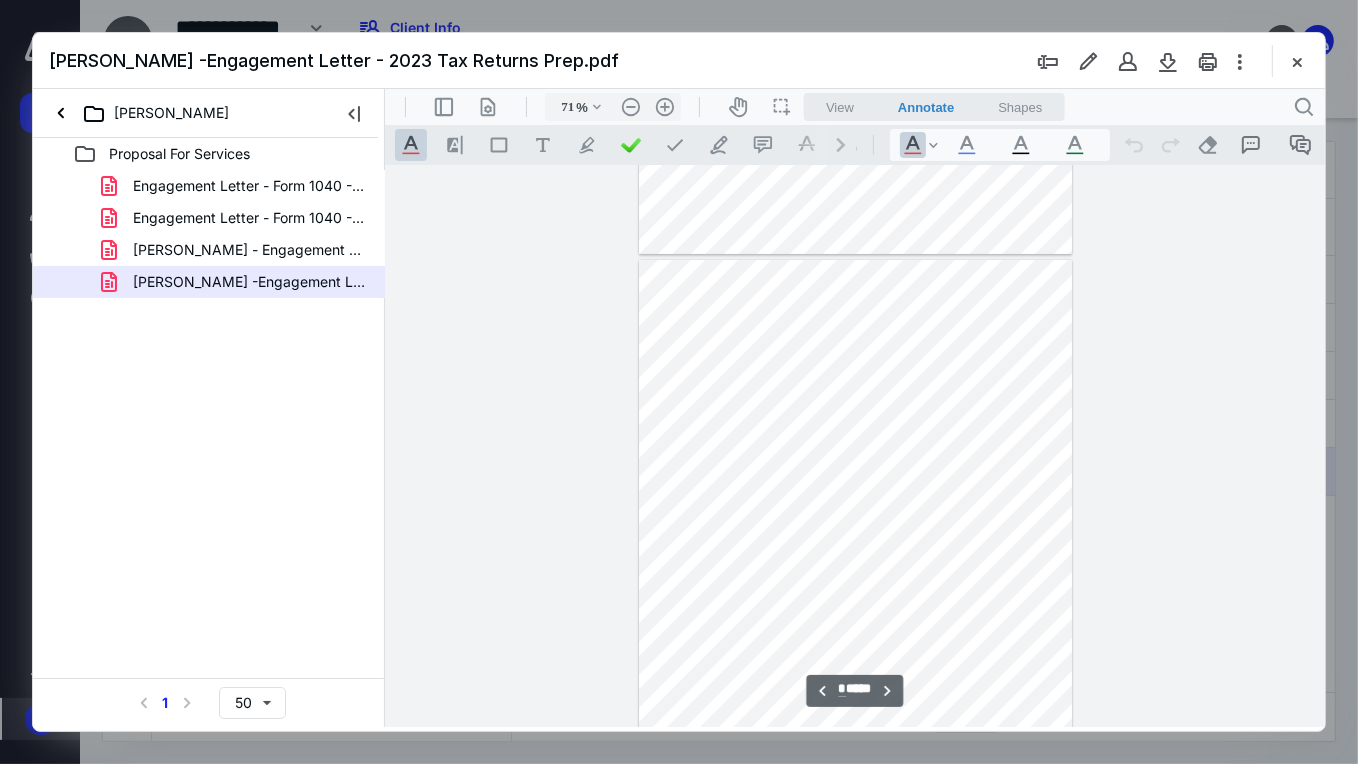 scroll, scrollTop: 523, scrollLeft: 0, axis: vertical 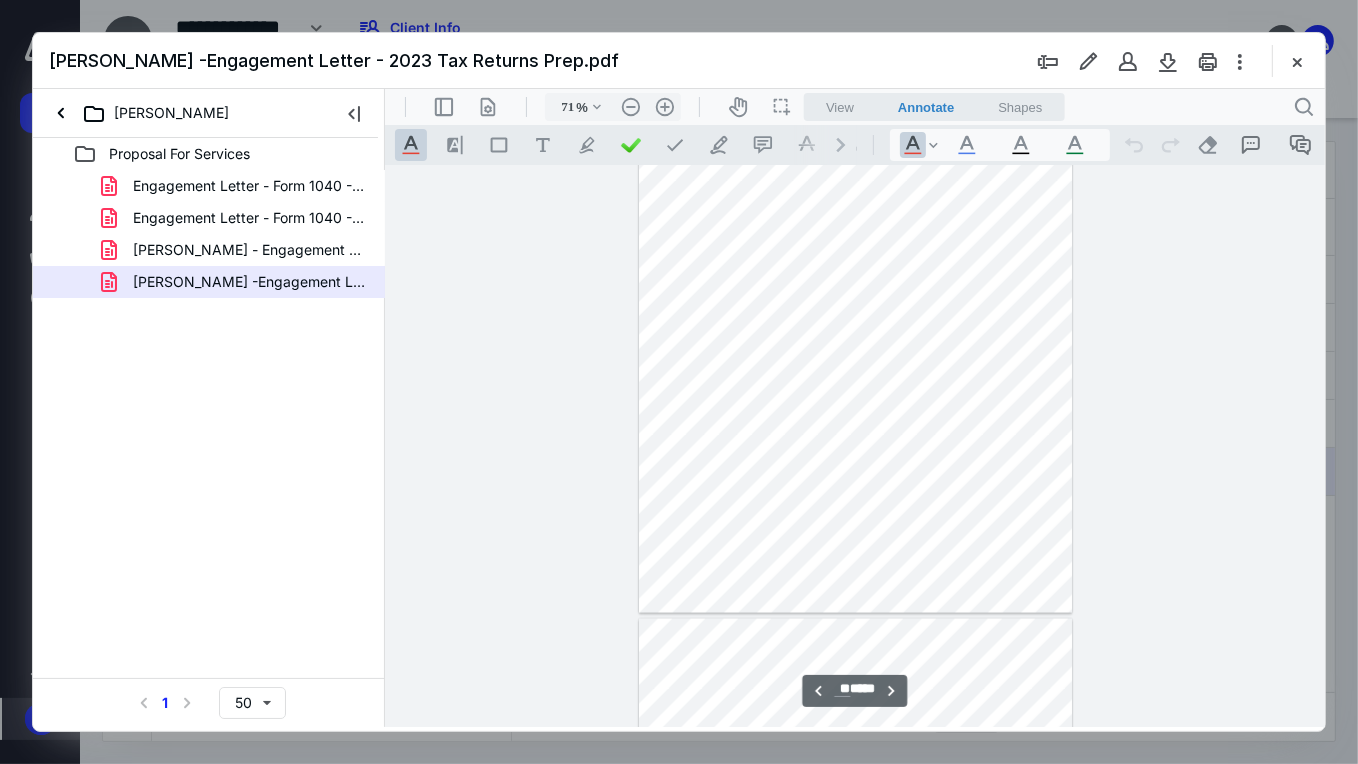 type on "**" 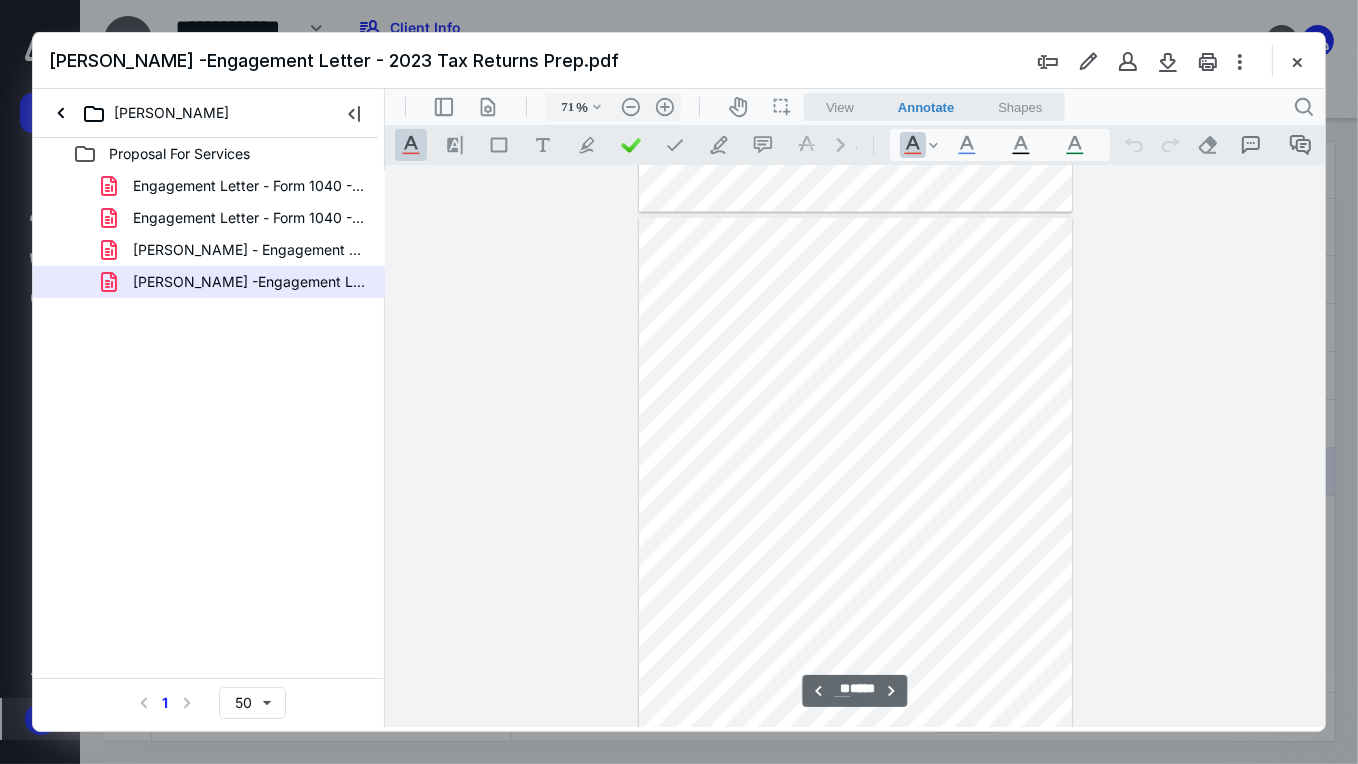 scroll, scrollTop: 9155, scrollLeft: 0, axis: vertical 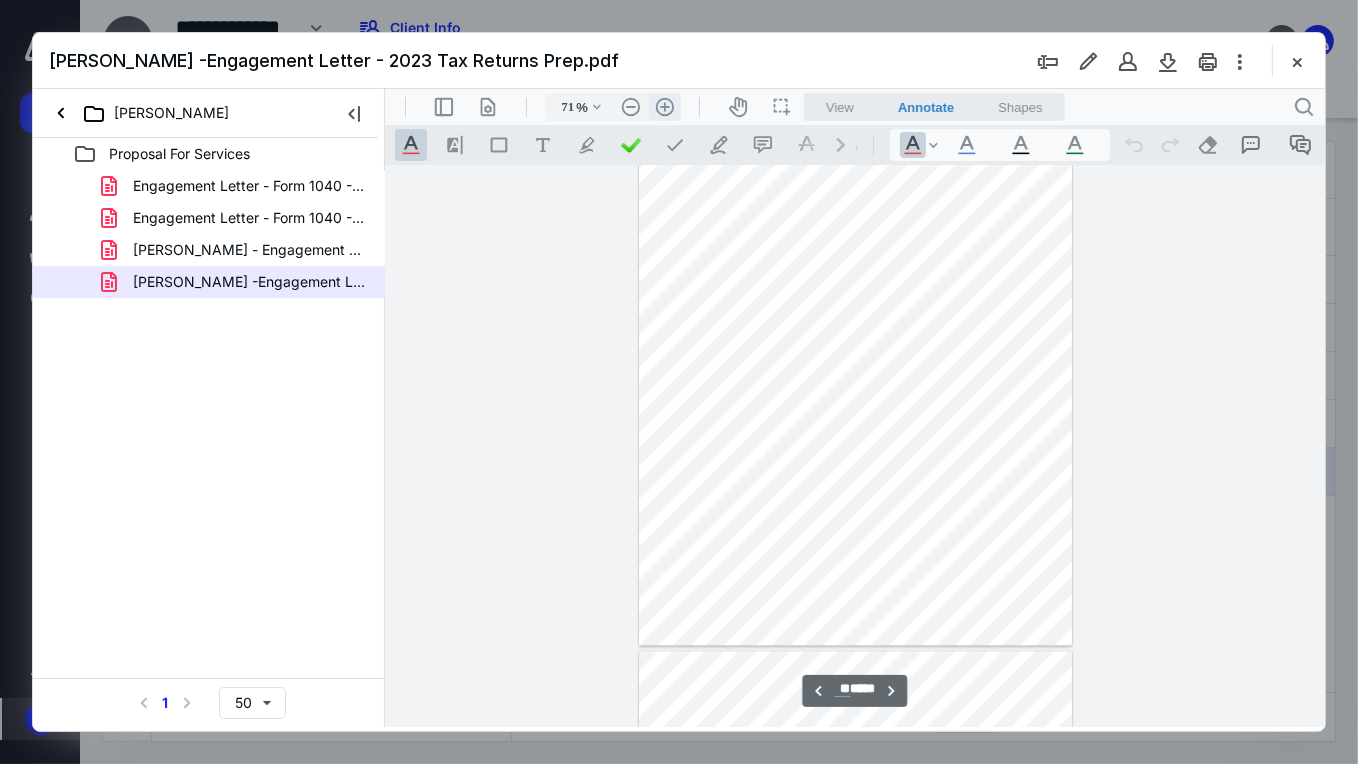 click on ".cls-1{fill:#abb0c4;} icon - header - zoom - in - line" at bounding box center [664, 106] 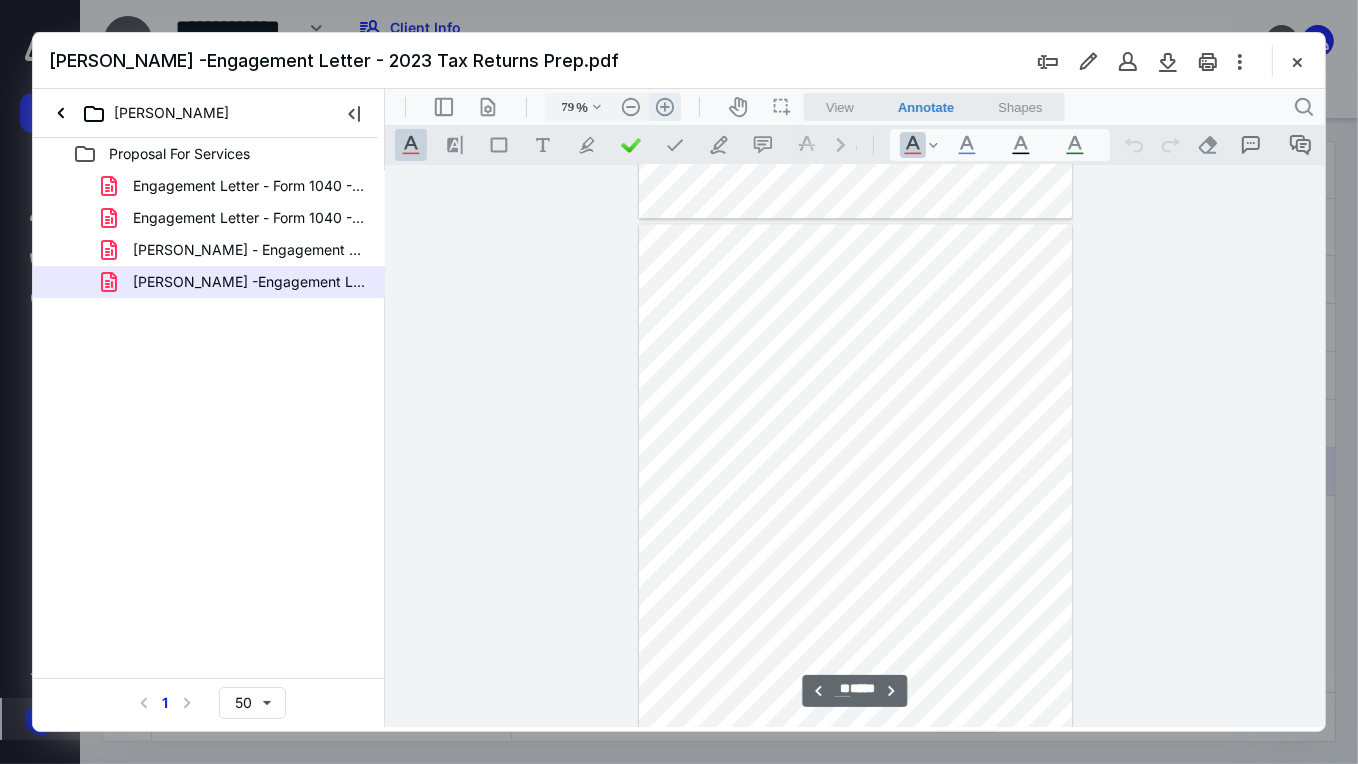 click on ".cls-1{fill:#abb0c4;} icon - header - zoom - in - line" at bounding box center (664, 106) 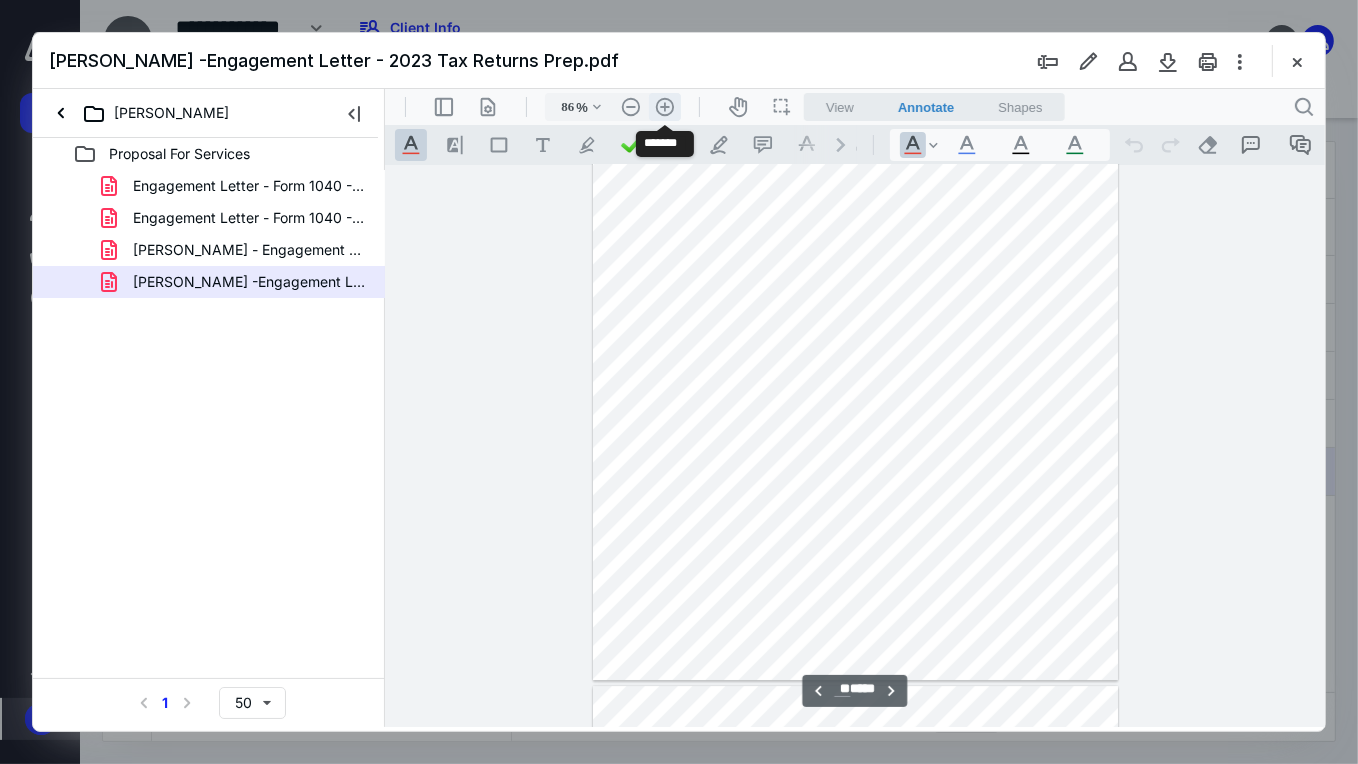 click on ".cls-1{fill:#abb0c4;} icon - header - zoom - in - line" at bounding box center [664, 106] 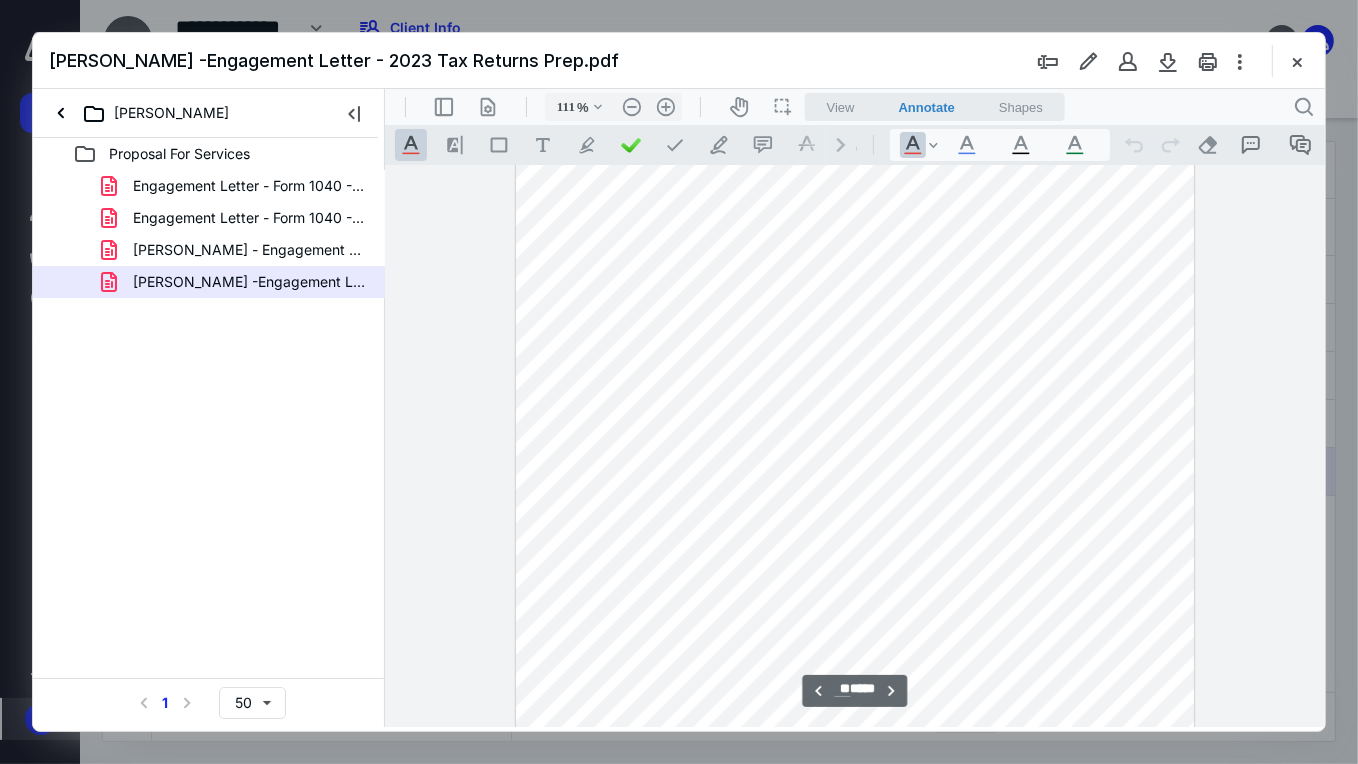 scroll, scrollTop: 14349, scrollLeft: 0, axis: vertical 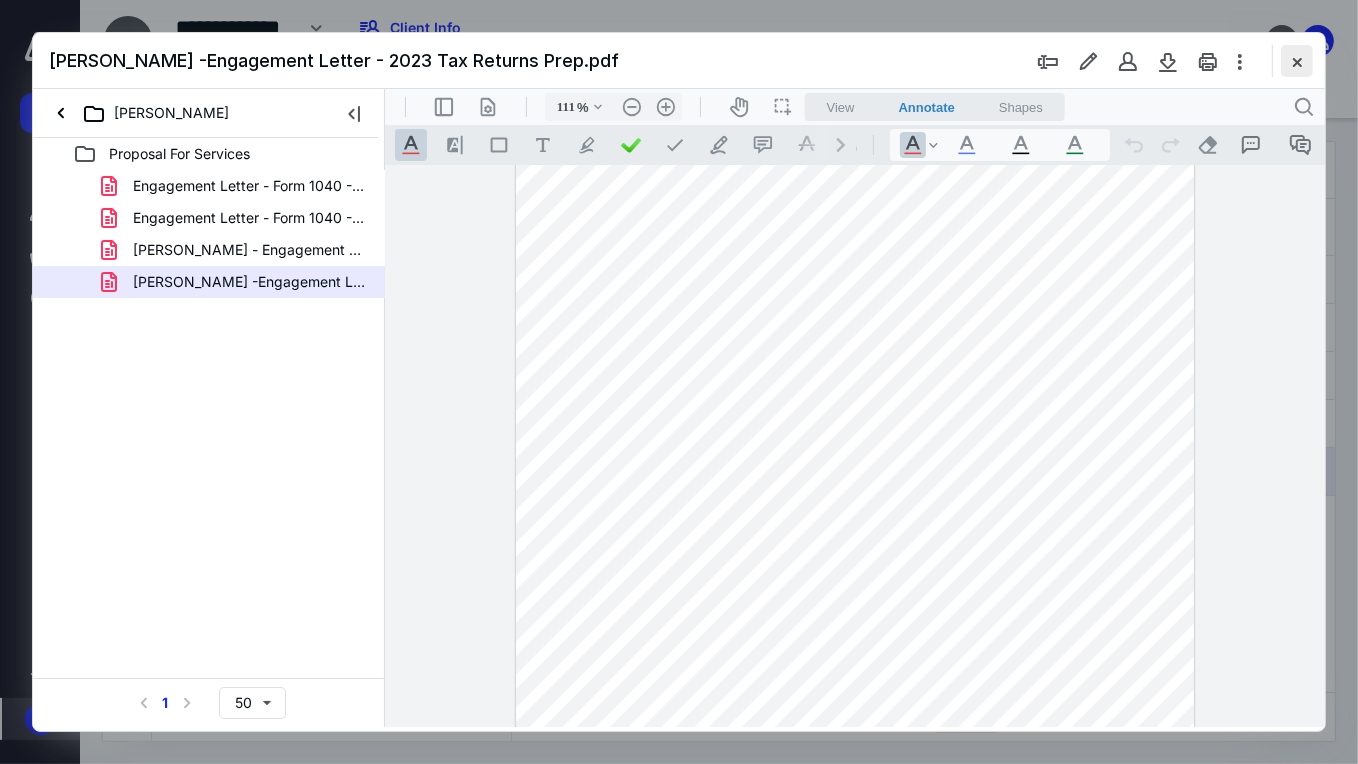 click at bounding box center (1297, 61) 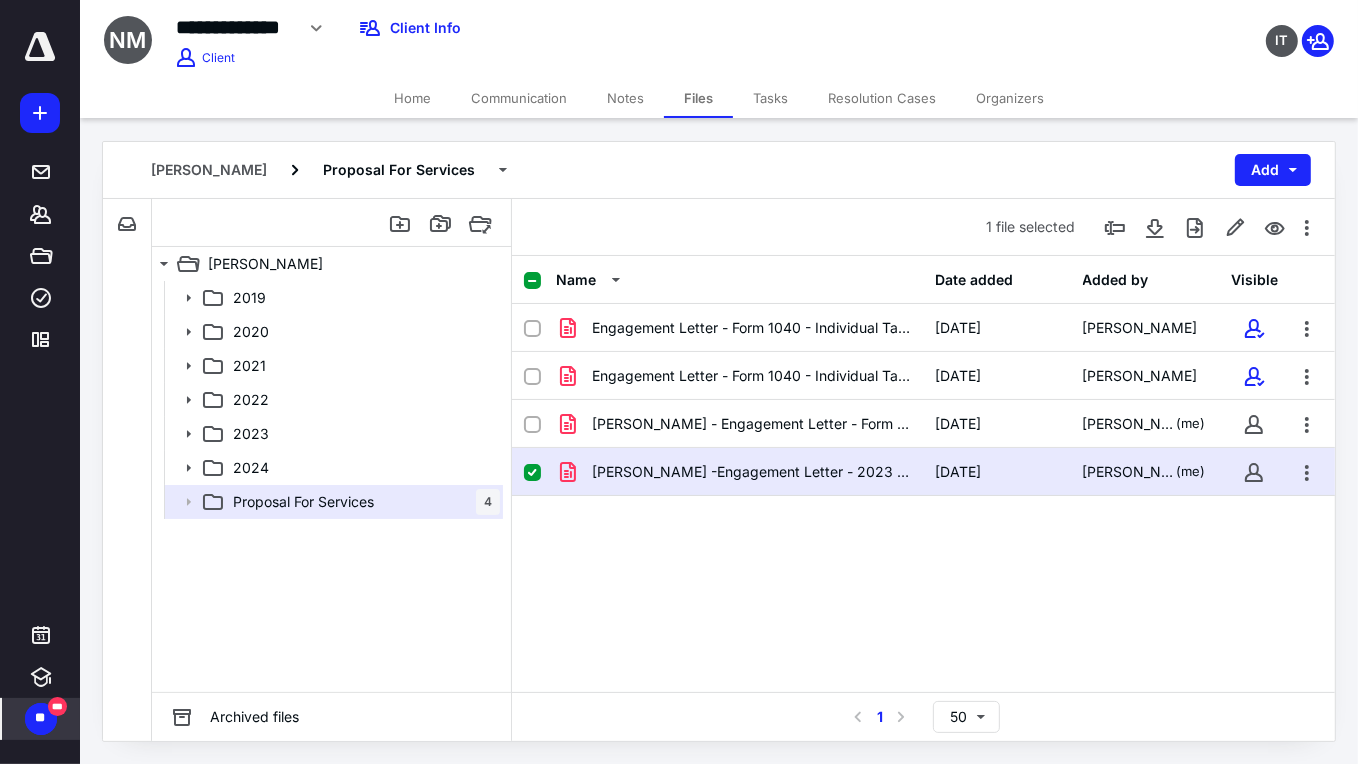 click on "Home" at bounding box center (412, 98) 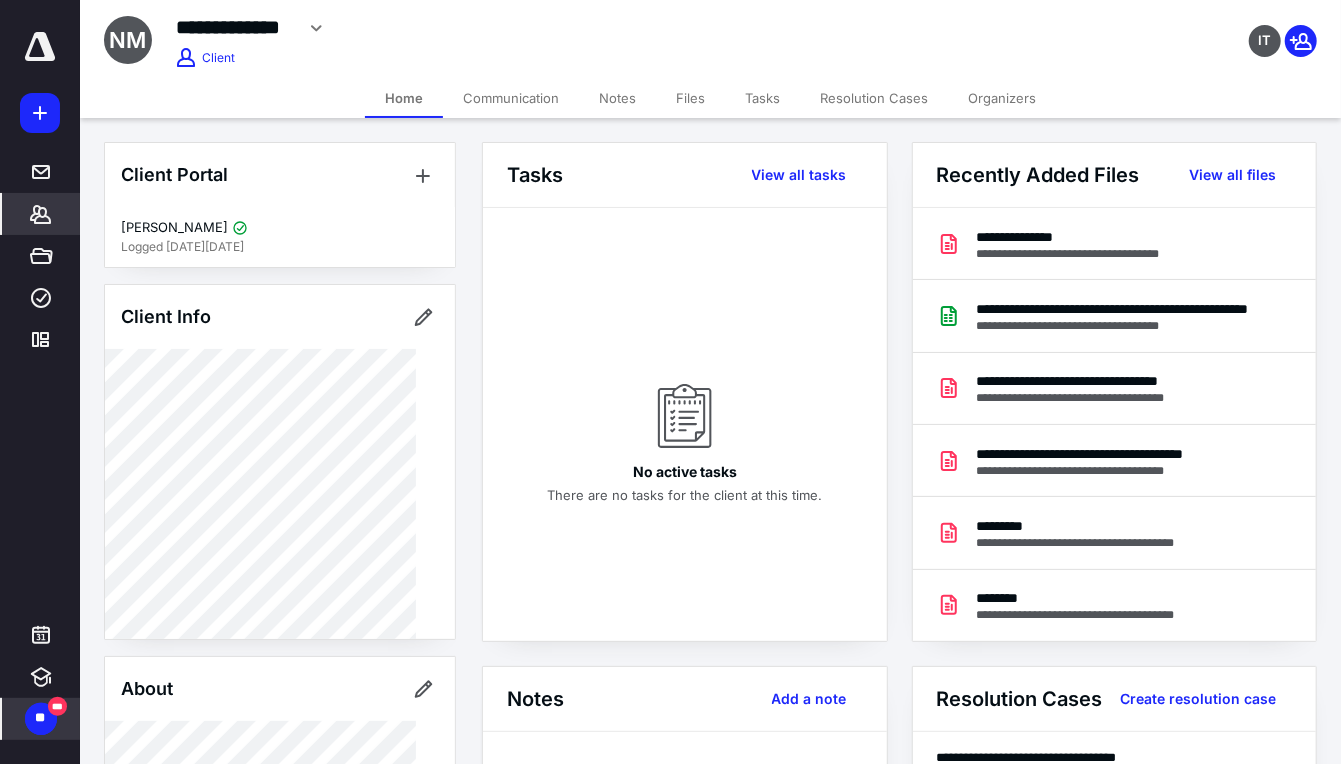 click on "Files" at bounding box center (690, 98) 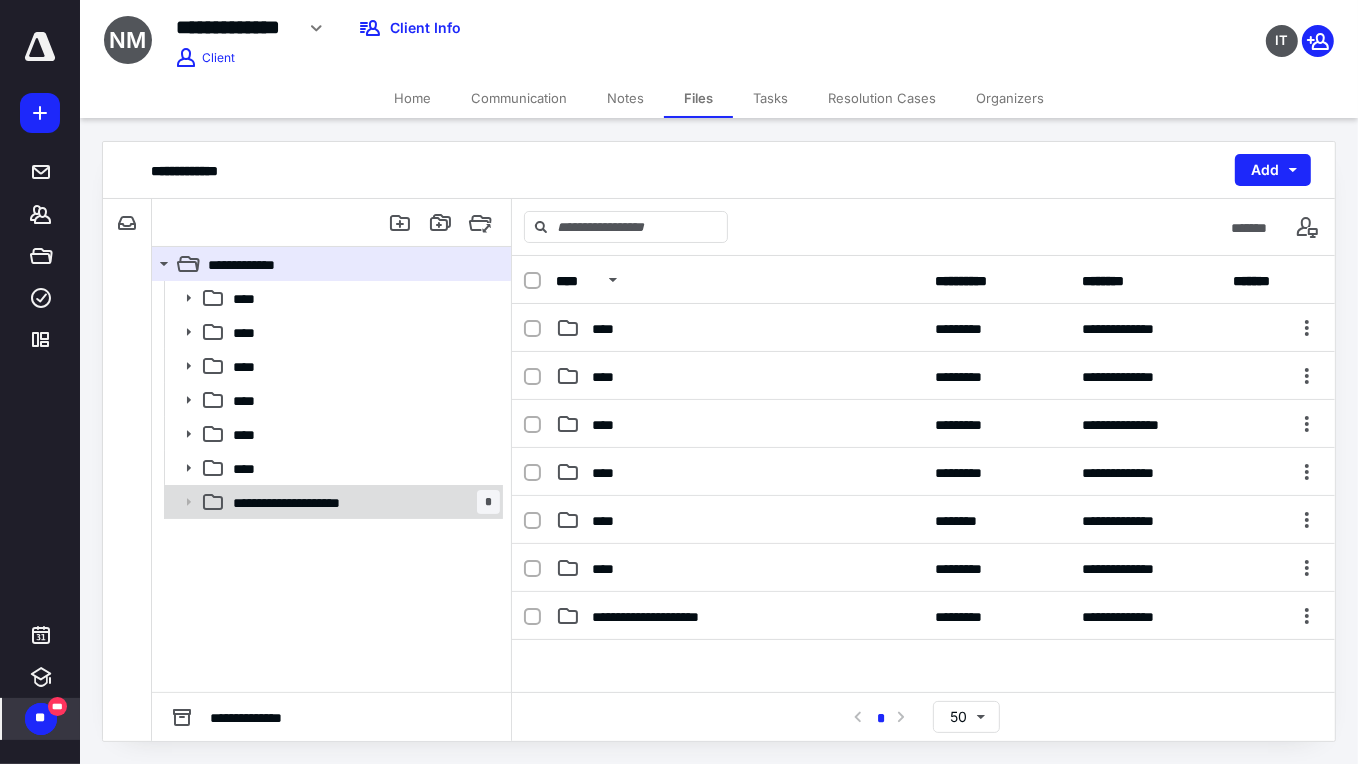 click on "**********" at bounding box center (362, 502) 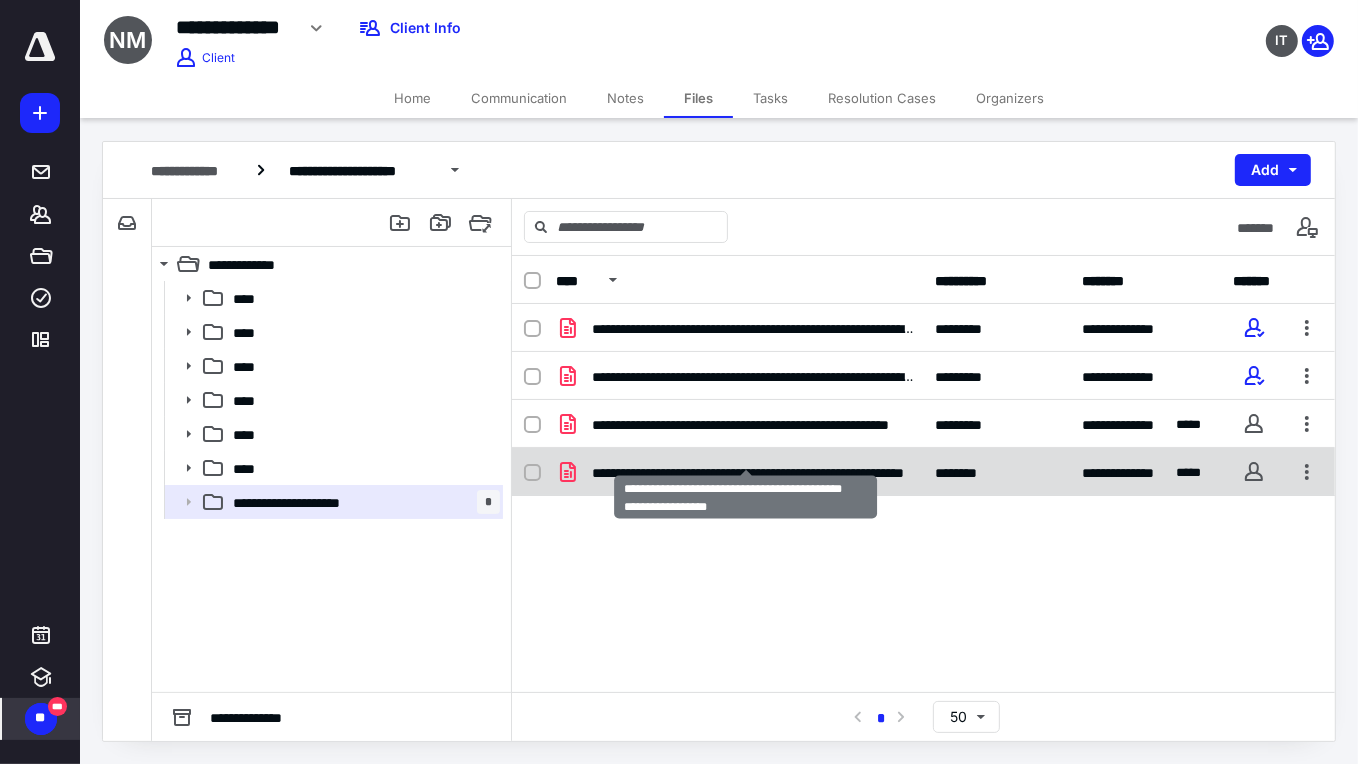 click on "**********" at bounding box center (755, 472) 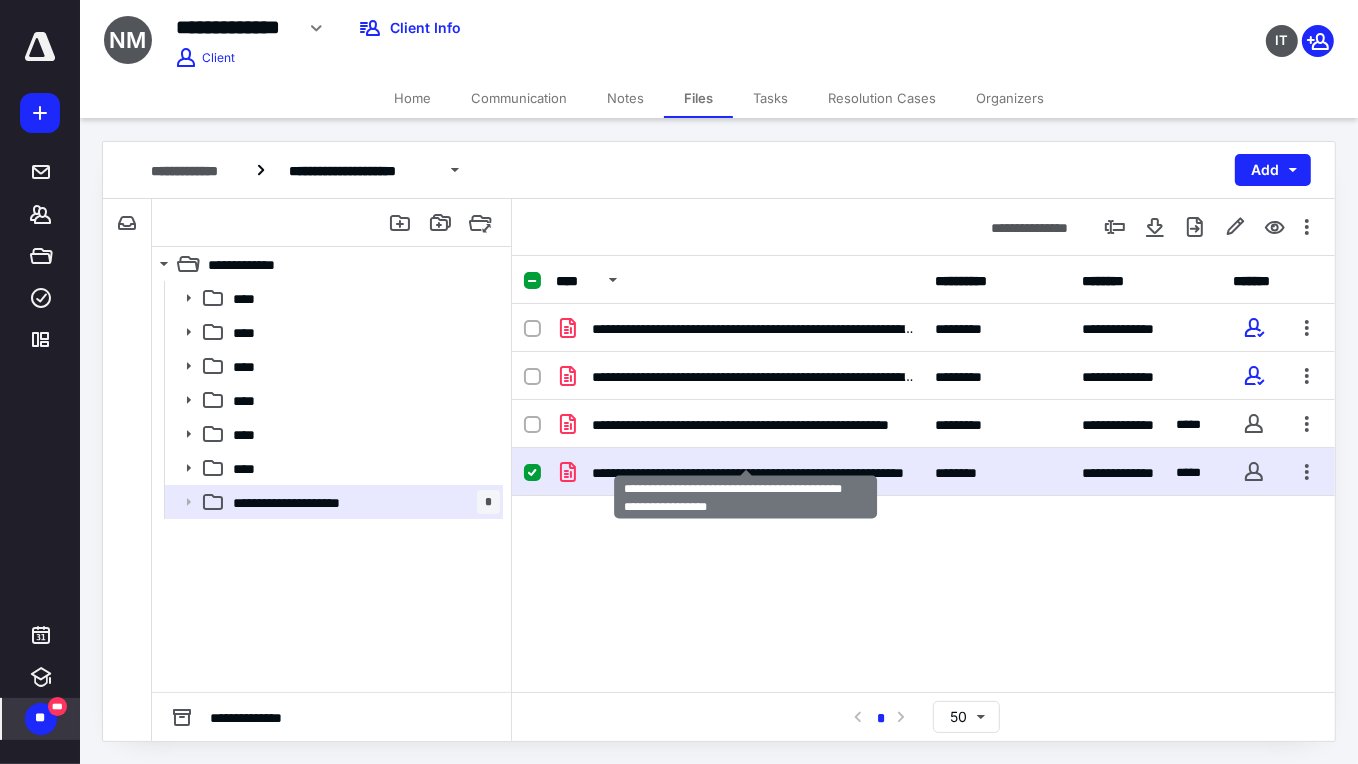 click on "**********" at bounding box center (755, 472) 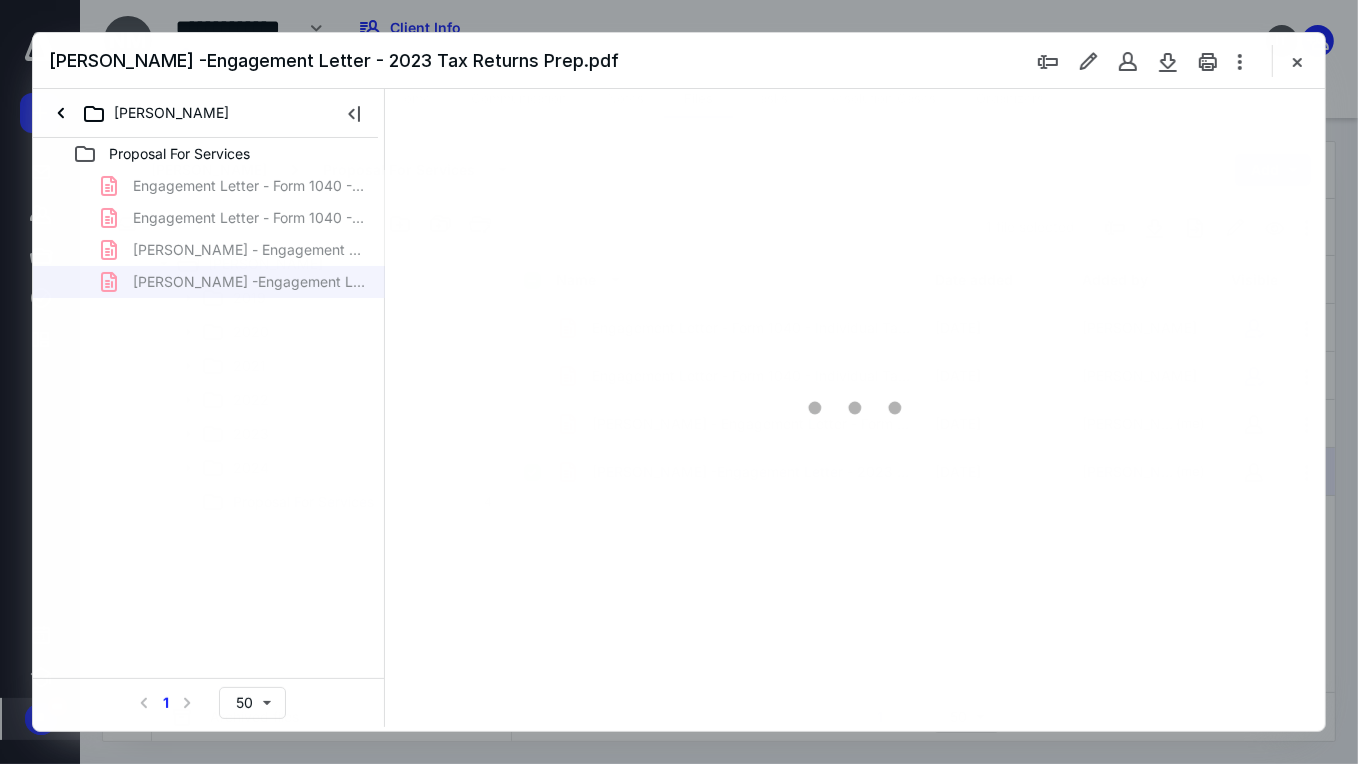scroll, scrollTop: 0, scrollLeft: 0, axis: both 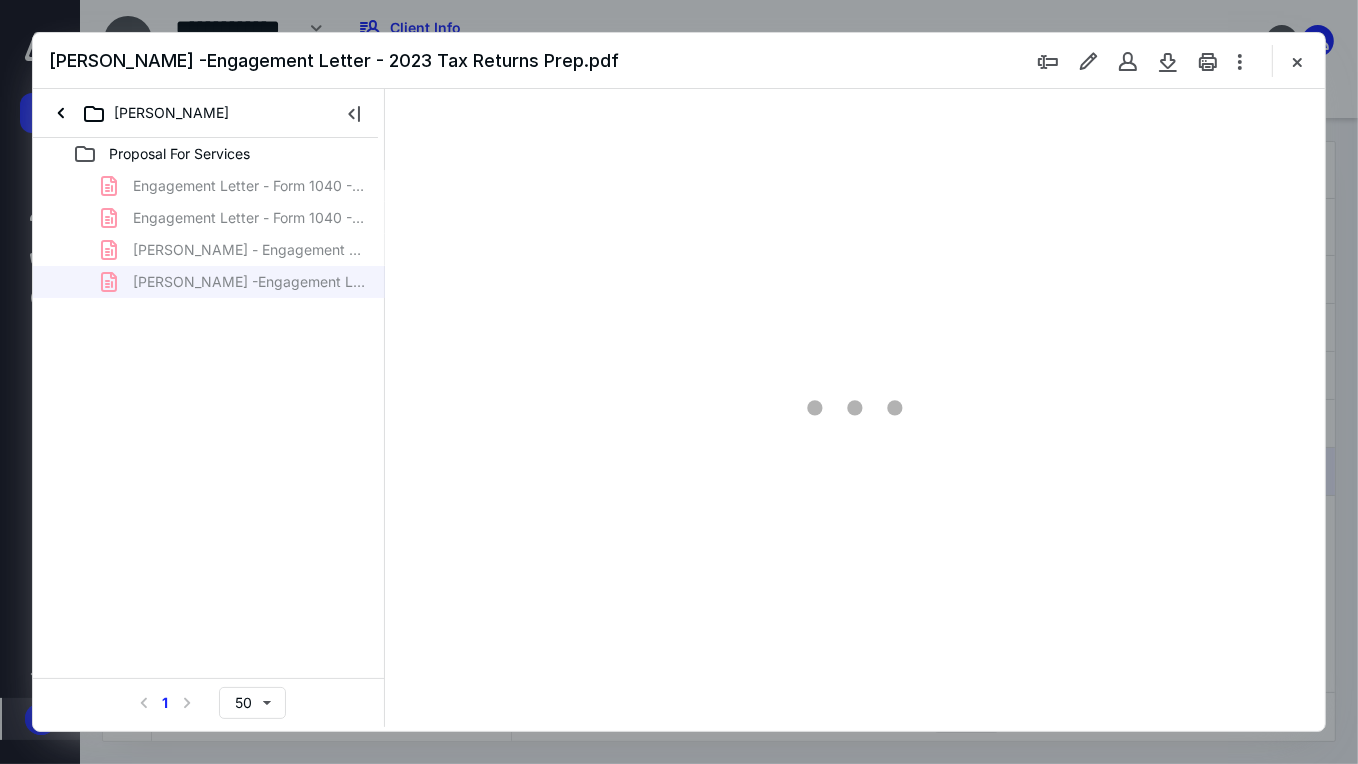 type on "71" 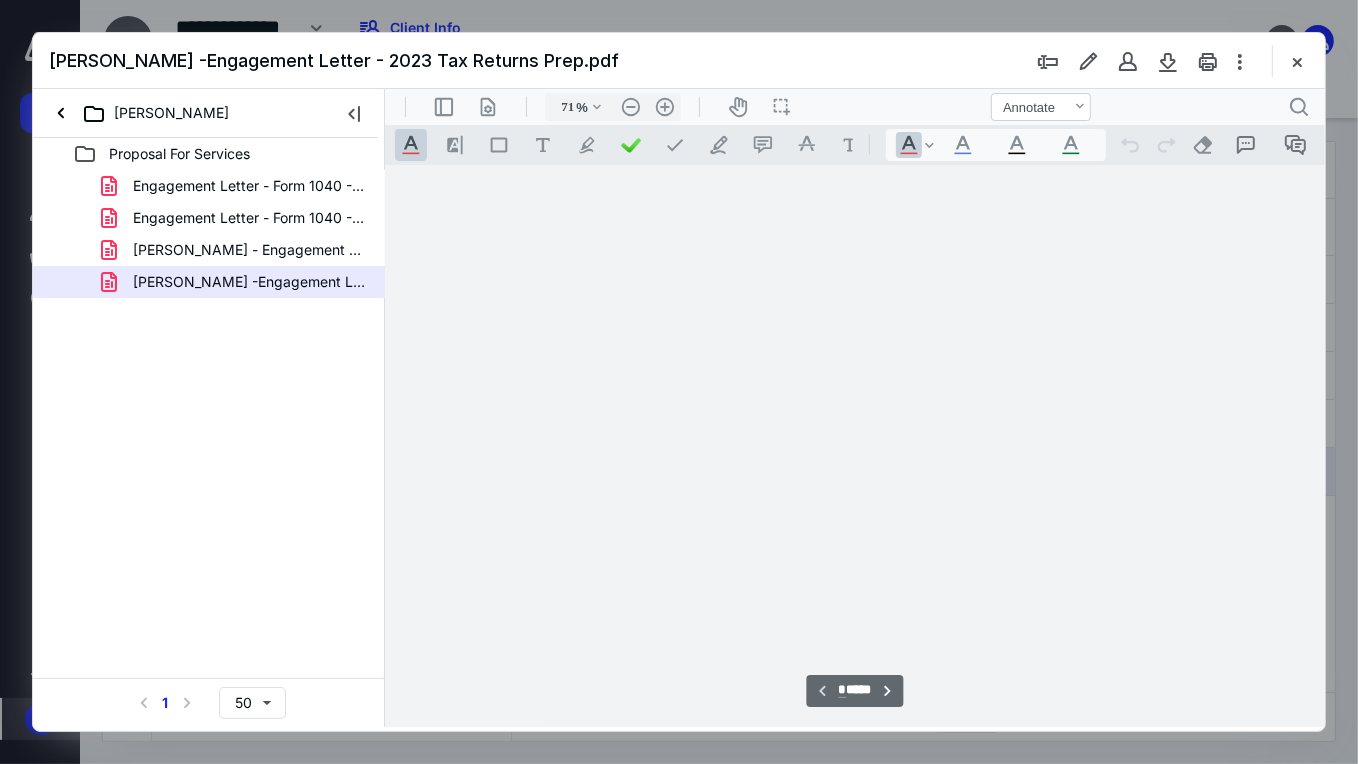scroll, scrollTop: 79, scrollLeft: 0, axis: vertical 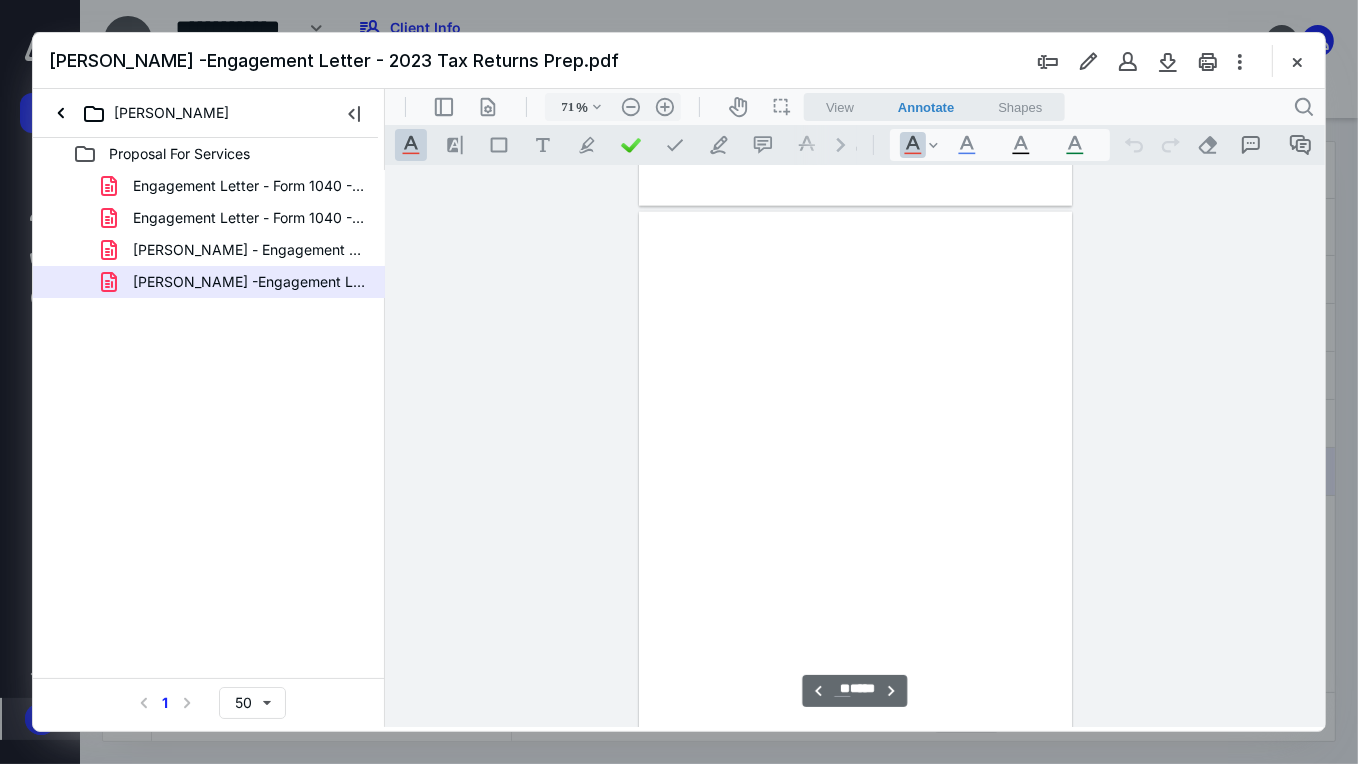 type on "**" 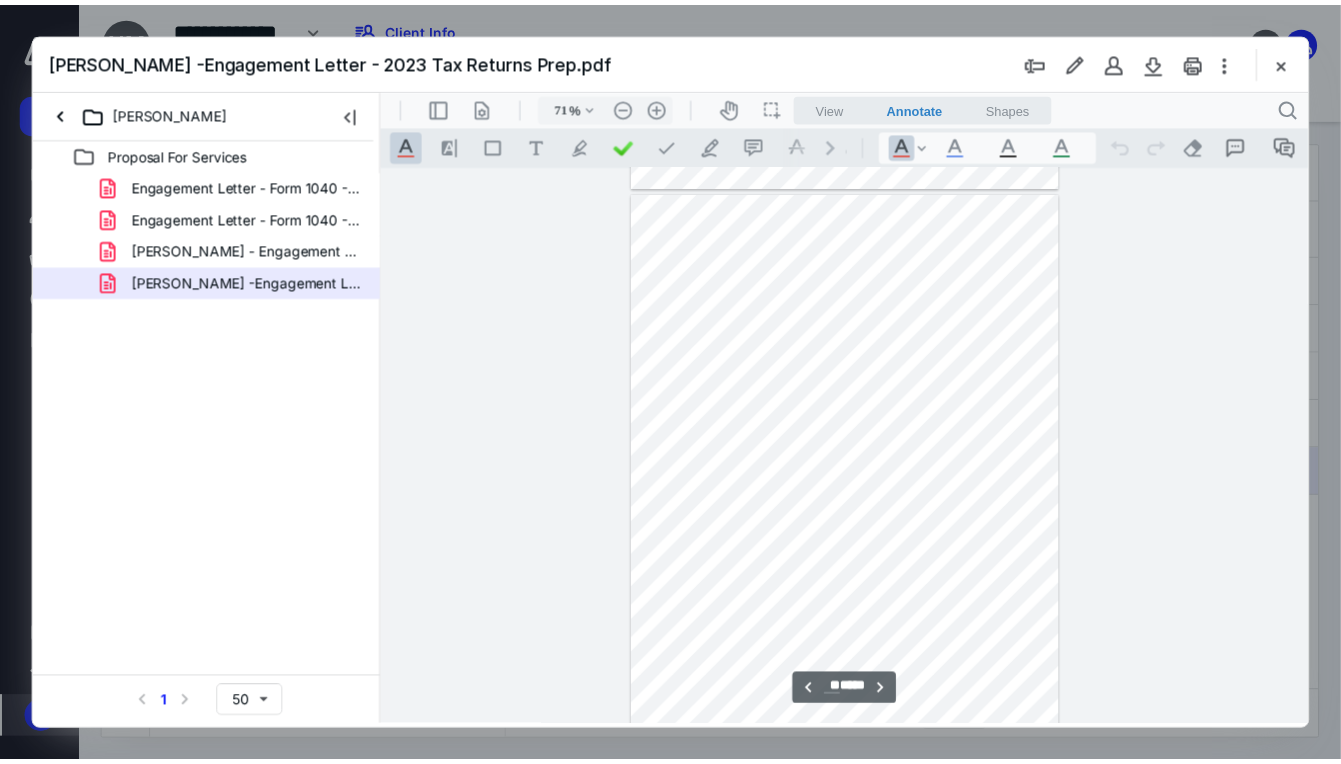 scroll, scrollTop: 9102, scrollLeft: 0, axis: vertical 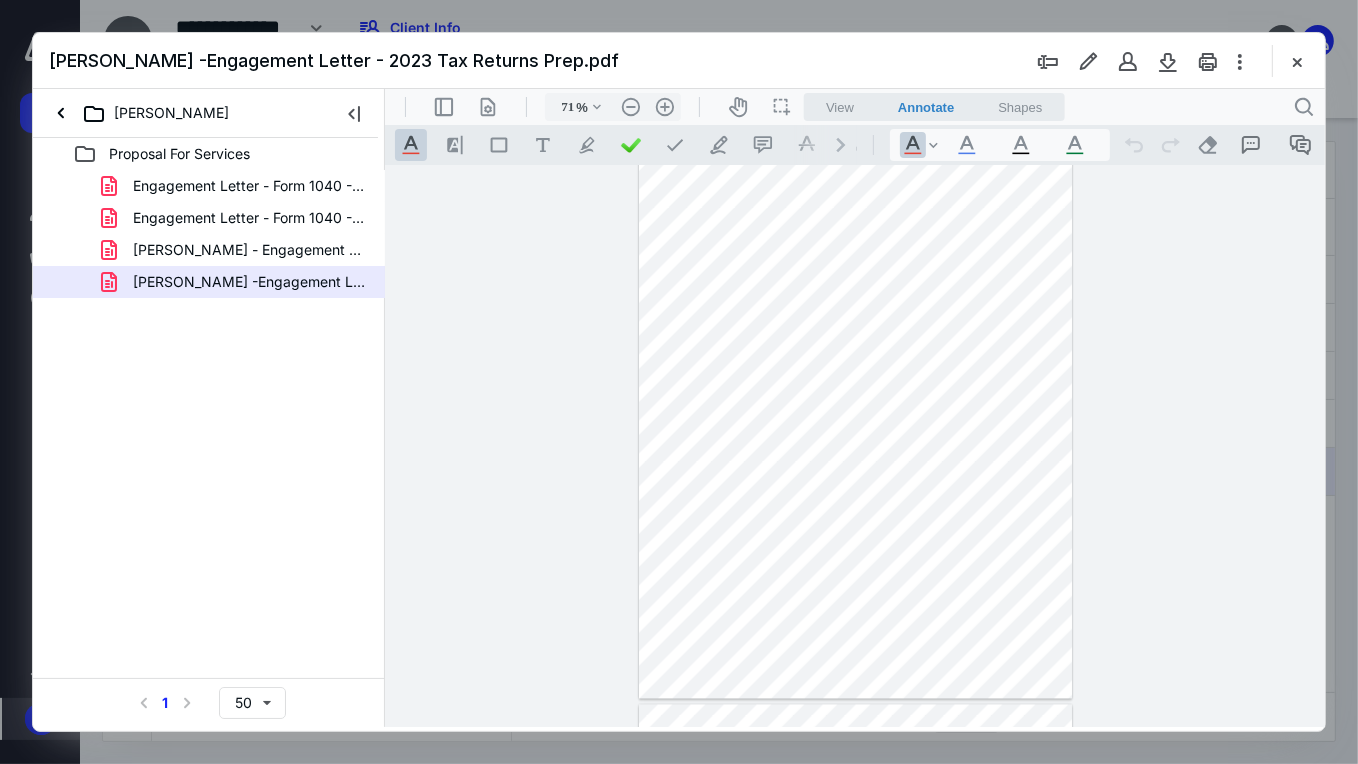 drag, startPoint x: 1297, startPoint y: 56, endPoint x: 891, endPoint y: 143, distance: 415.2168 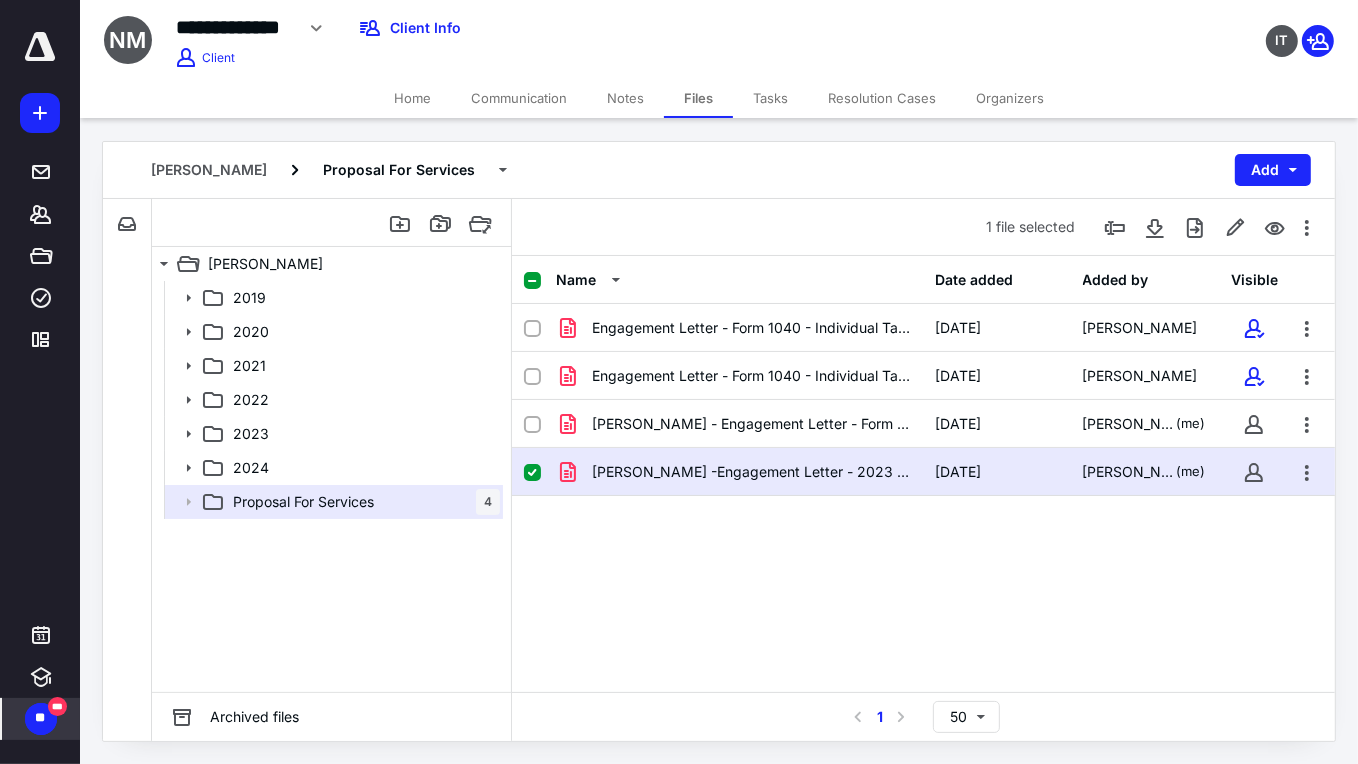click on "Home" at bounding box center (412, 98) 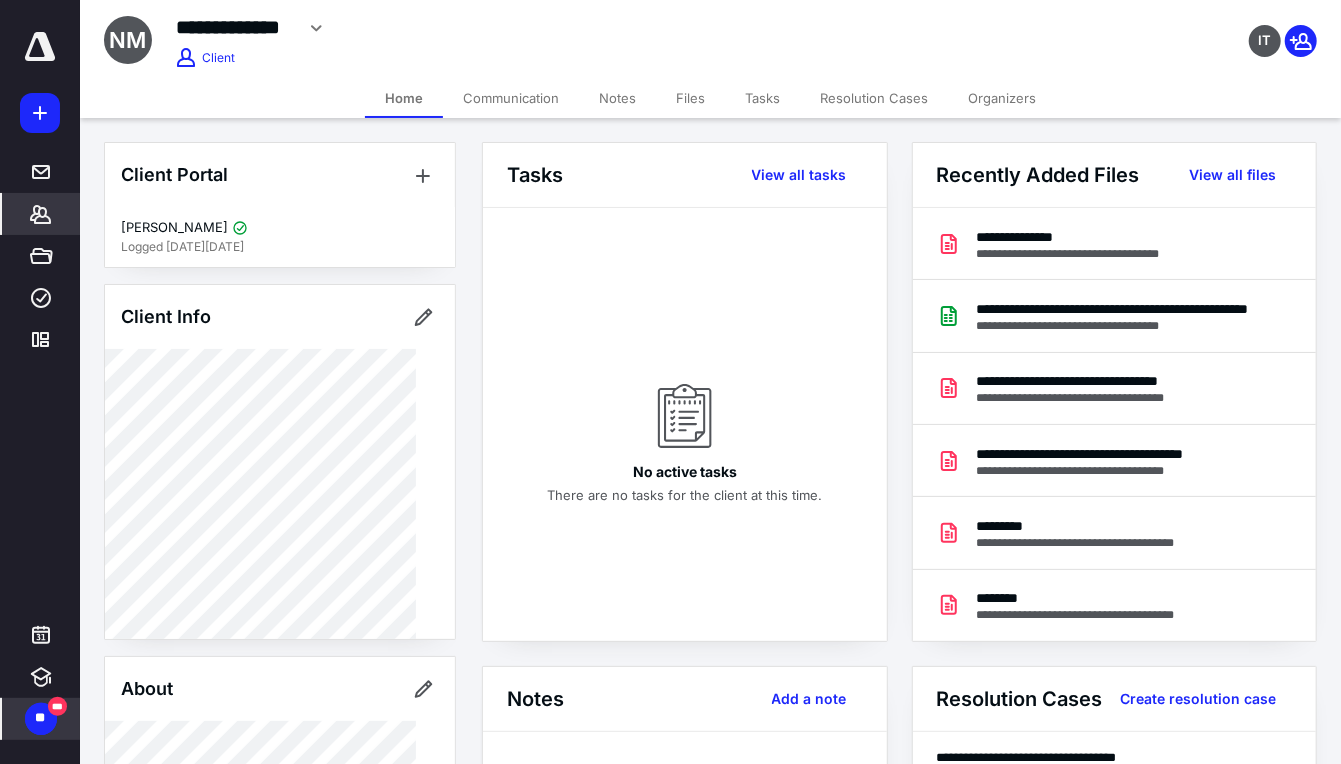 drag, startPoint x: 42, startPoint y: 211, endPoint x: 103, endPoint y: 192, distance: 63.89053 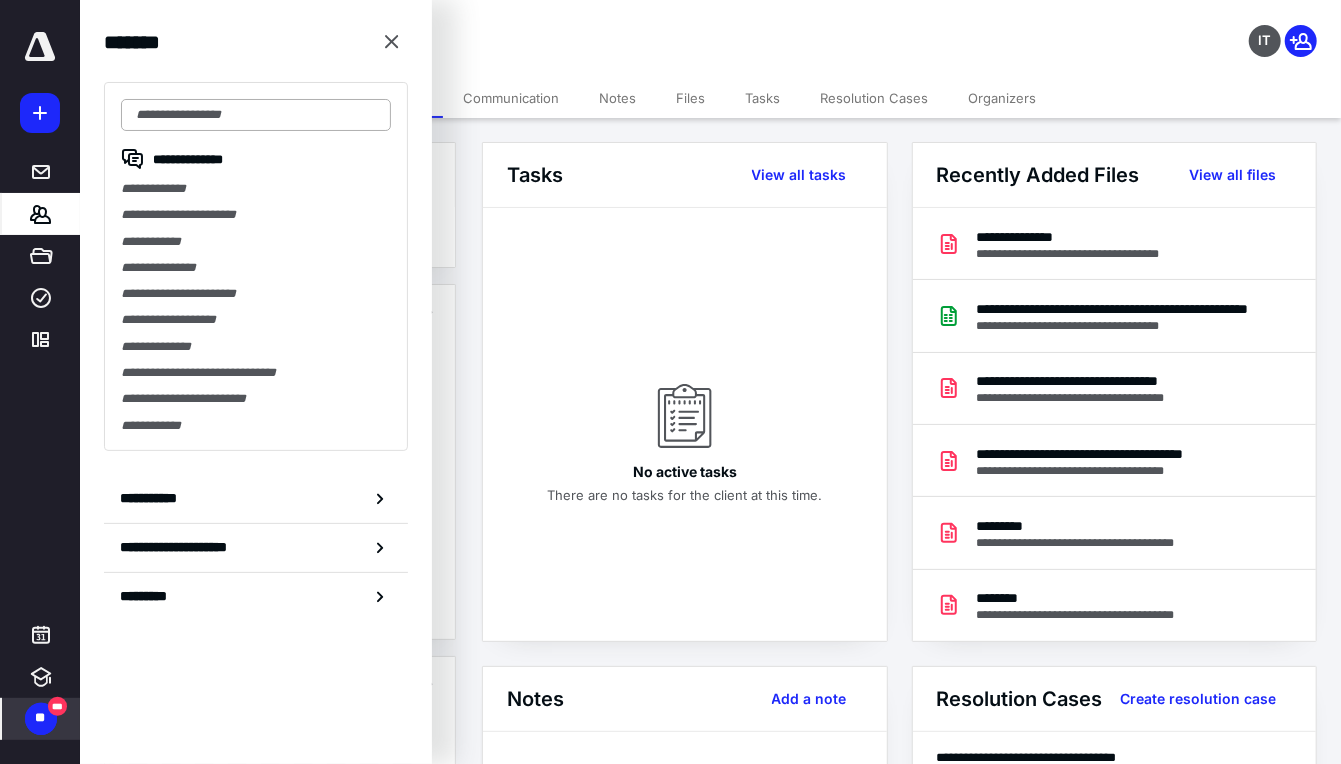 click at bounding box center (256, 115) 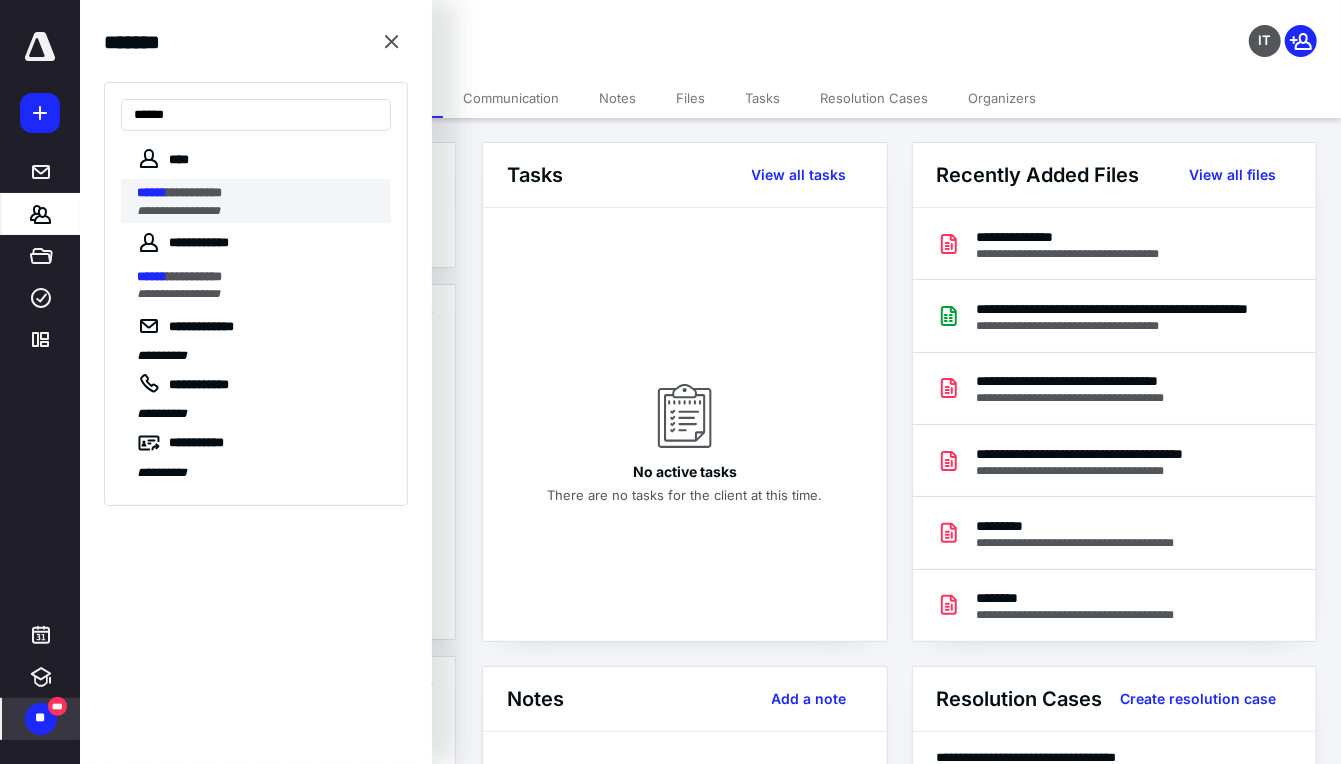 type on "******" 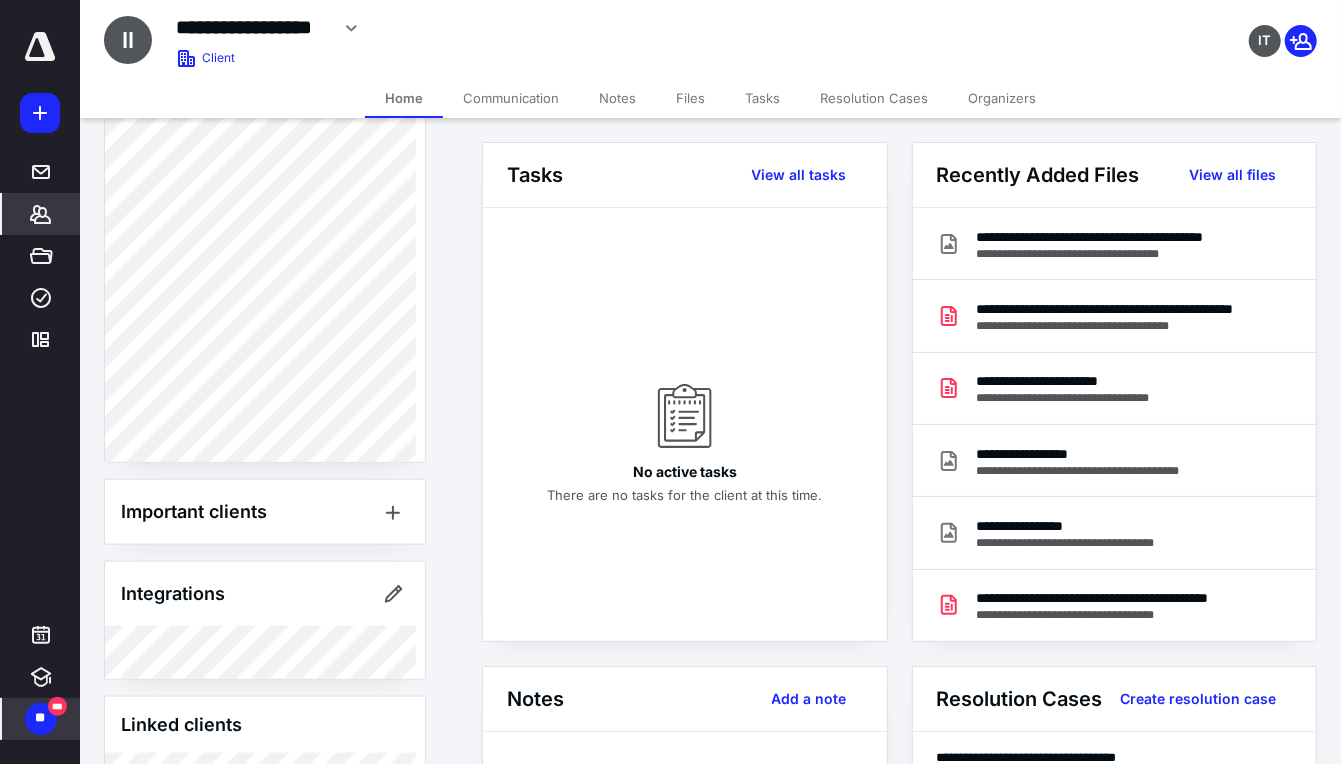 scroll, scrollTop: 1066, scrollLeft: 0, axis: vertical 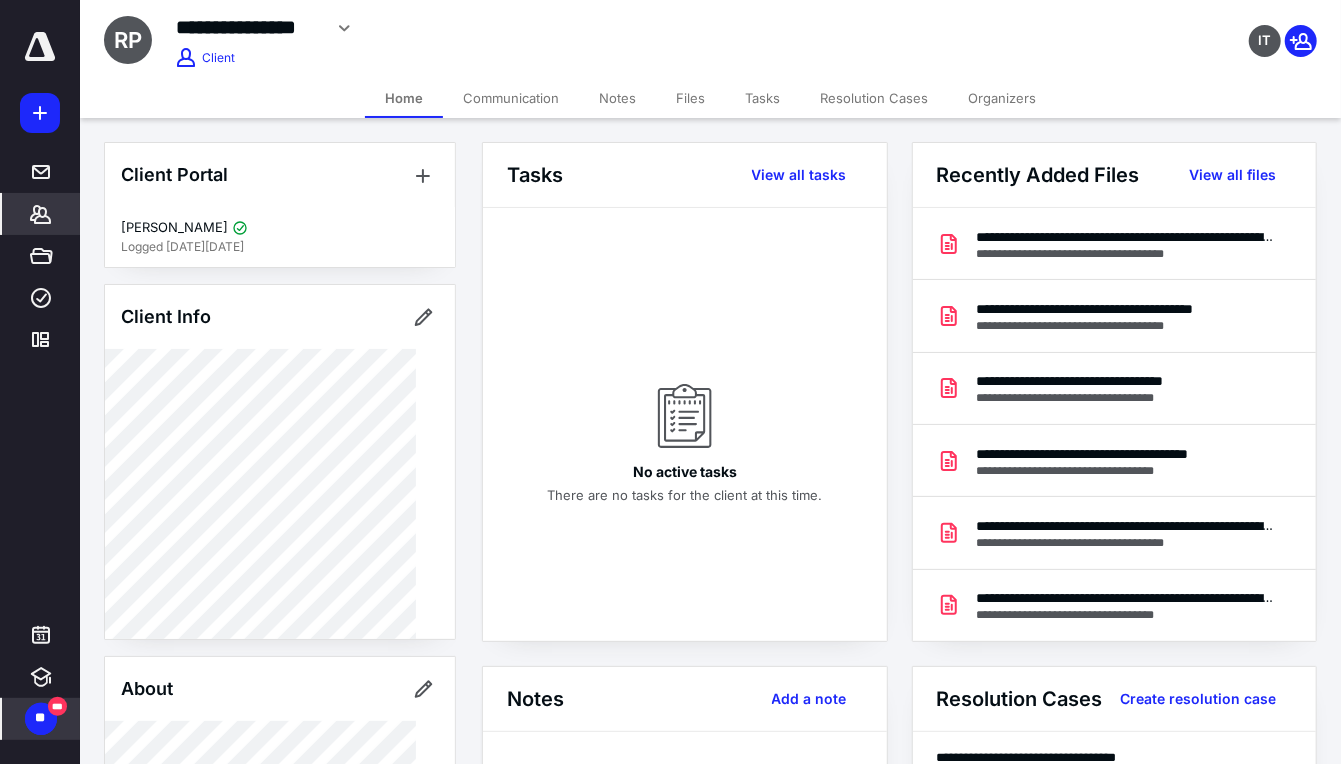 click on "Files" at bounding box center [690, 98] 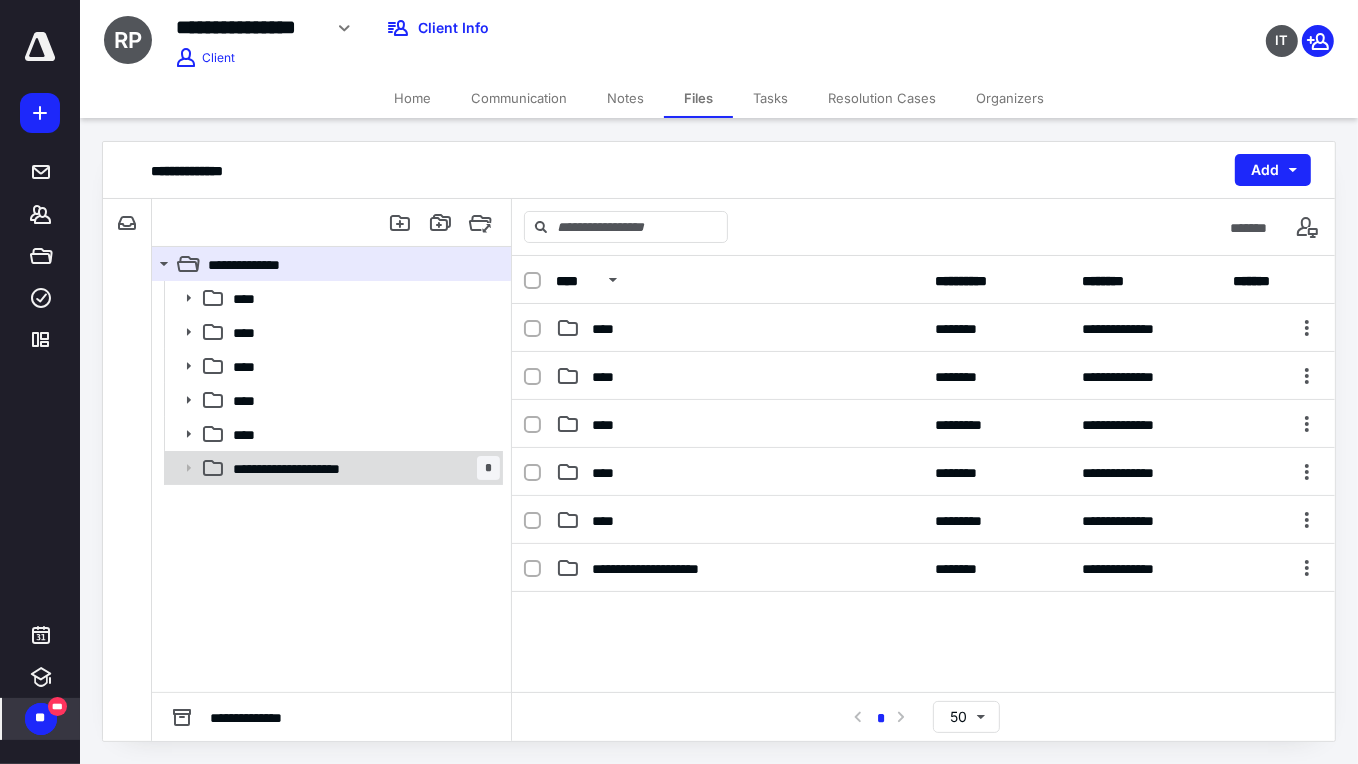 click on "**********" at bounding box center [301, 468] 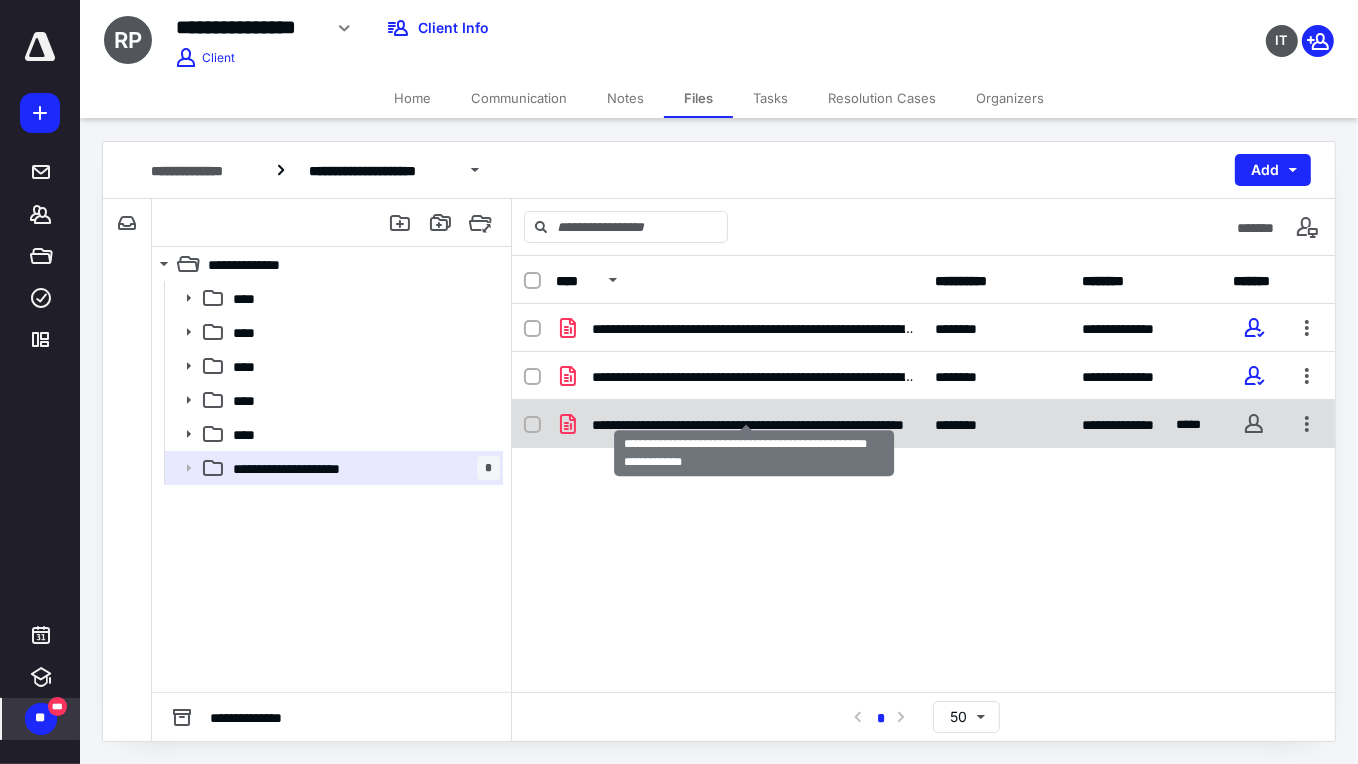 click on "**********" at bounding box center [755, 424] 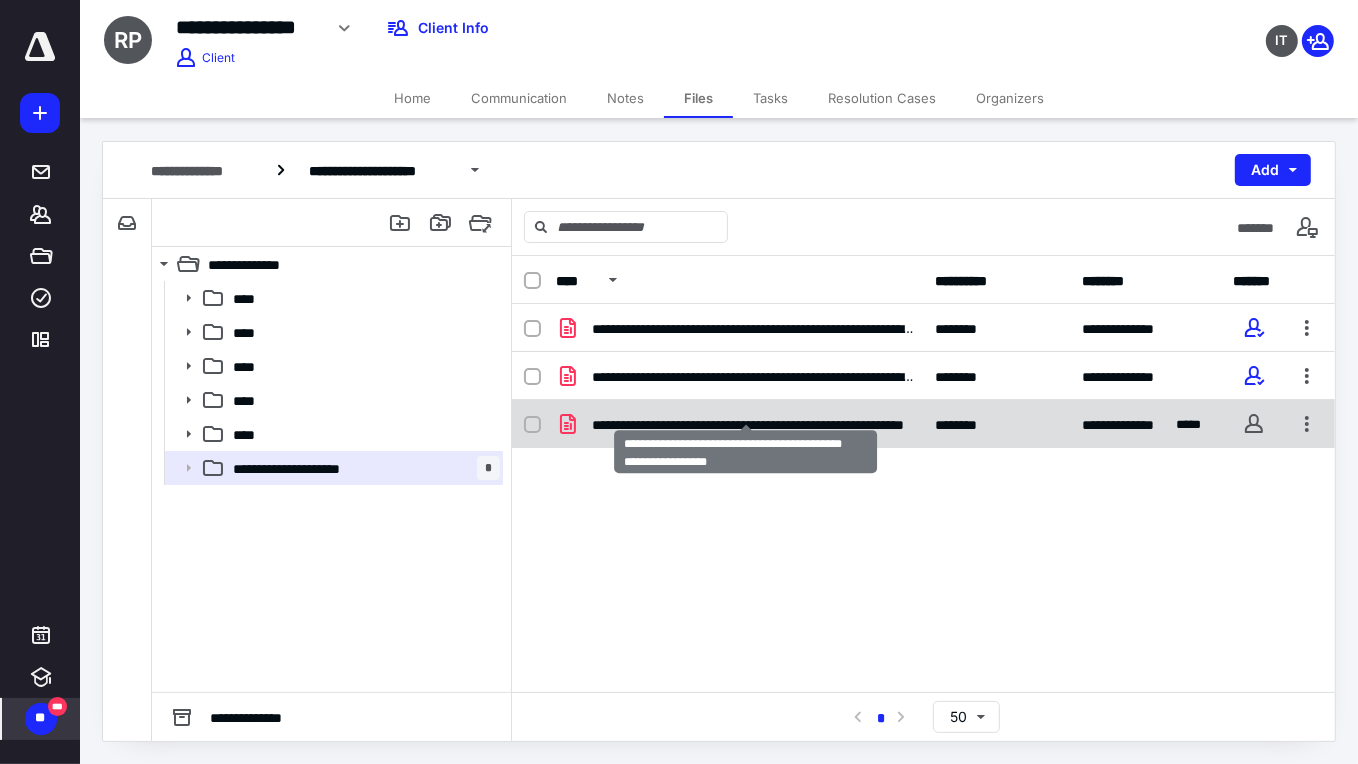 click on "**********" at bounding box center (755, 424) 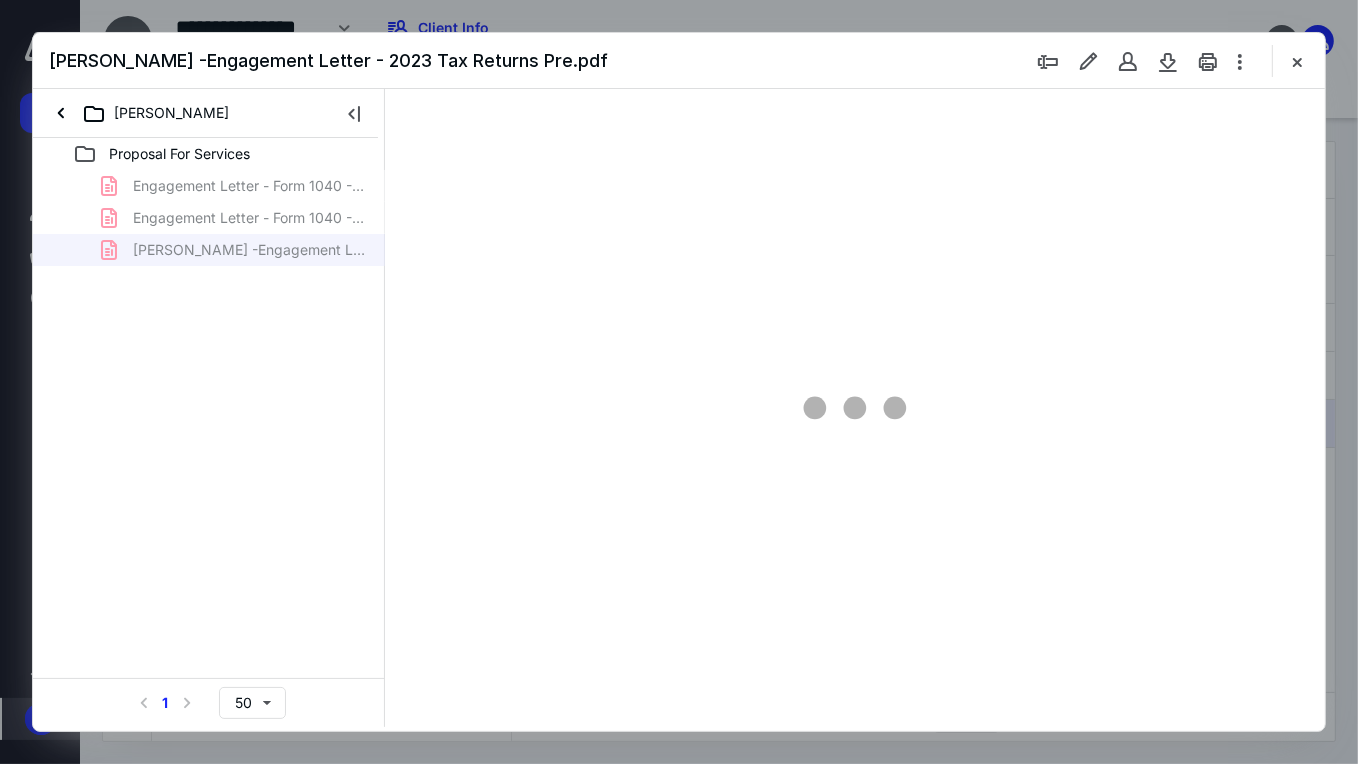 scroll, scrollTop: 0, scrollLeft: 0, axis: both 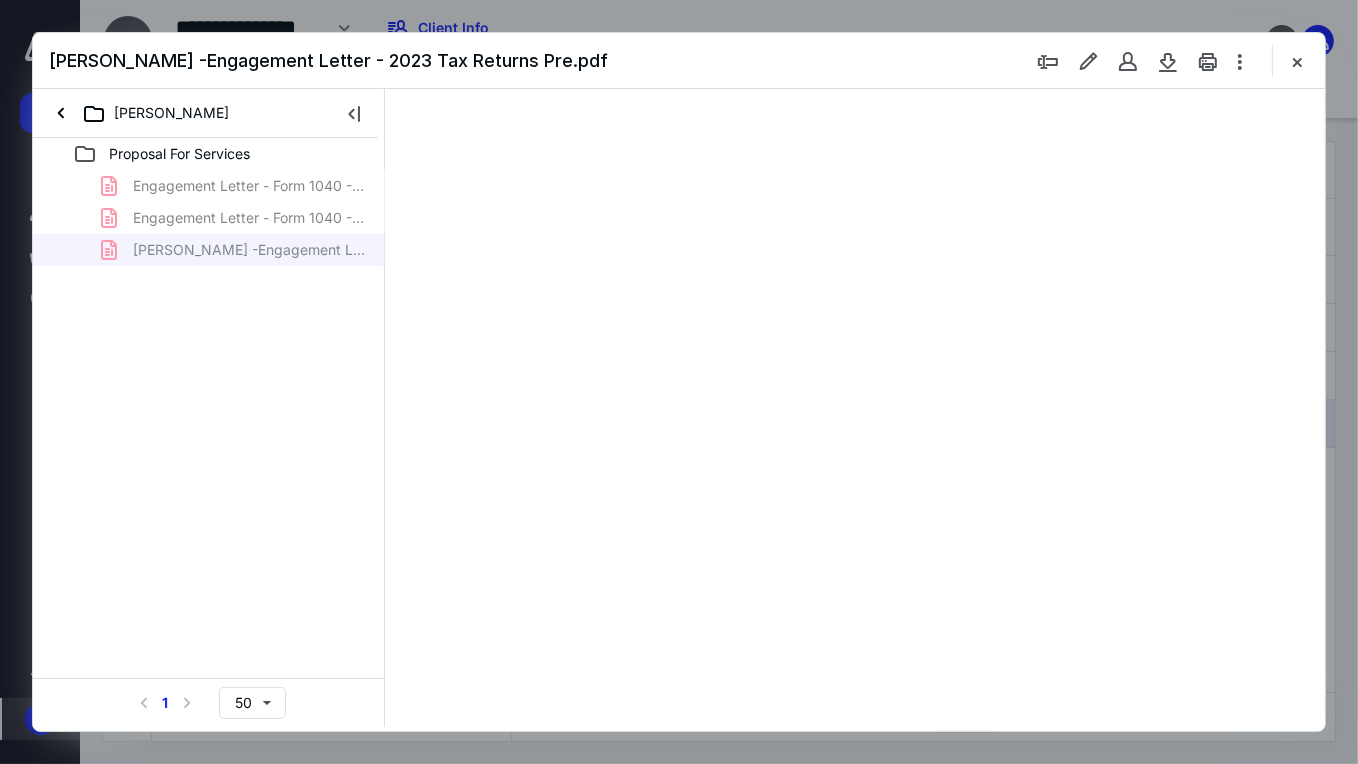 type on "71" 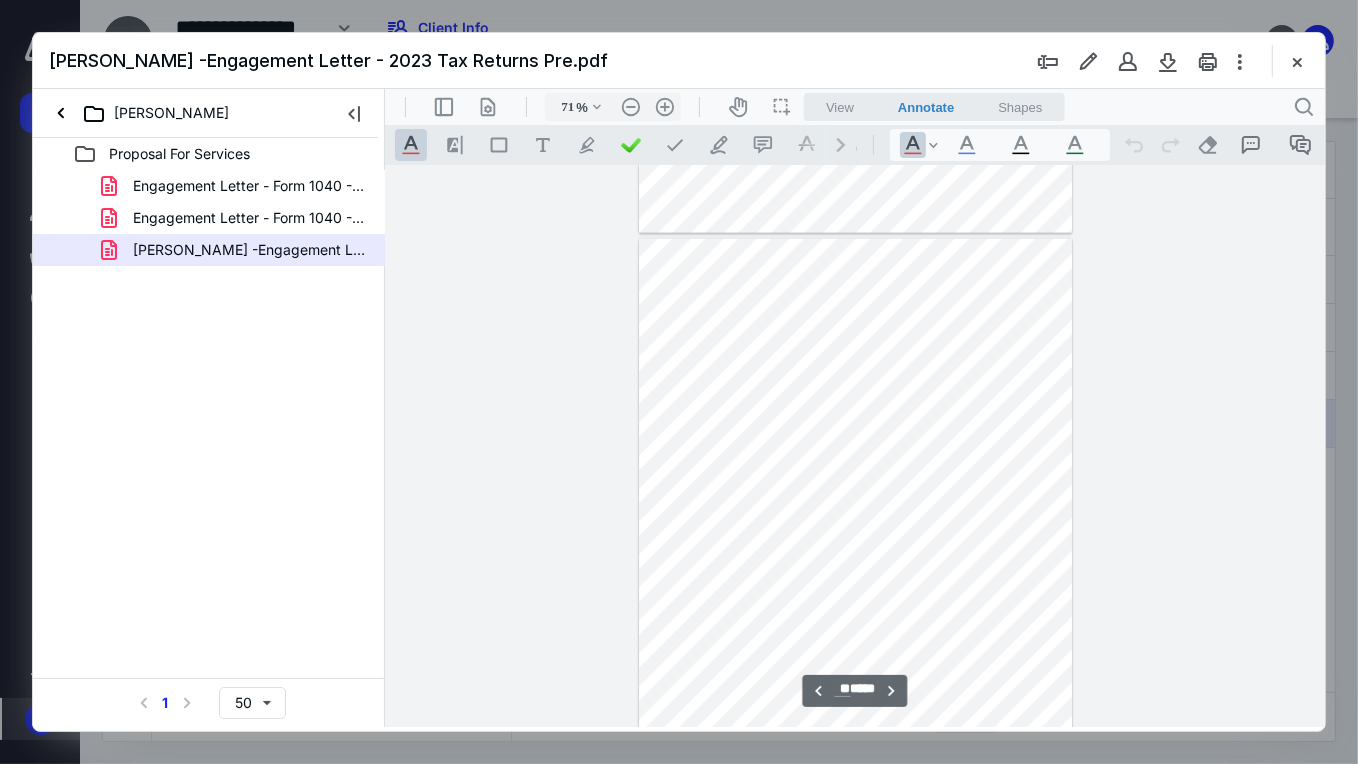 type on "**" 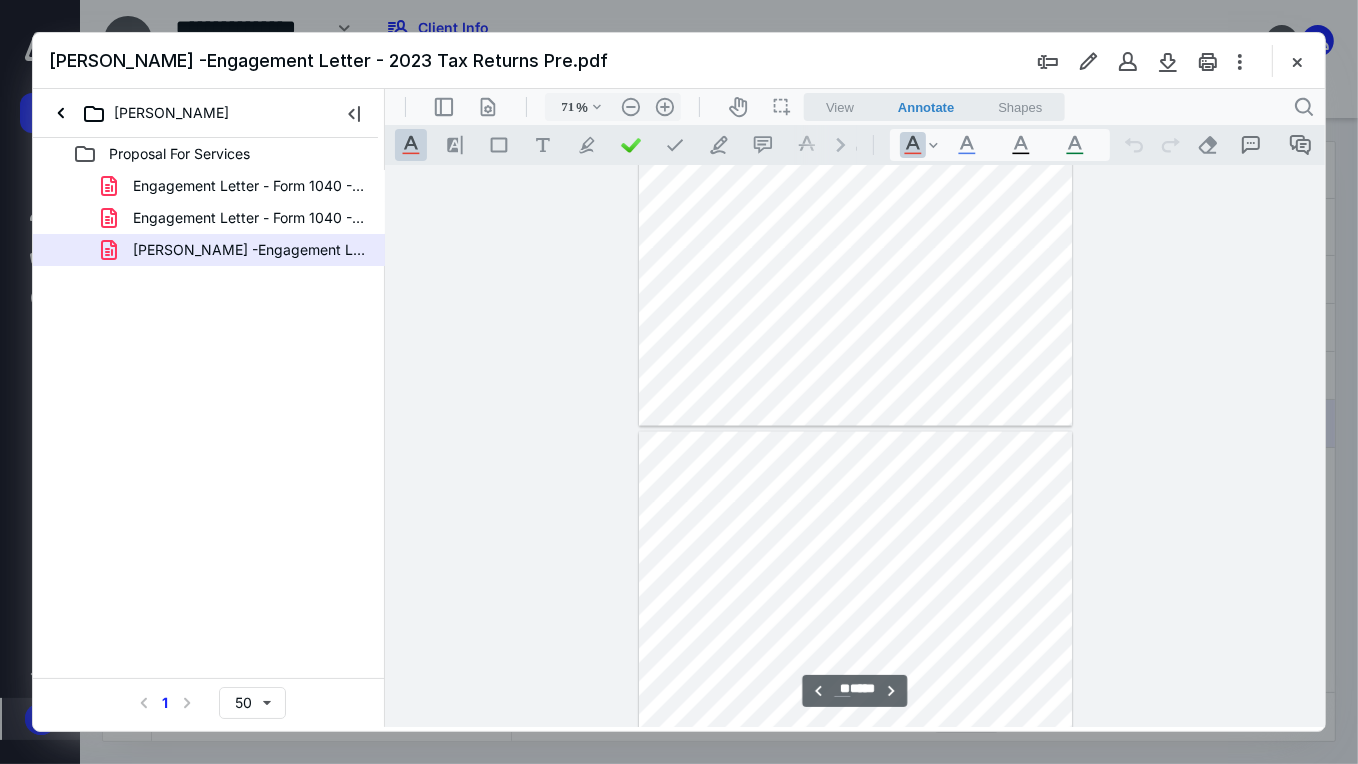 scroll, scrollTop: 8835, scrollLeft: 0, axis: vertical 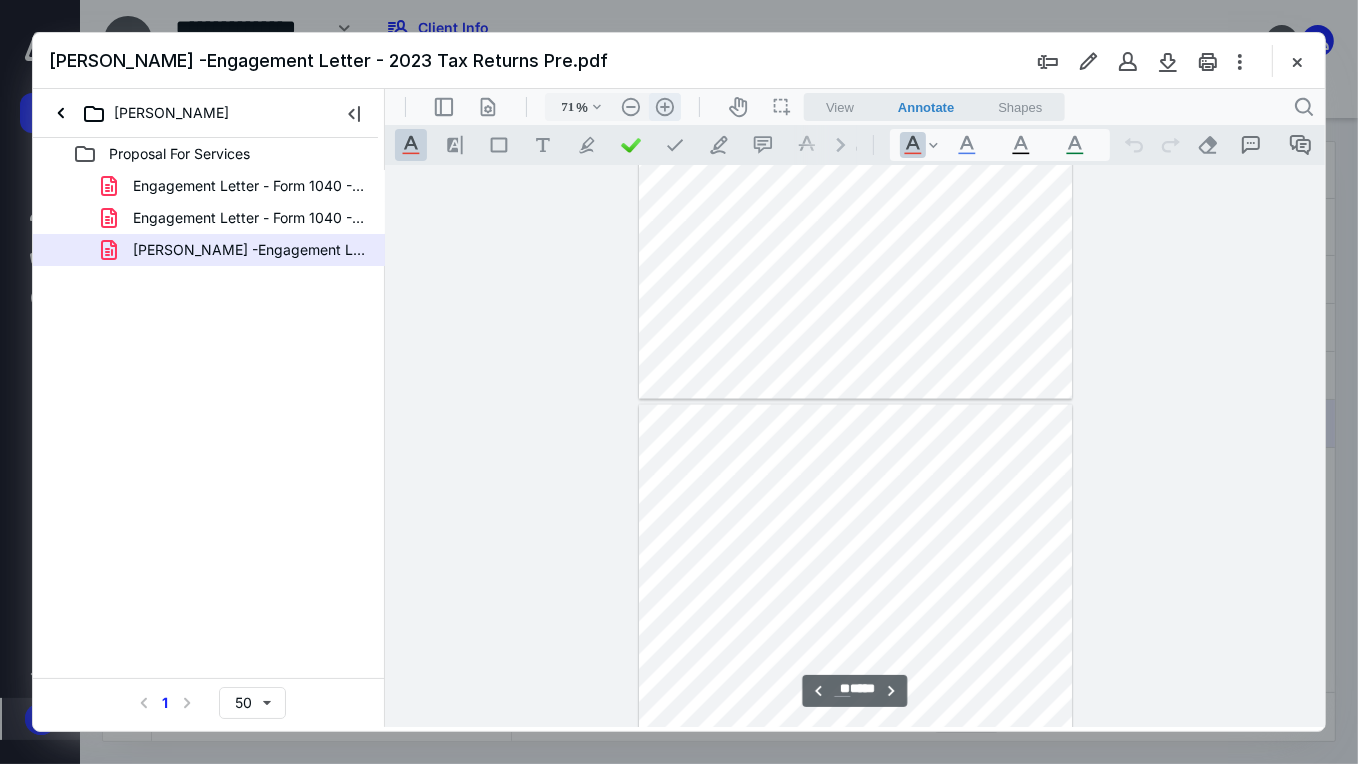click on ".cls-1{fill:#abb0c4;} icon - header - zoom - in - line" at bounding box center (664, 106) 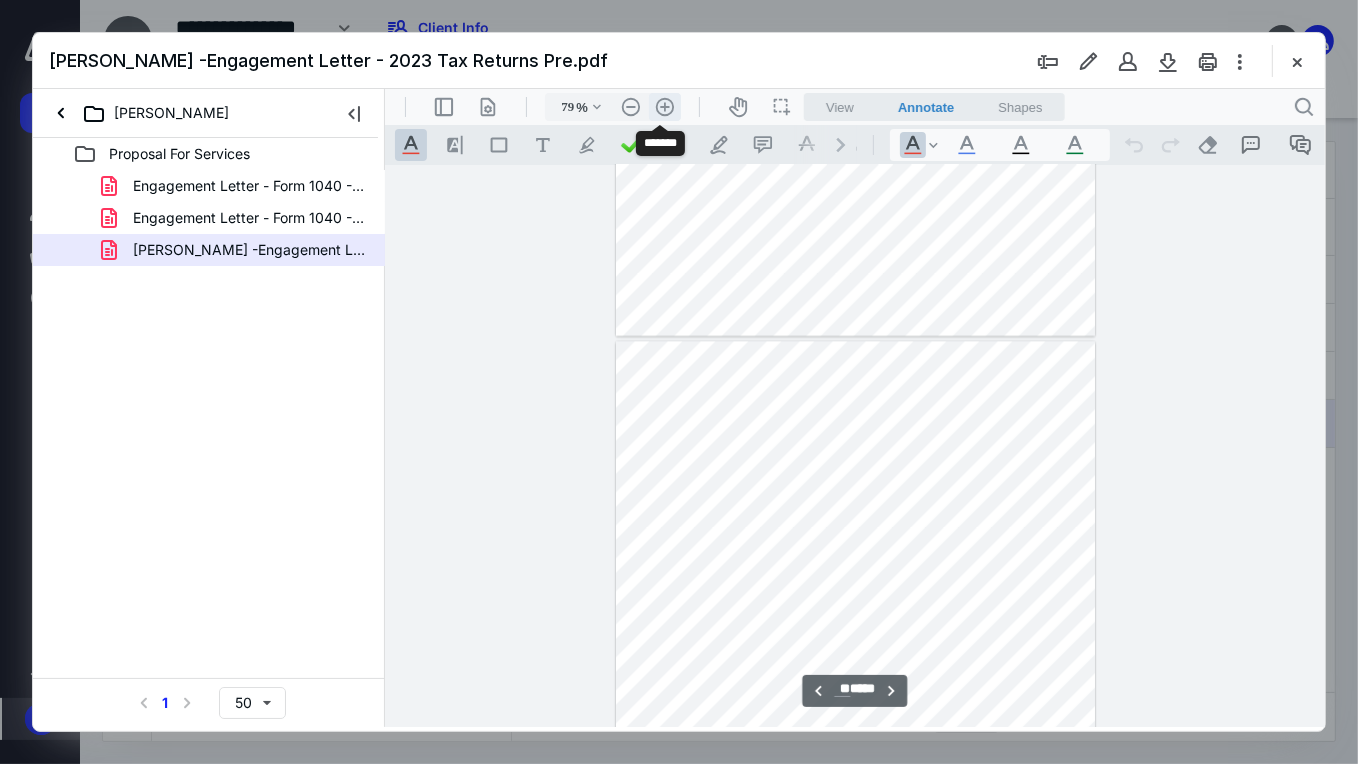 click on ".cls-1{fill:#abb0c4;} icon - header - zoom - in - line" at bounding box center (664, 106) 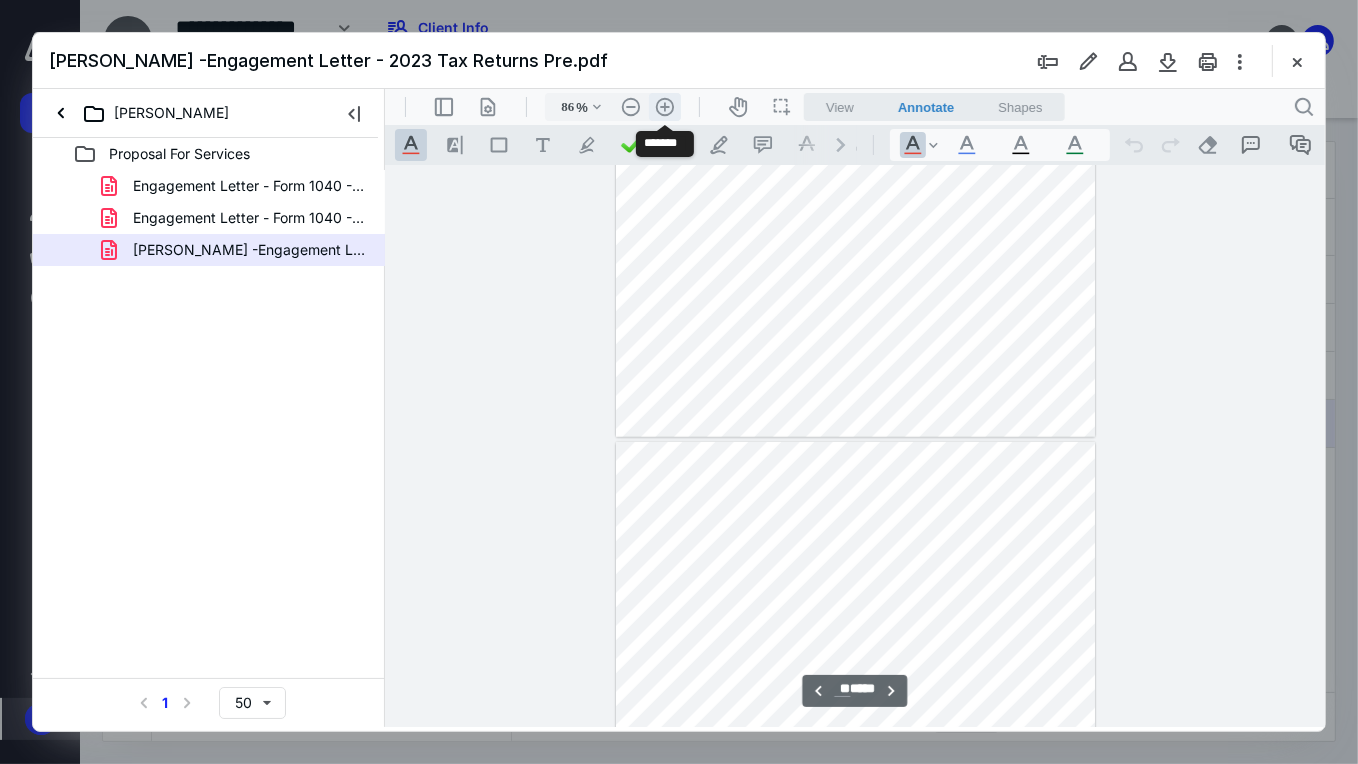 click on ".cls-1{fill:#abb0c4;} icon - header - zoom - in - line" at bounding box center [664, 106] 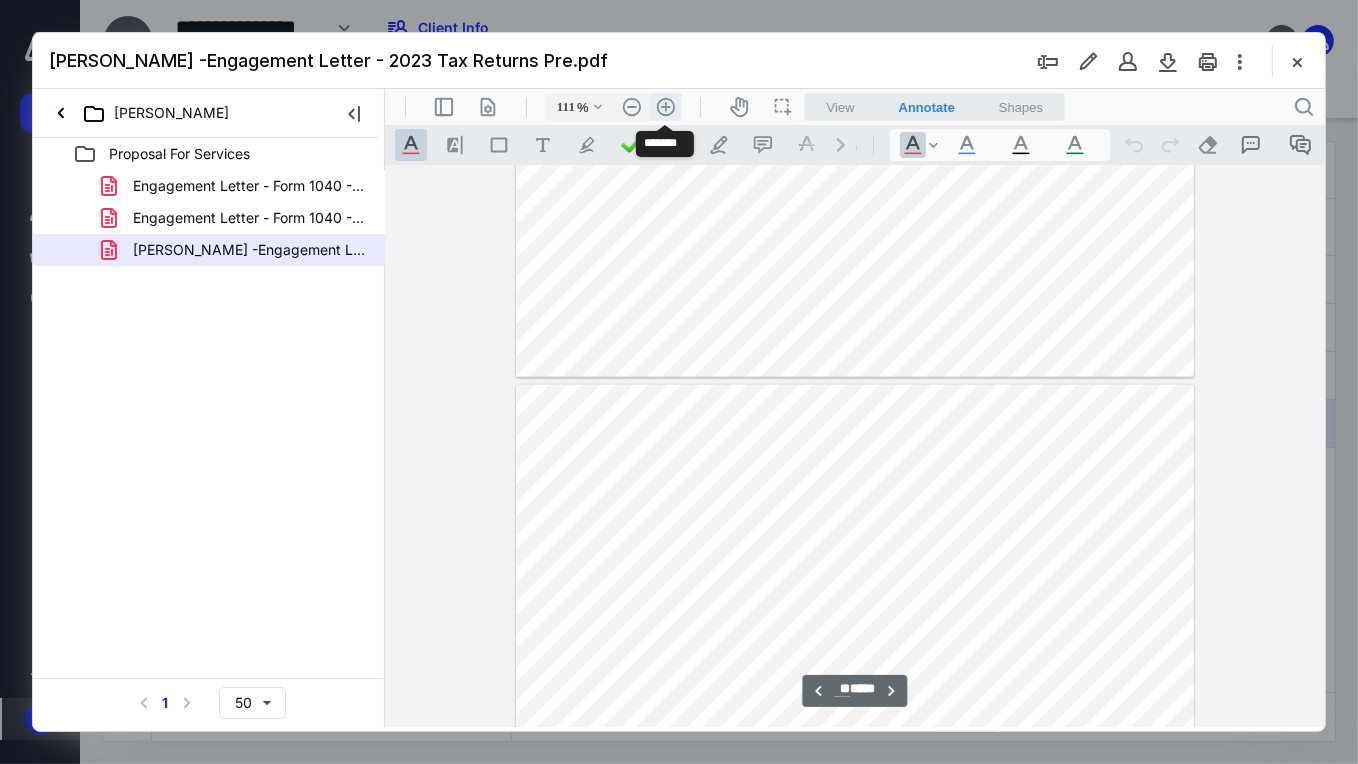 click on ".cls-1{fill:#abb0c4;} icon - header - zoom - in - line" at bounding box center (665, 106) 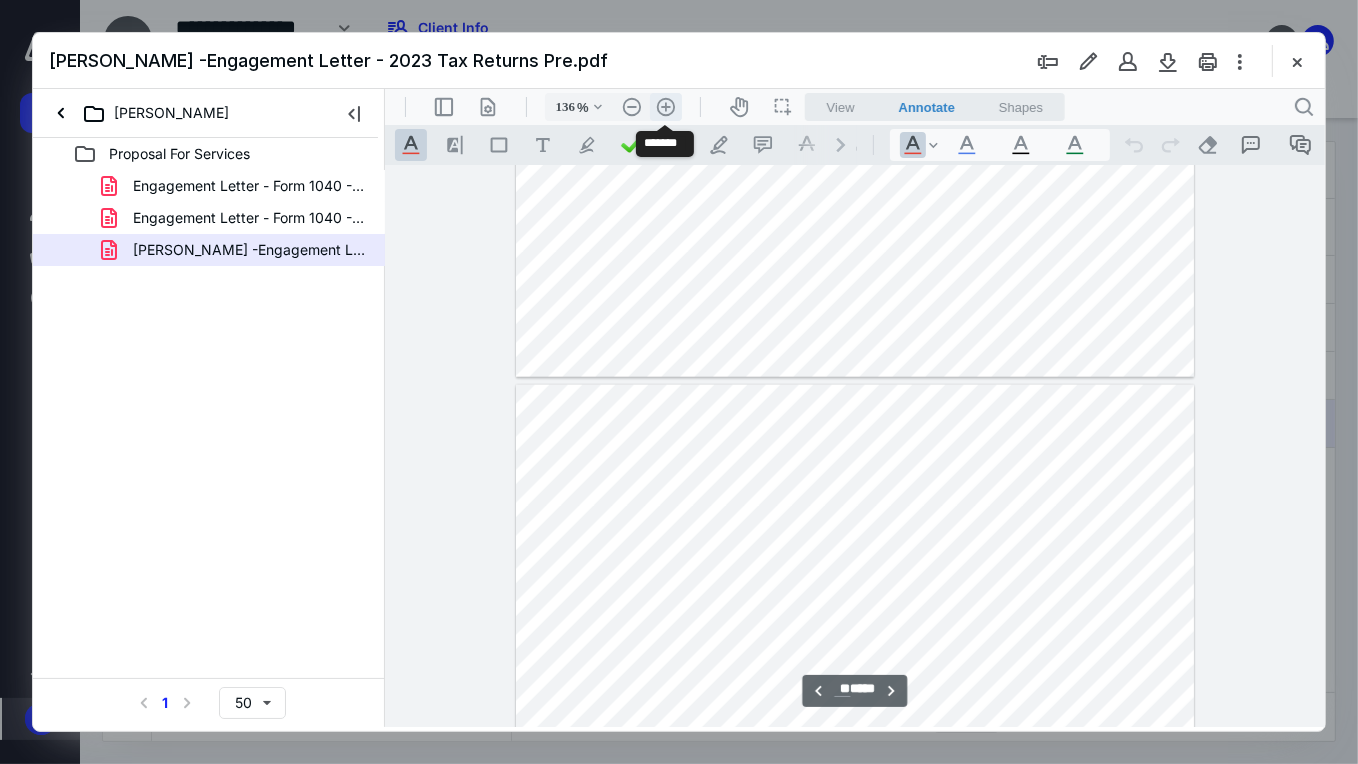 scroll, scrollTop: 17164, scrollLeft: 0, axis: vertical 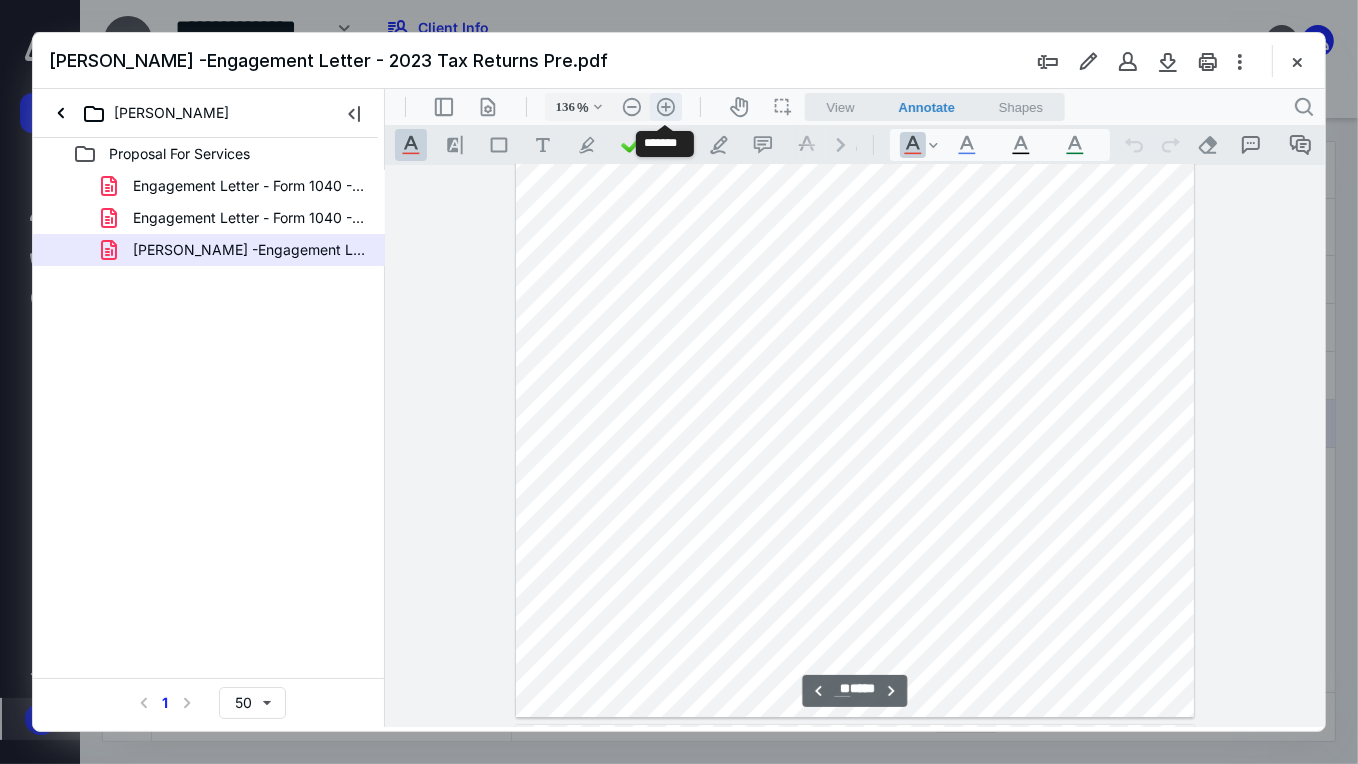 click on ".cls-1{fill:#abb0c4;} icon - header - zoom - in - line" at bounding box center (665, 106) 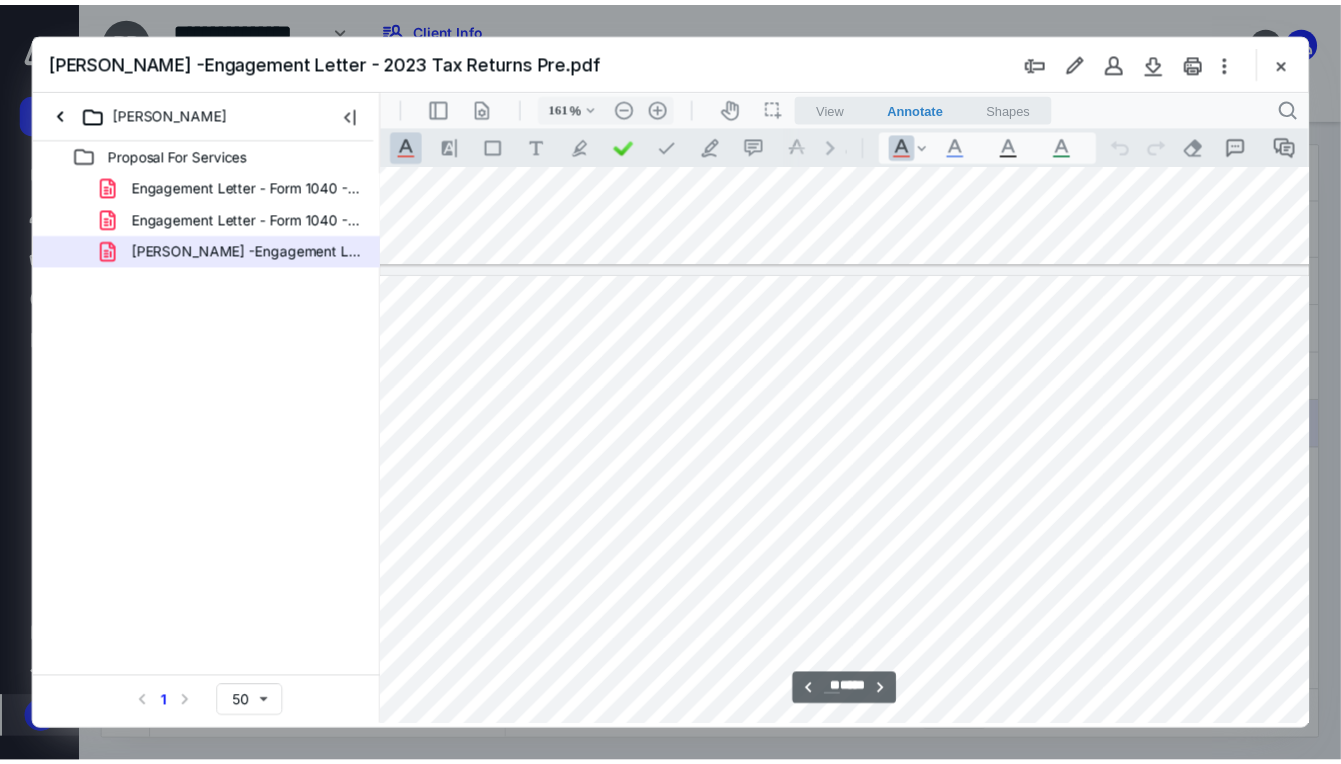scroll, scrollTop: 20479, scrollLeft: 31, axis: both 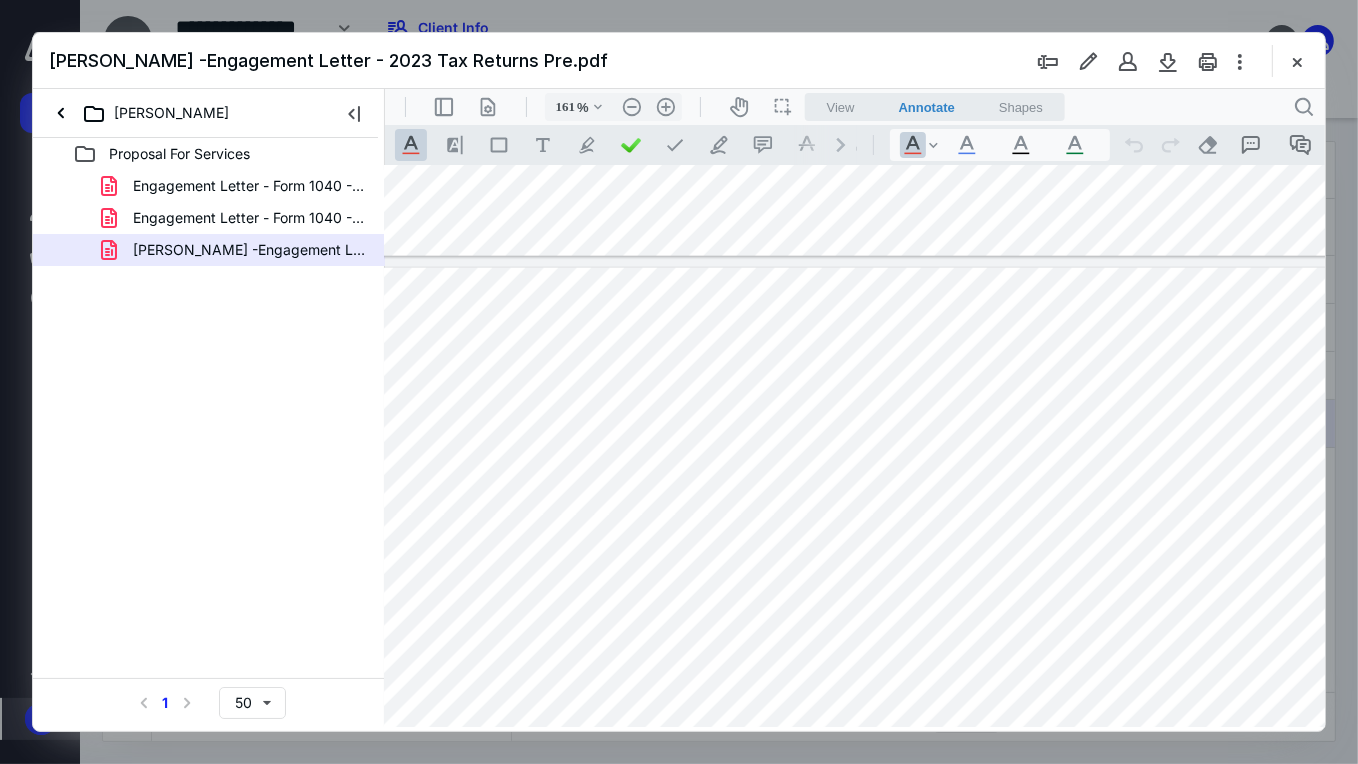 drag, startPoint x: 1304, startPoint y: 54, endPoint x: 1056, endPoint y: 77, distance: 249.06425 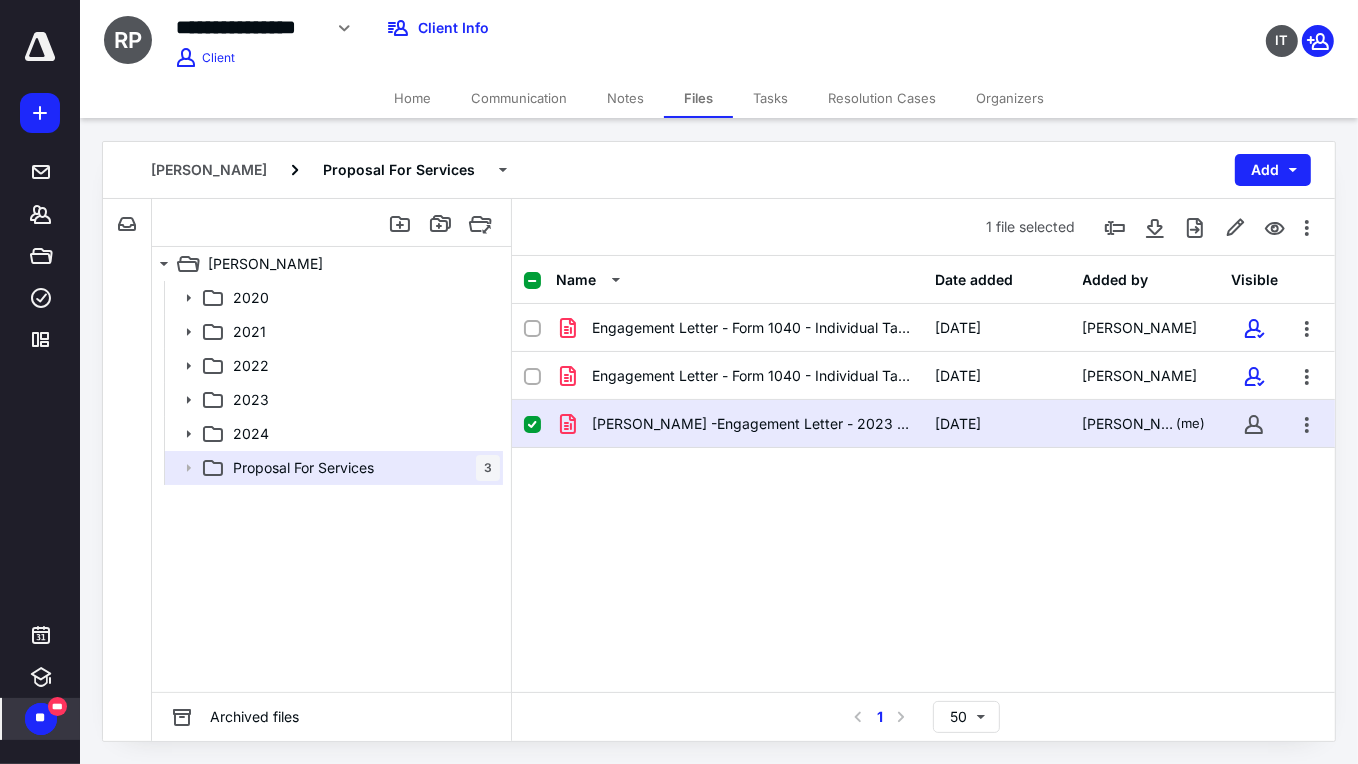 click on "Home" at bounding box center [412, 98] 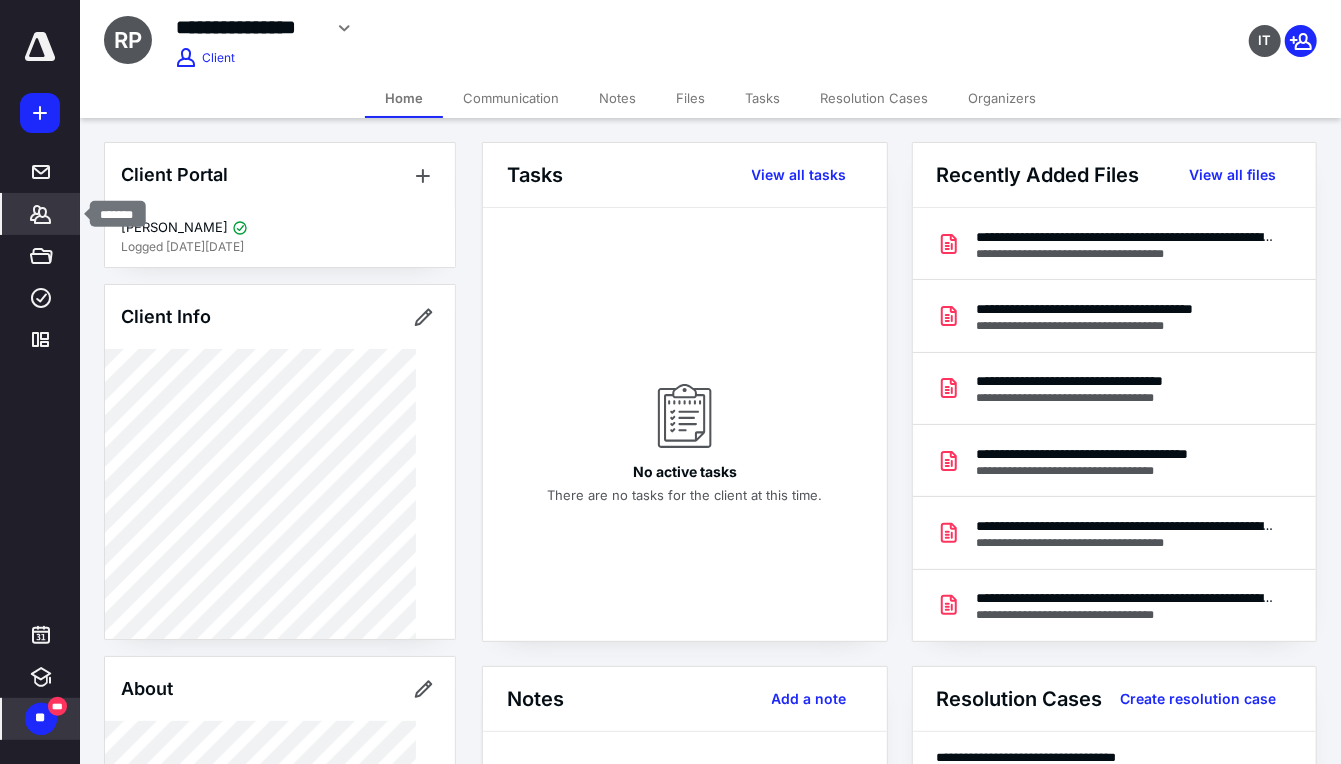 click 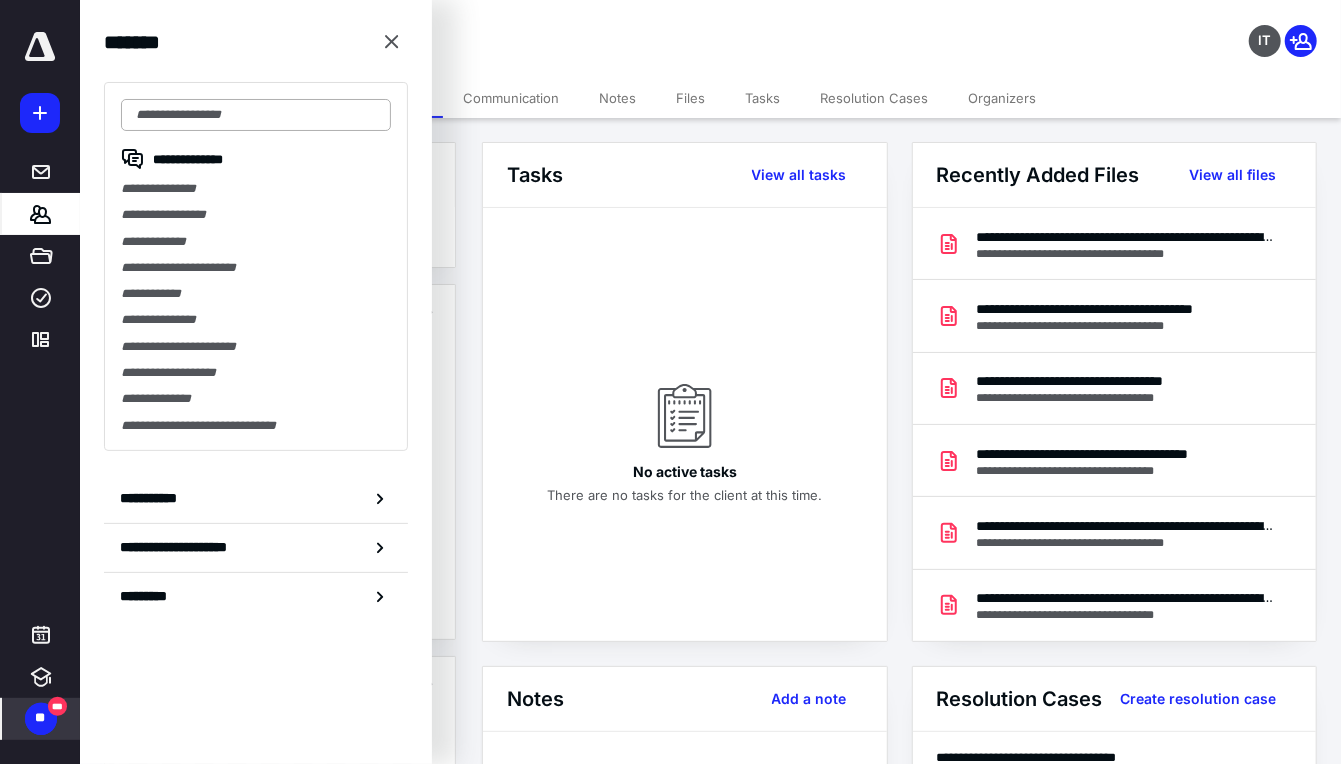 click at bounding box center (256, 115) 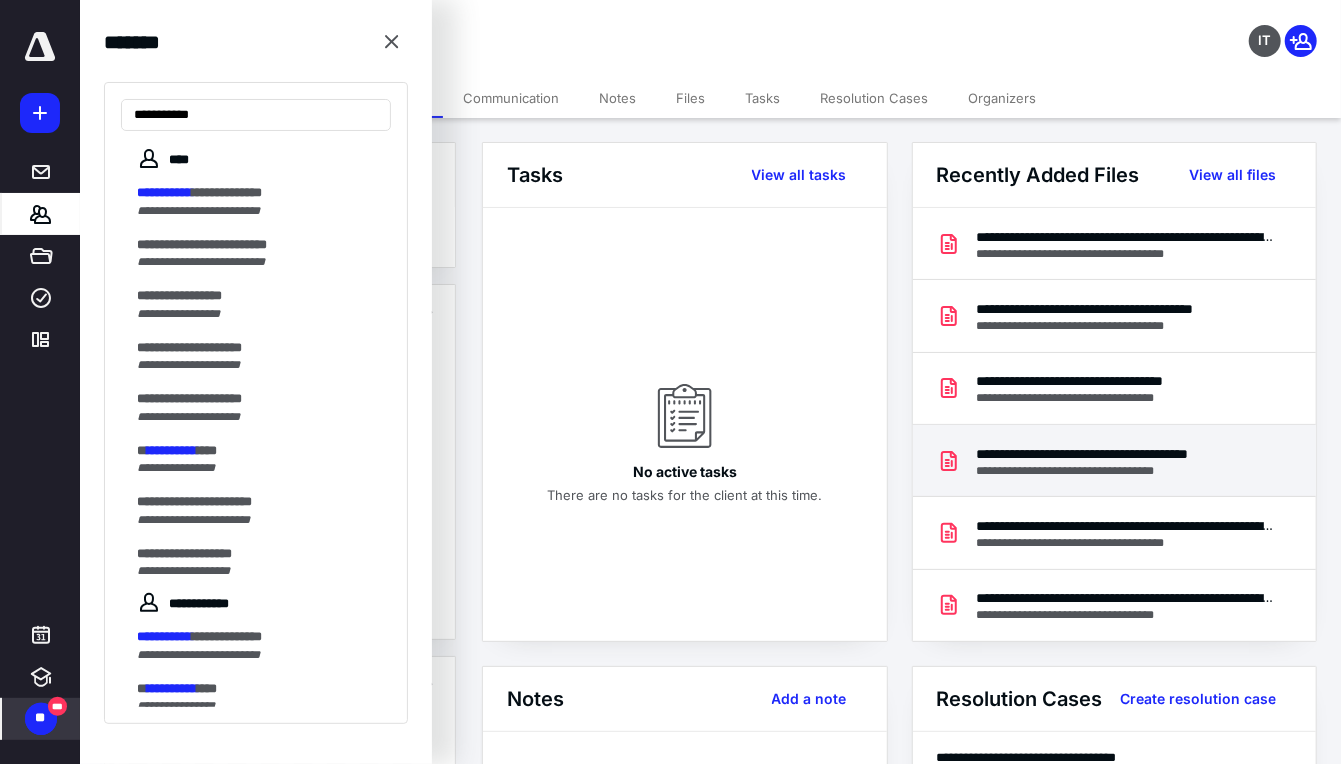 type on "**********" 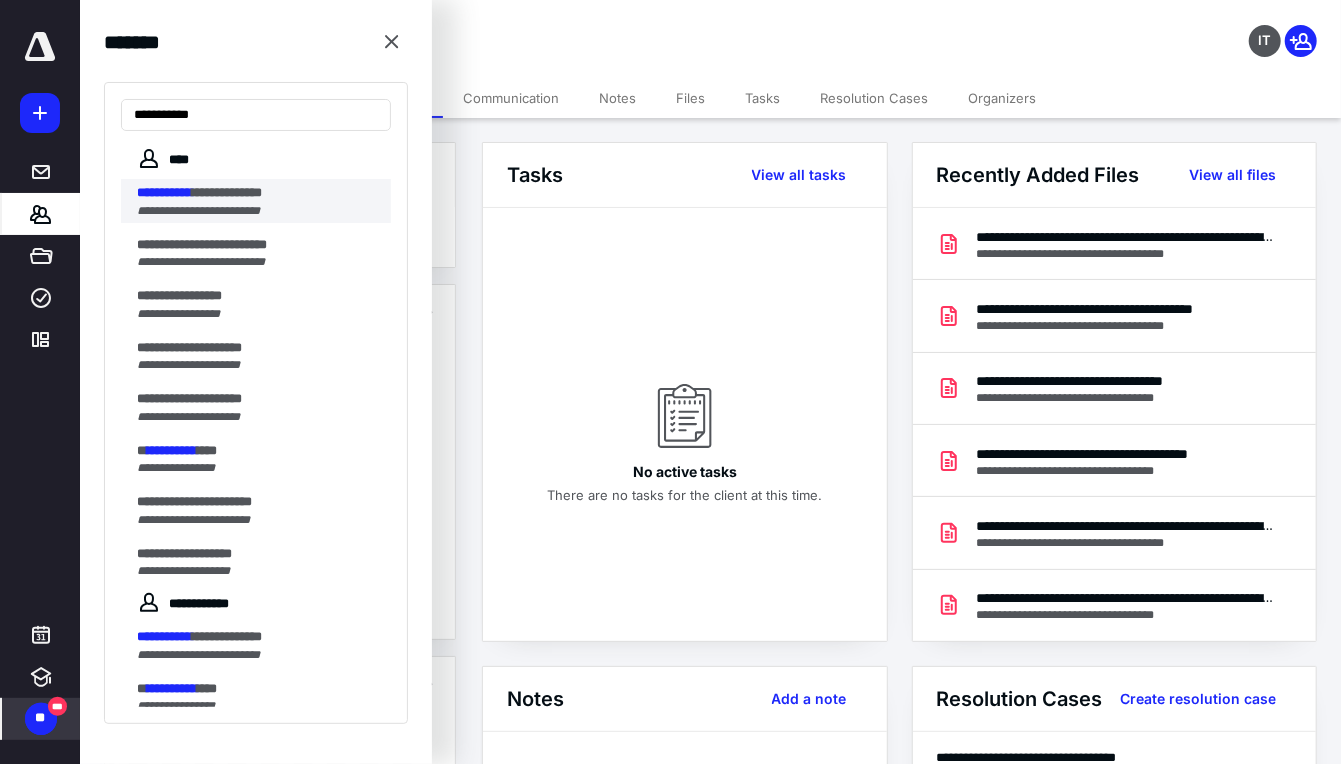 click on "**********" at bounding box center (198, 211) 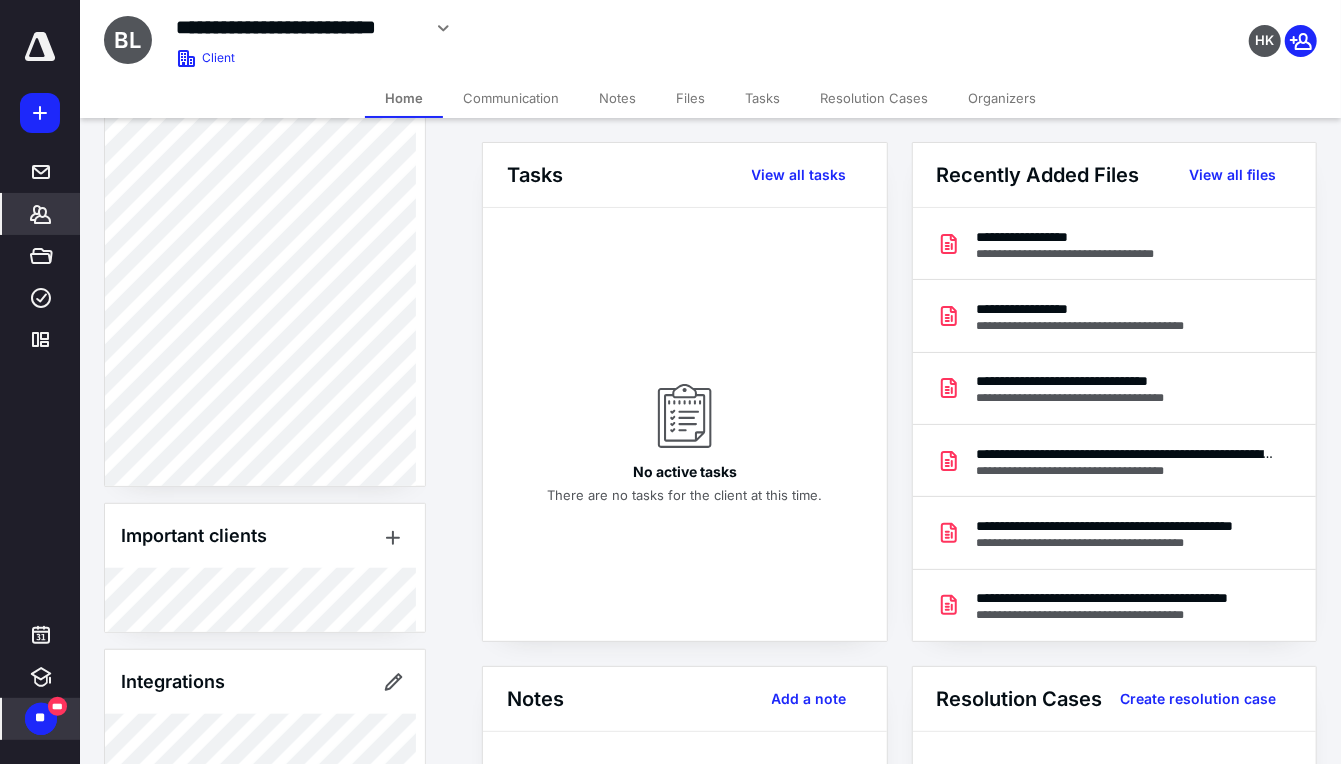 scroll, scrollTop: 555, scrollLeft: 0, axis: vertical 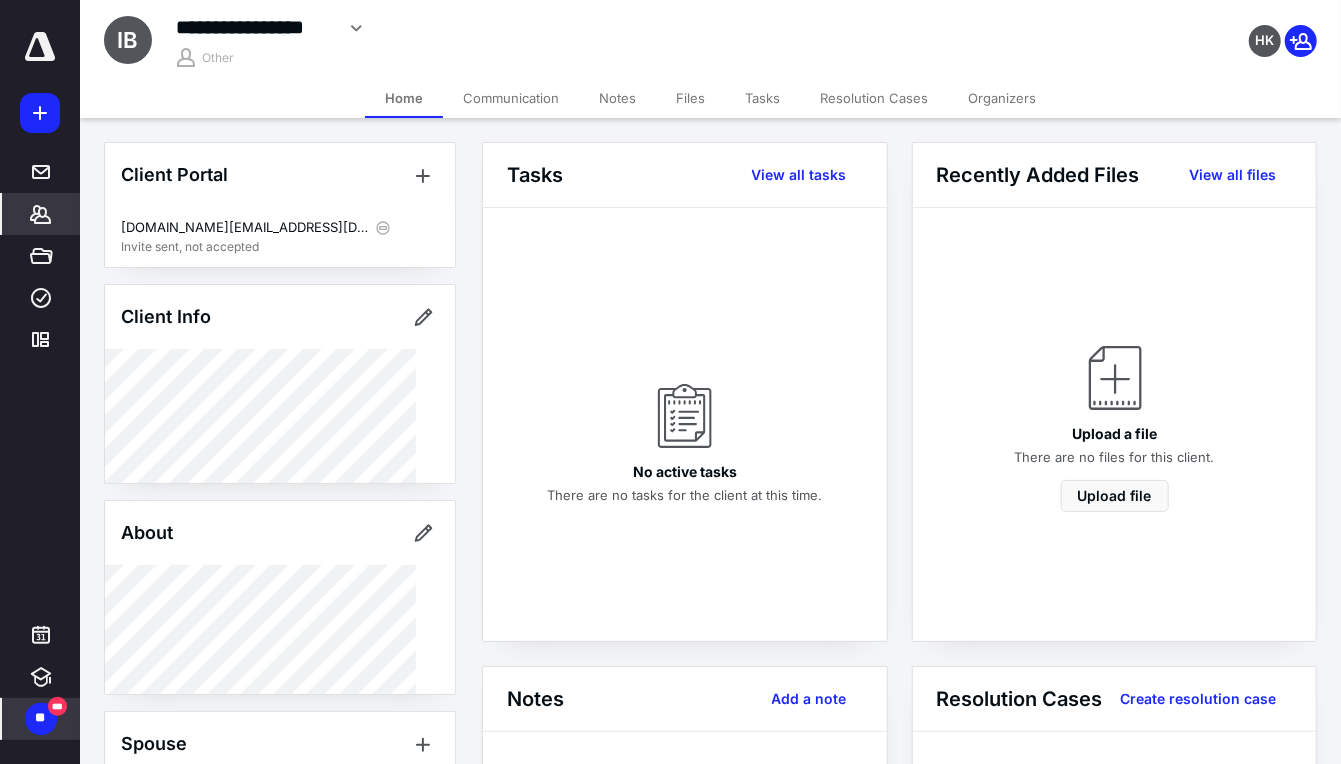 click 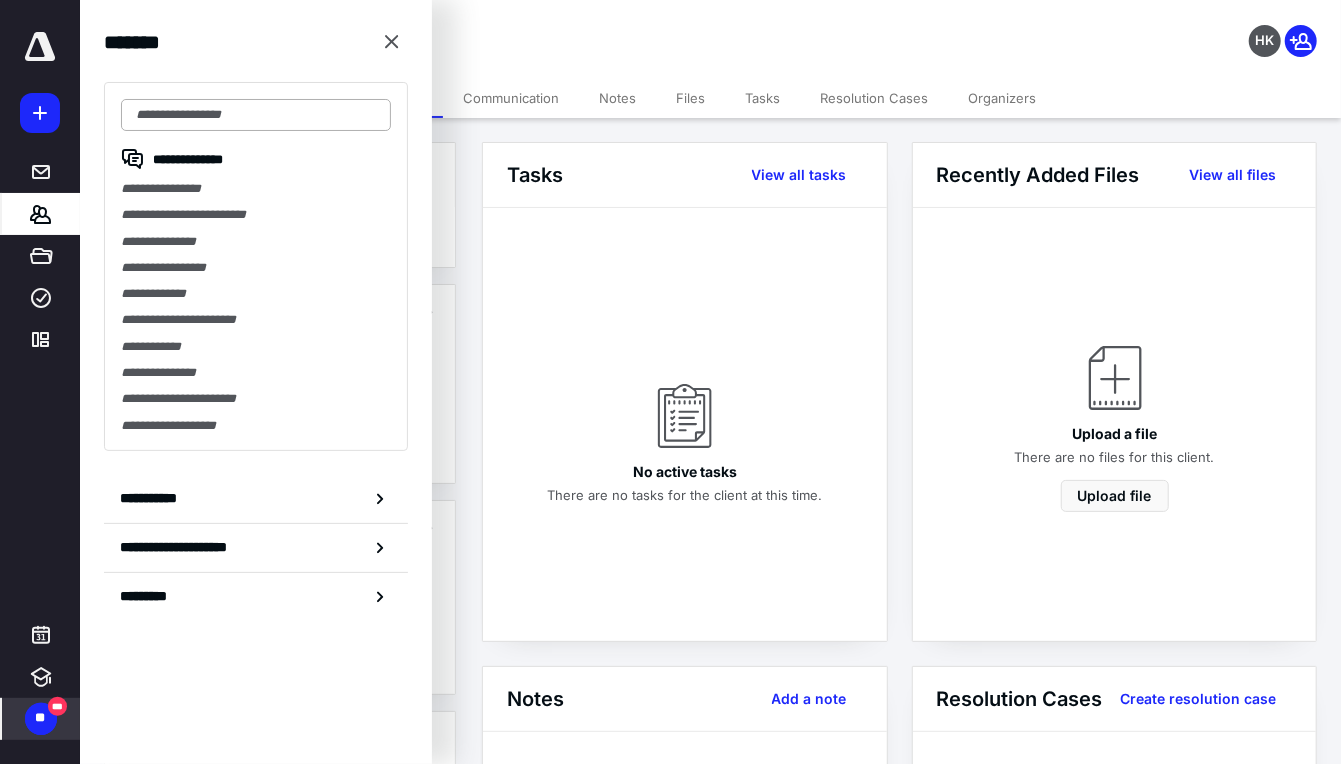 click at bounding box center [256, 115] 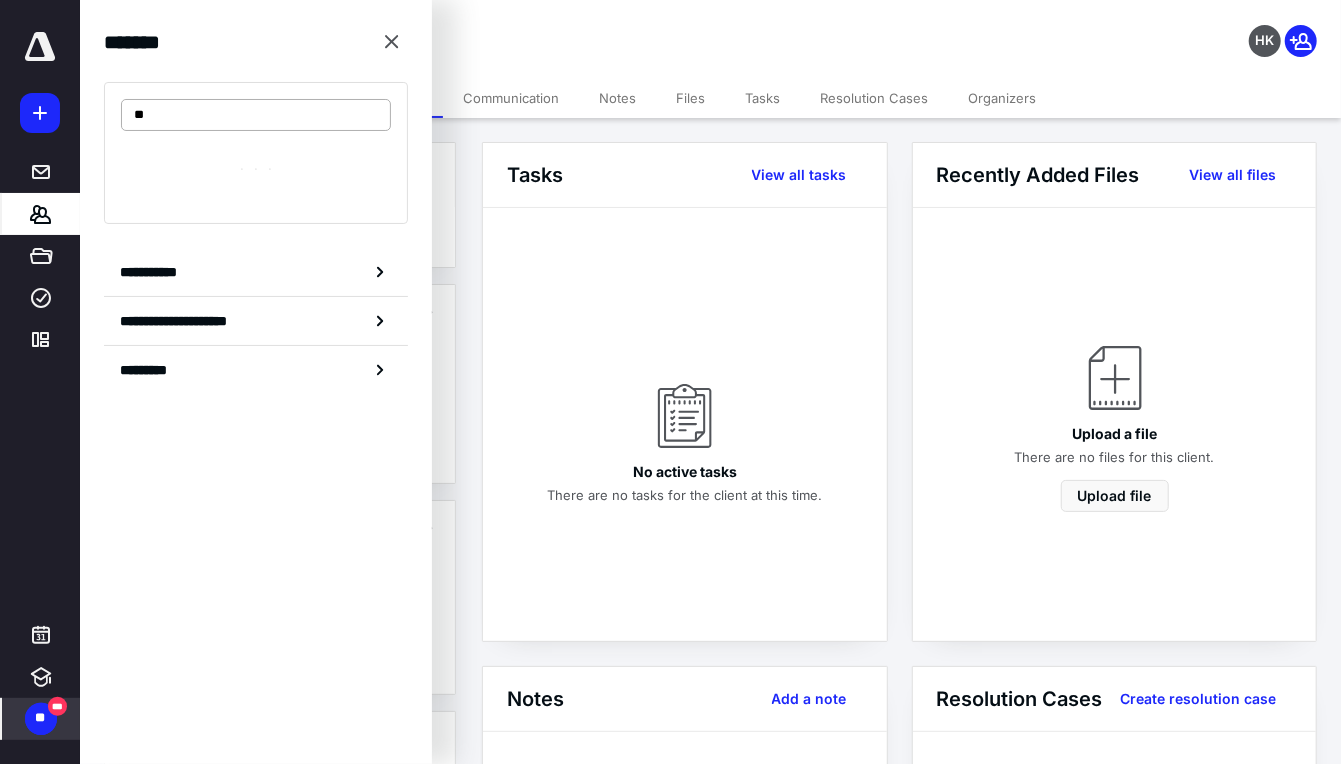 type on "*" 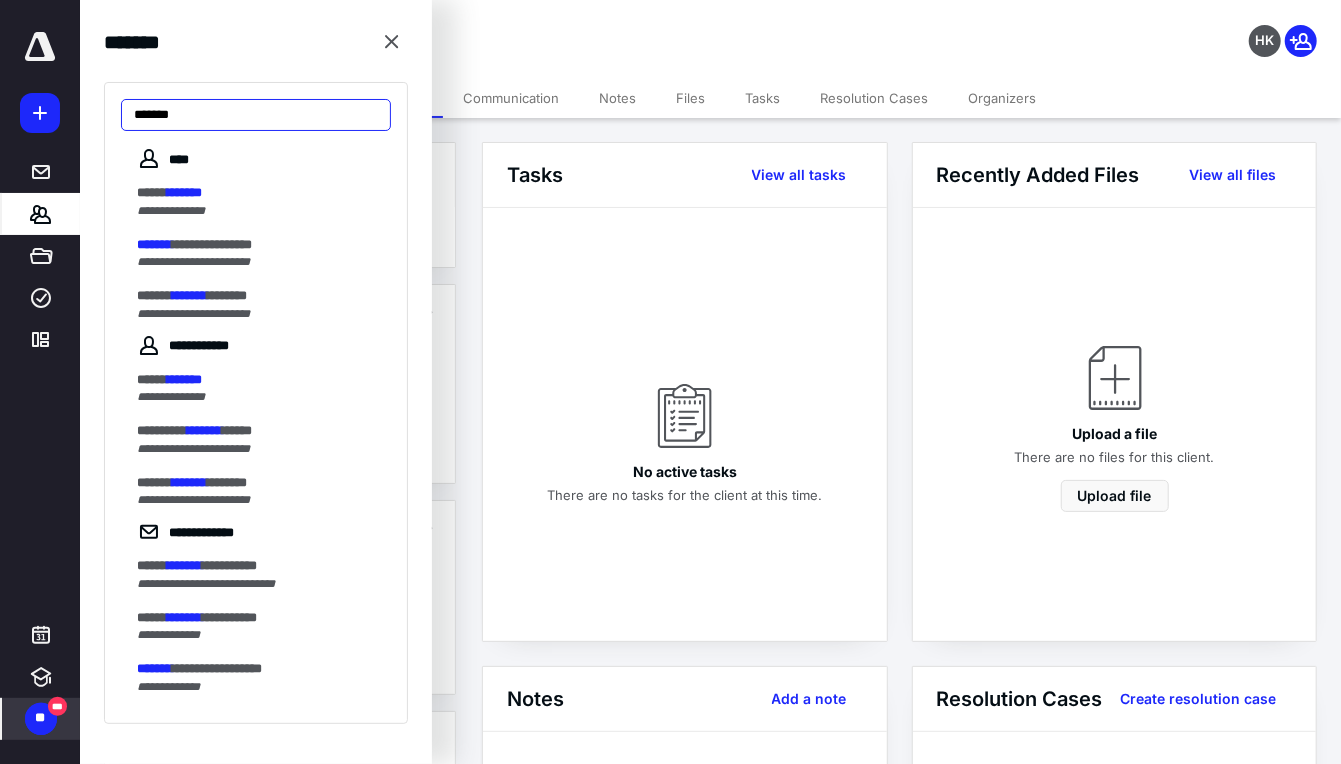 drag, startPoint x: 226, startPoint y: 116, endPoint x: 109, endPoint y: 112, distance: 117.06836 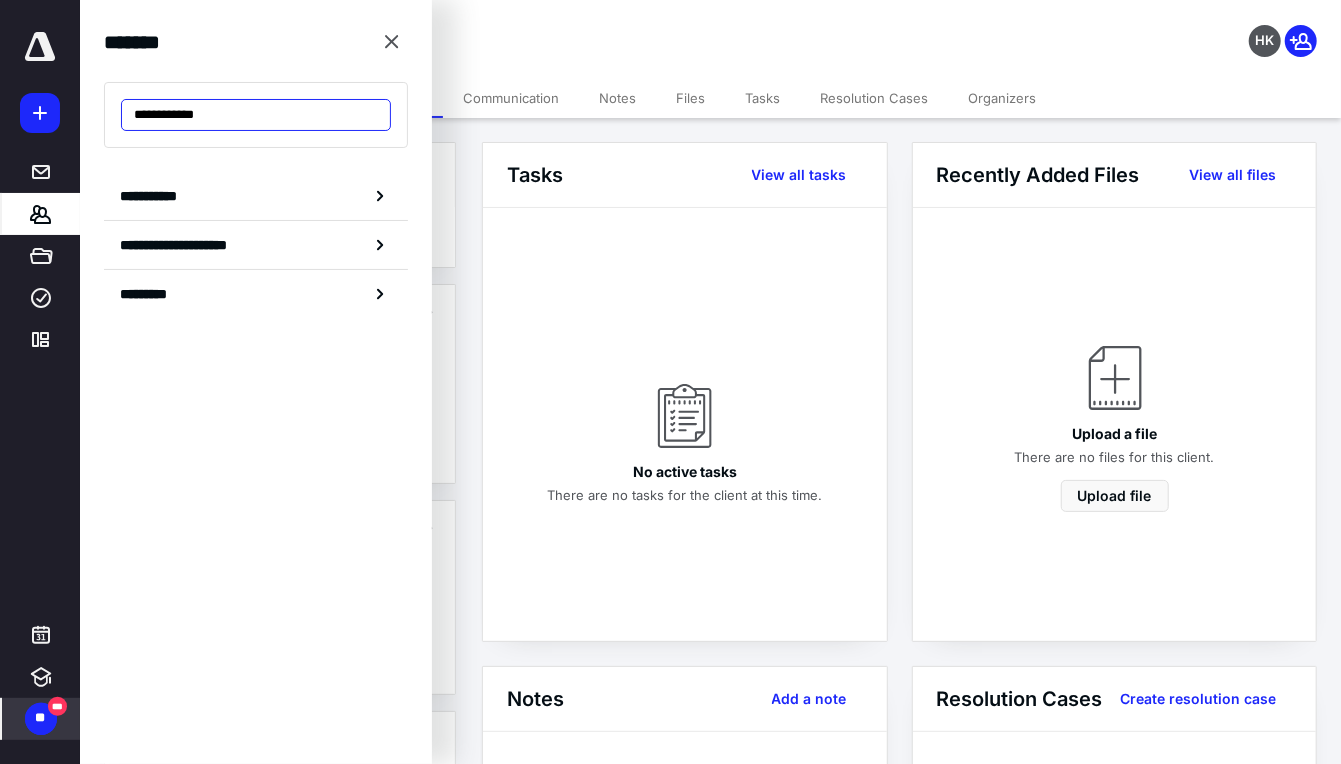 drag, startPoint x: 217, startPoint y: 110, endPoint x: 119, endPoint y: 116, distance: 98.1835 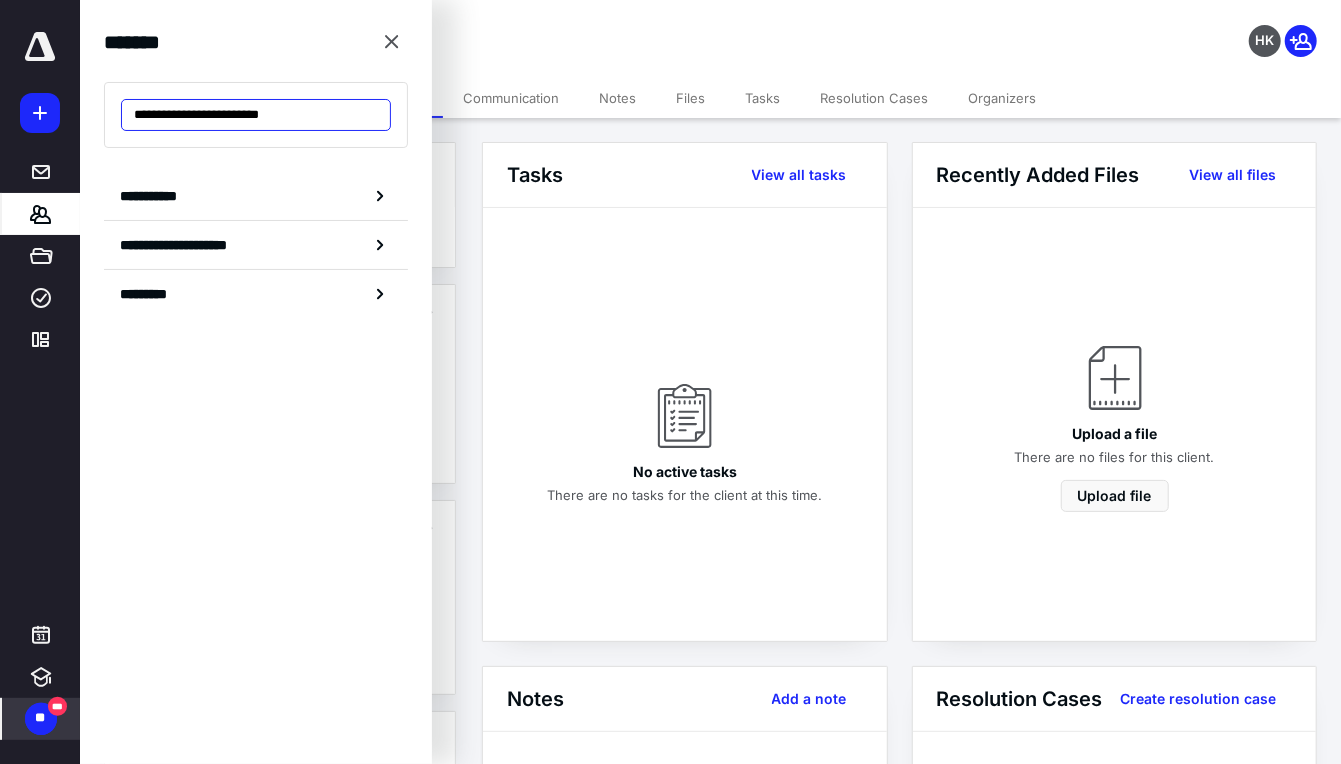 drag, startPoint x: 342, startPoint y: 110, endPoint x: 90, endPoint y: 120, distance: 252.19833 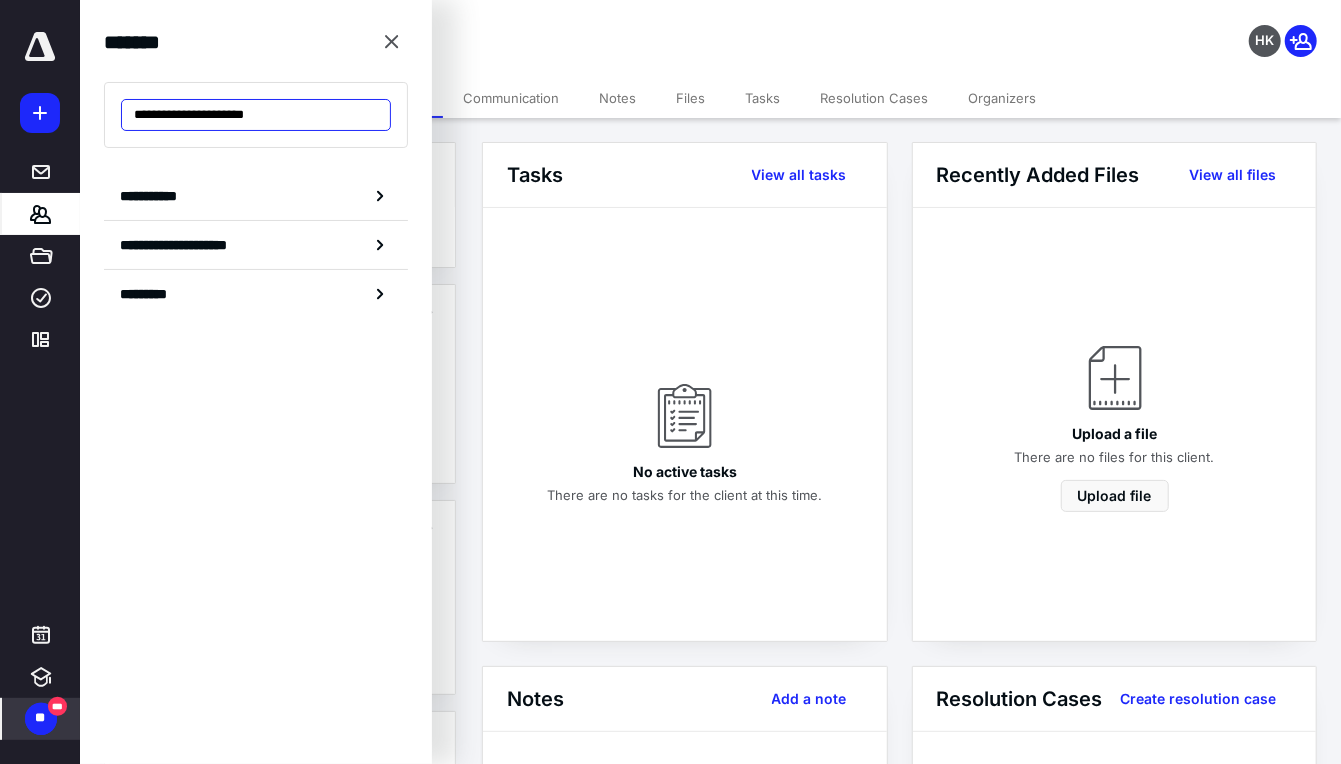 type on "**********" 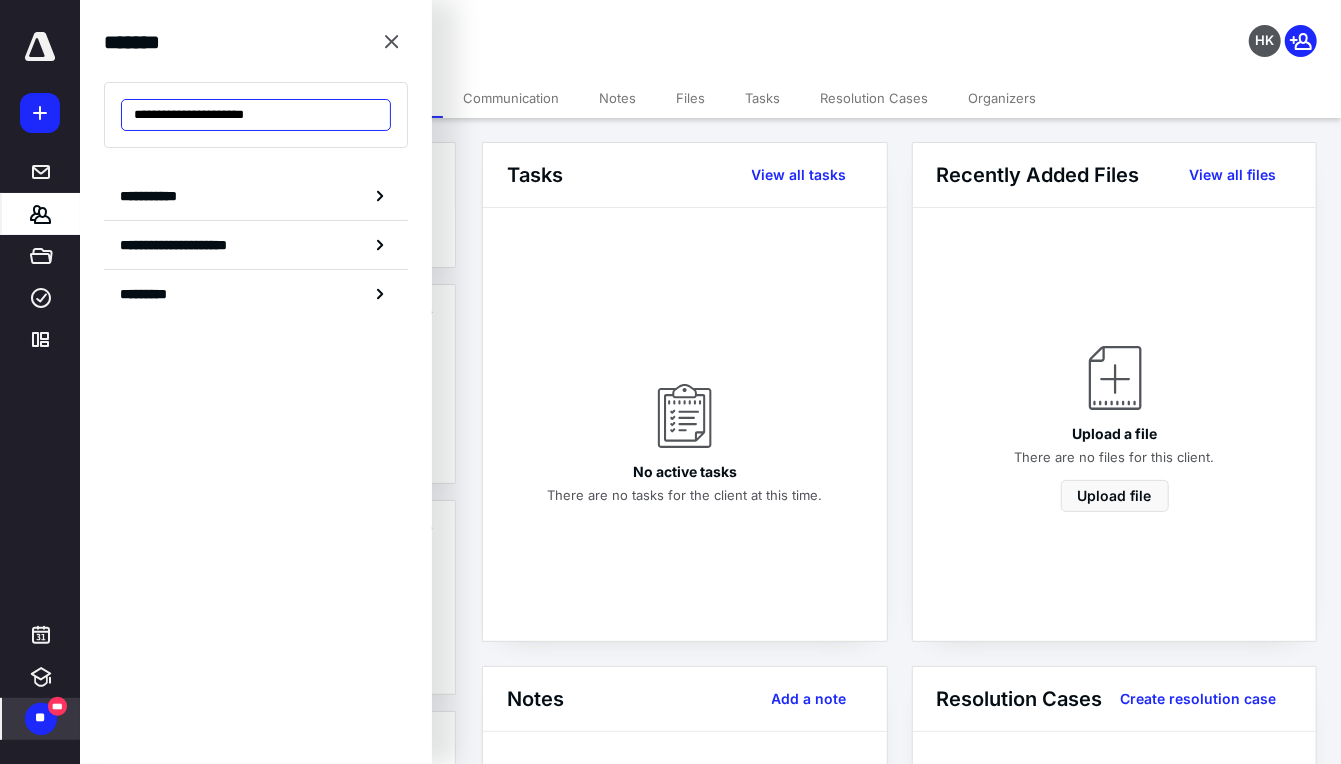 drag, startPoint x: 304, startPoint y: 111, endPoint x: 32, endPoint y: 113, distance: 272.00735 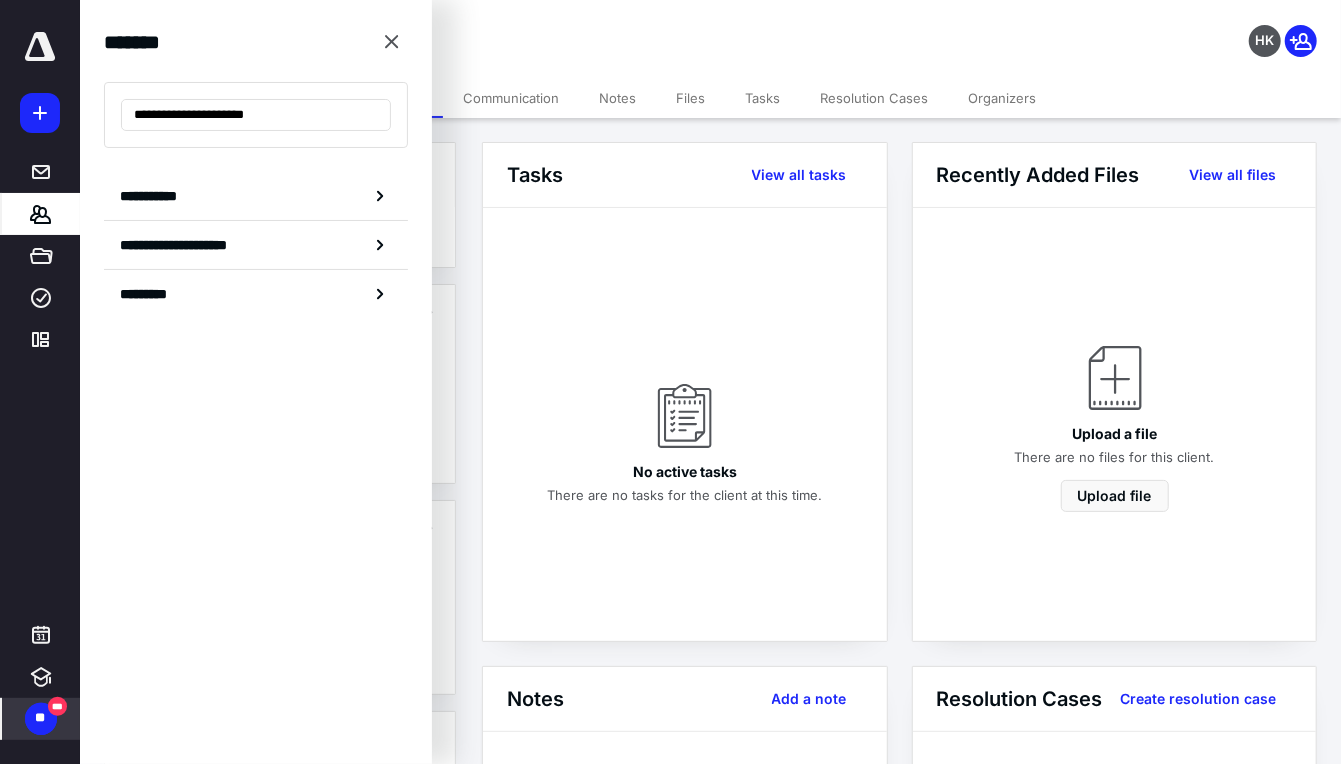 click on "**********" at bounding box center [670, 1650] 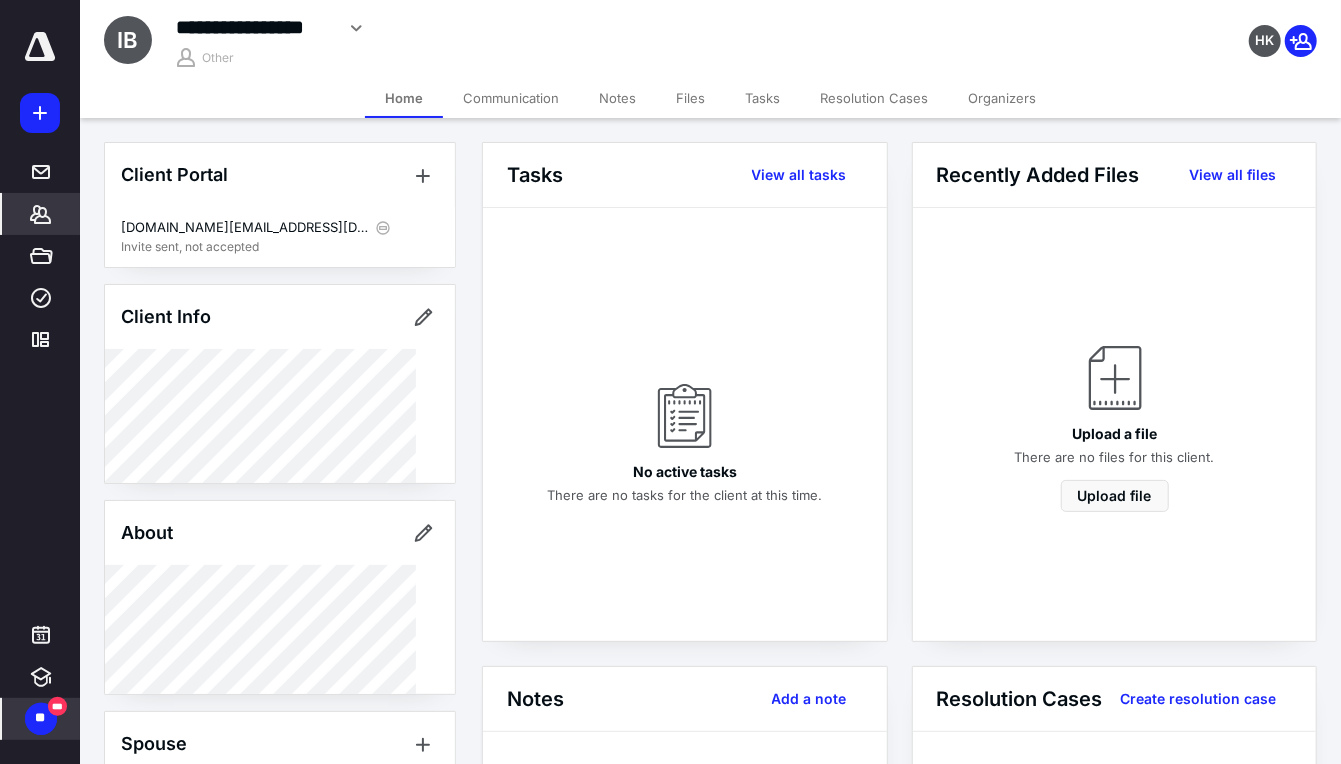click 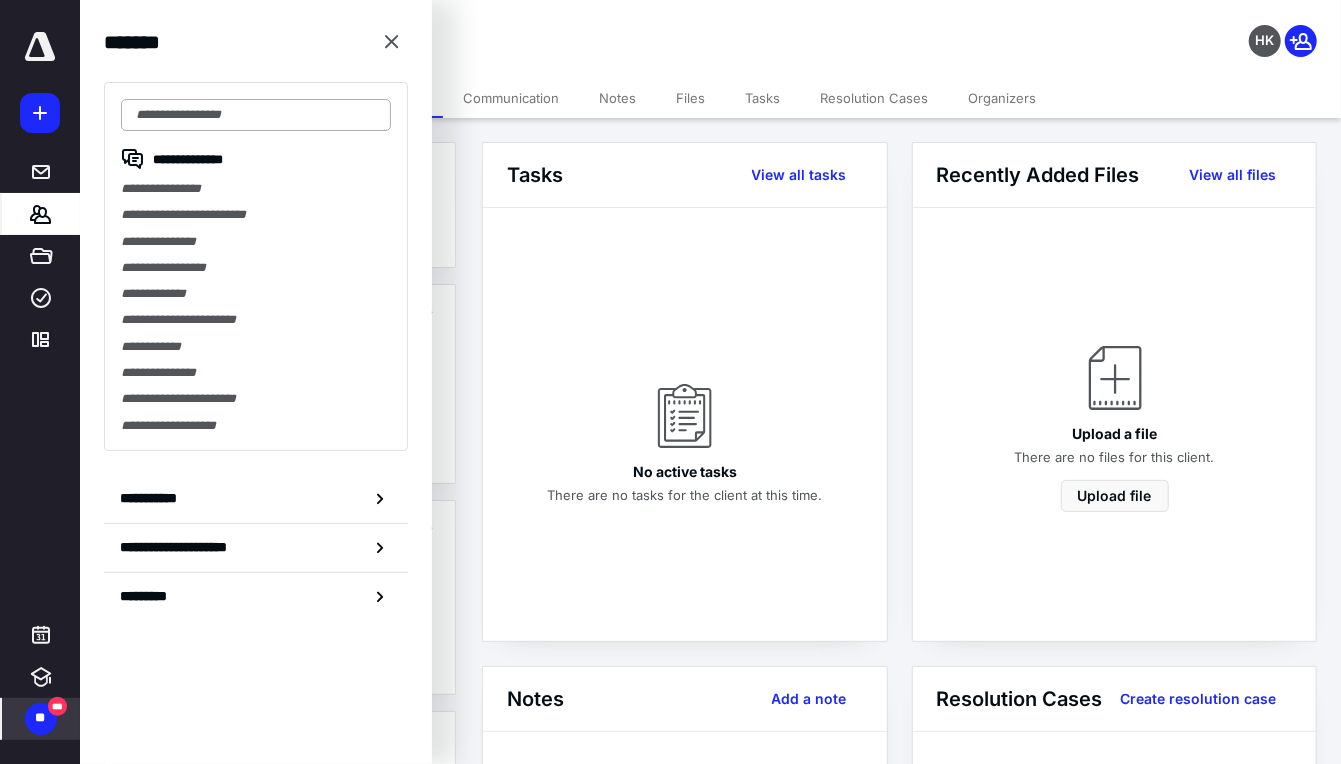 click at bounding box center [256, 115] 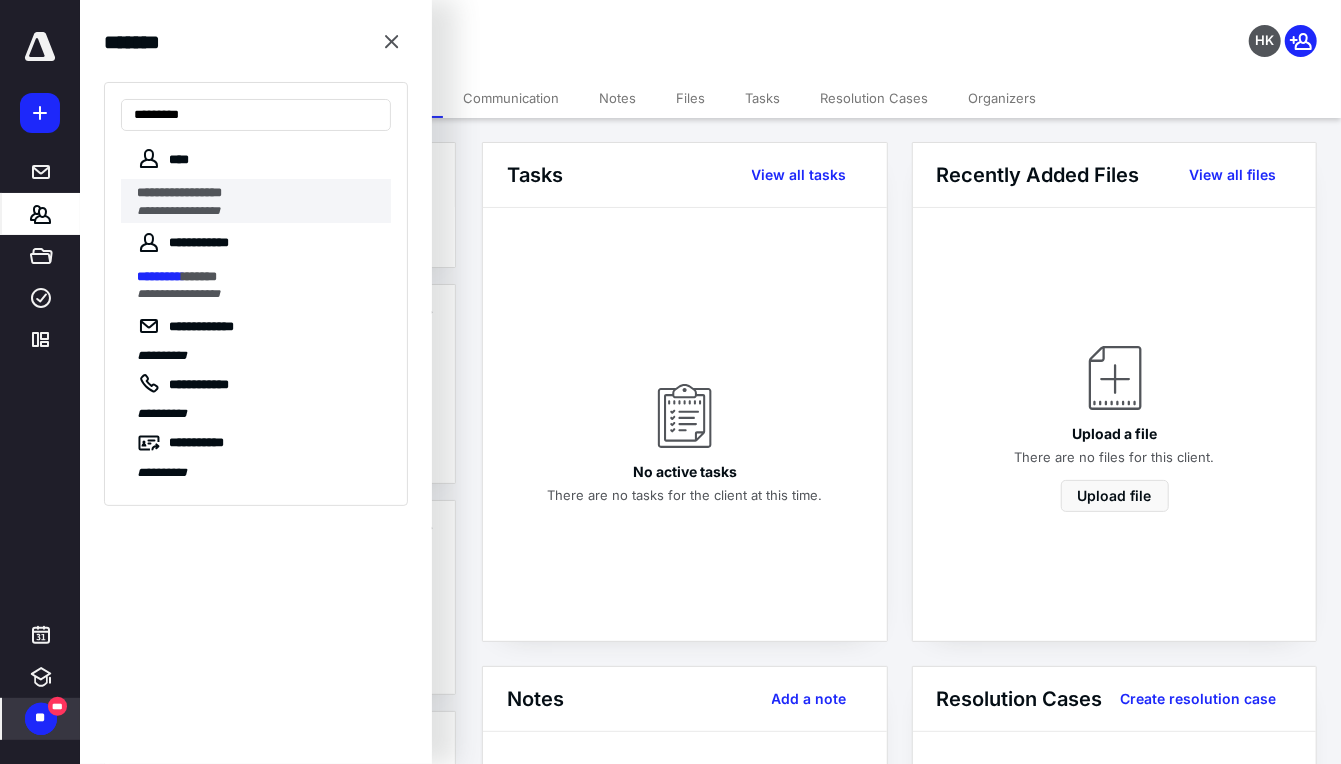 type on "*********" 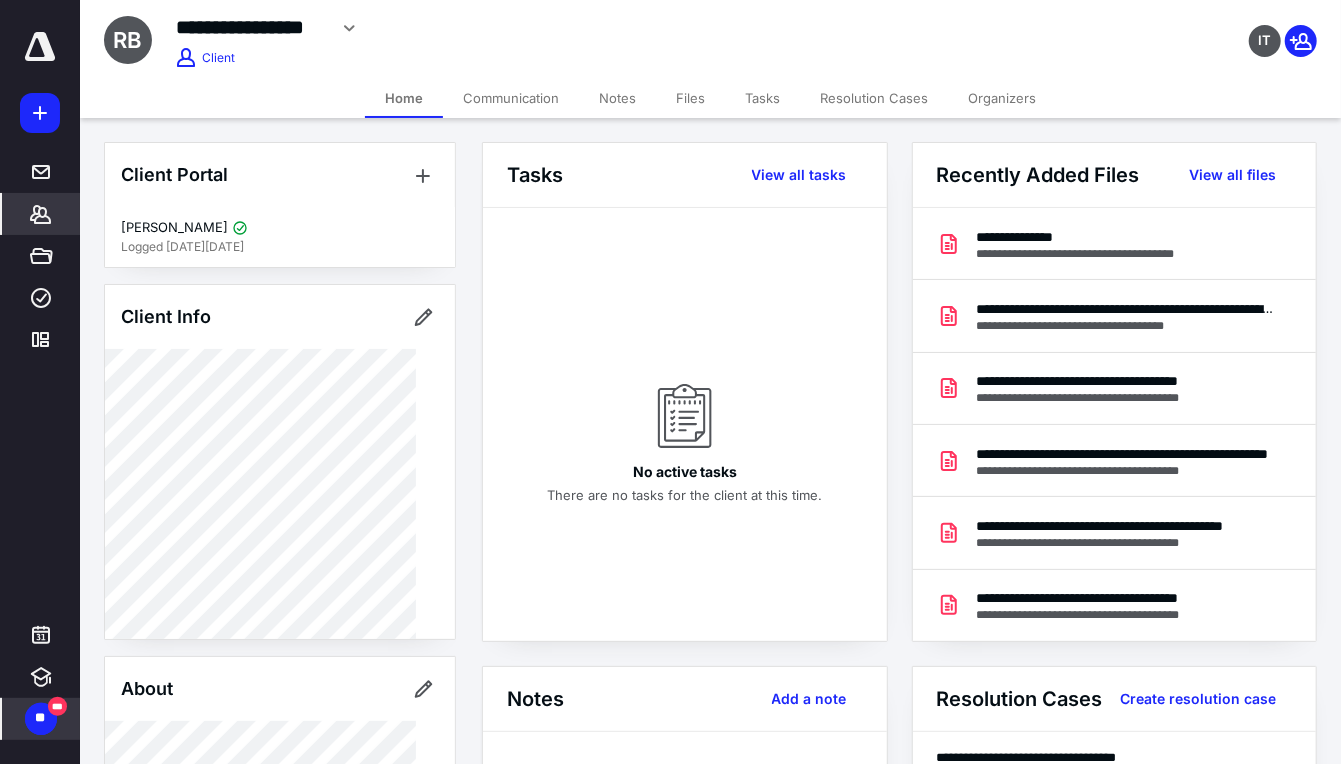 click on "Files" at bounding box center (690, 98) 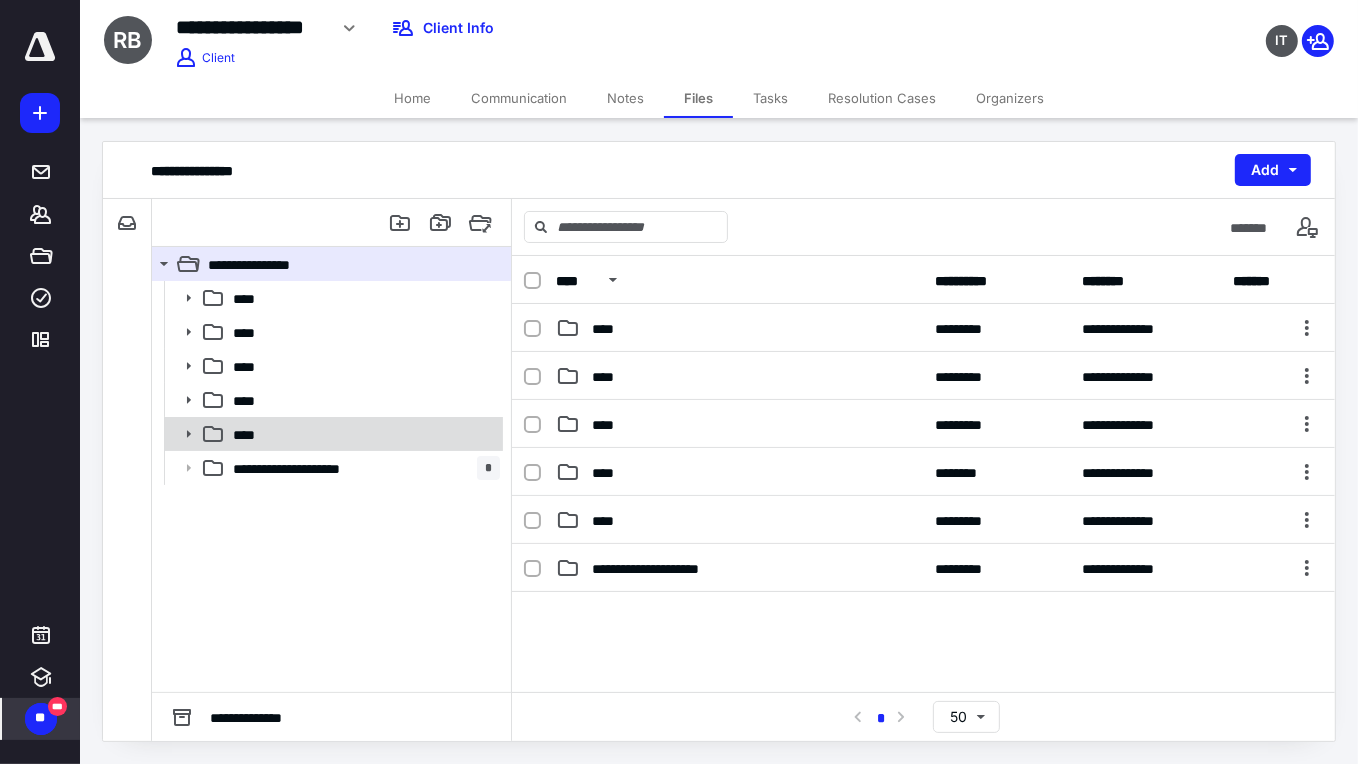 click 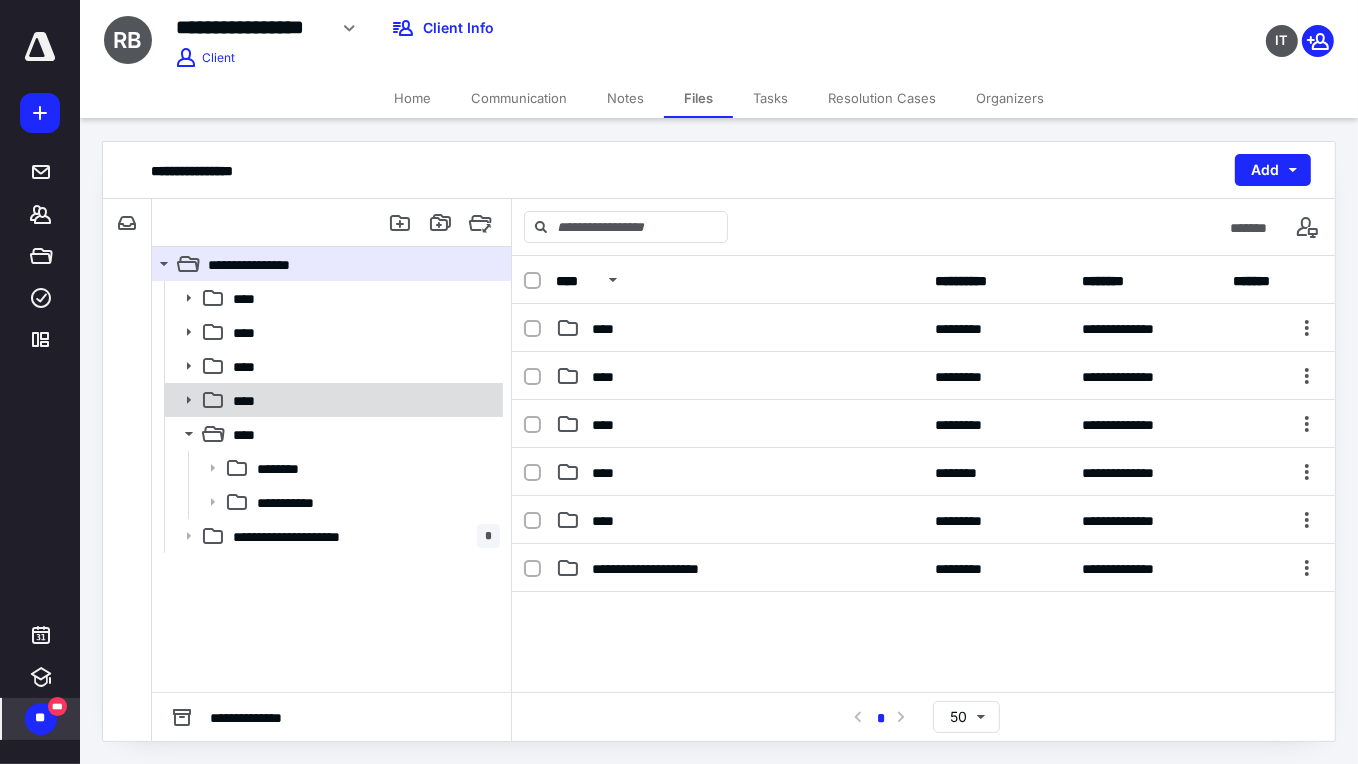 click 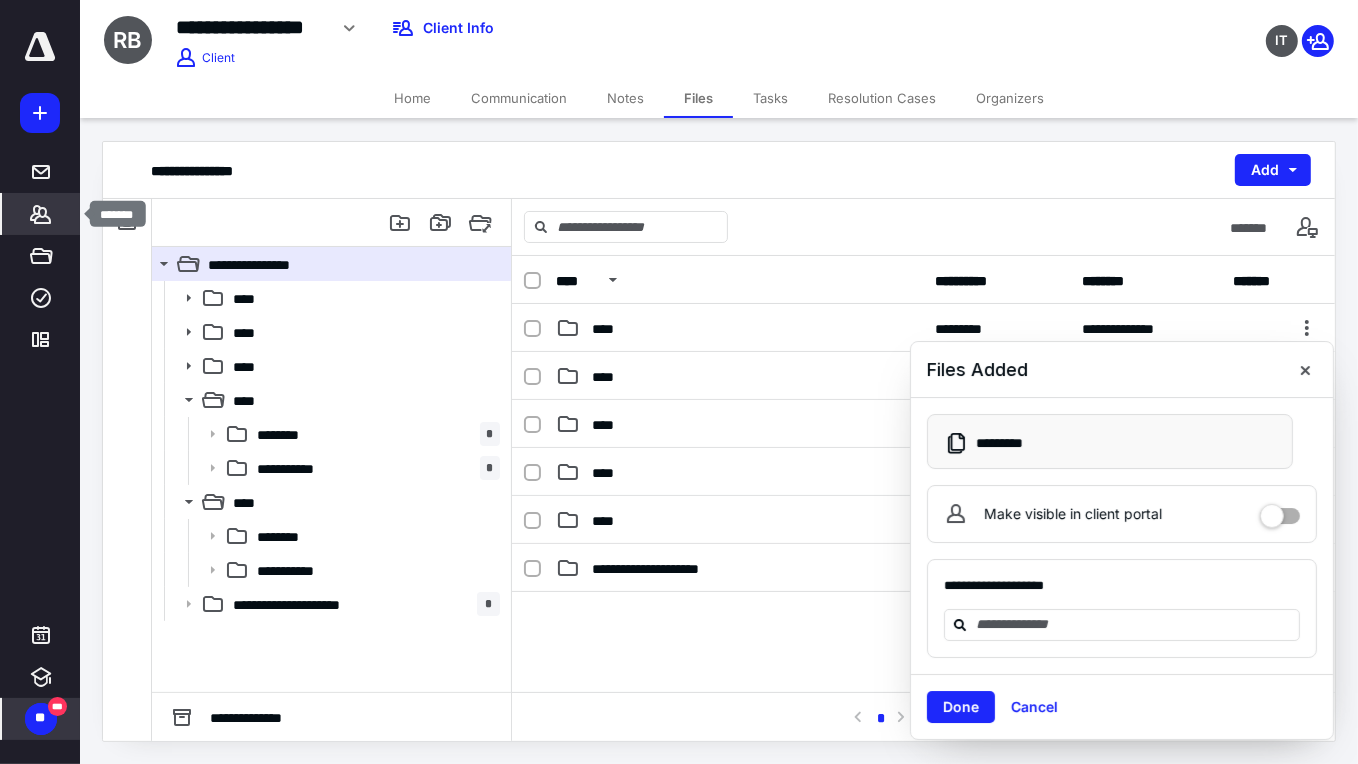 click 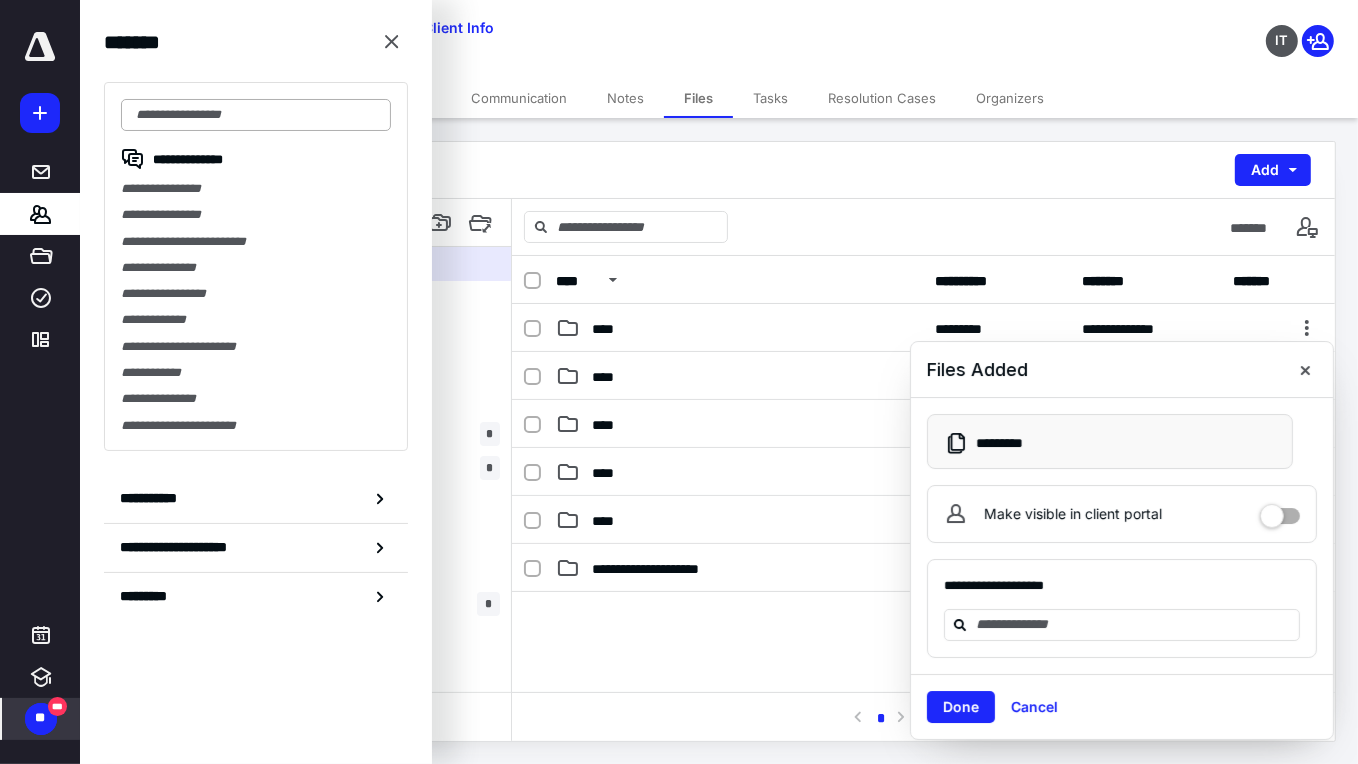 click at bounding box center [256, 115] 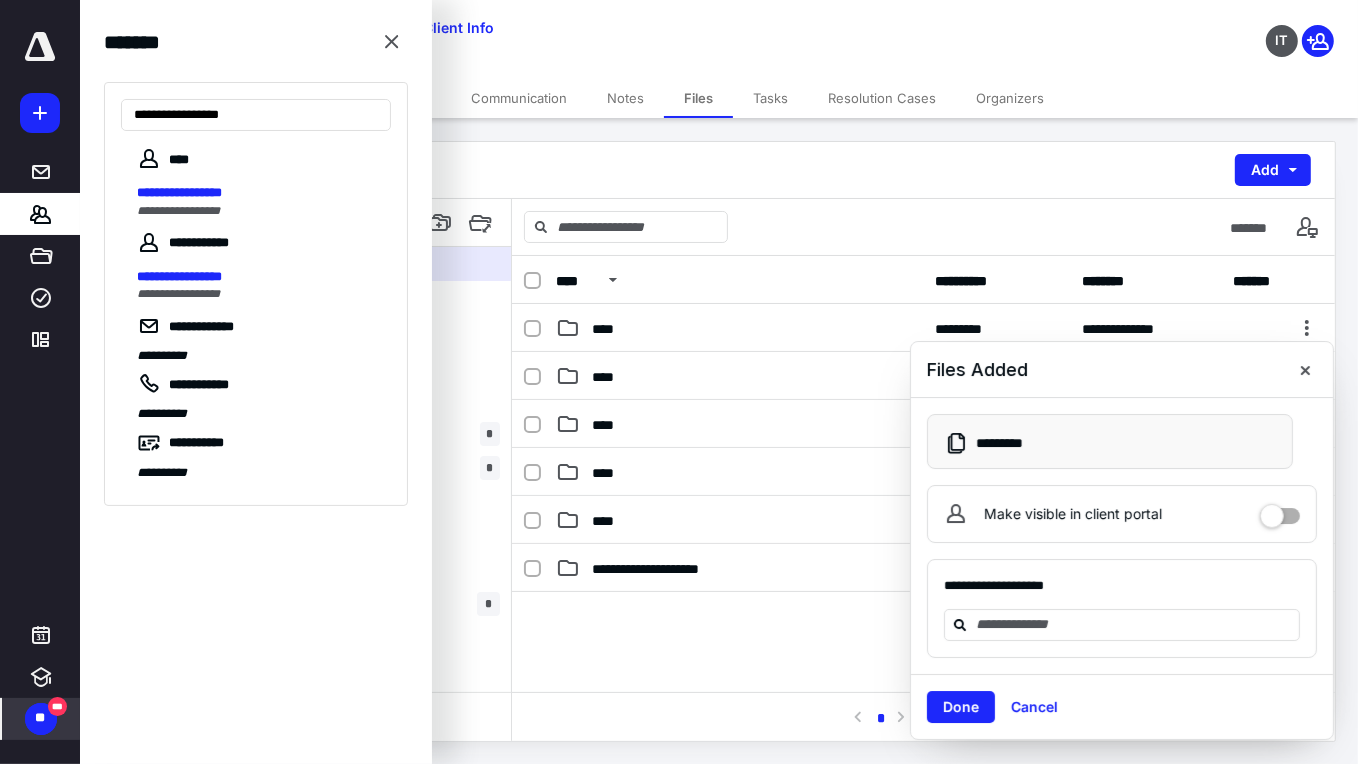 type on "**********" 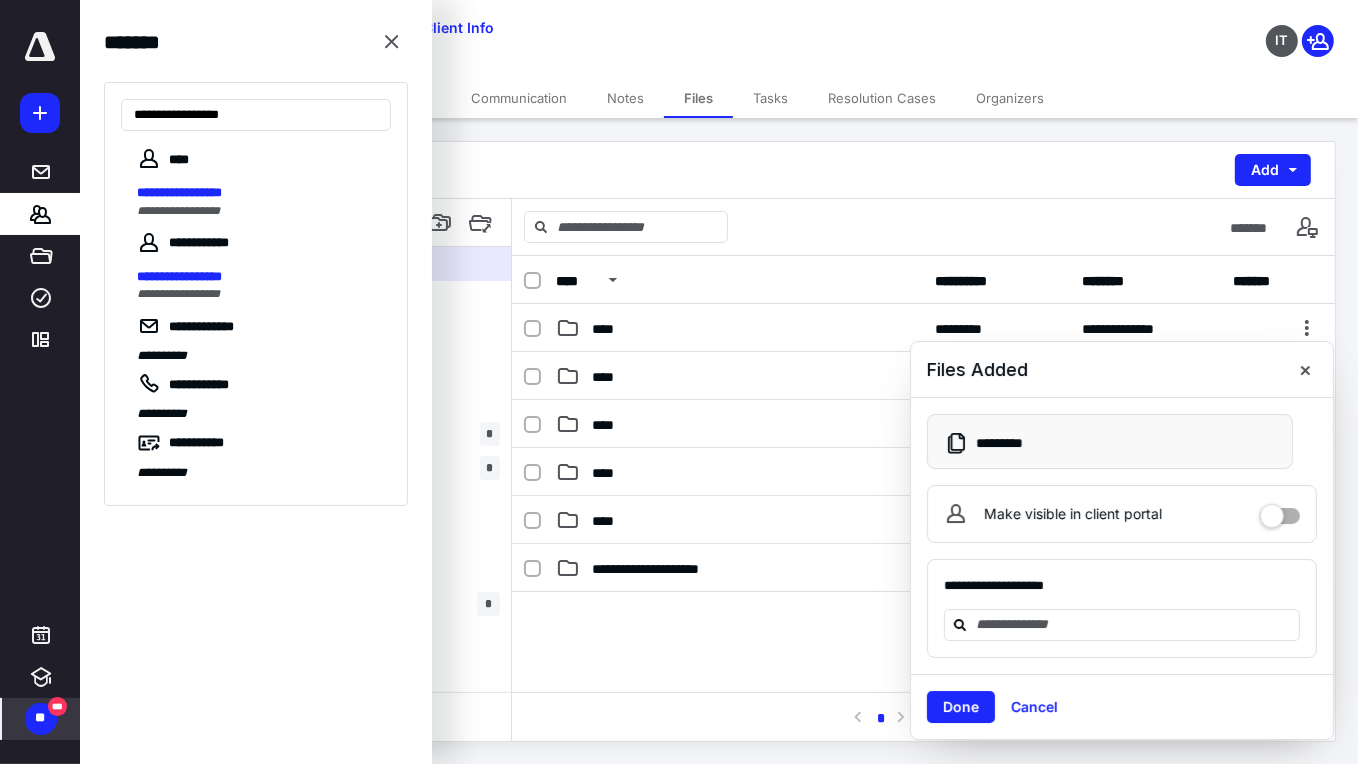click on "**********" at bounding box center [179, 192] 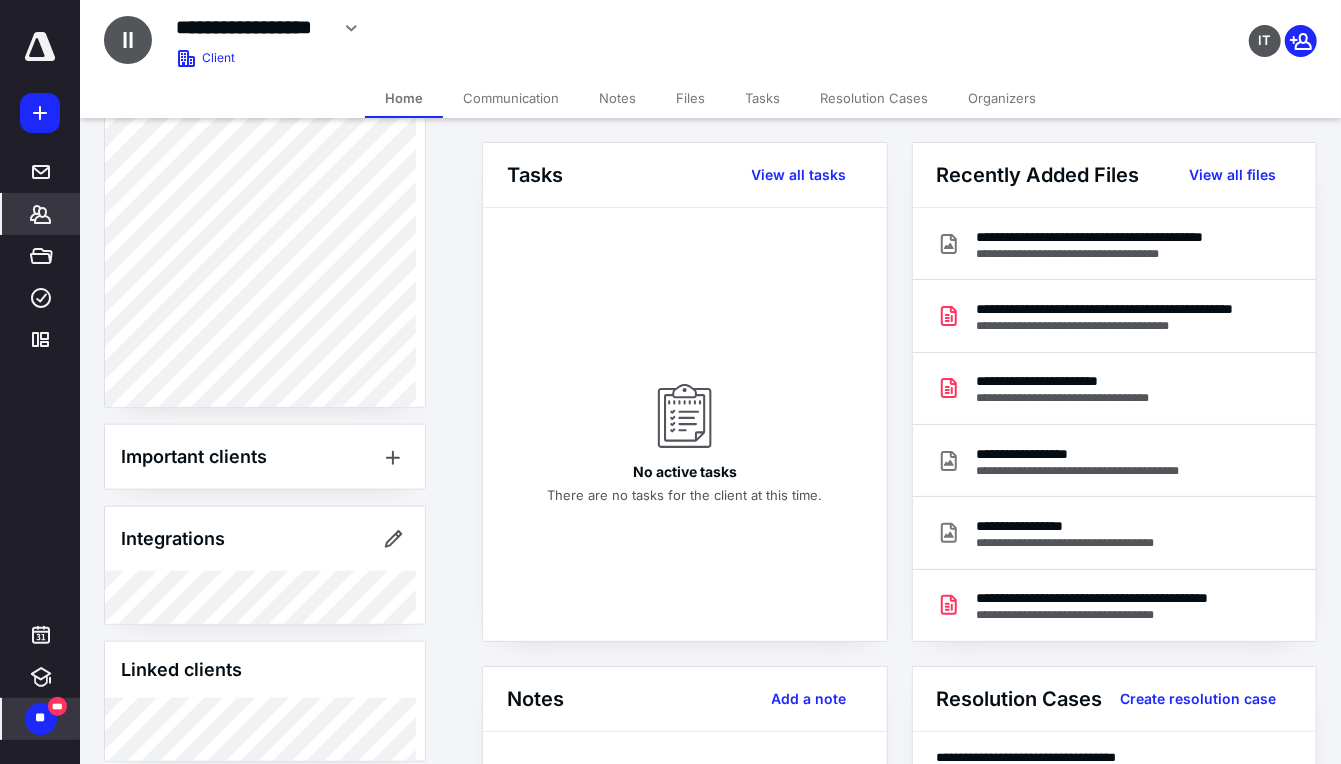 scroll, scrollTop: 1066, scrollLeft: 0, axis: vertical 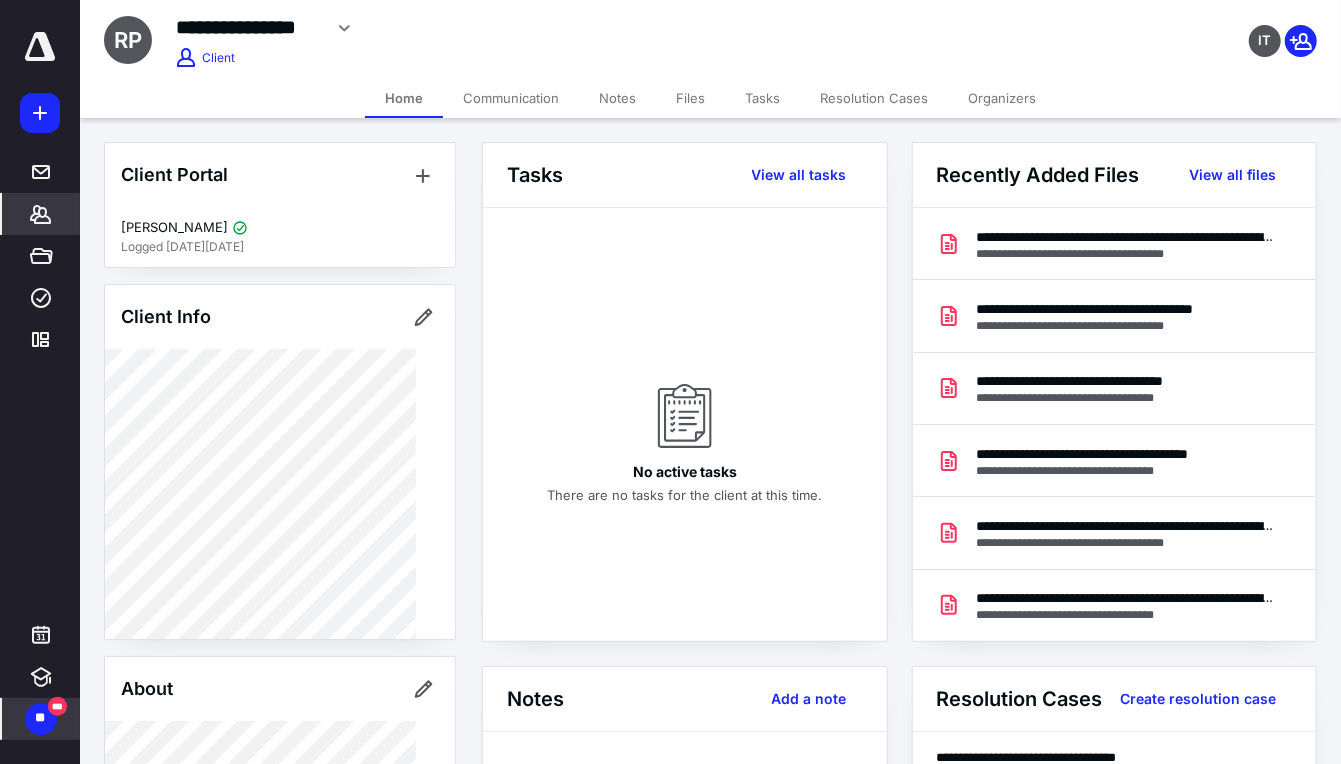 drag, startPoint x: 695, startPoint y: 96, endPoint x: 611, endPoint y: 94, distance: 84.0238 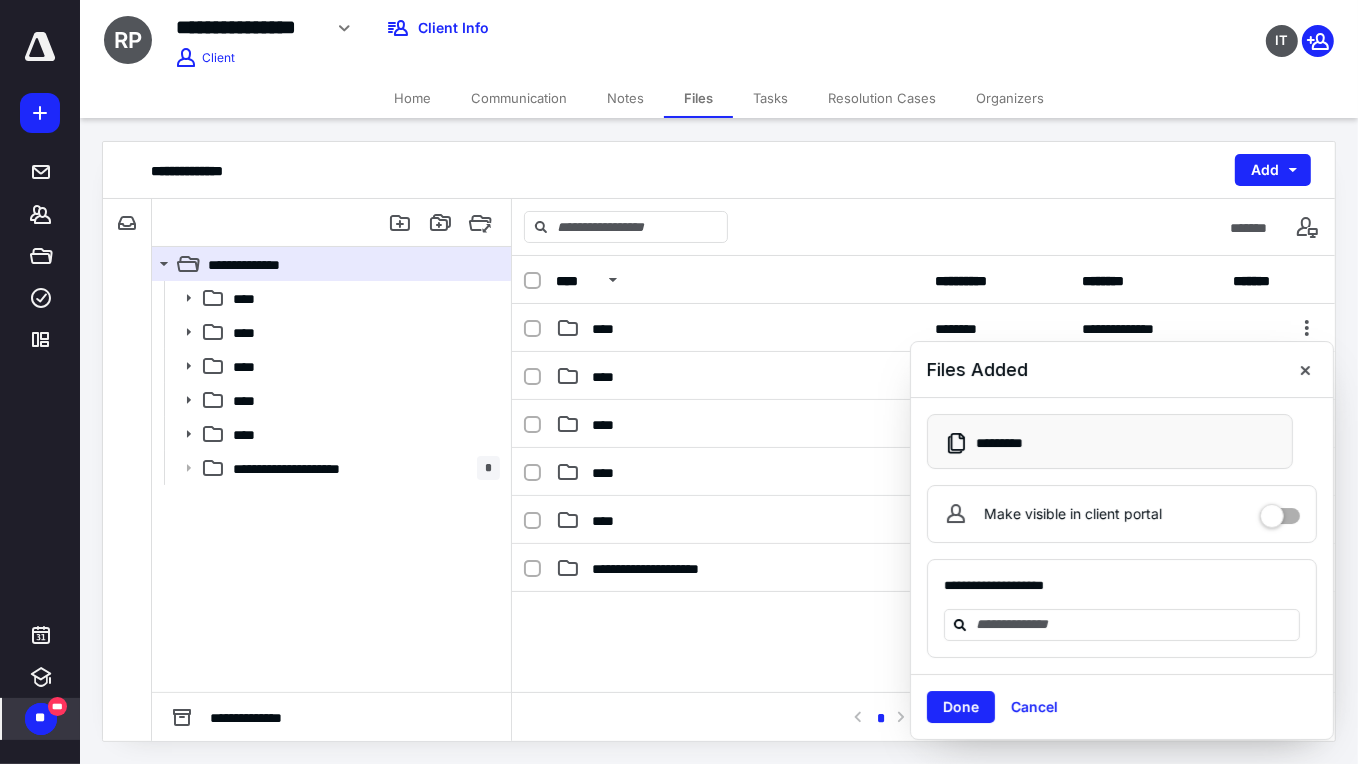 click on "Home" at bounding box center [412, 98] 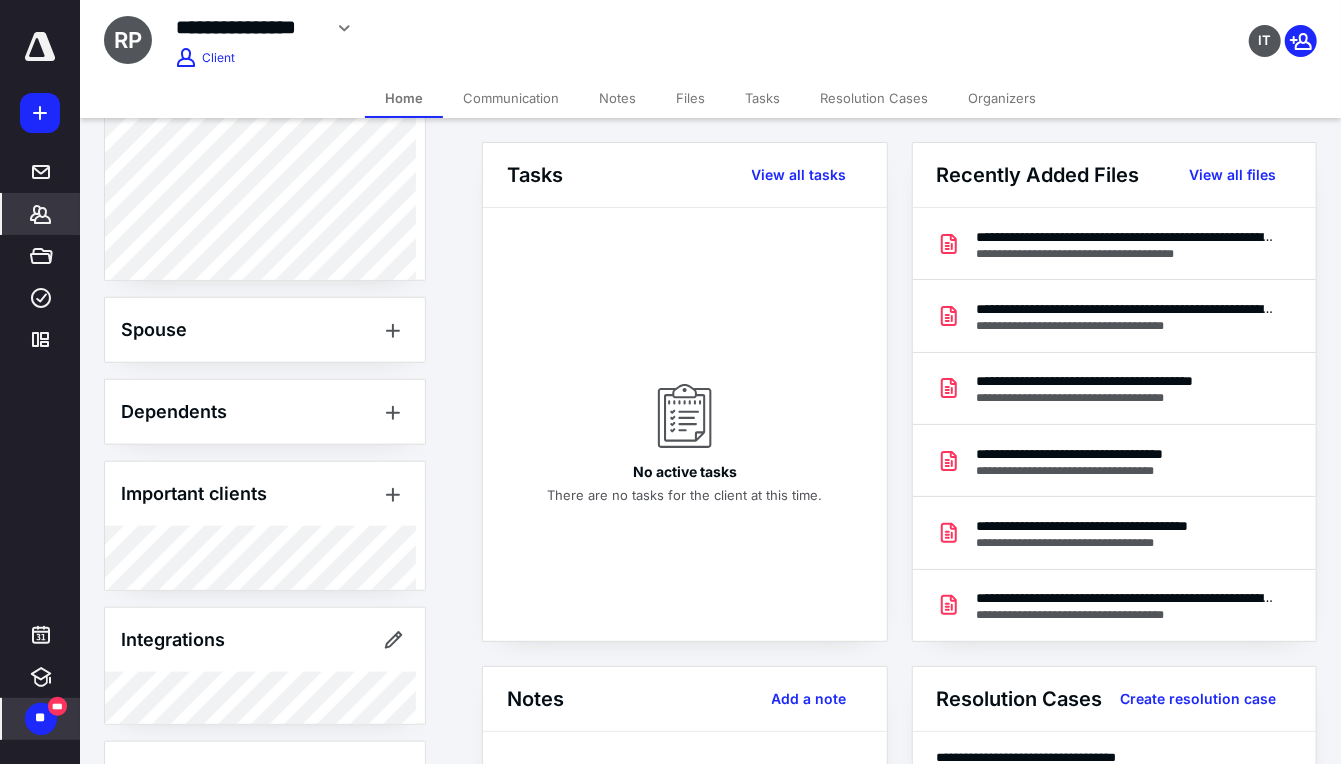 scroll, scrollTop: 857, scrollLeft: 0, axis: vertical 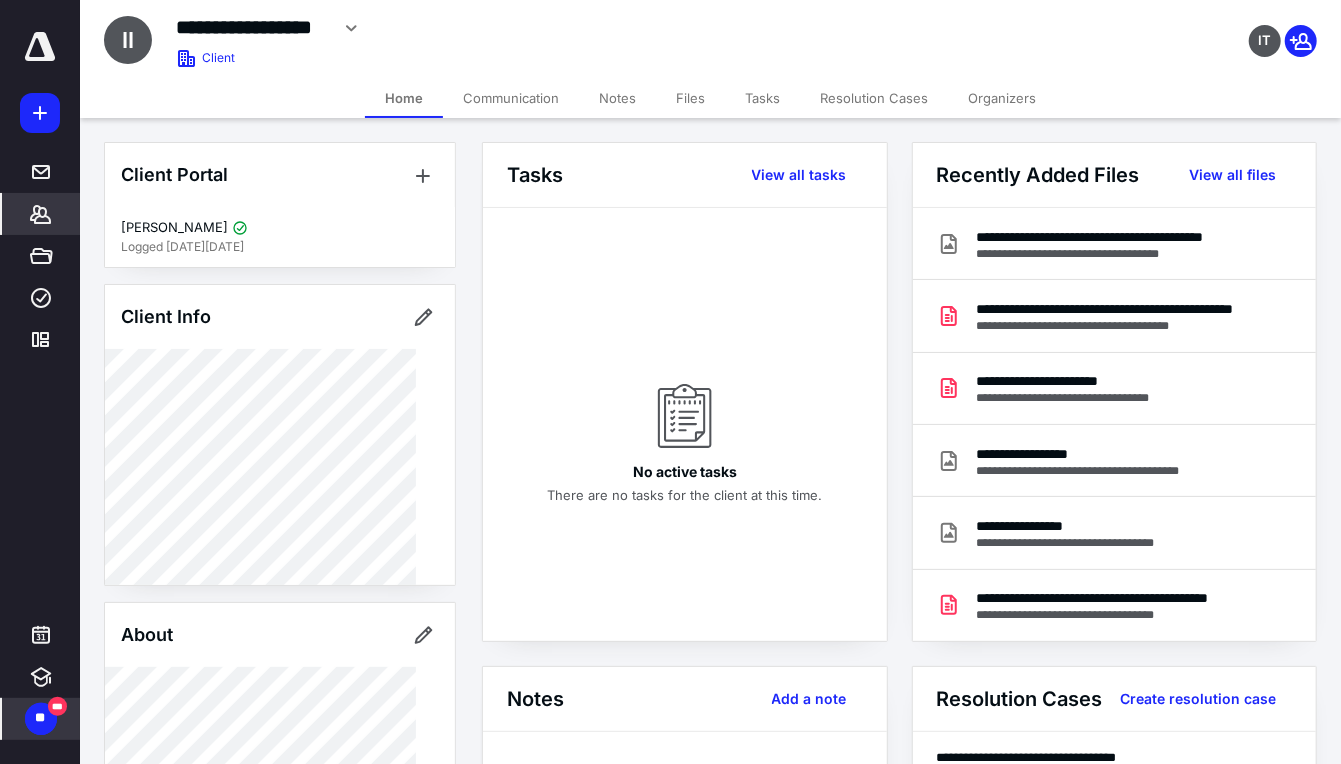click on "Files" at bounding box center [690, 98] 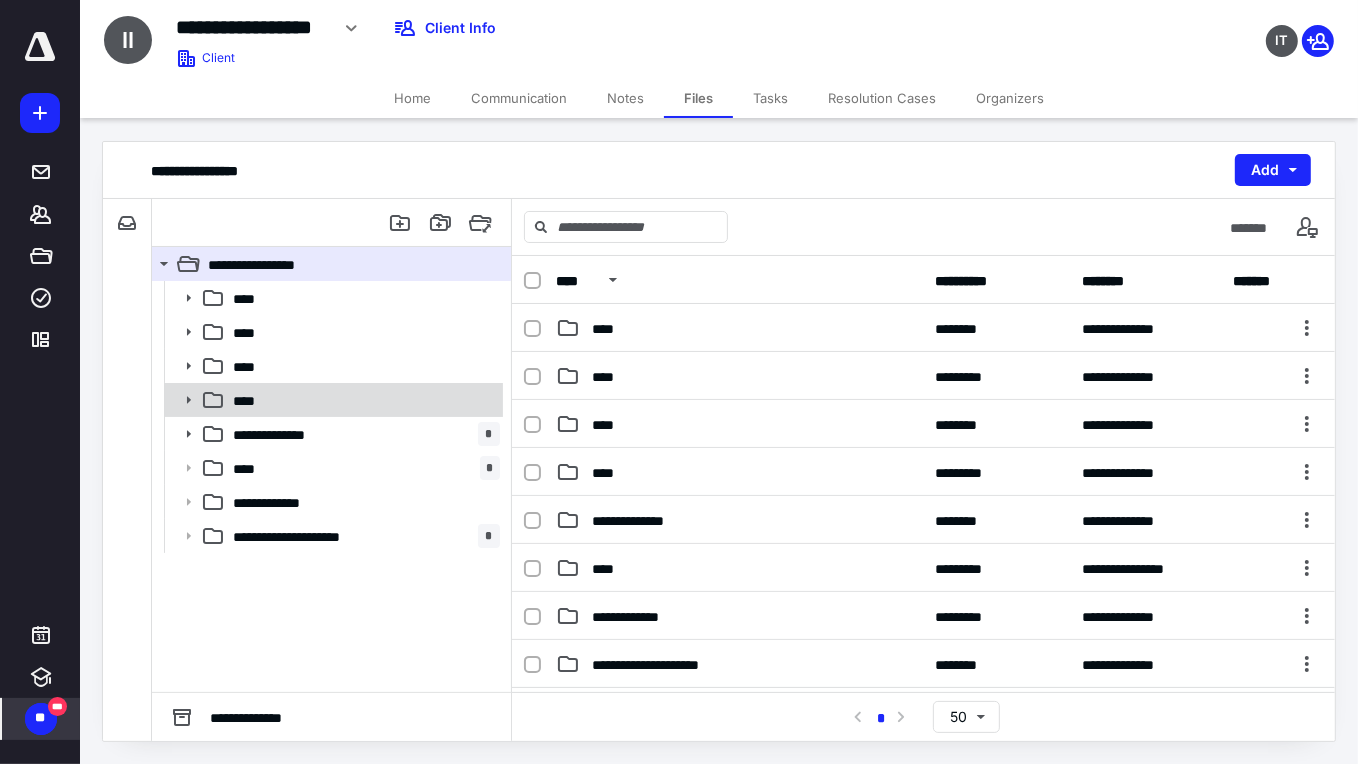 click 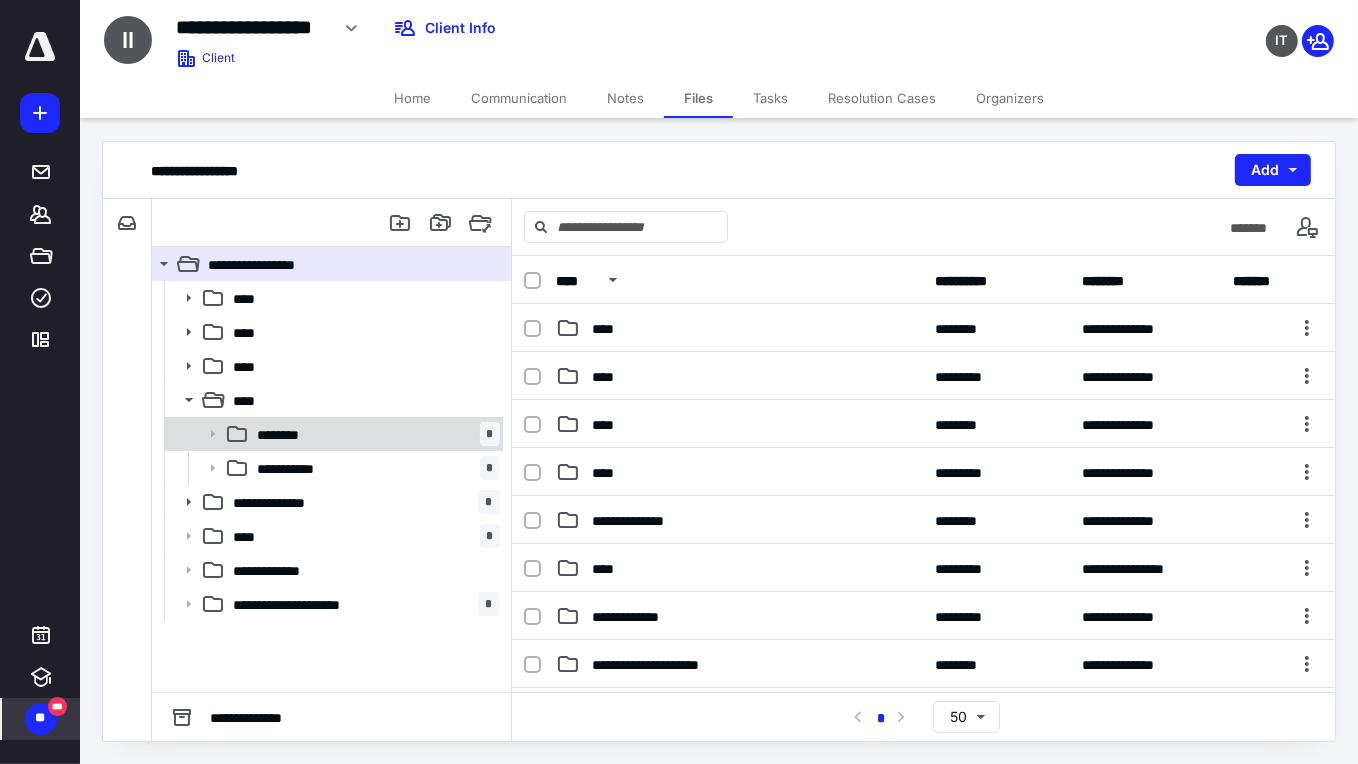 click on "******** *" at bounding box center (374, 434) 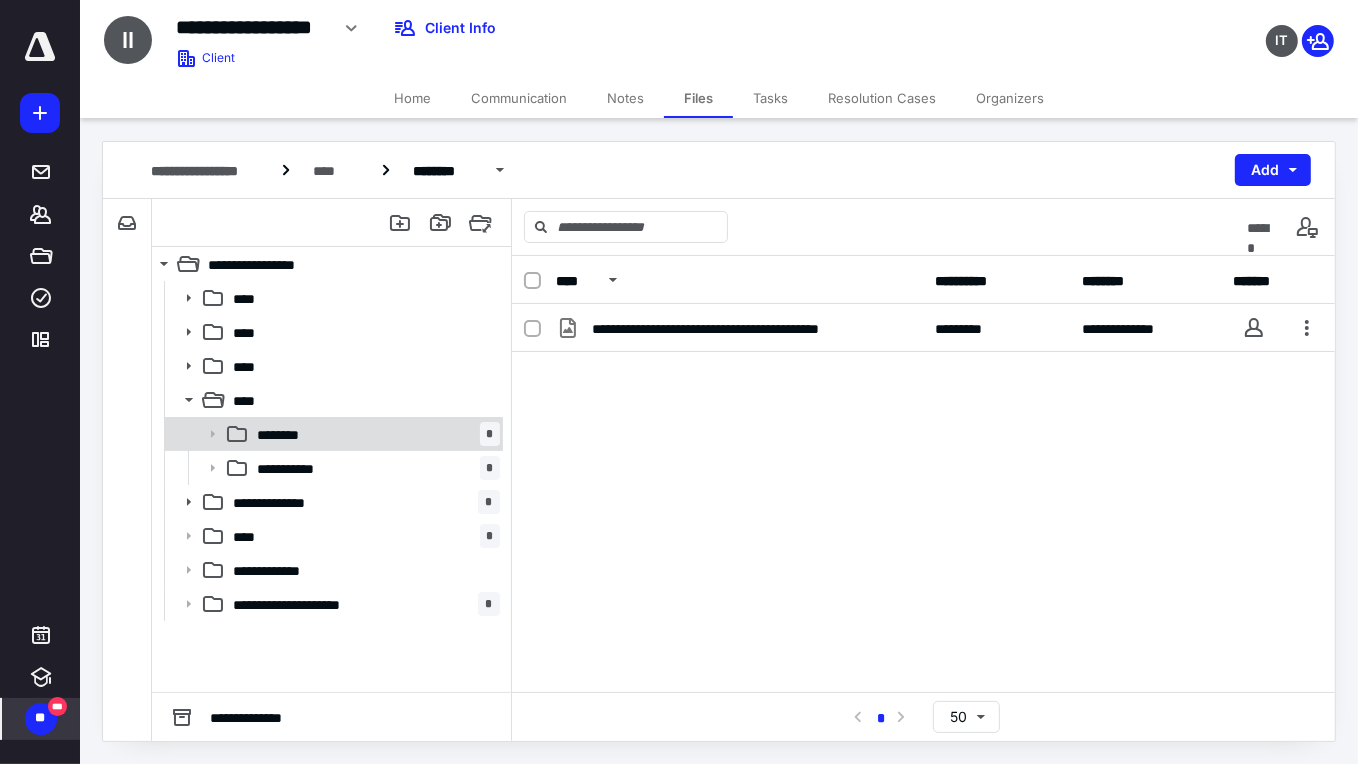 click on "******** *" at bounding box center [332, 434] 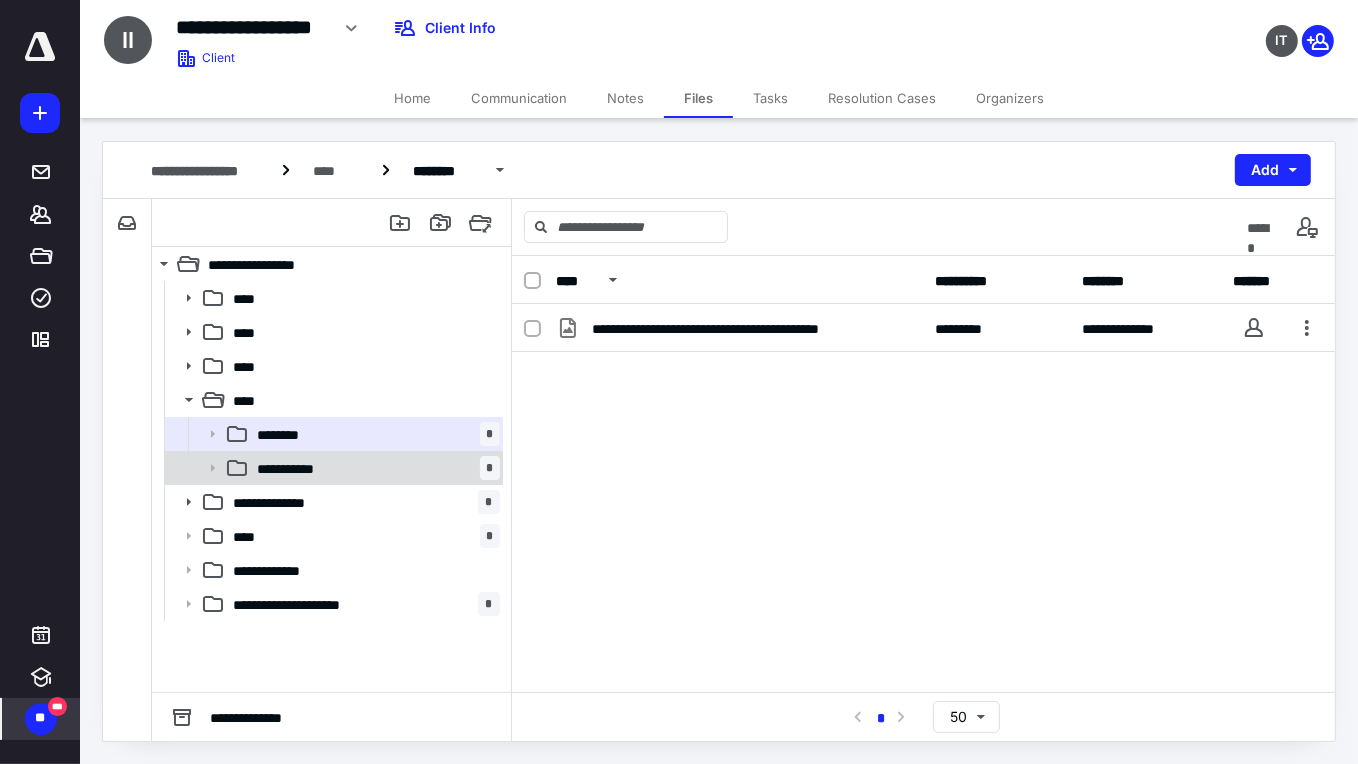 click on "**********" at bounding box center [294, 468] 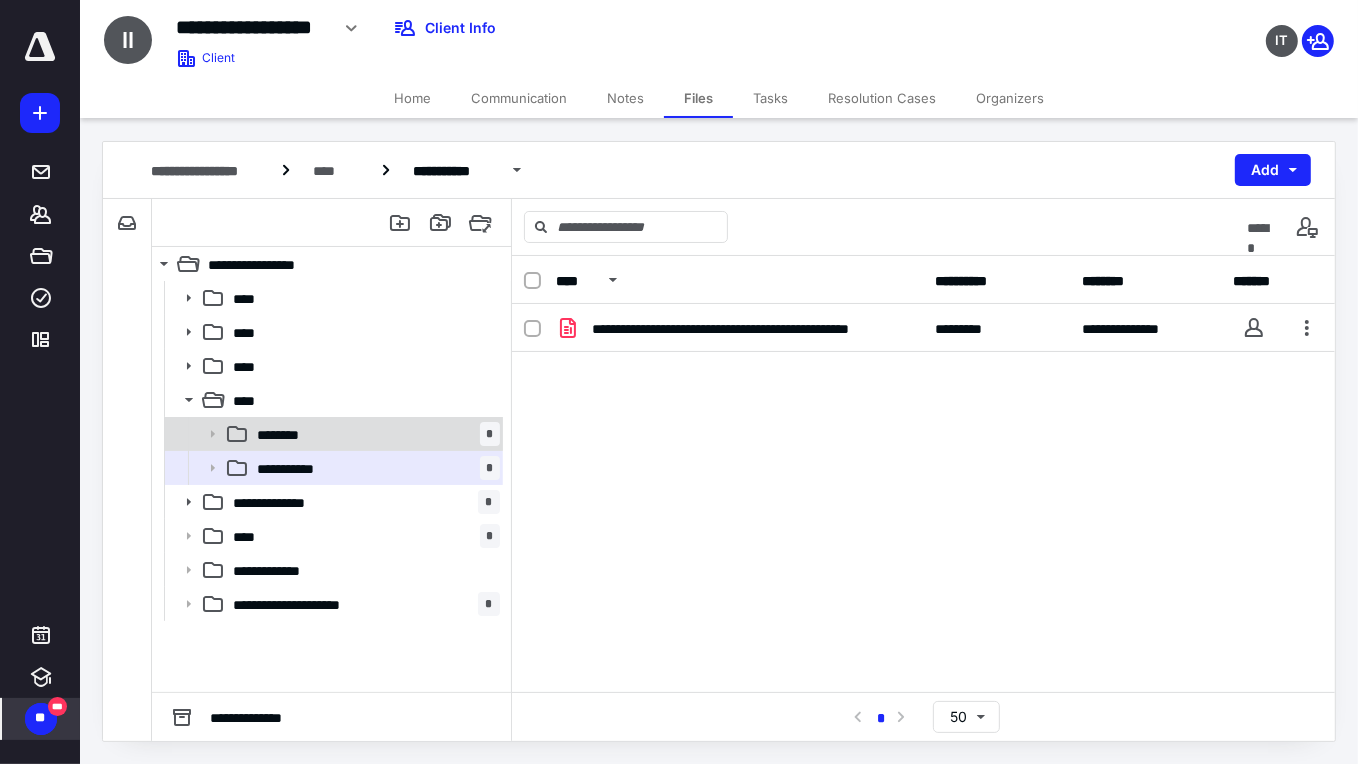 click on "******** *" at bounding box center [374, 434] 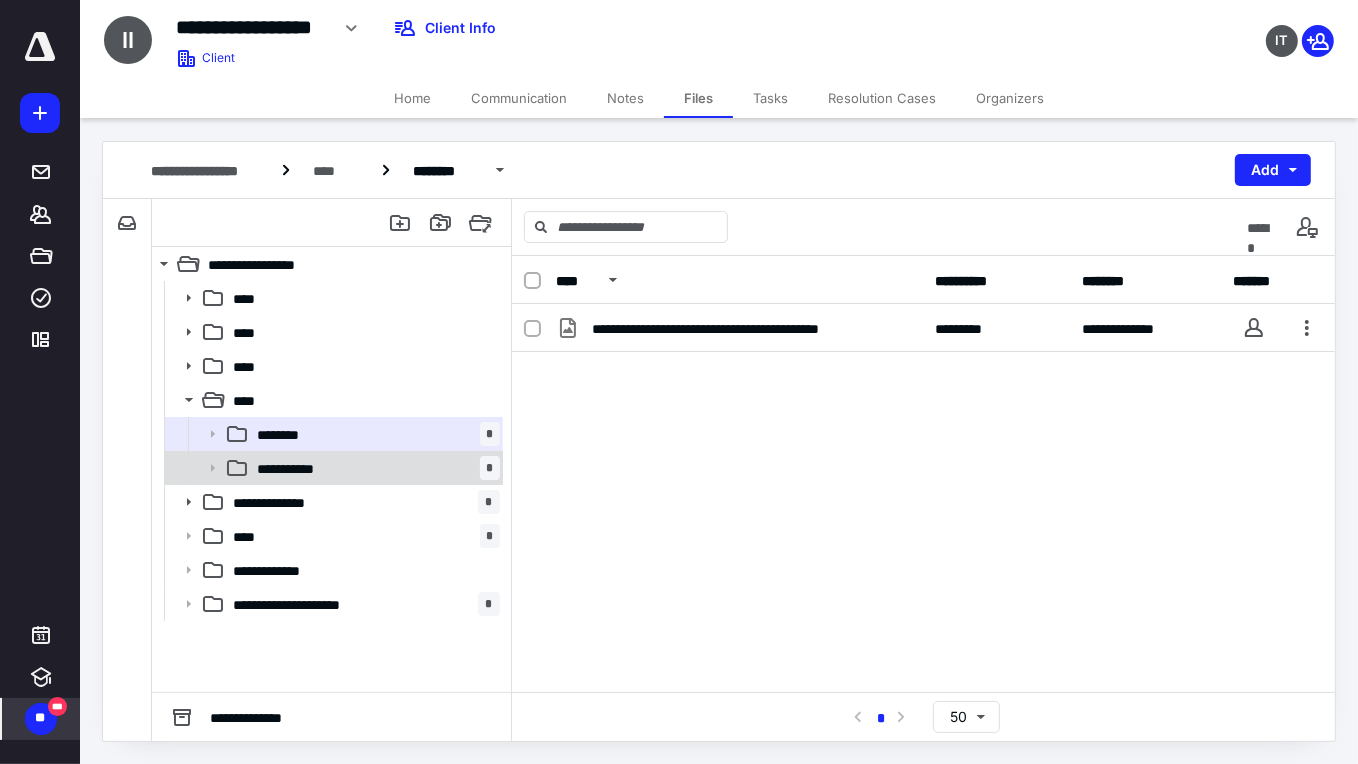click on "**********" at bounding box center [374, 468] 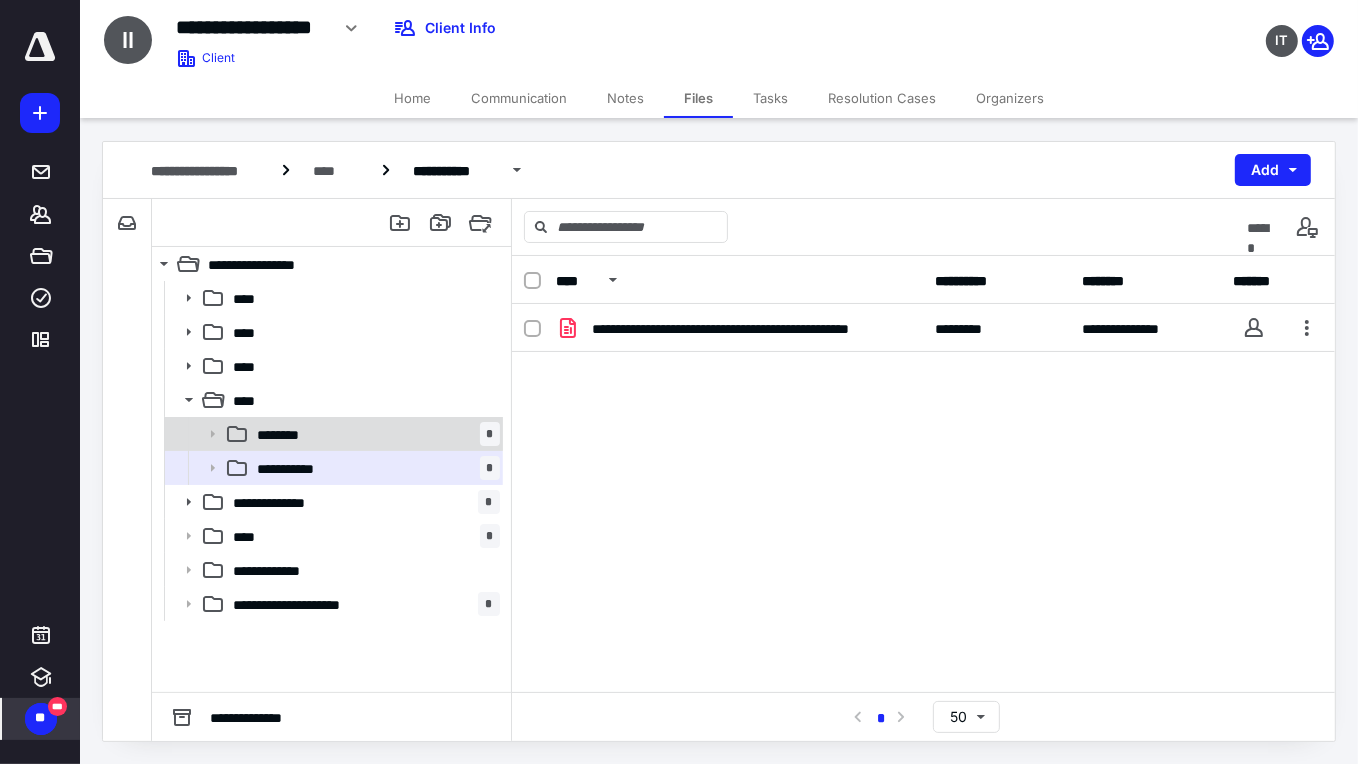 click on "********" at bounding box center (285, 434) 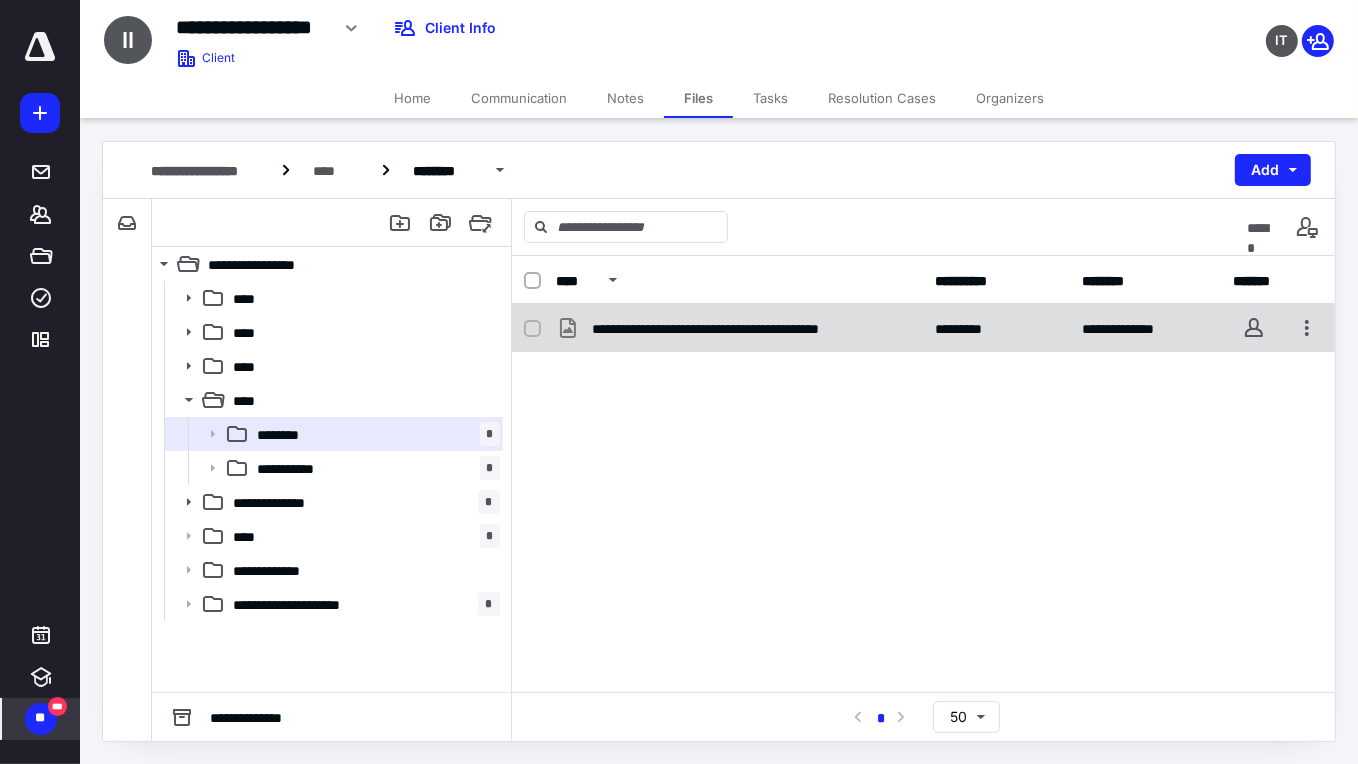 click on "**********" at bounding box center [745, 328] 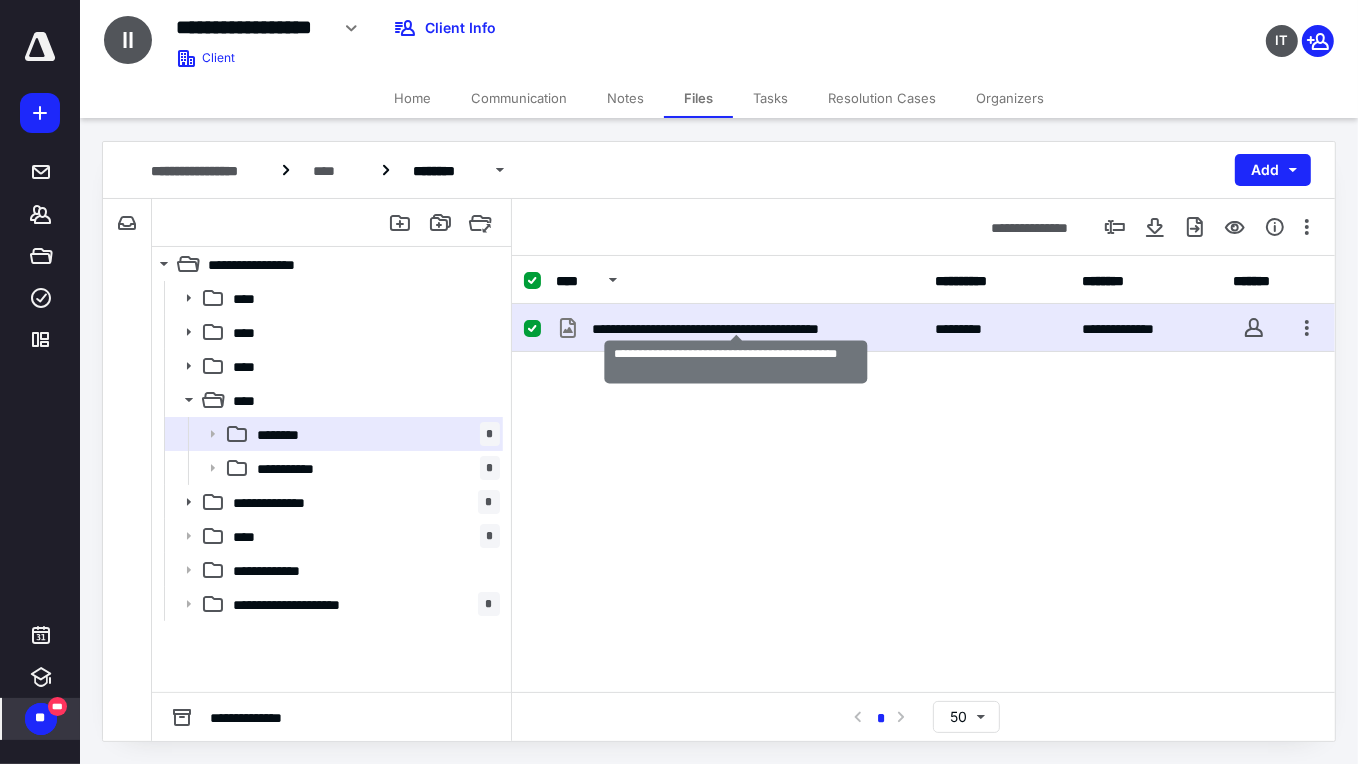 click on "**********" at bounding box center (745, 328) 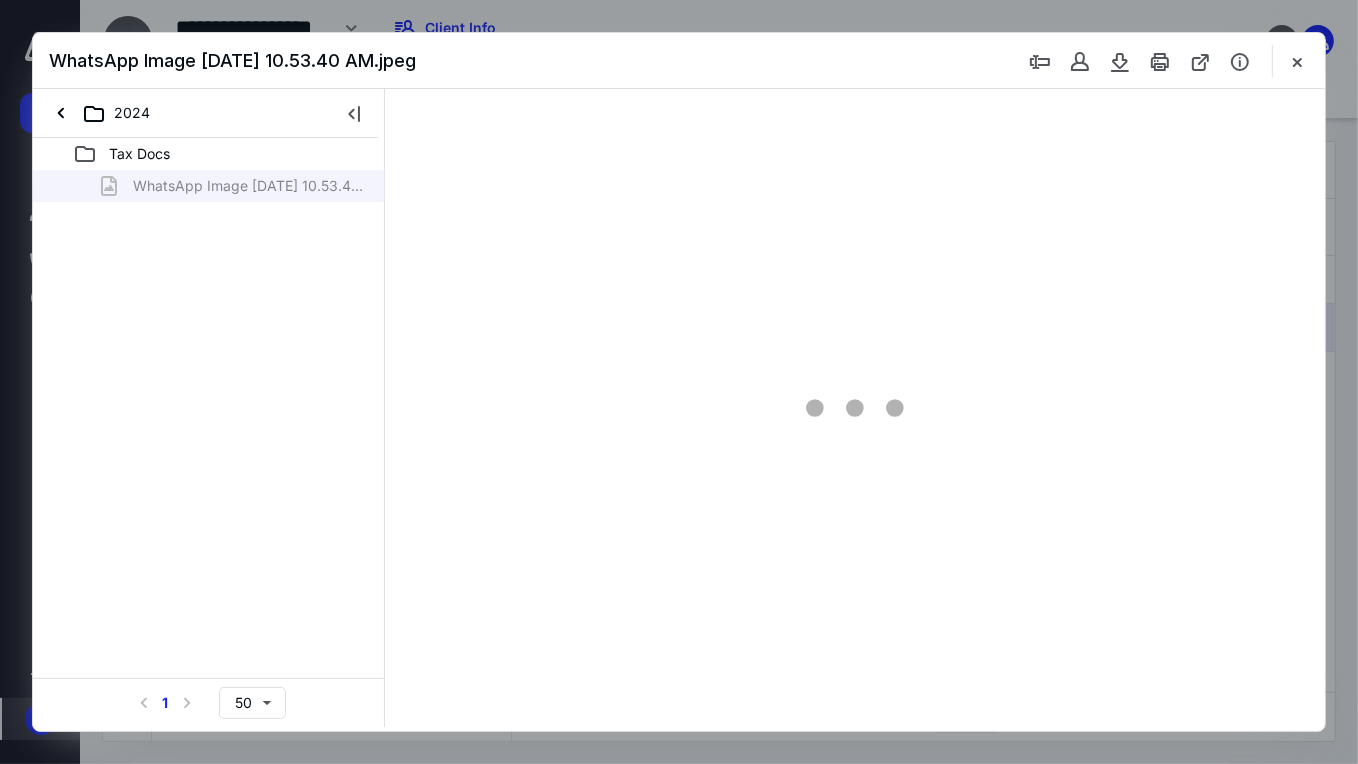 scroll, scrollTop: 0, scrollLeft: 0, axis: both 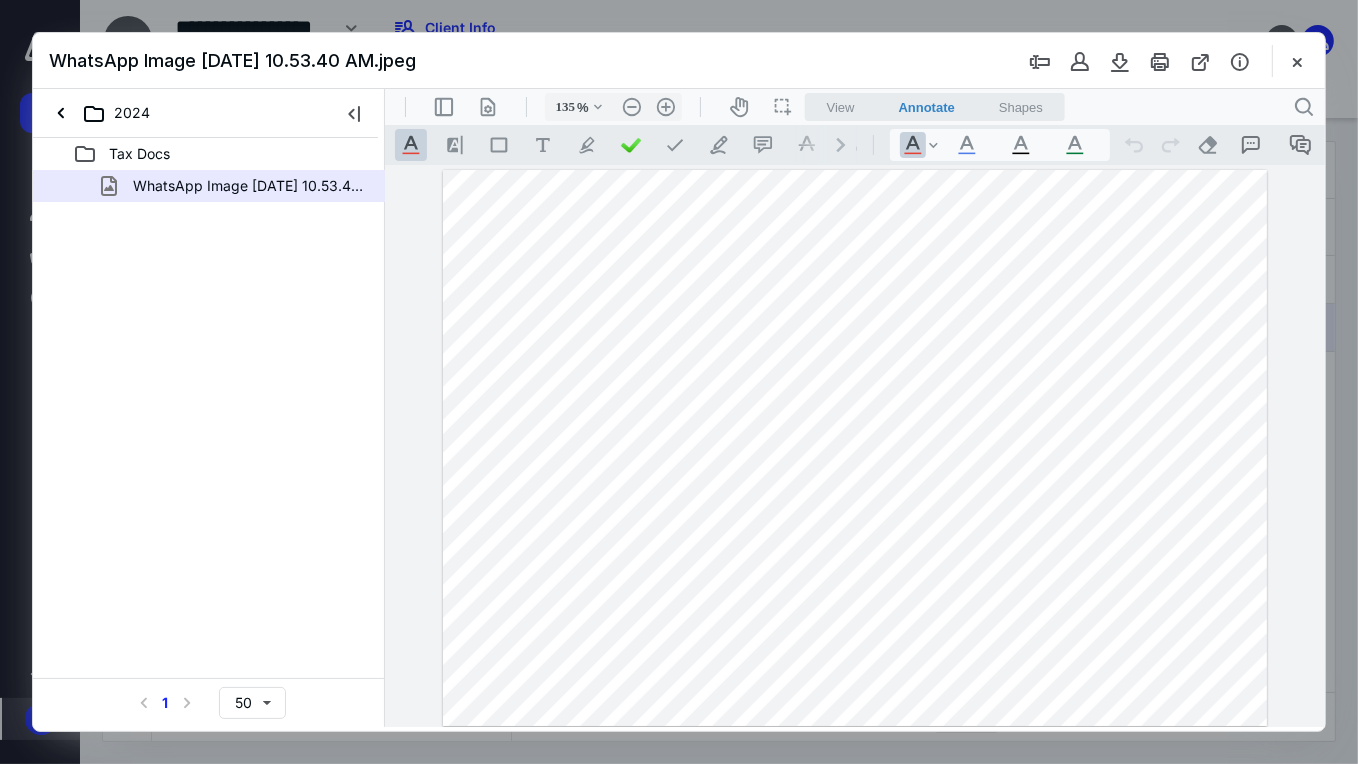 click at bounding box center (1297, 61) 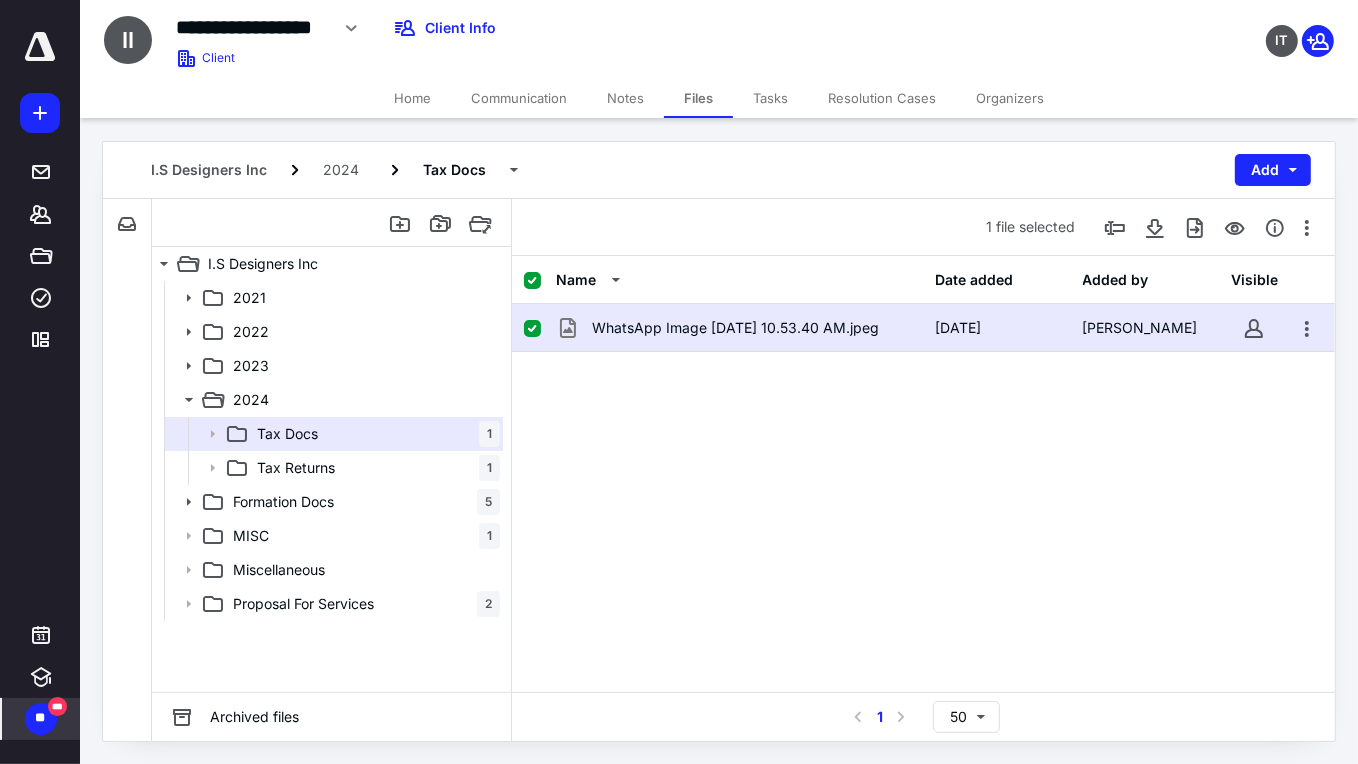 click on "Home" at bounding box center [412, 98] 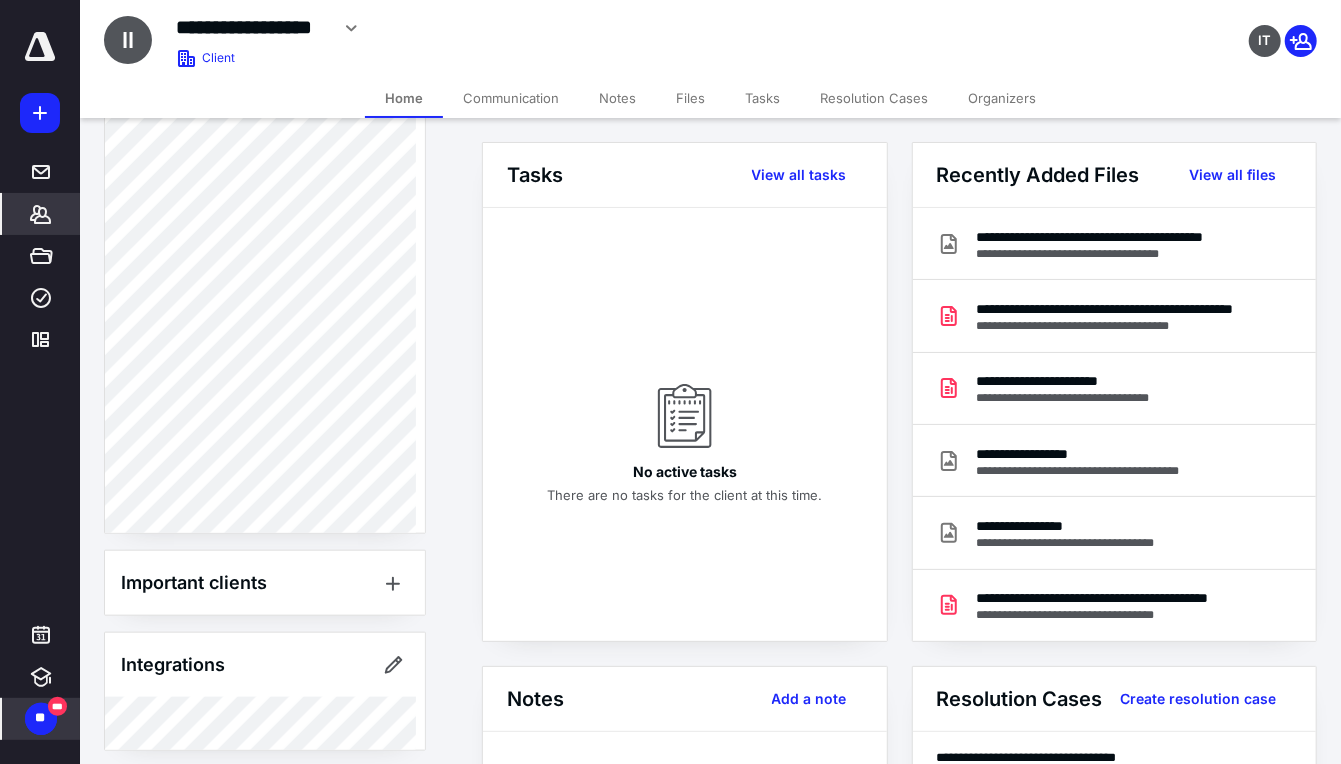 scroll, scrollTop: 1066, scrollLeft: 0, axis: vertical 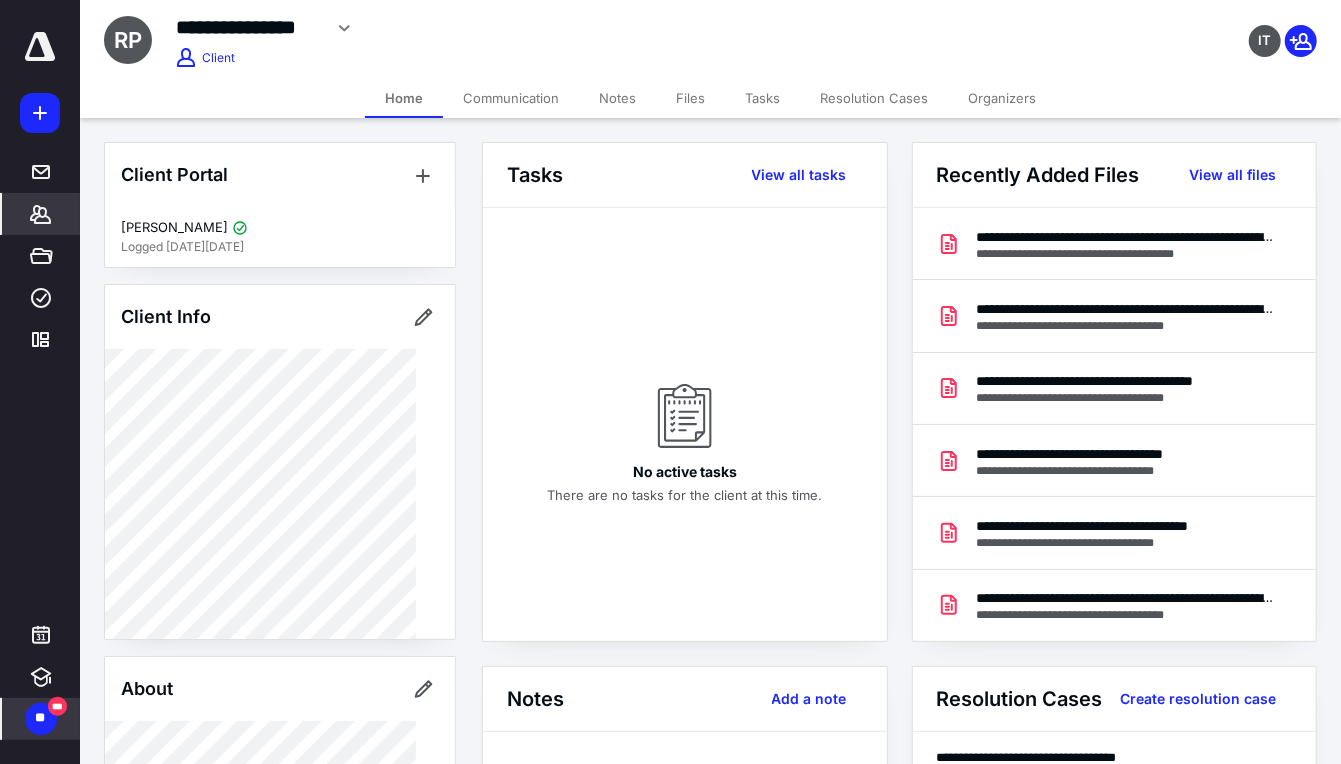 click 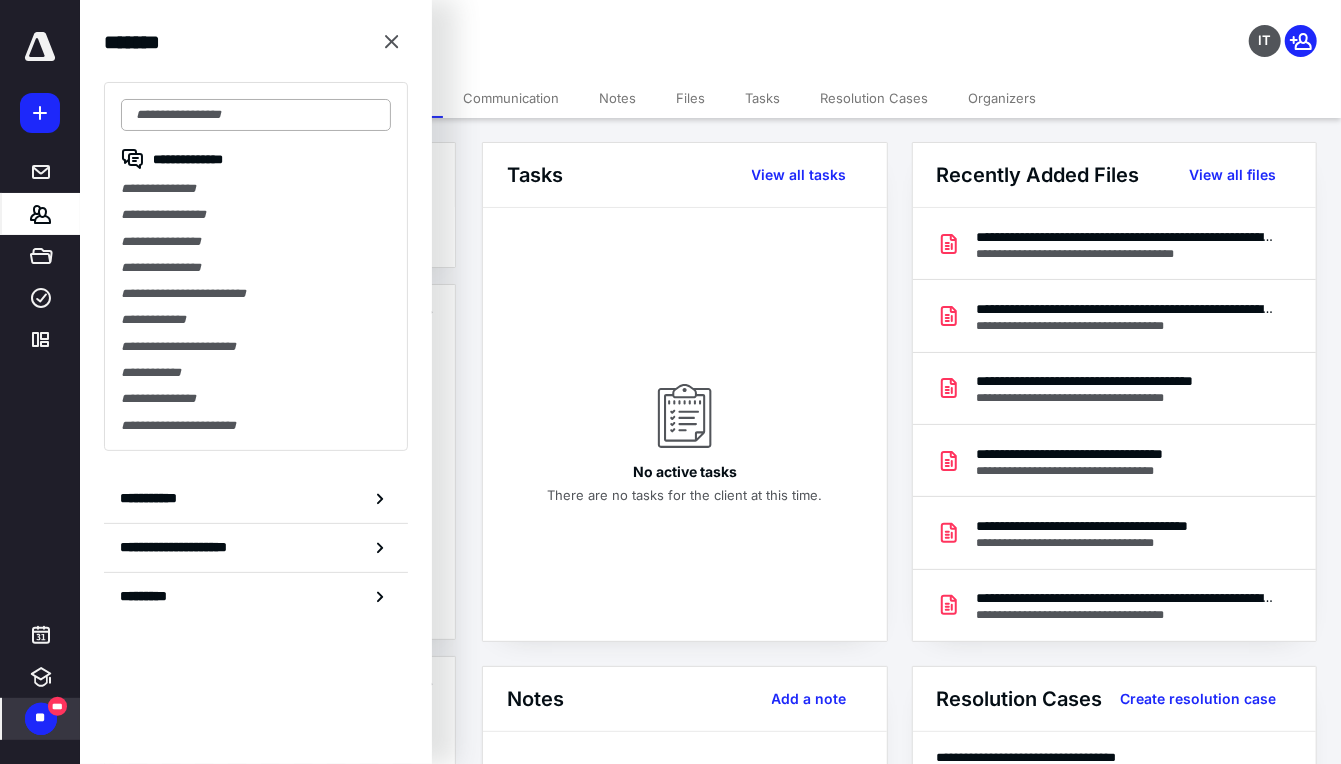click at bounding box center [256, 115] 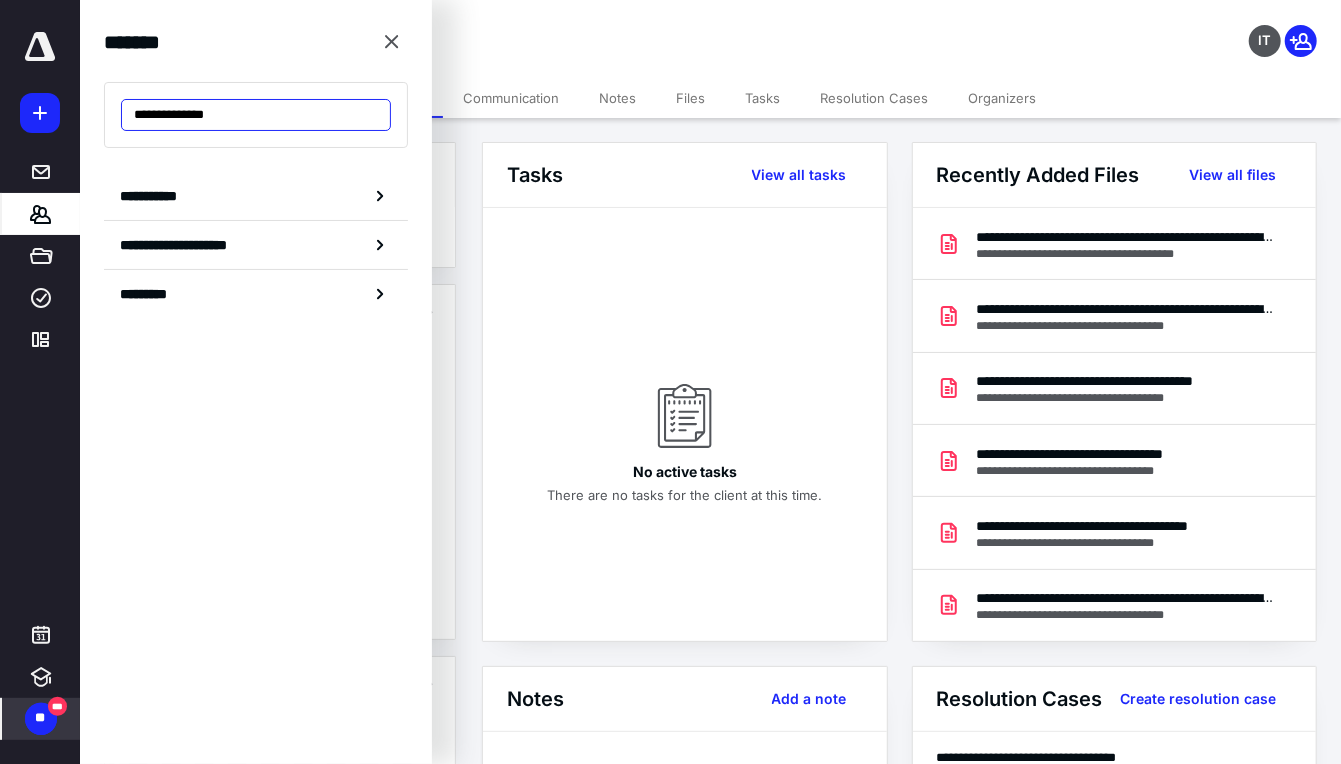 drag, startPoint x: 263, startPoint y: 119, endPoint x: 99, endPoint y: 106, distance: 164.51443 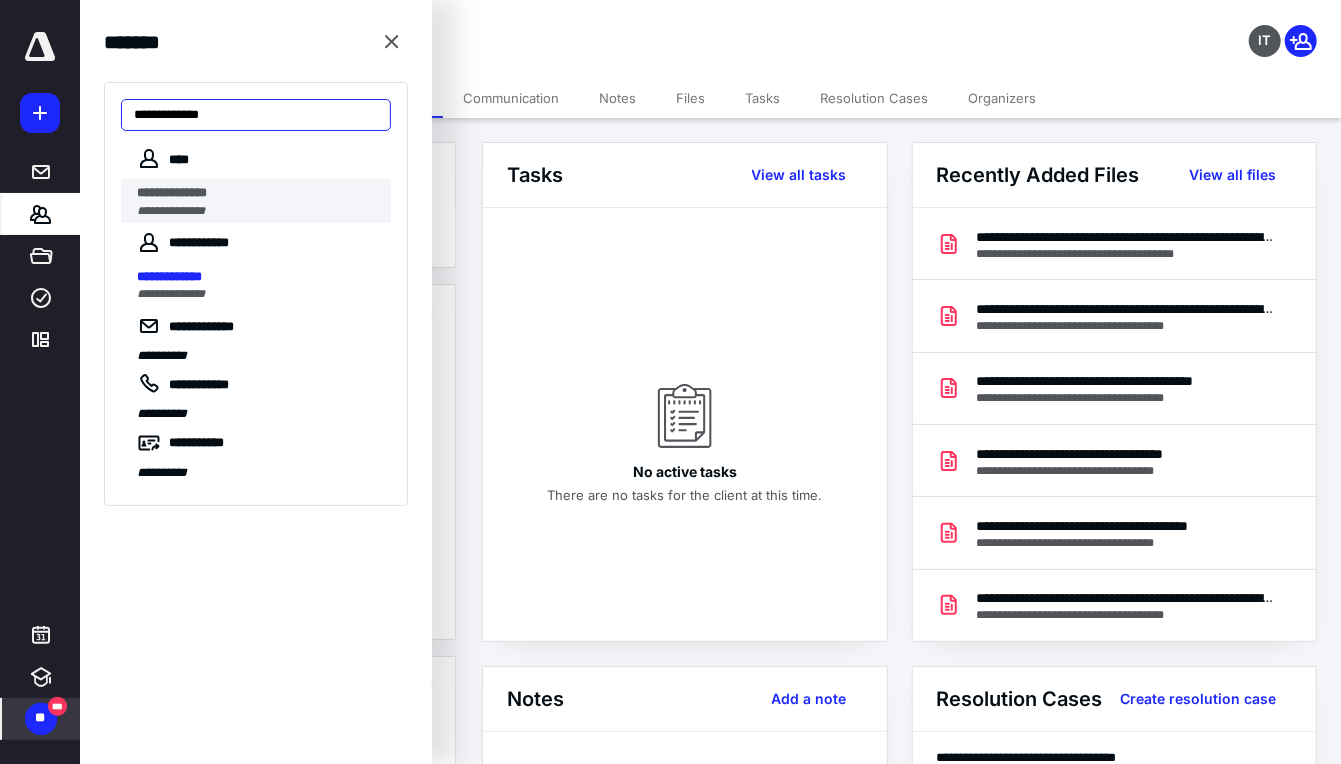 type on "**********" 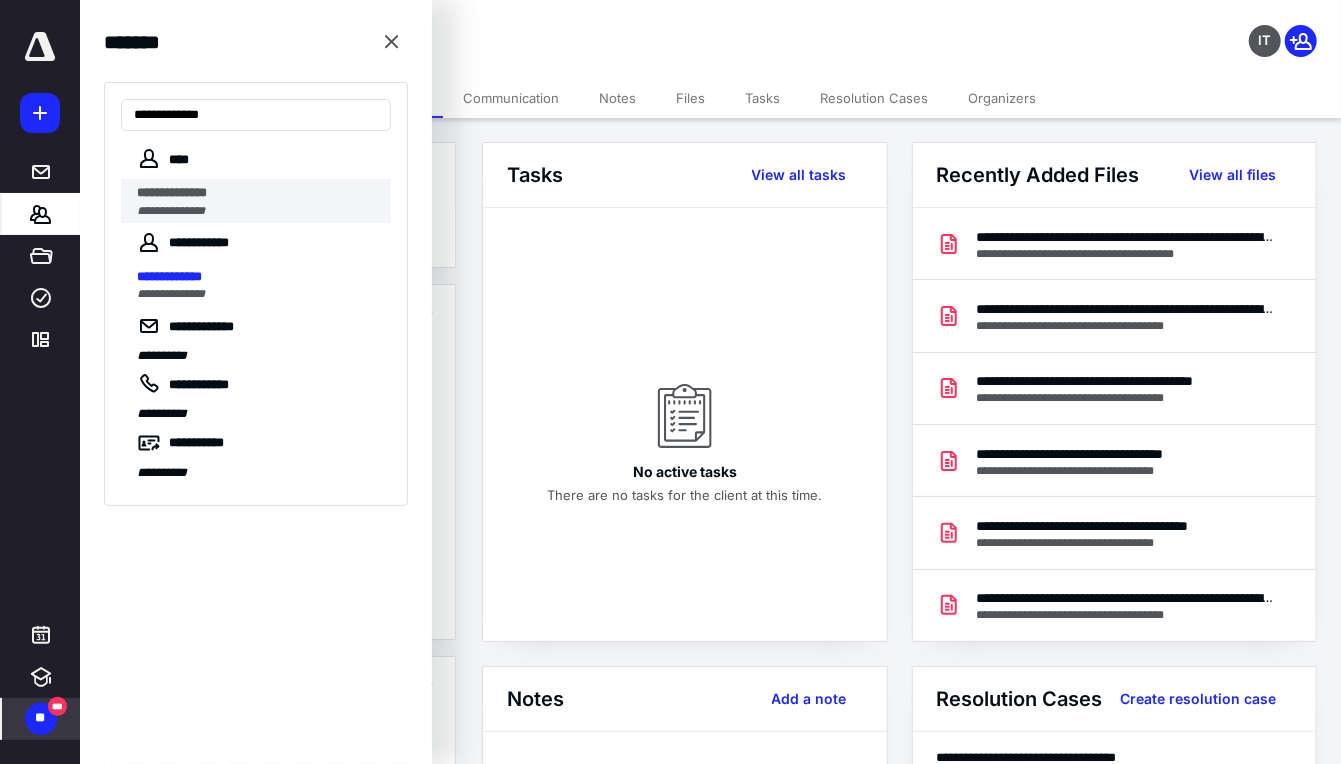 click on "**********" at bounding box center (172, 192) 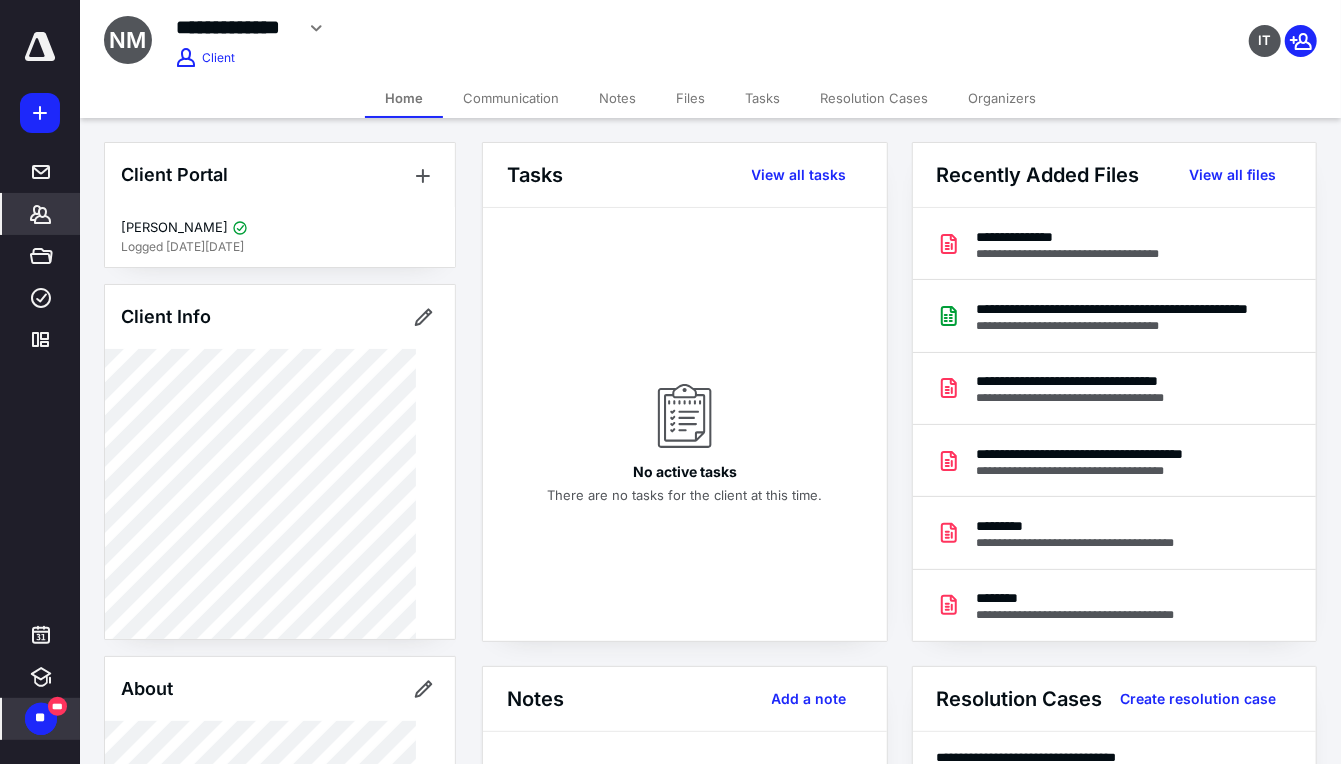 click on "Files" at bounding box center [690, 98] 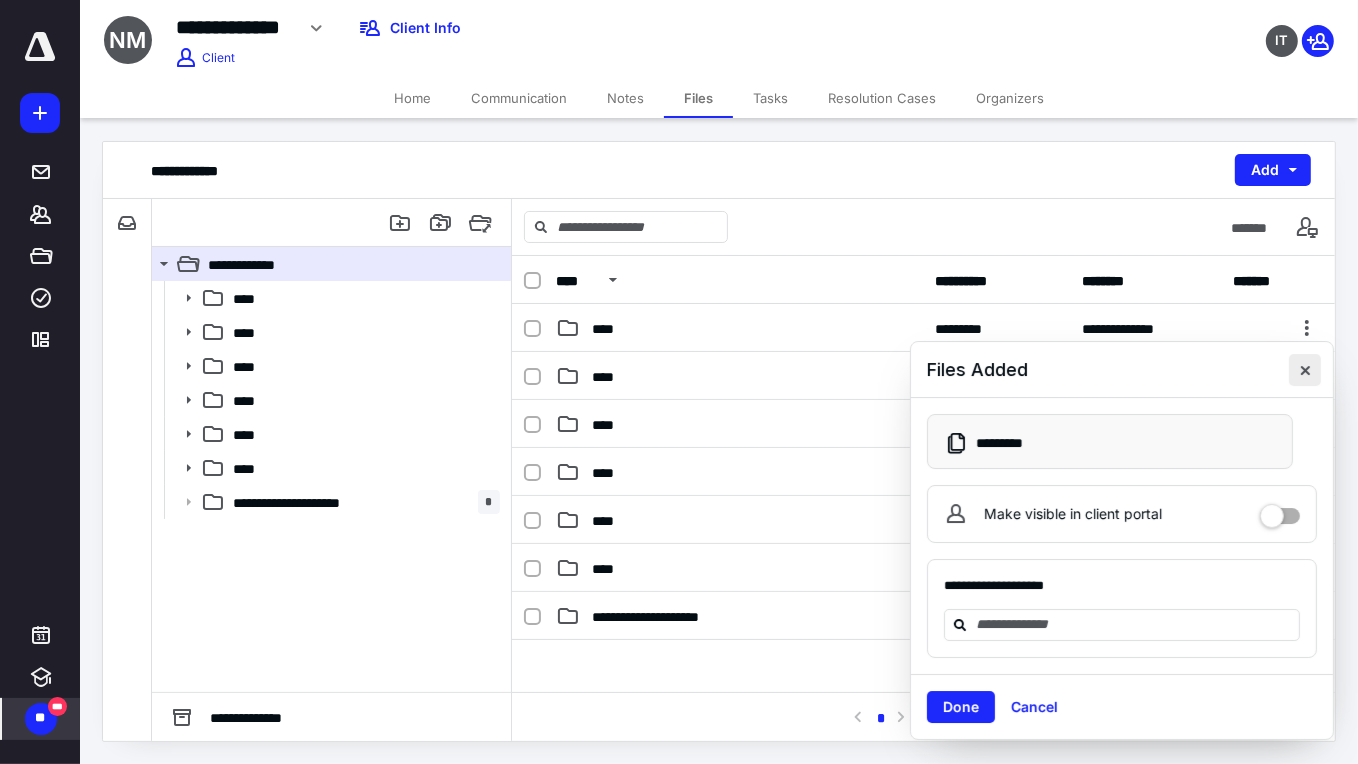 click at bounding box center [1305, 370] 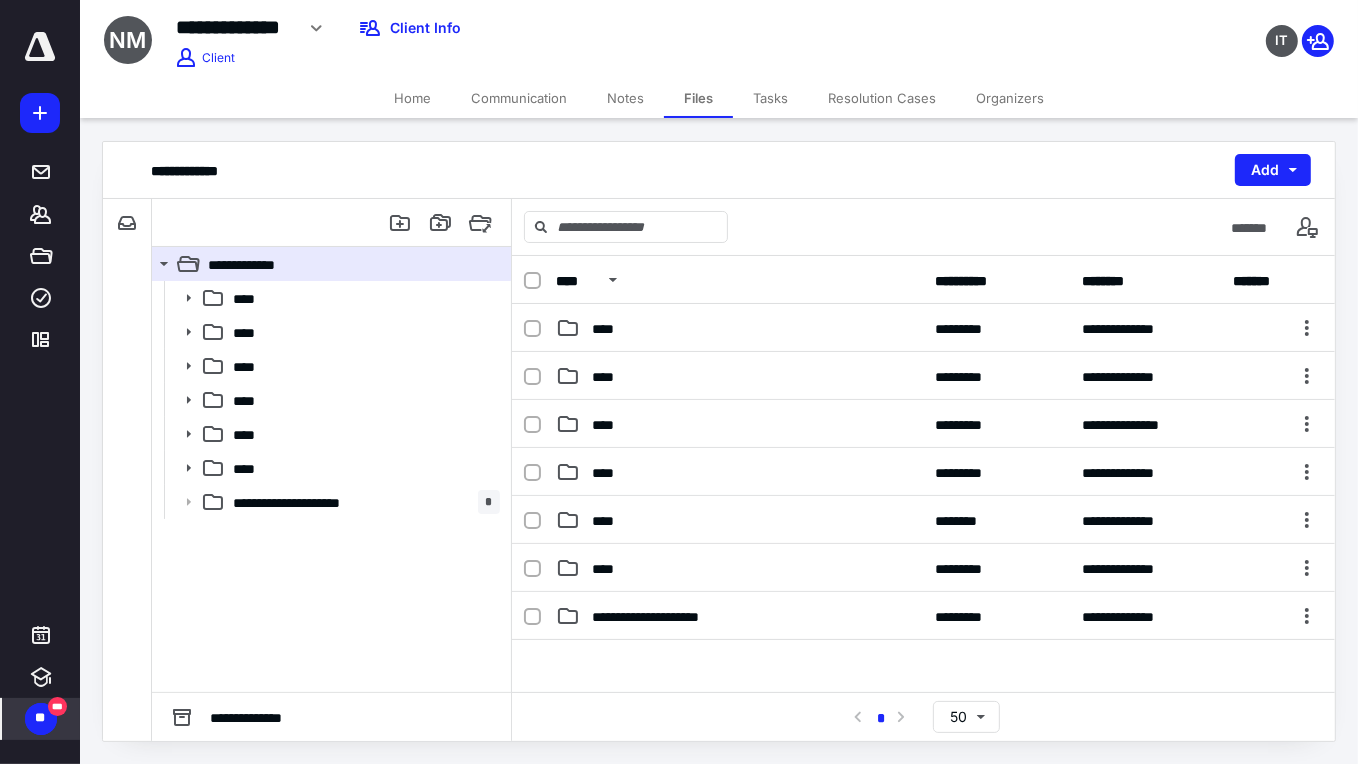 click on "Home" at bounding box center [412, 98] 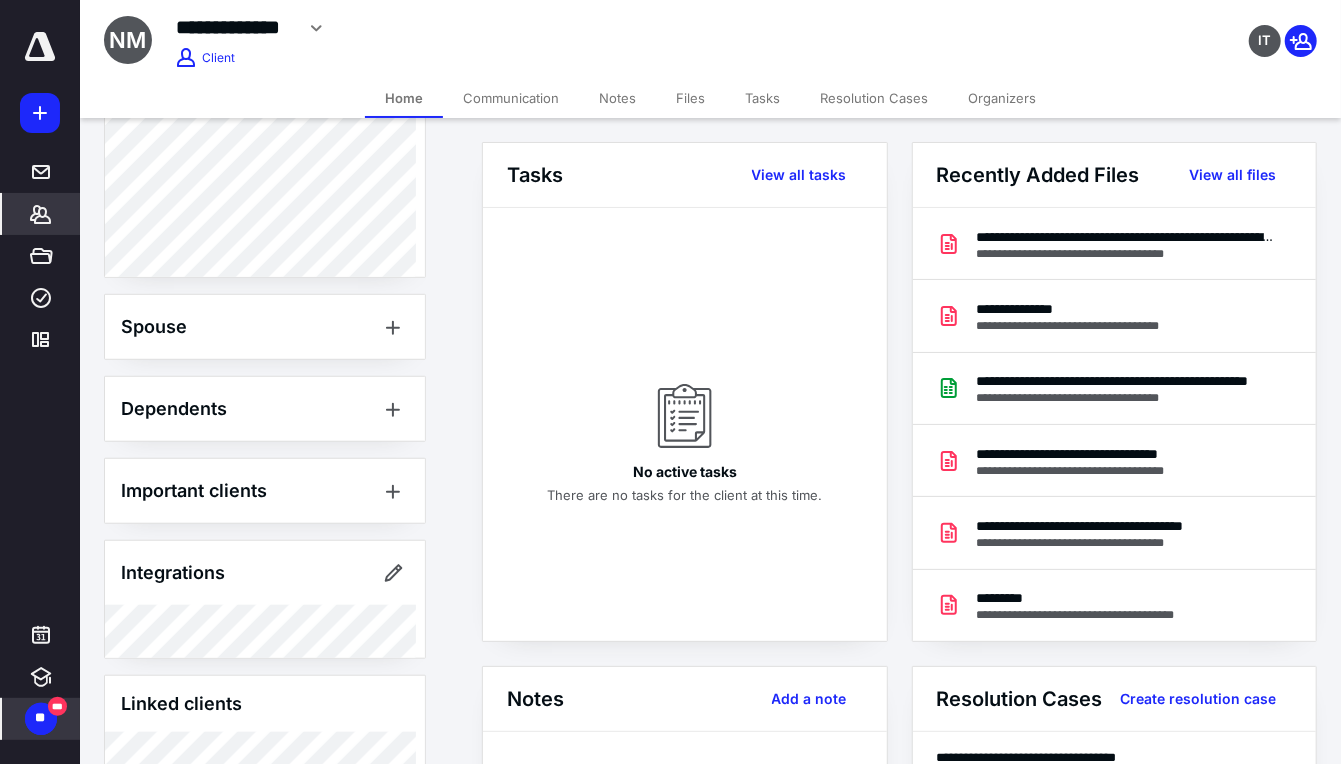 scroll, scrollTop: 788, scrollLeft: 0, axis: vertical 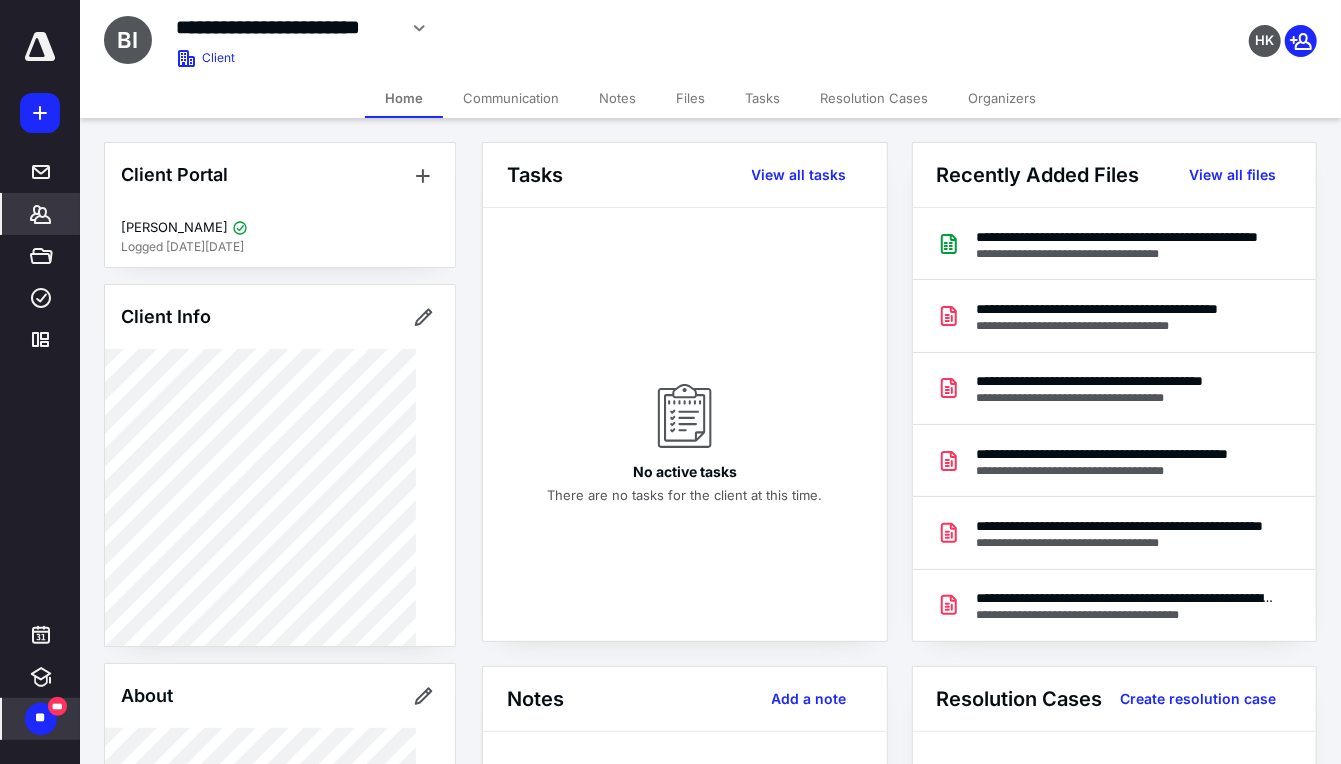 click on "Files" at bounding box center (690, 98) 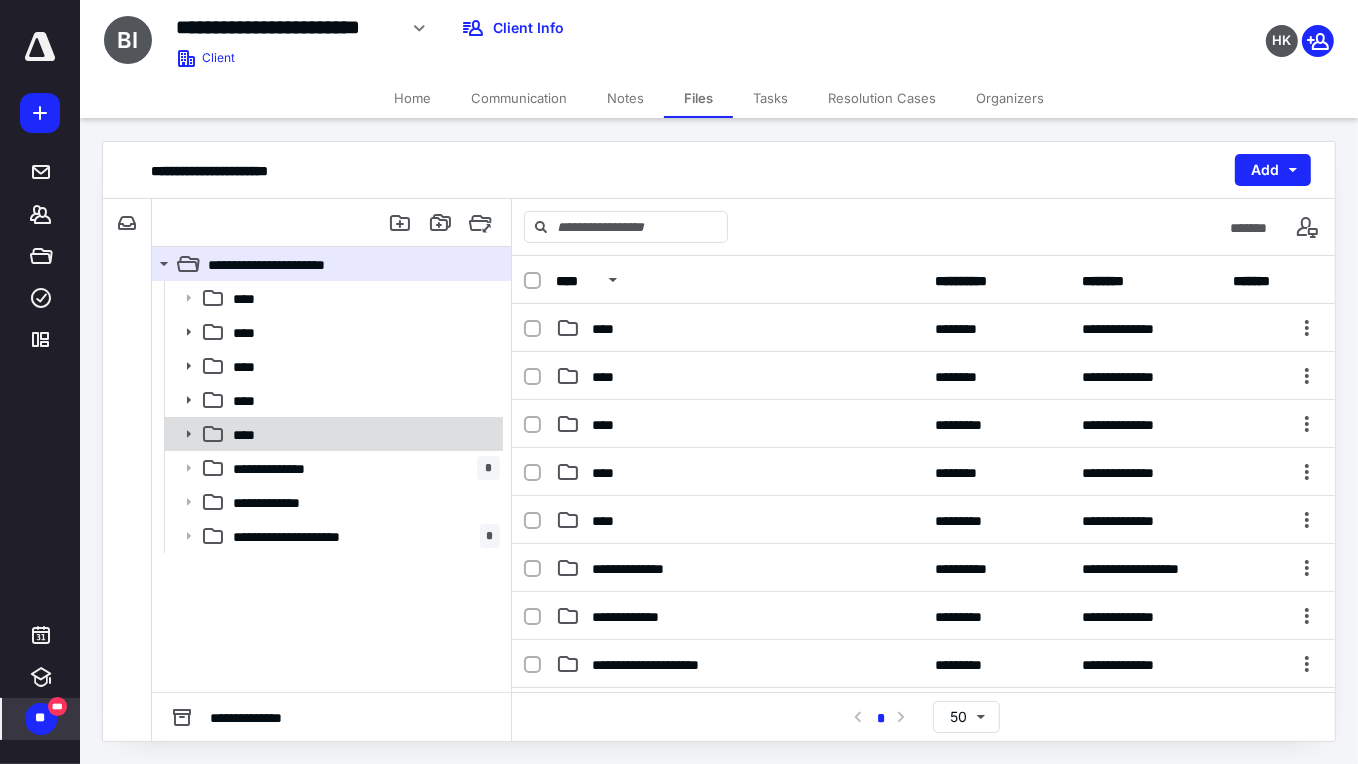 click 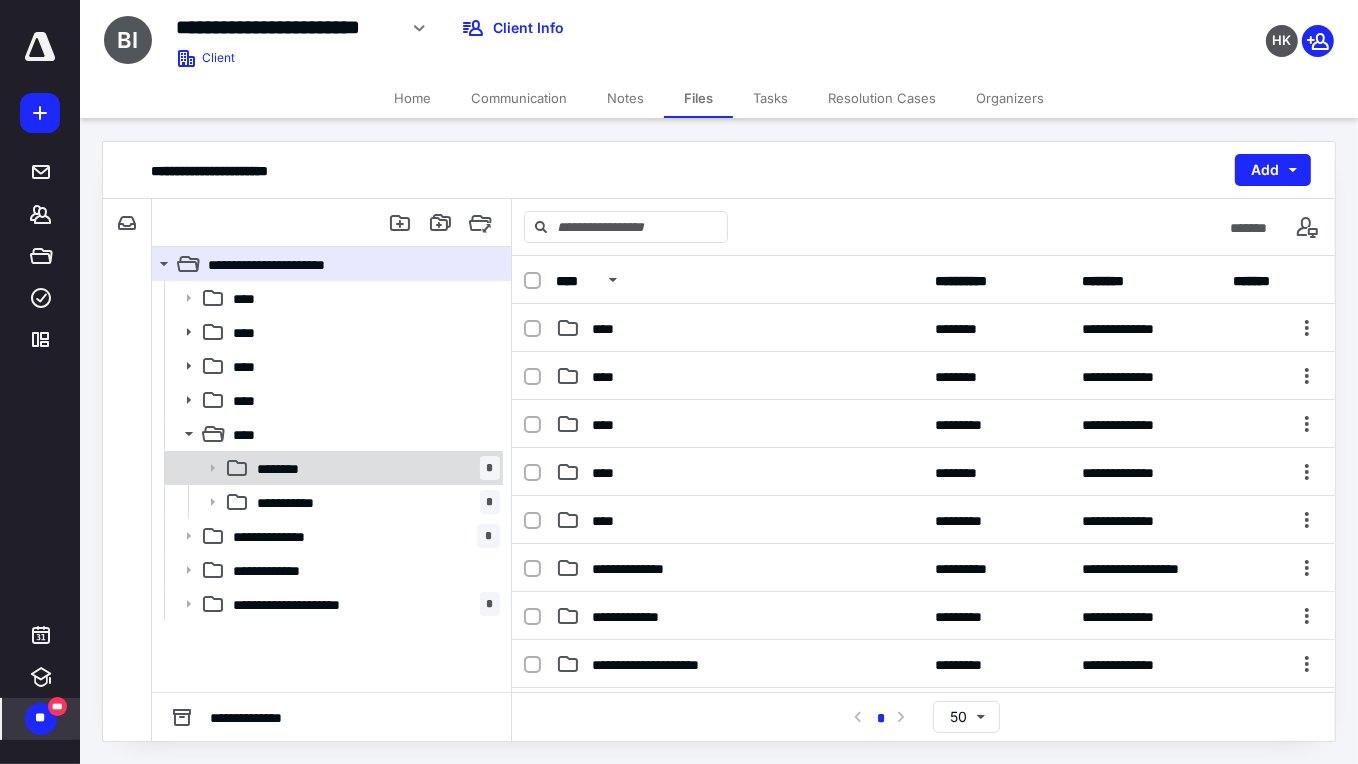 click on "********" at bounding box center (285, 468) 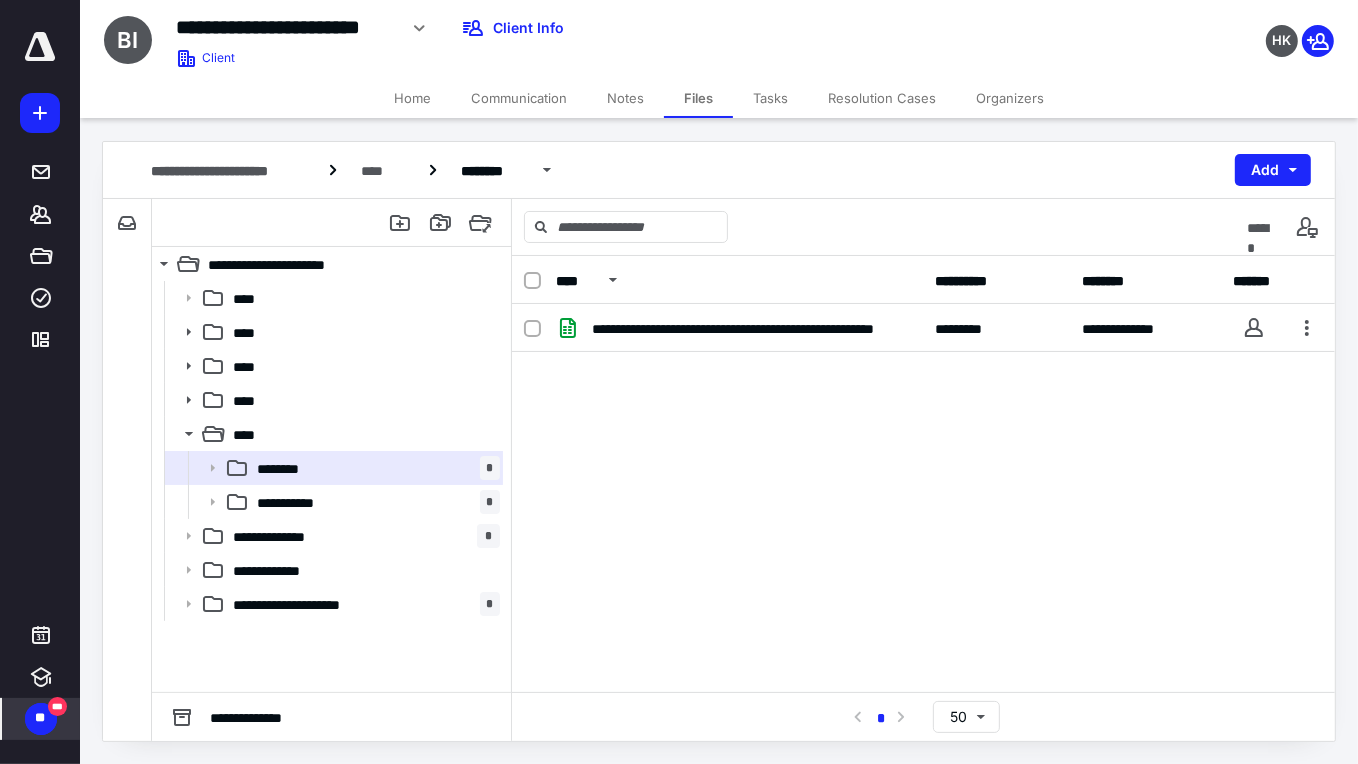 click on "Home" at bounding box center (412, 98) 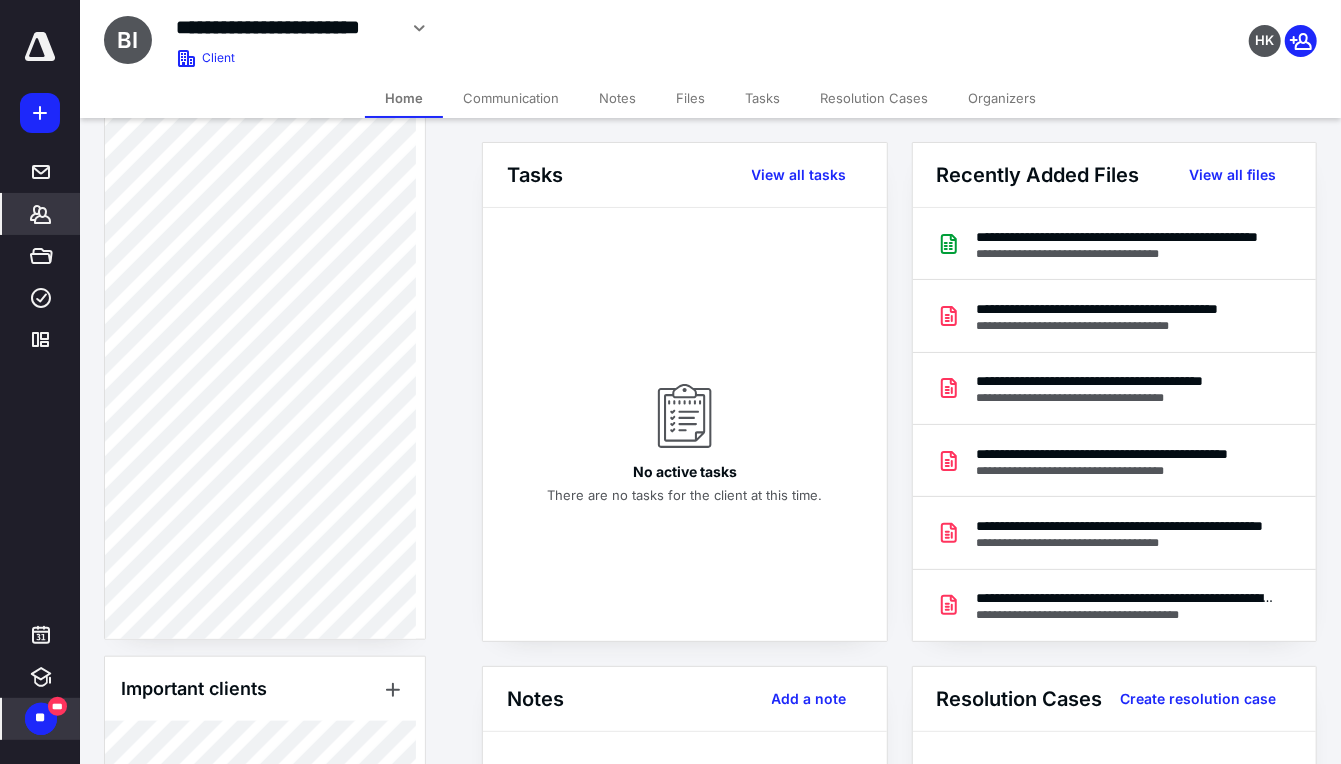 scroll, scrollTop: 888, scrollLeft: 0, axis: vertical 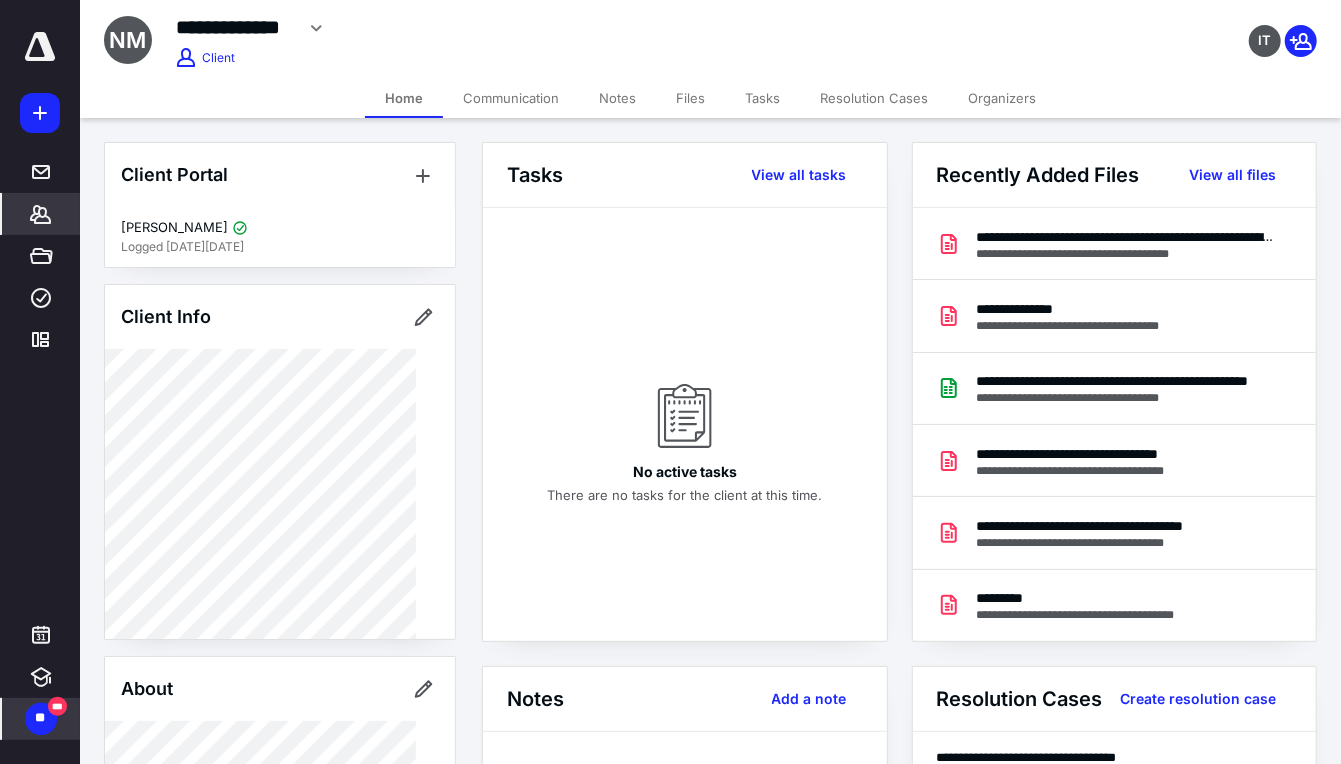click 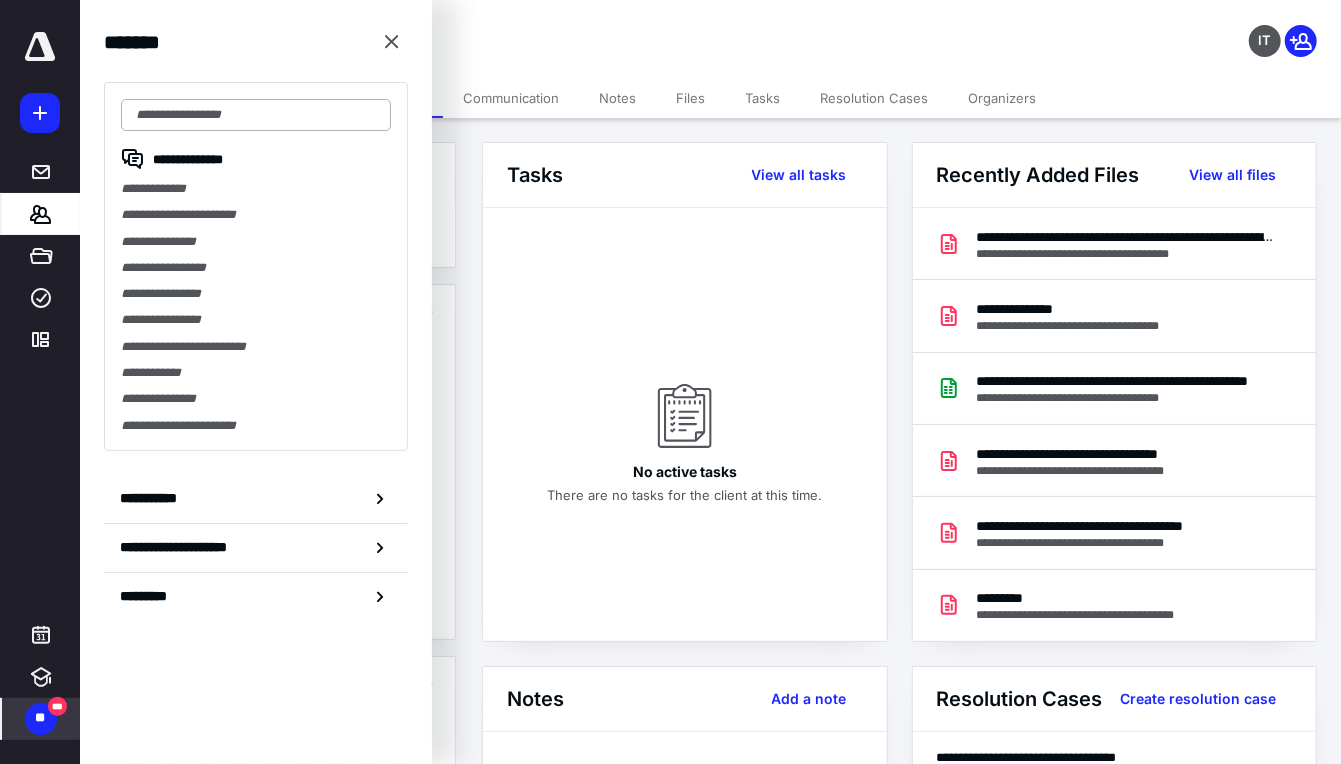 click at bounding box center (256, 115) 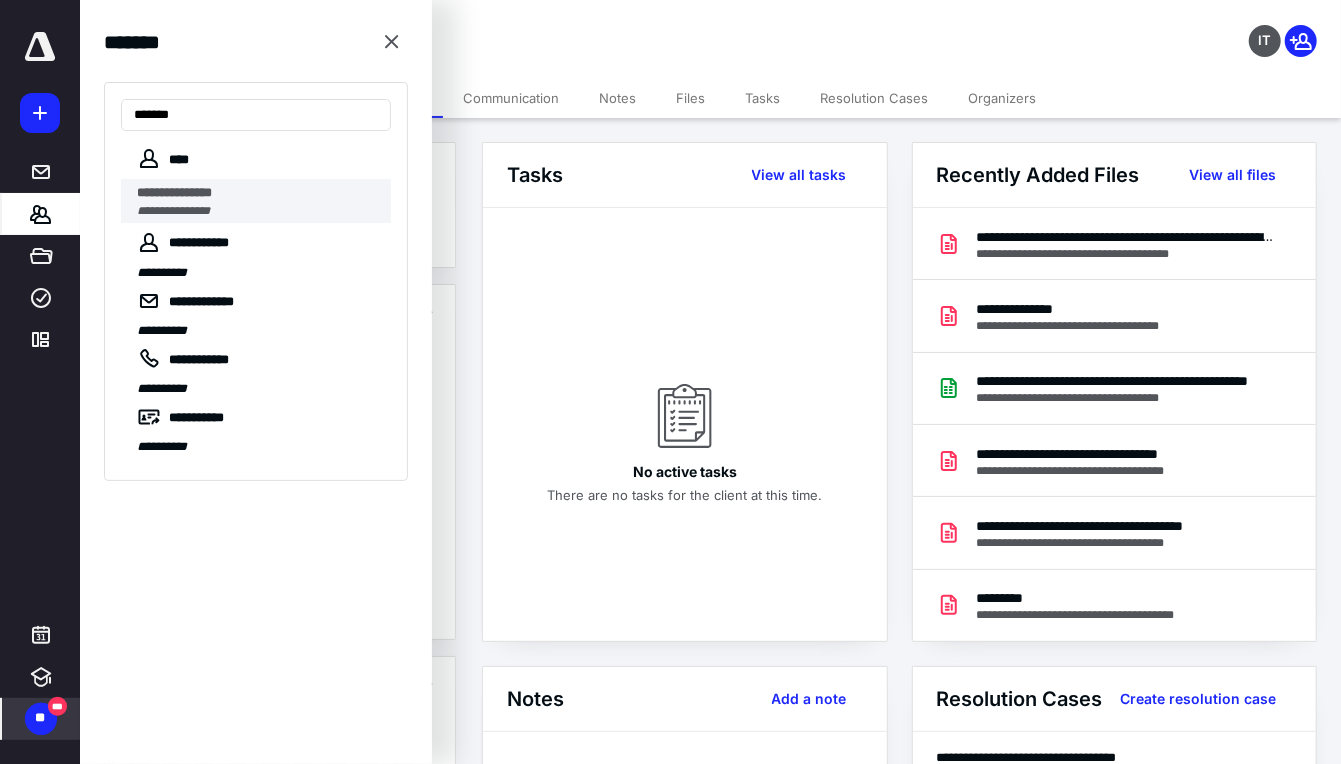type on "*******" 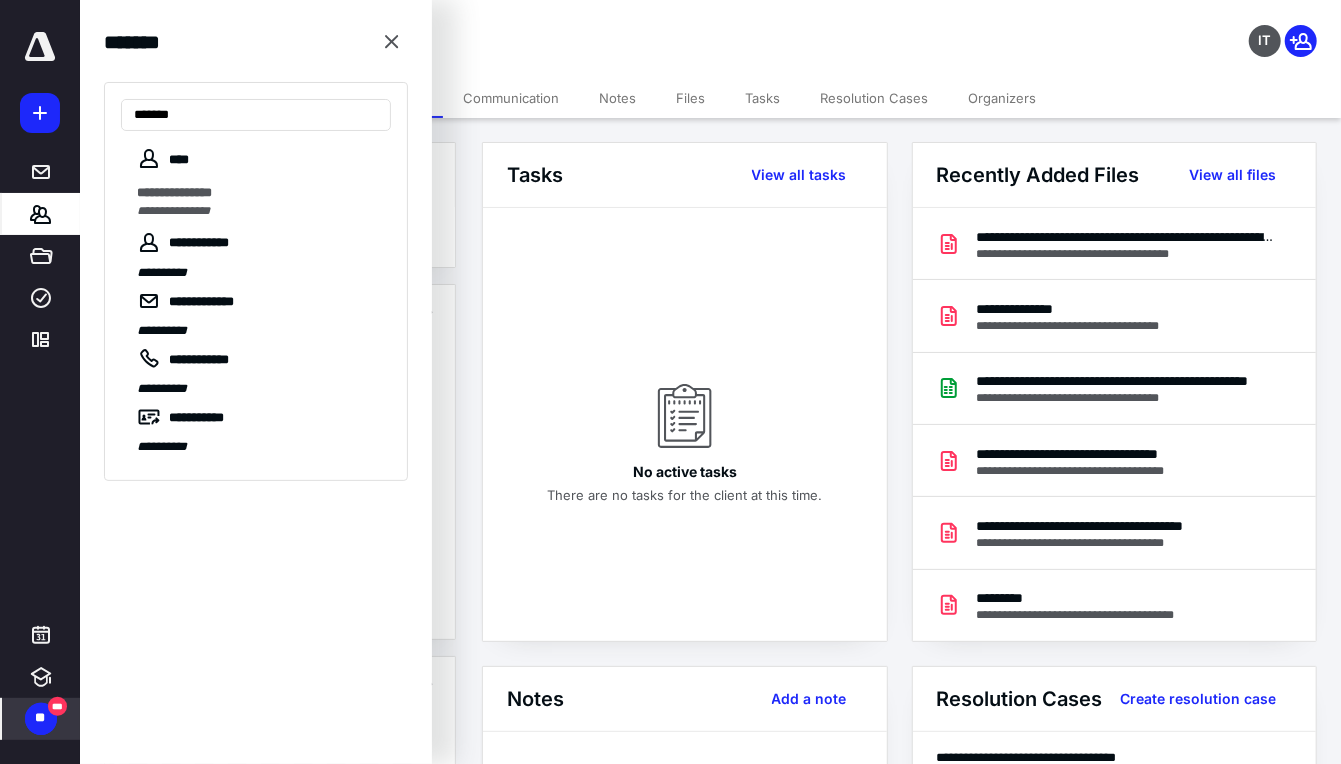click on "**********" at bounding box center (258, 193) 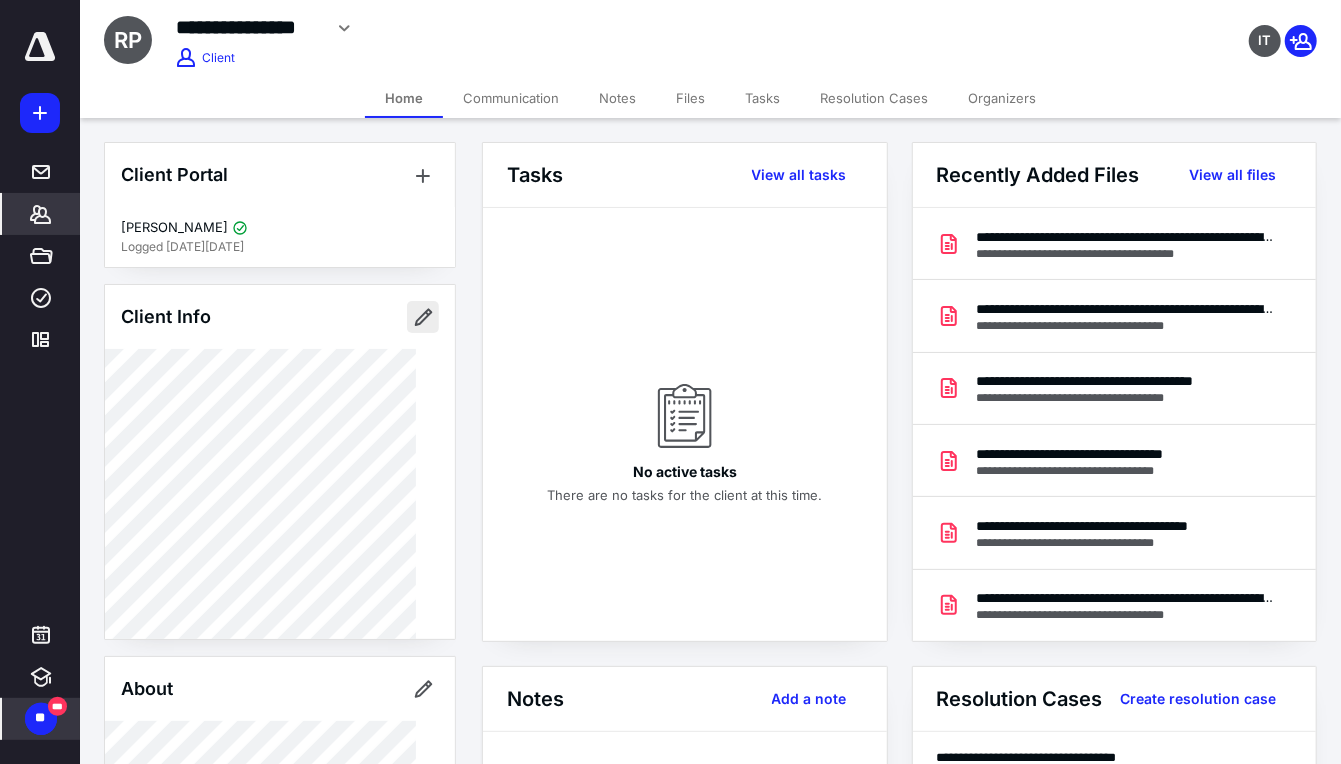 click at bounding box center (423, 317) 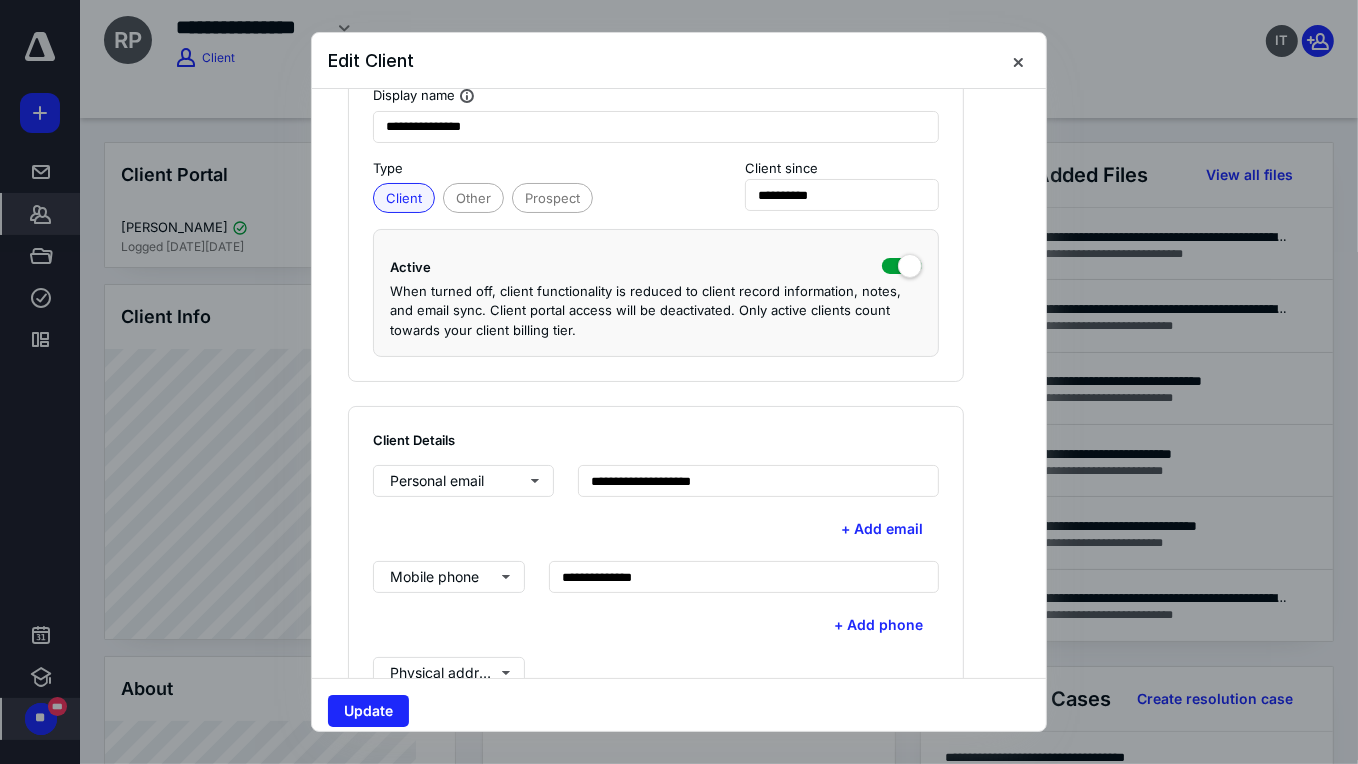 scroll, scrollTop: 333, scrollLeft: 0, axis: vertical 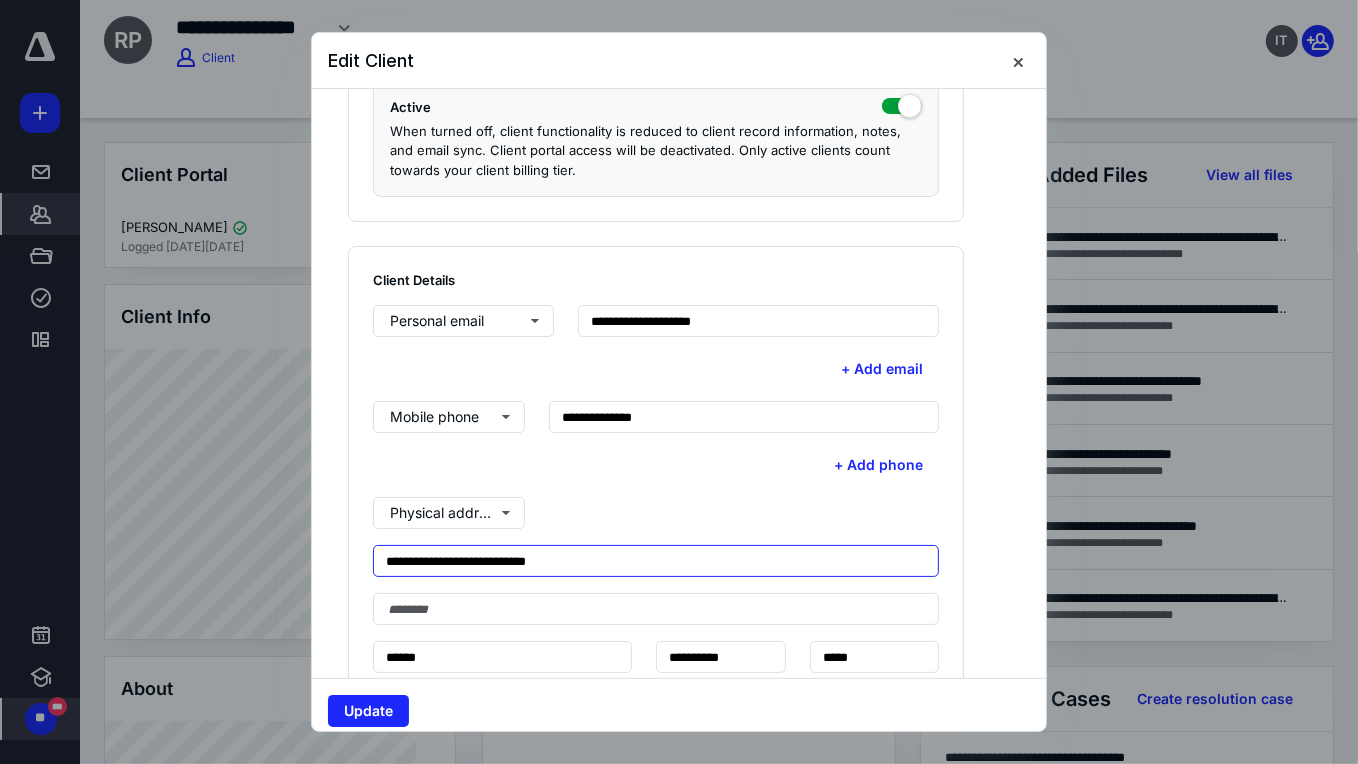 drag, startPoint x: 653, startPoint y: 526, endPoint x: 354, endPoint y: 521, distance: 299.0418 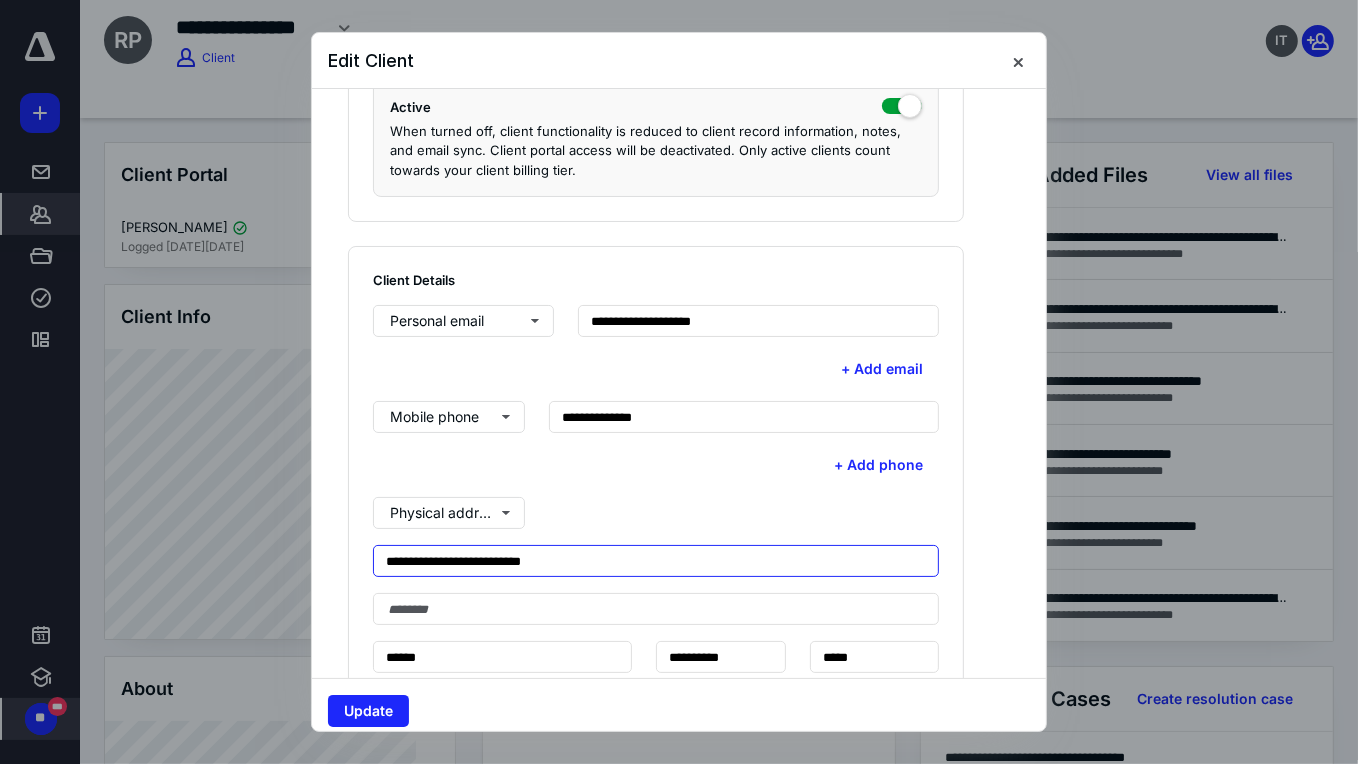 type on "**********" 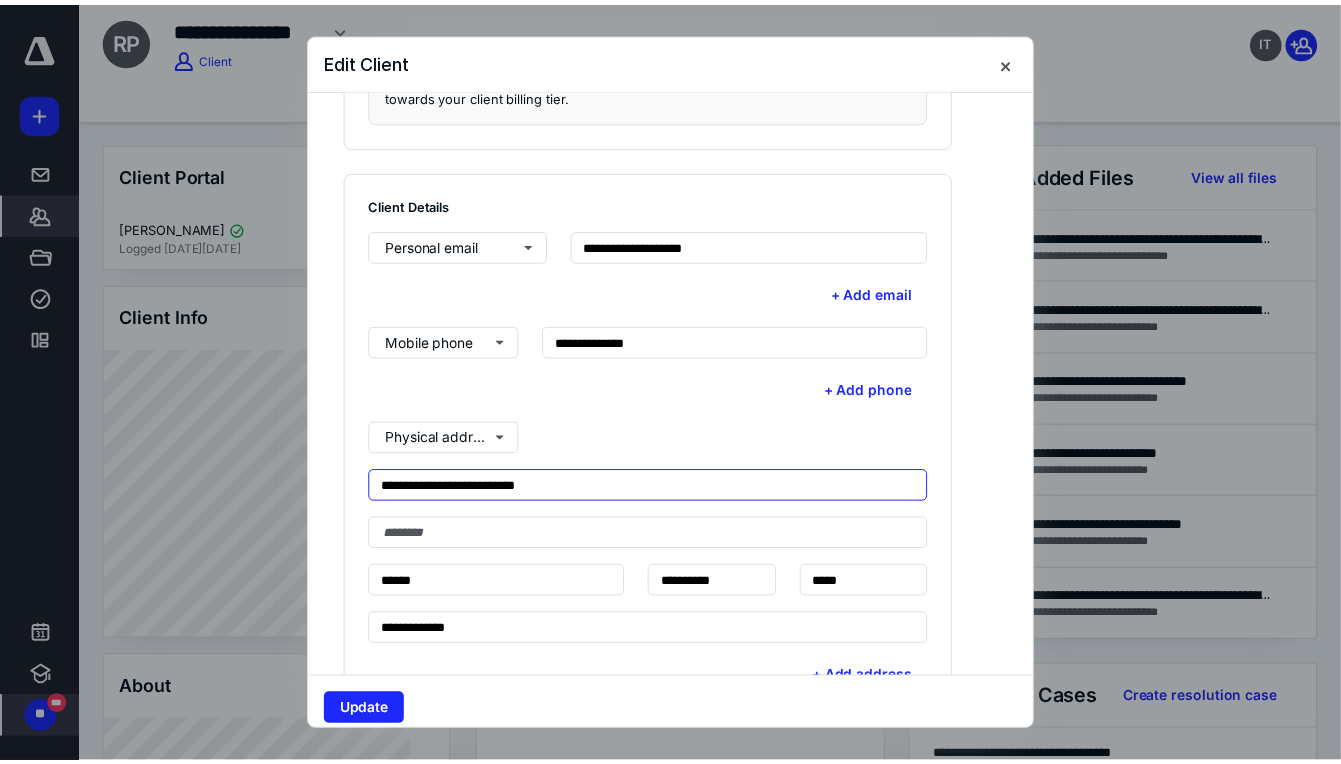 scroll, scrollTop: 444, scrollLeft: 0, axis: vertical 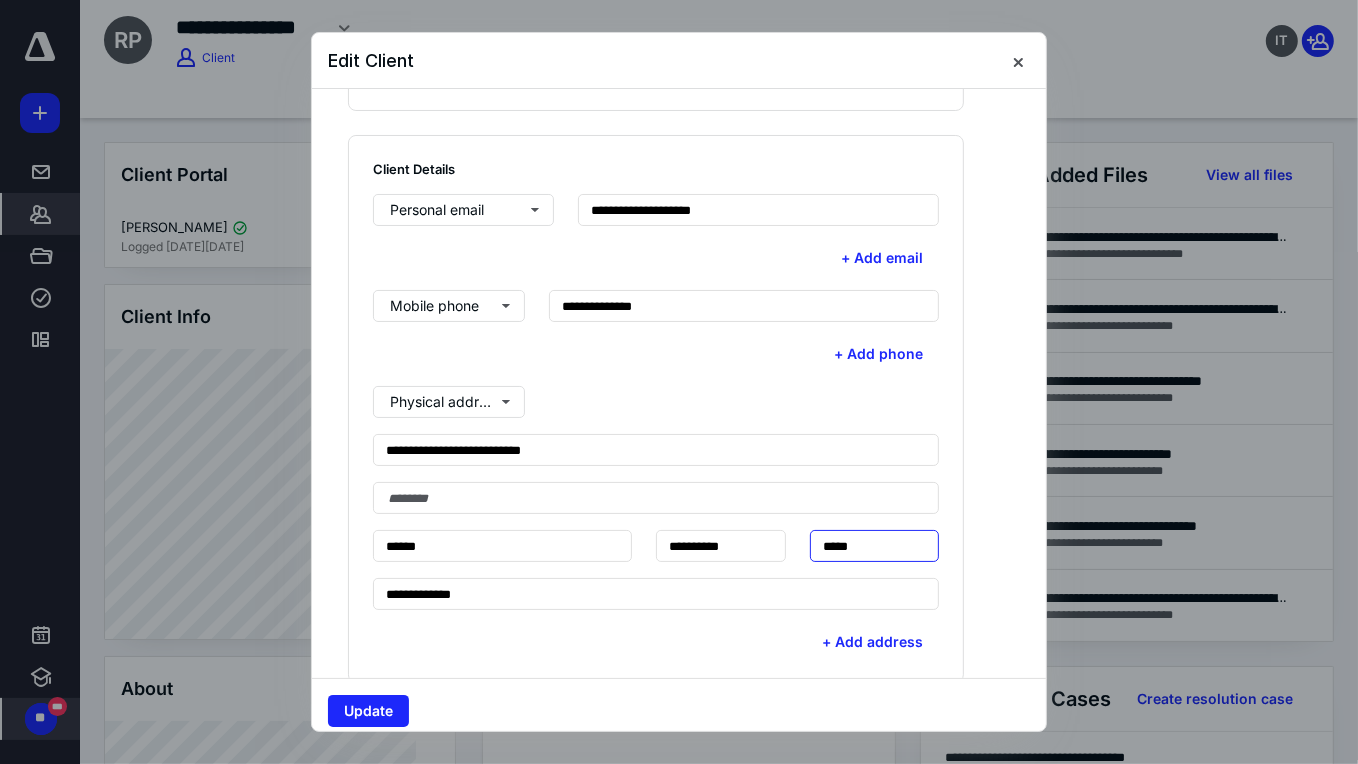 drag, startPoint x: 898, startPoint y: 503, endPoint x: 821, endPoint y: 499, distance: 77.10383 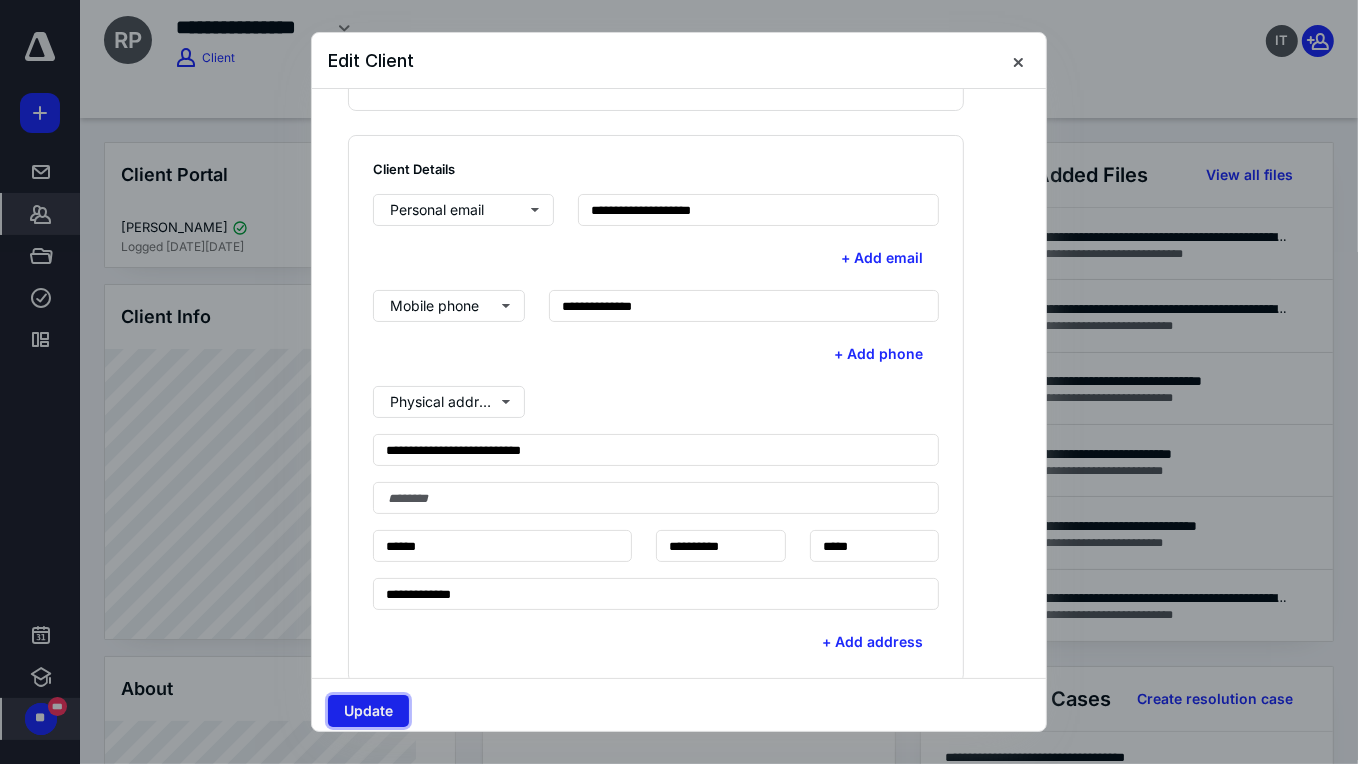 click on "Update" at bounding box center (368, 711) 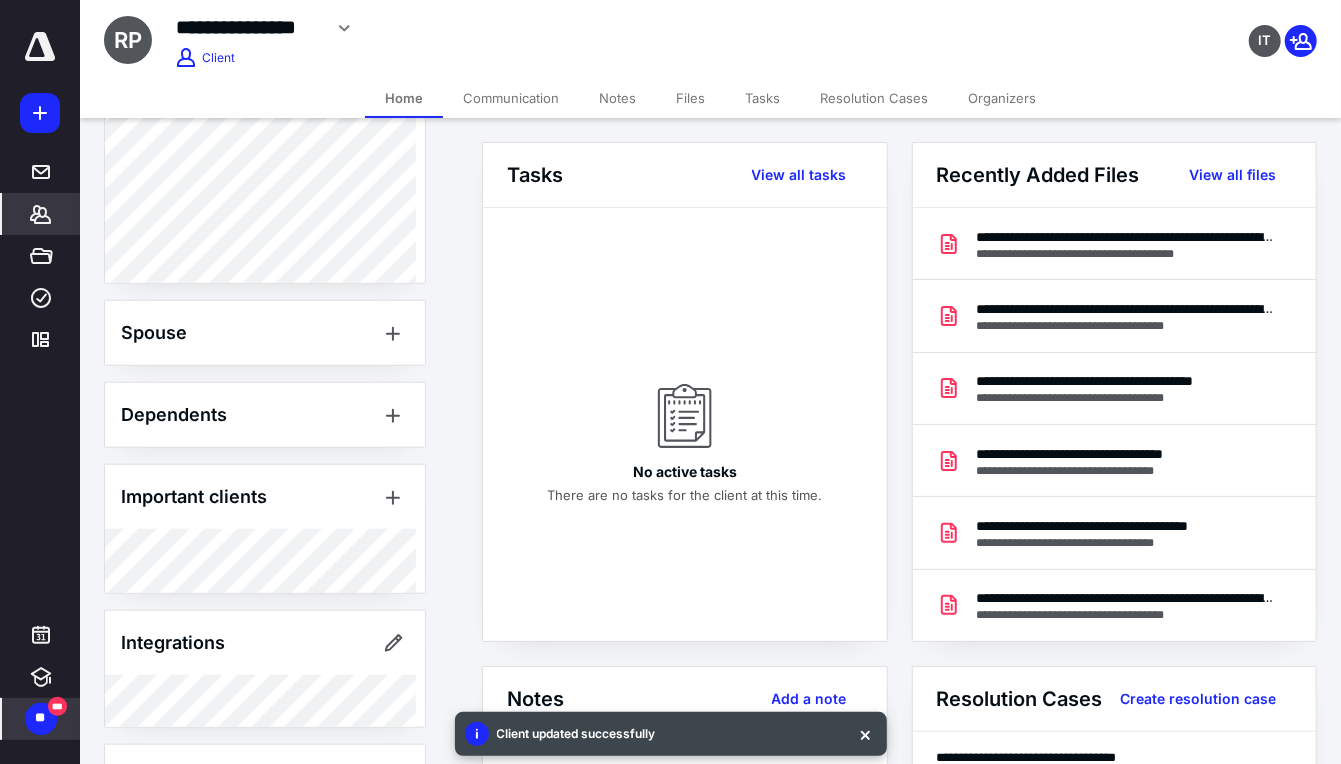 scroll, scrollTop: 857, scrollLeft: 0, axis: vertical 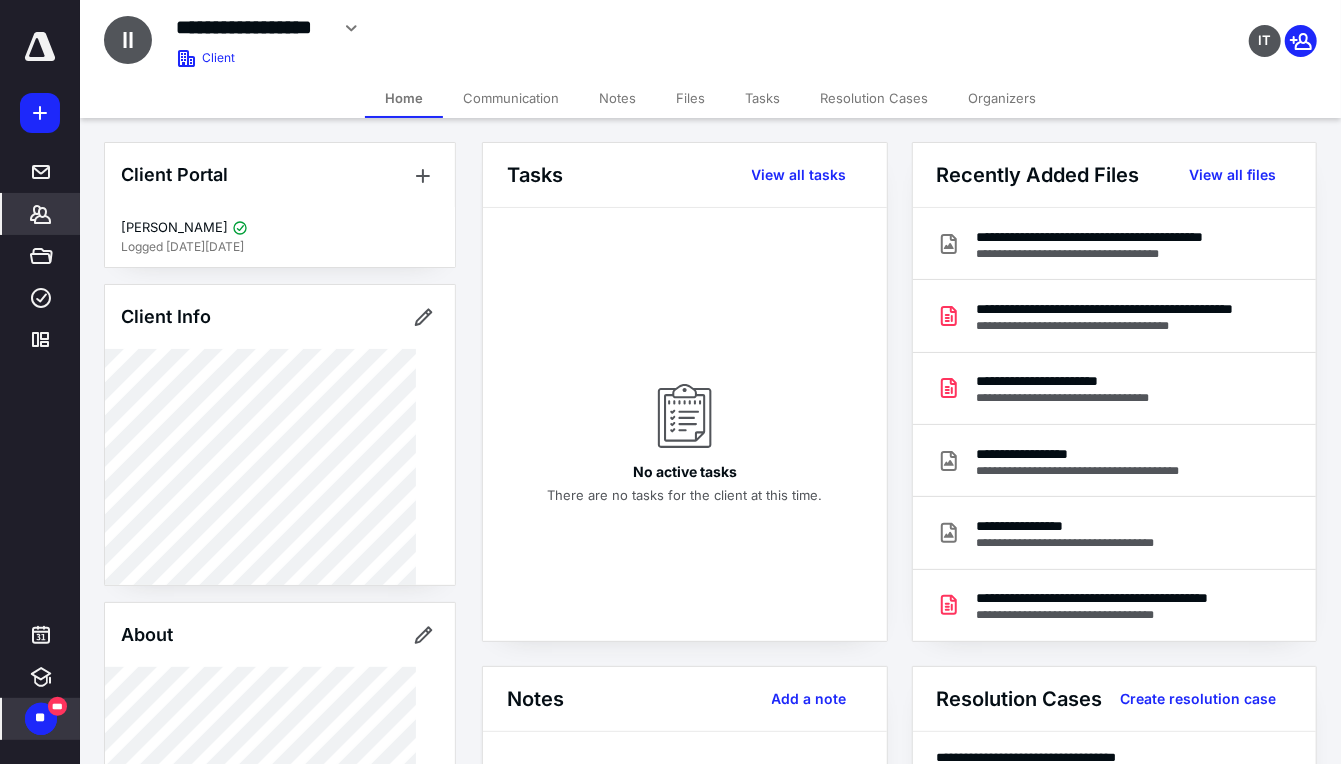 click 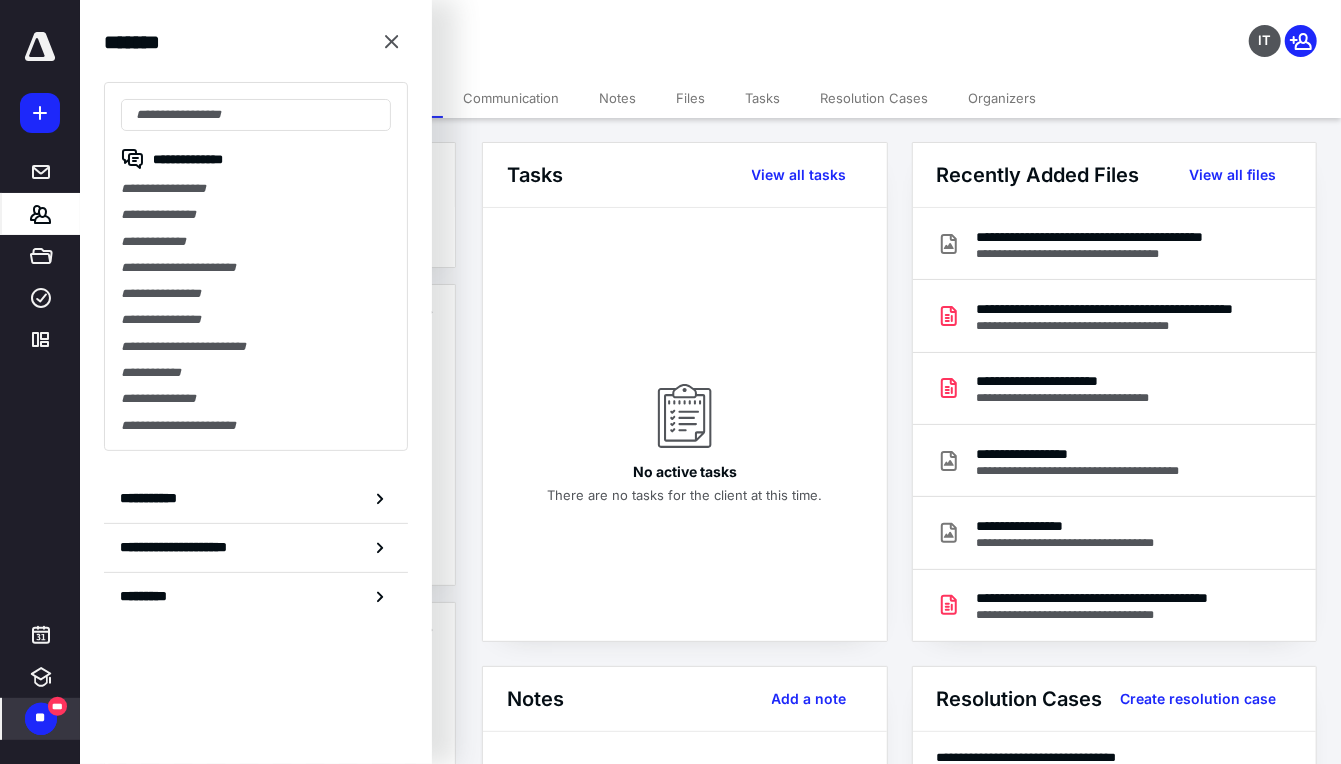 drag, startPoint x: 173, startPoint y: 262, endPoint x: 184, endPoint y: 456, distance: 194.3116 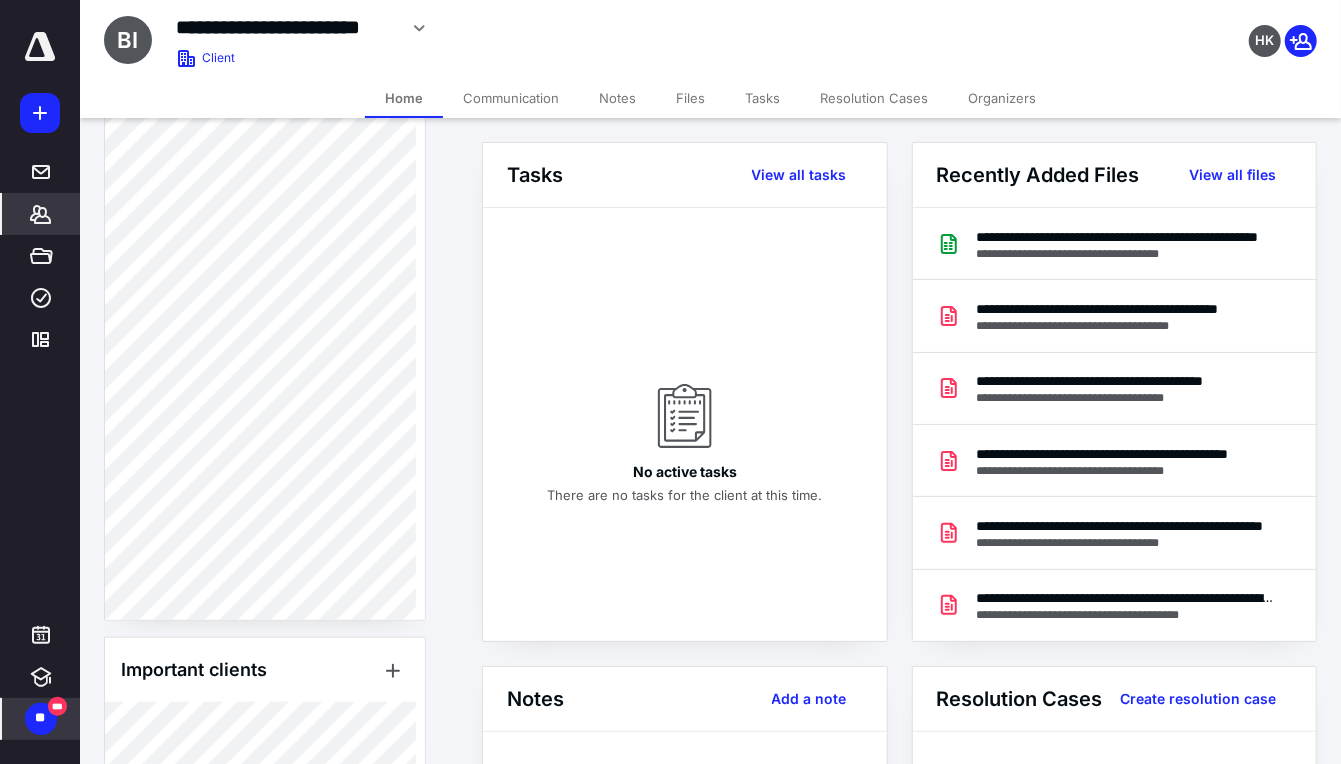 scroll, scrollTop: 976, scrollLeft: 0, axis: vertical 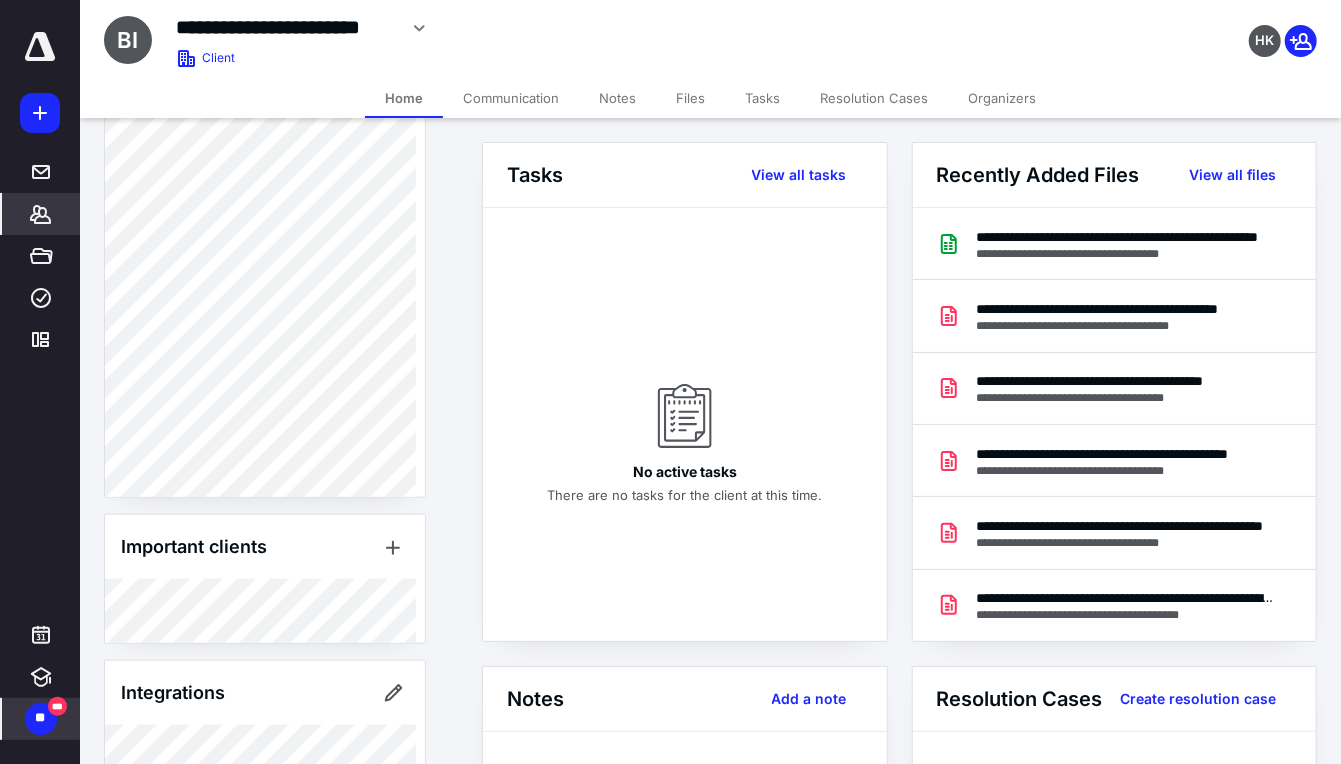 click 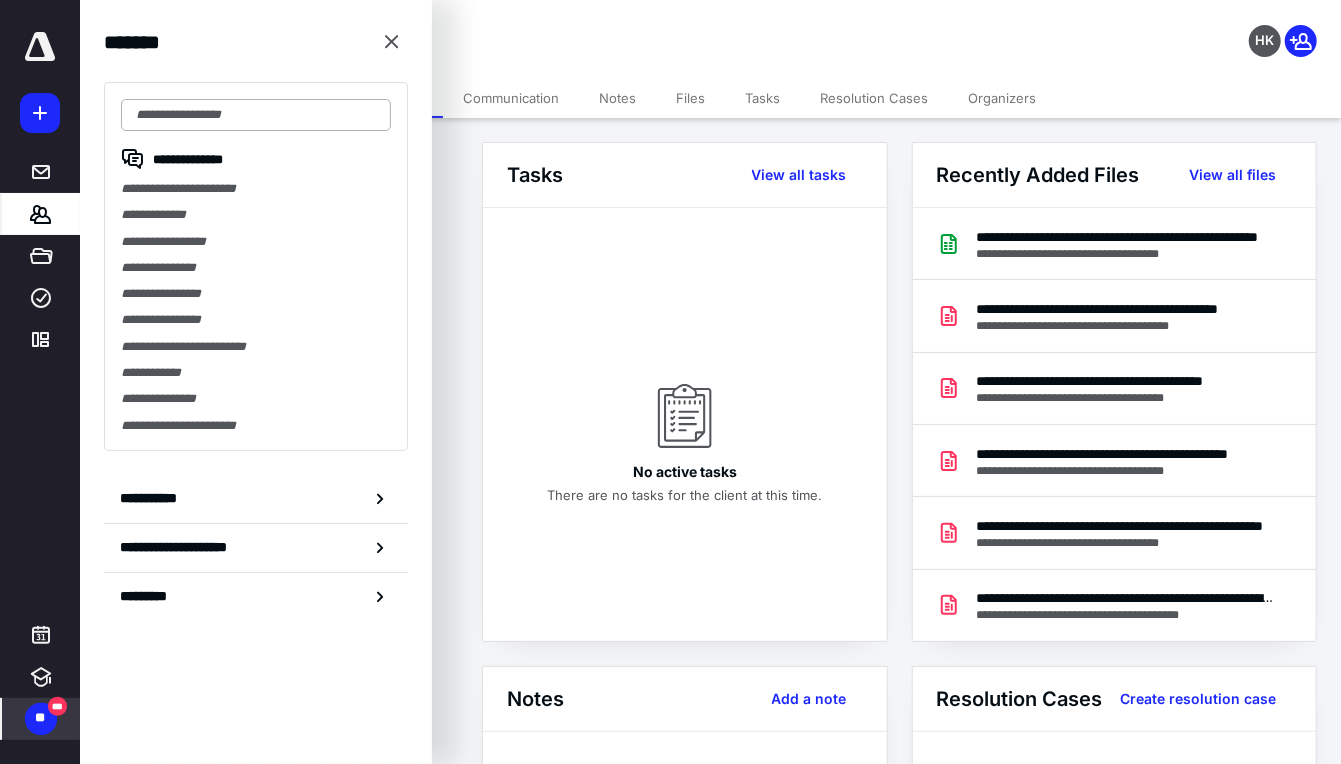 click at bounding box center (256, 115) 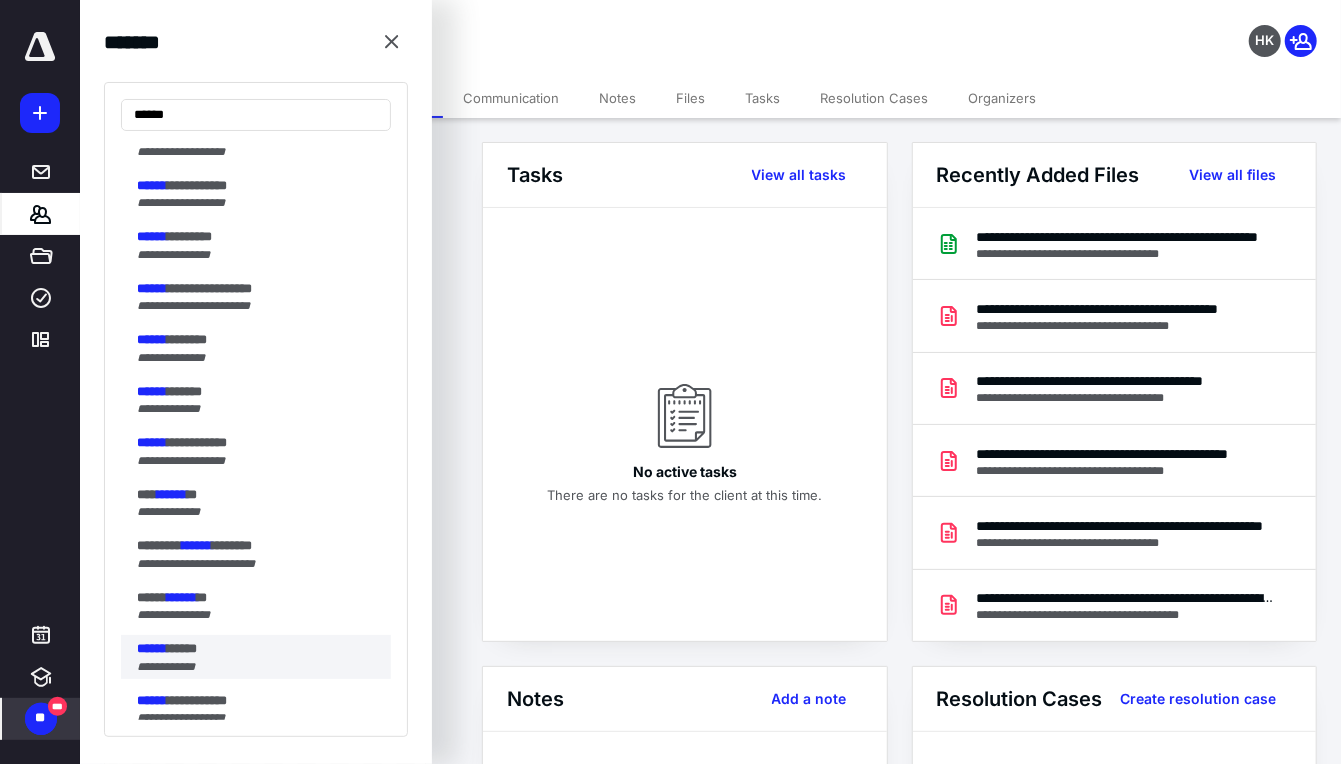 scroll, scrollTop: 333, scrollLeft: 0, axis: vertical 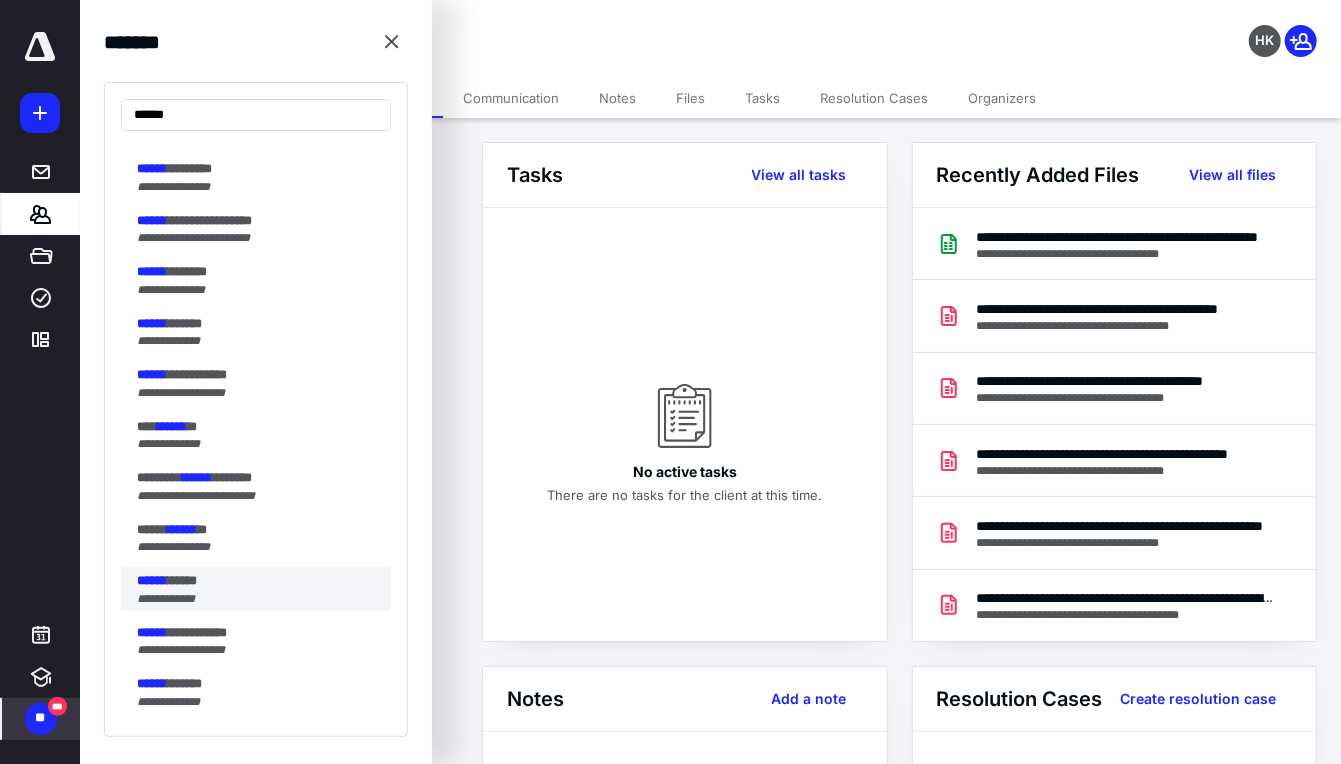 type on "******" 